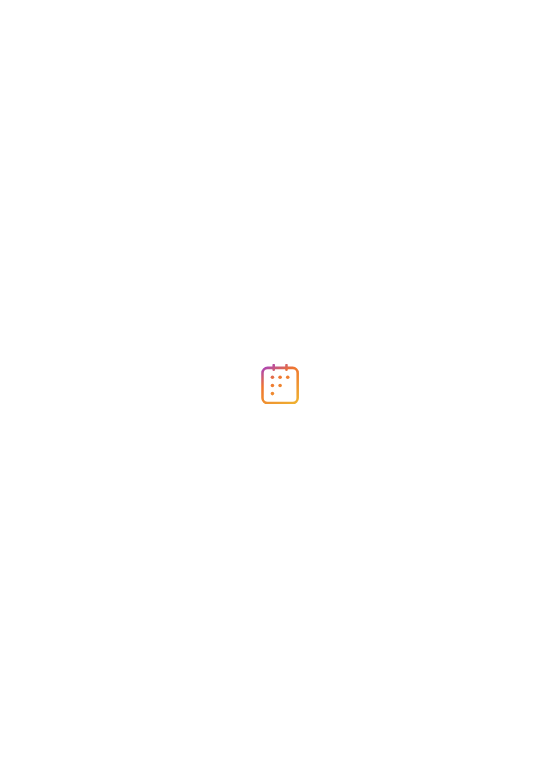 scroll, scrollTop: 0, scrollLeft: 0, axis: both 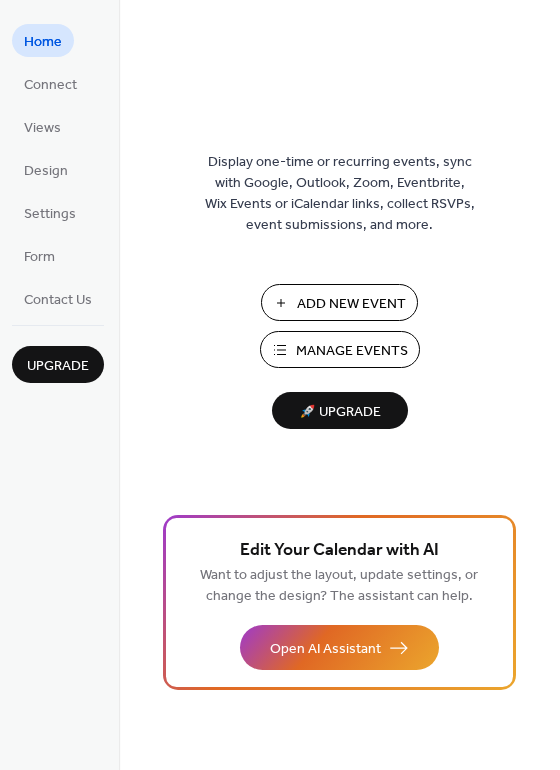 click on "Manage Events" at bounding box center [352, 351] 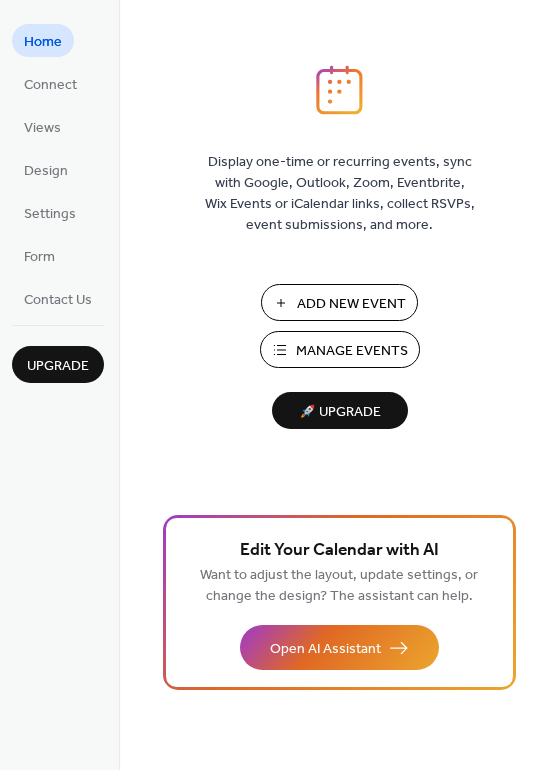 click on "Manage Events" at bounding box center (352, 351) 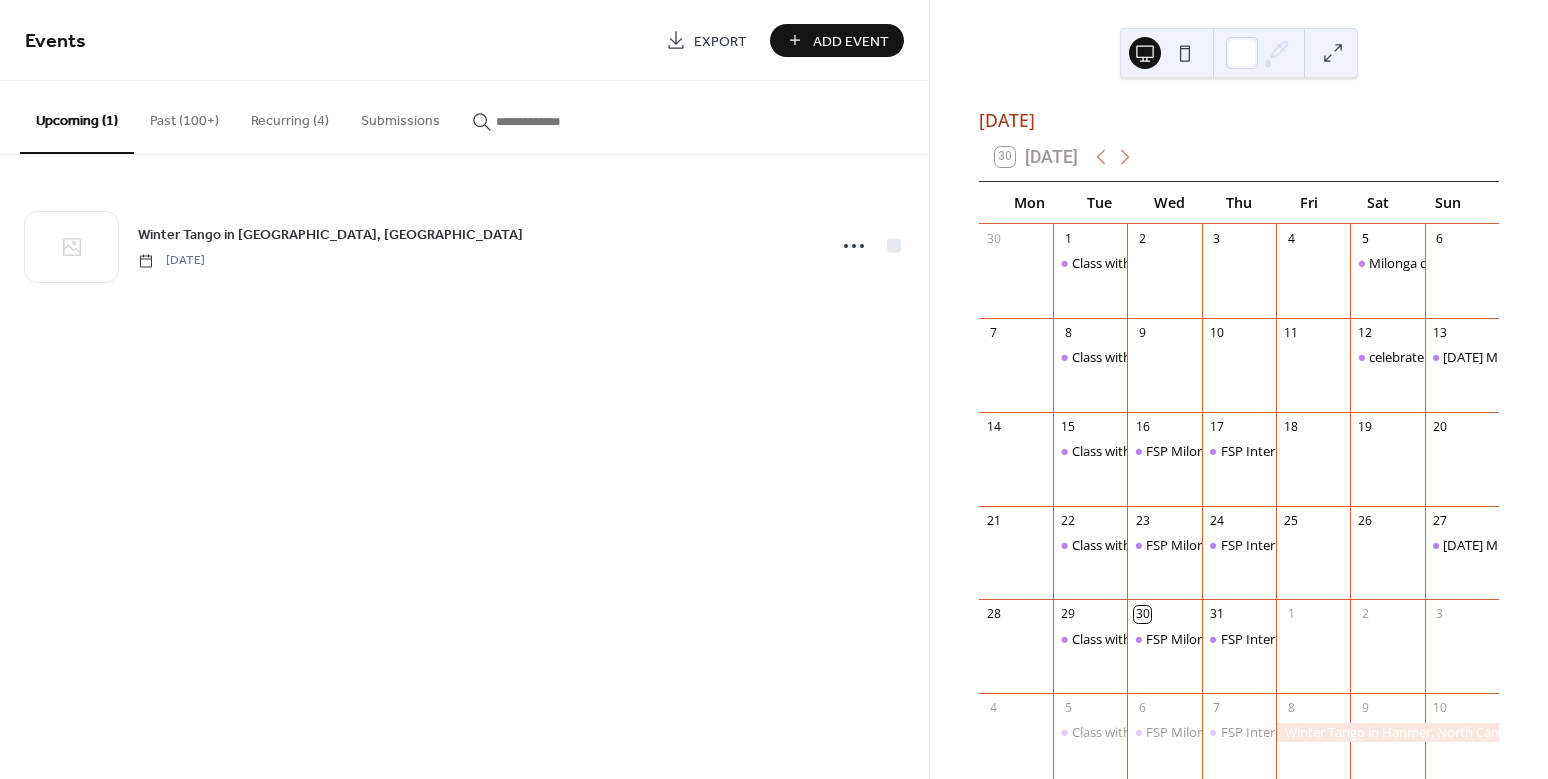 scroll, scrollTop: 0, scrollLeft: 0, axis: both 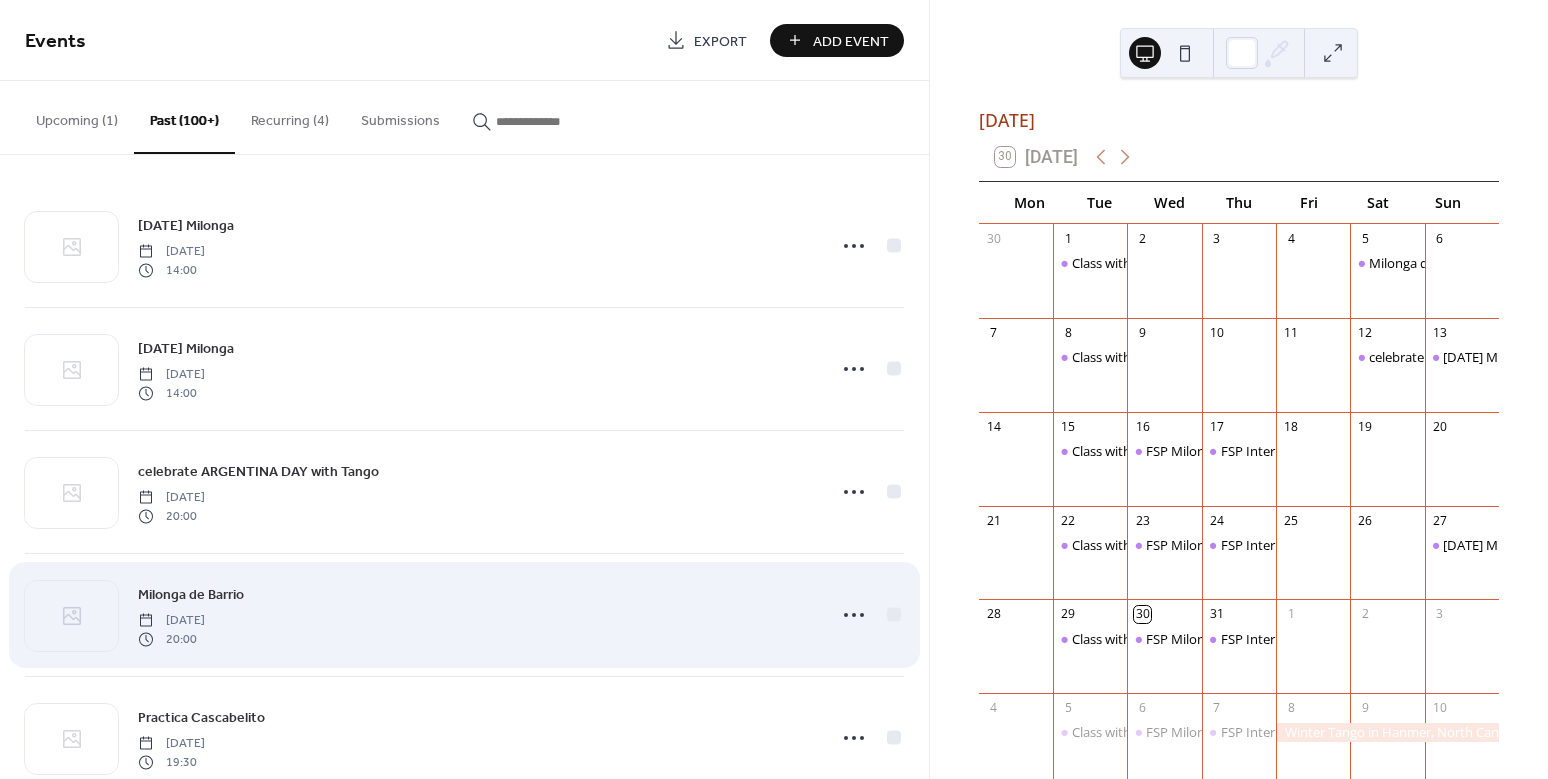 click on "Milonga de Barrio" at bounding box center [191, 595] 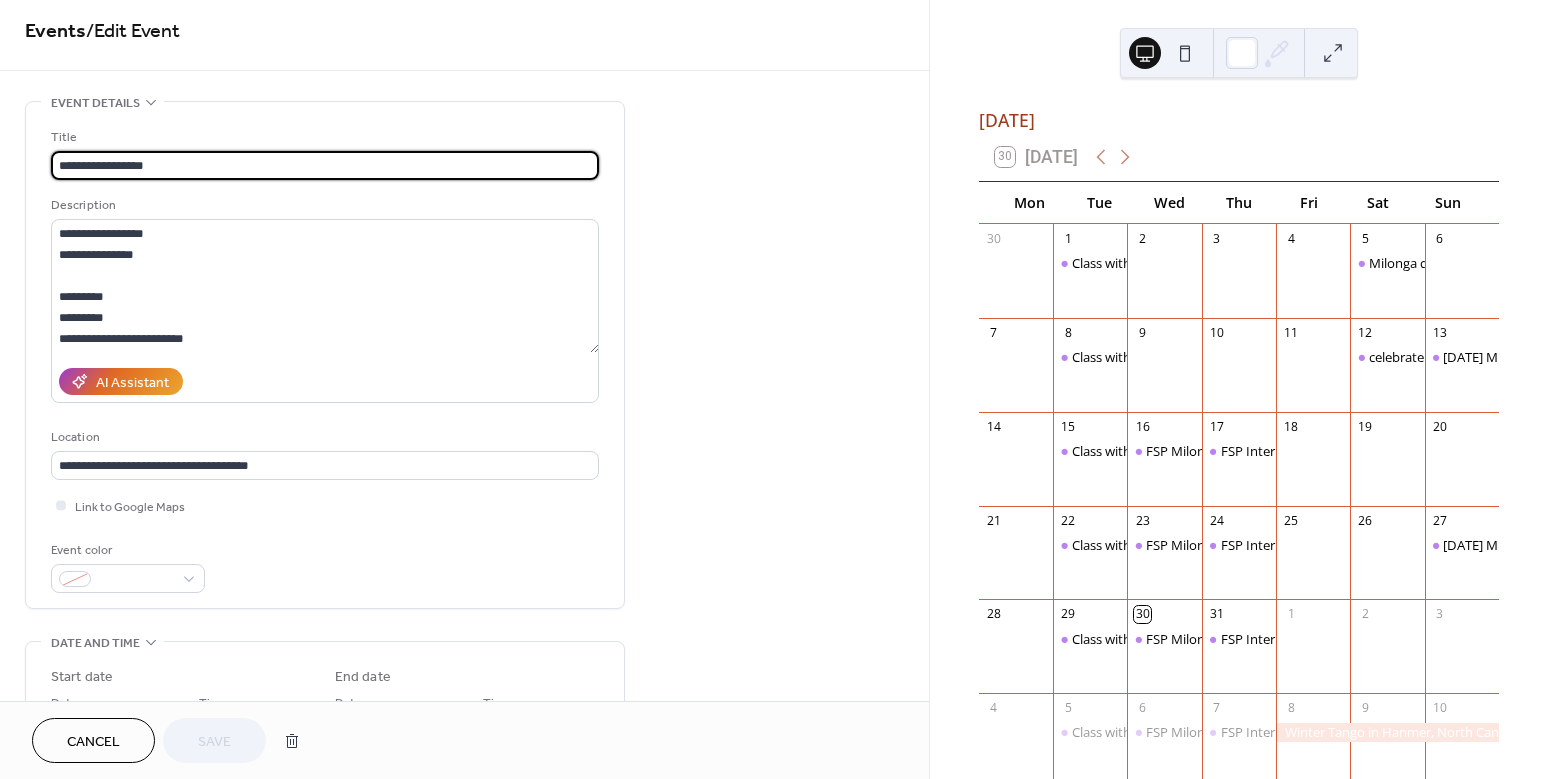 scroll, scrollTop: 0, scrollLeft: 0, axis: both 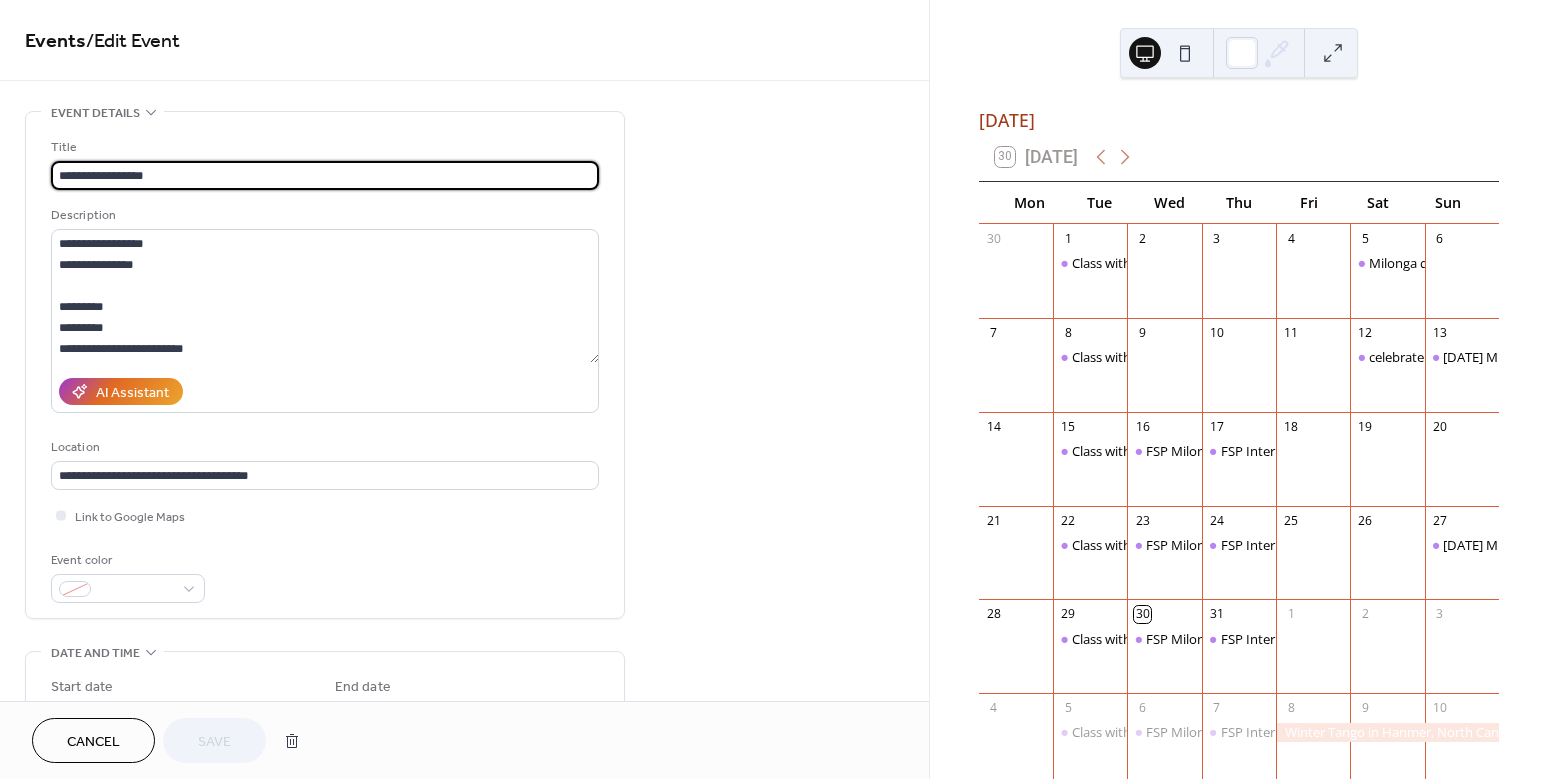 click on "Cancel" at bounding box center [93, 742] 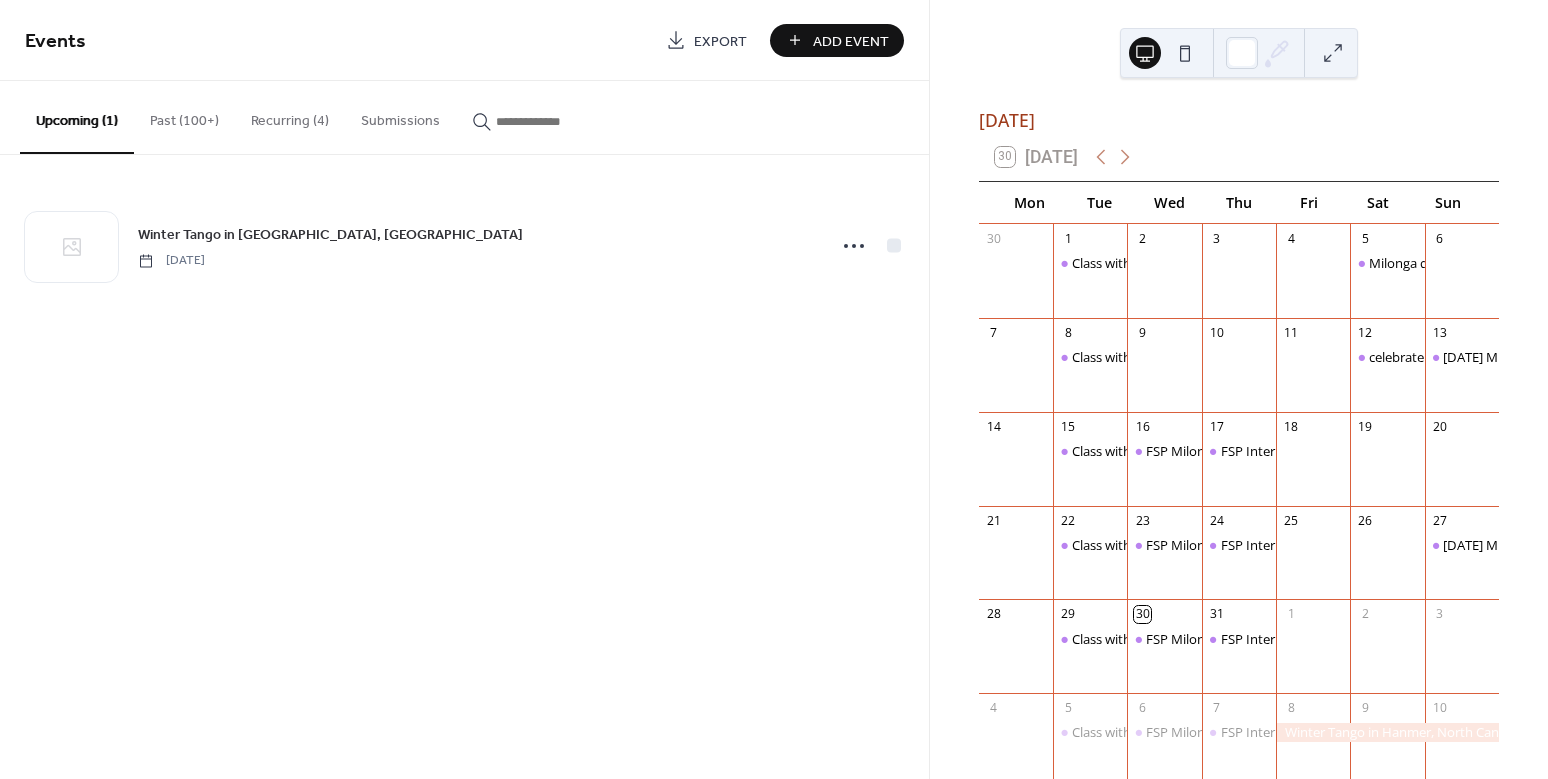 click on "Past (100+)" at bounding box center [184, 116] 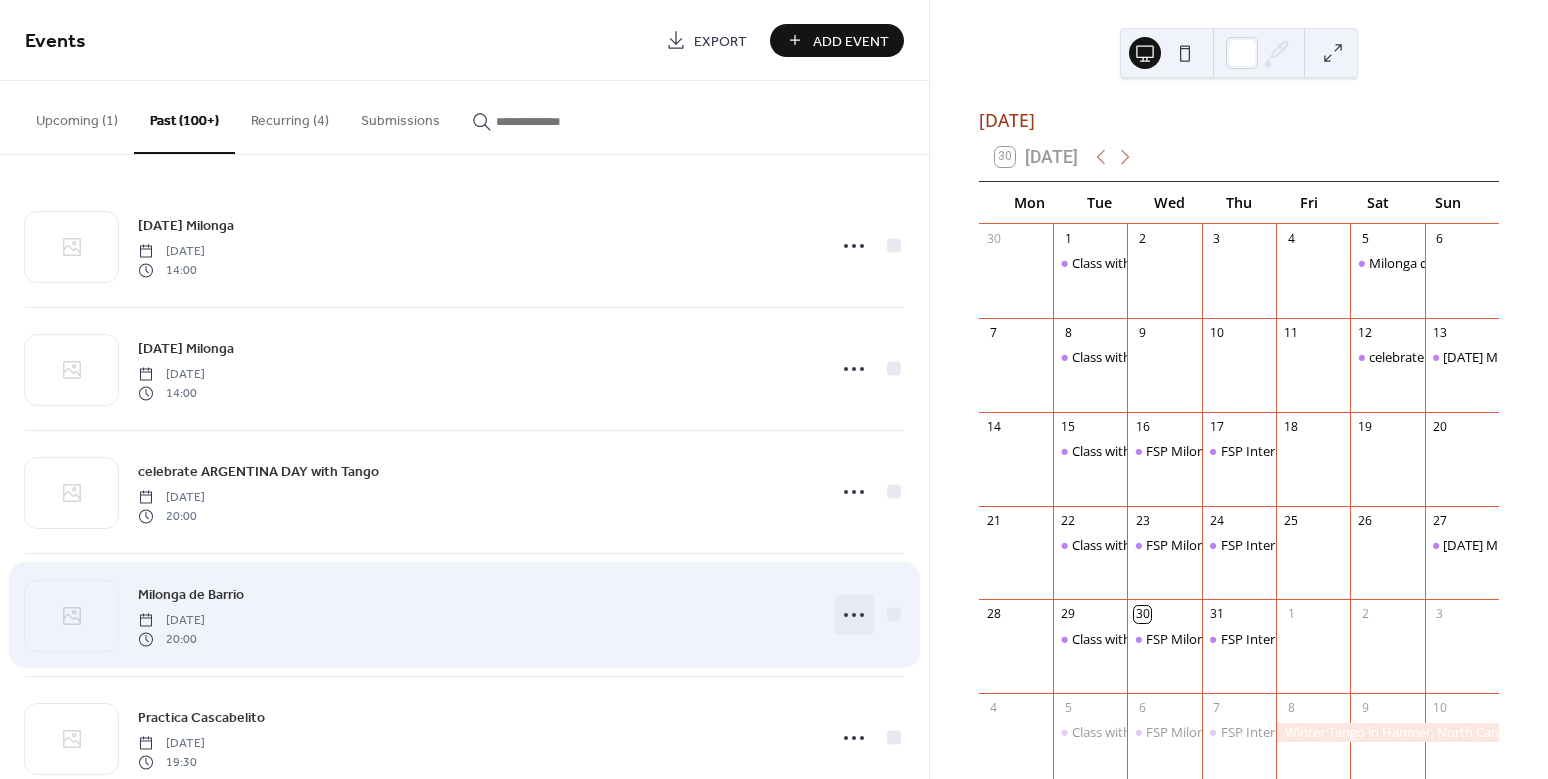click 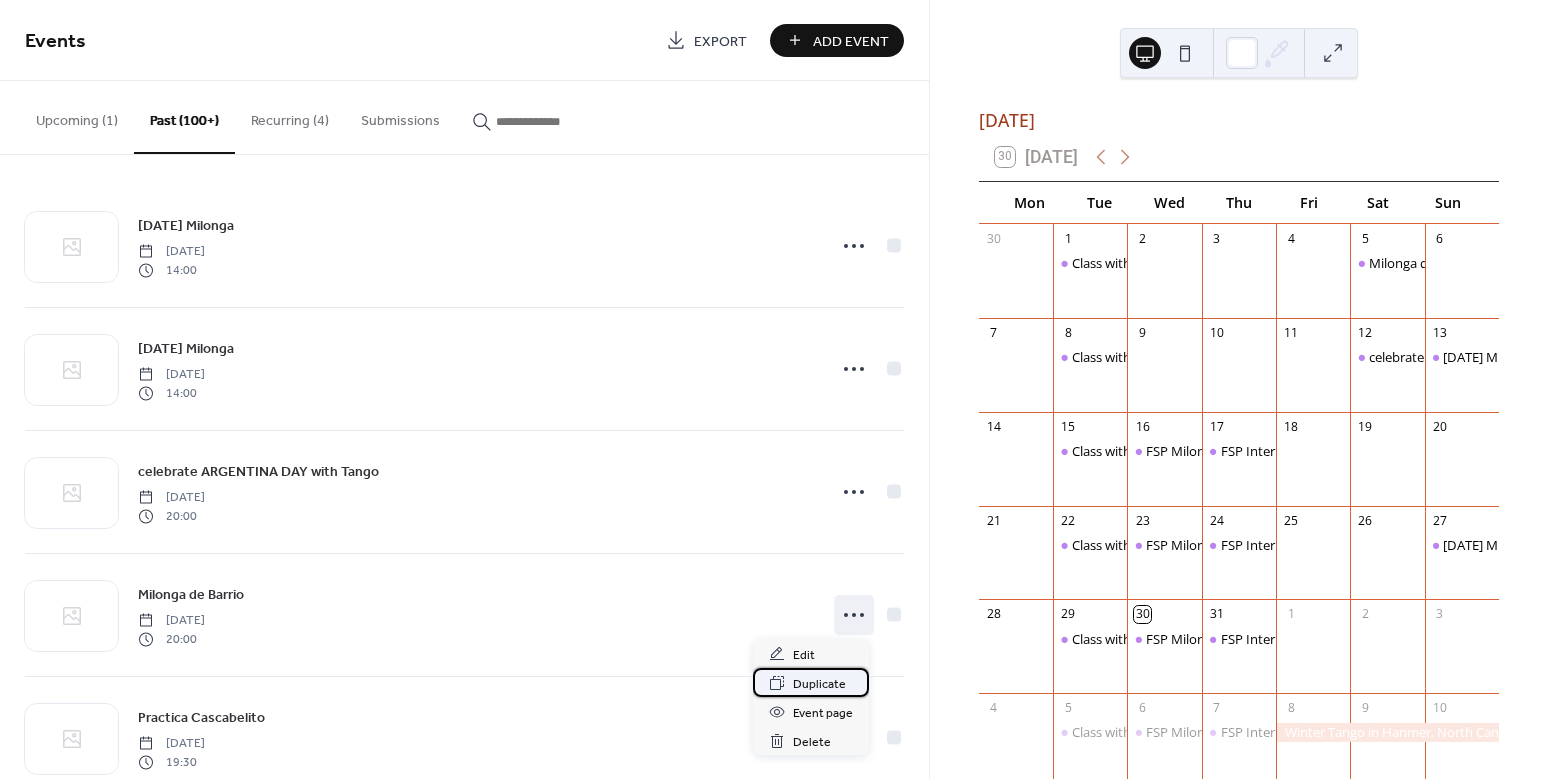 click on "Duplicate" at bounding box center [819, 684] 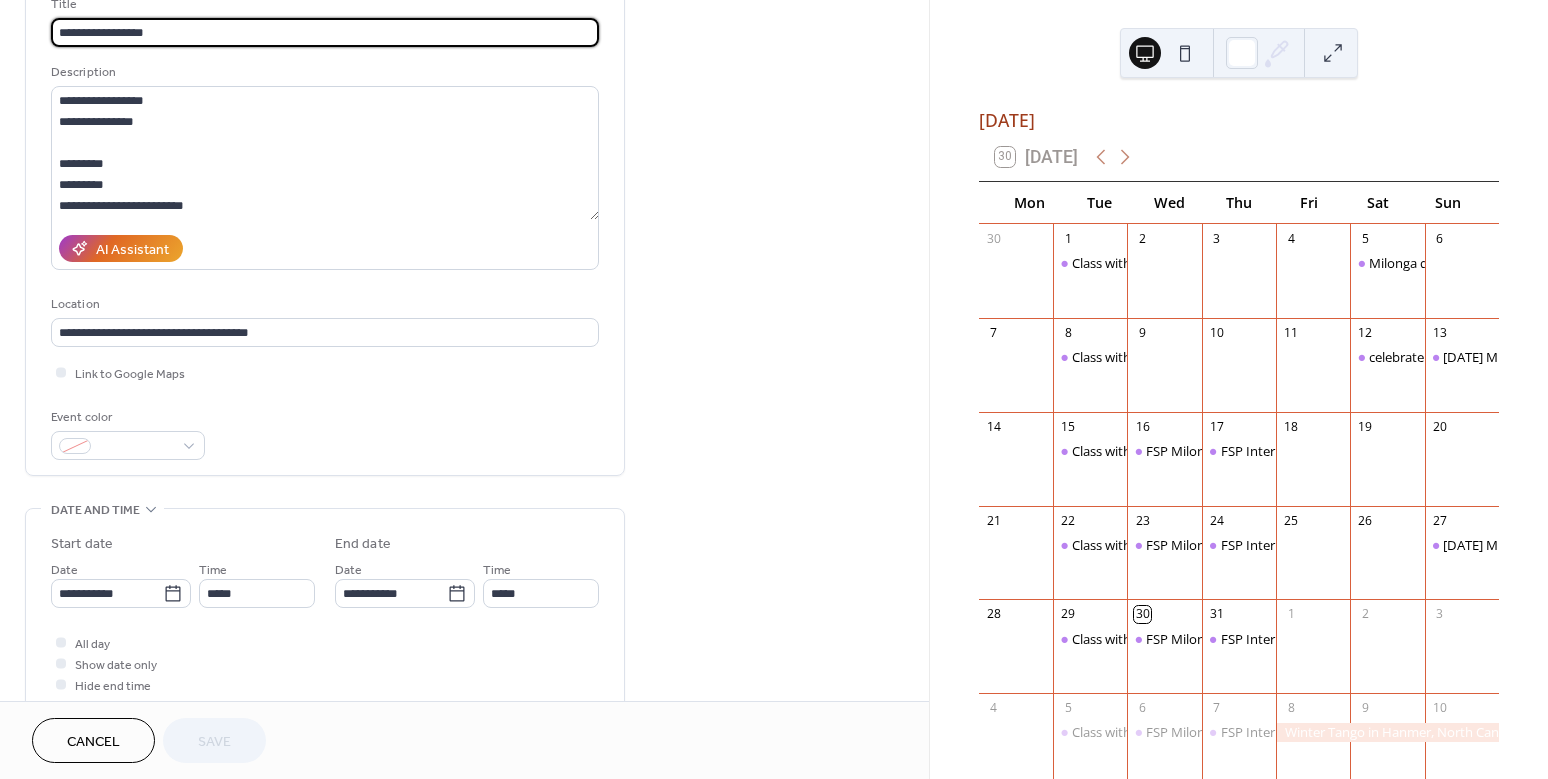 scroll, scrollTop: 136, scrollLeft: 0, axis: vertical 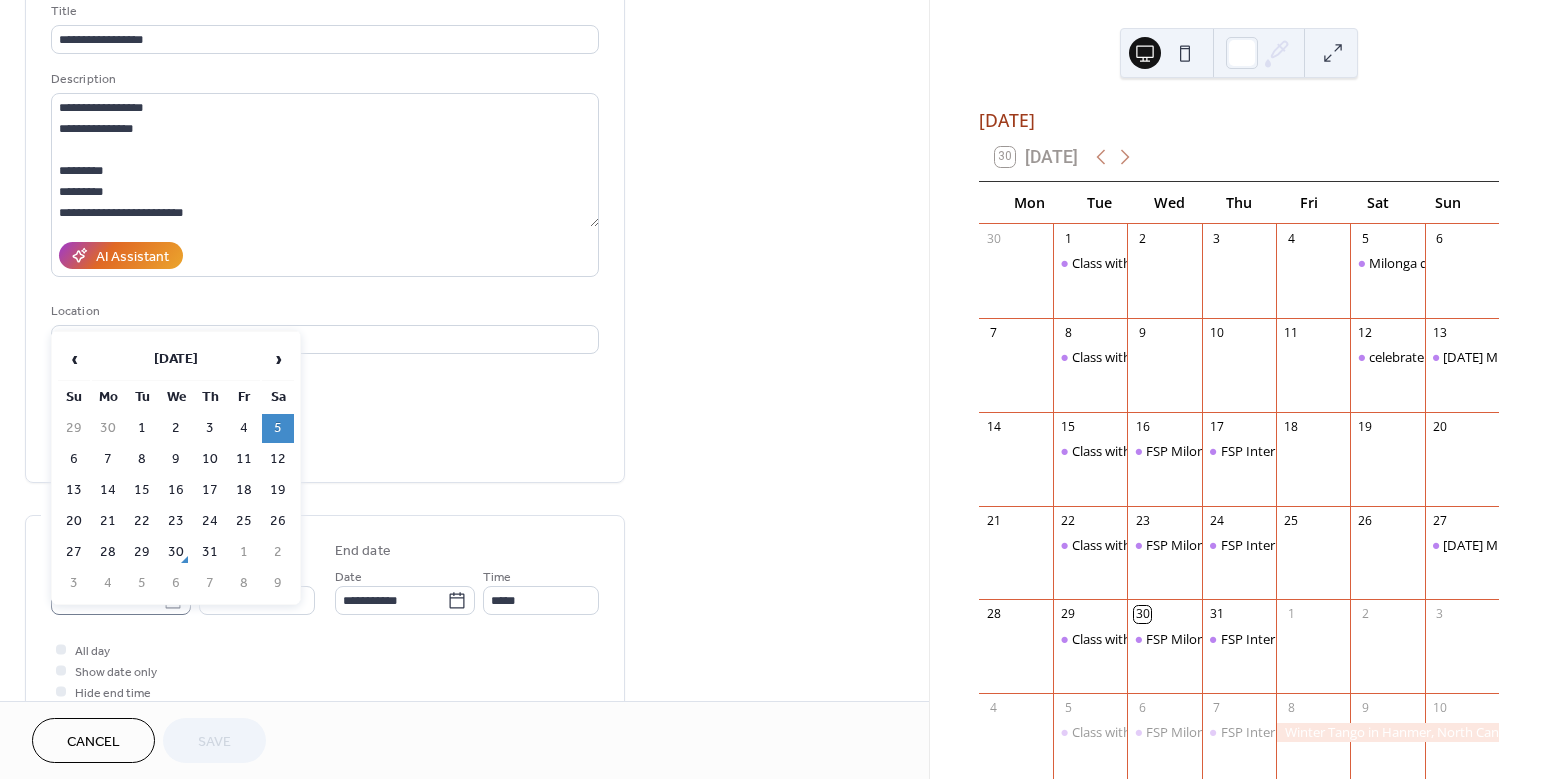 click on "**********" at bounding box center [774, 389] 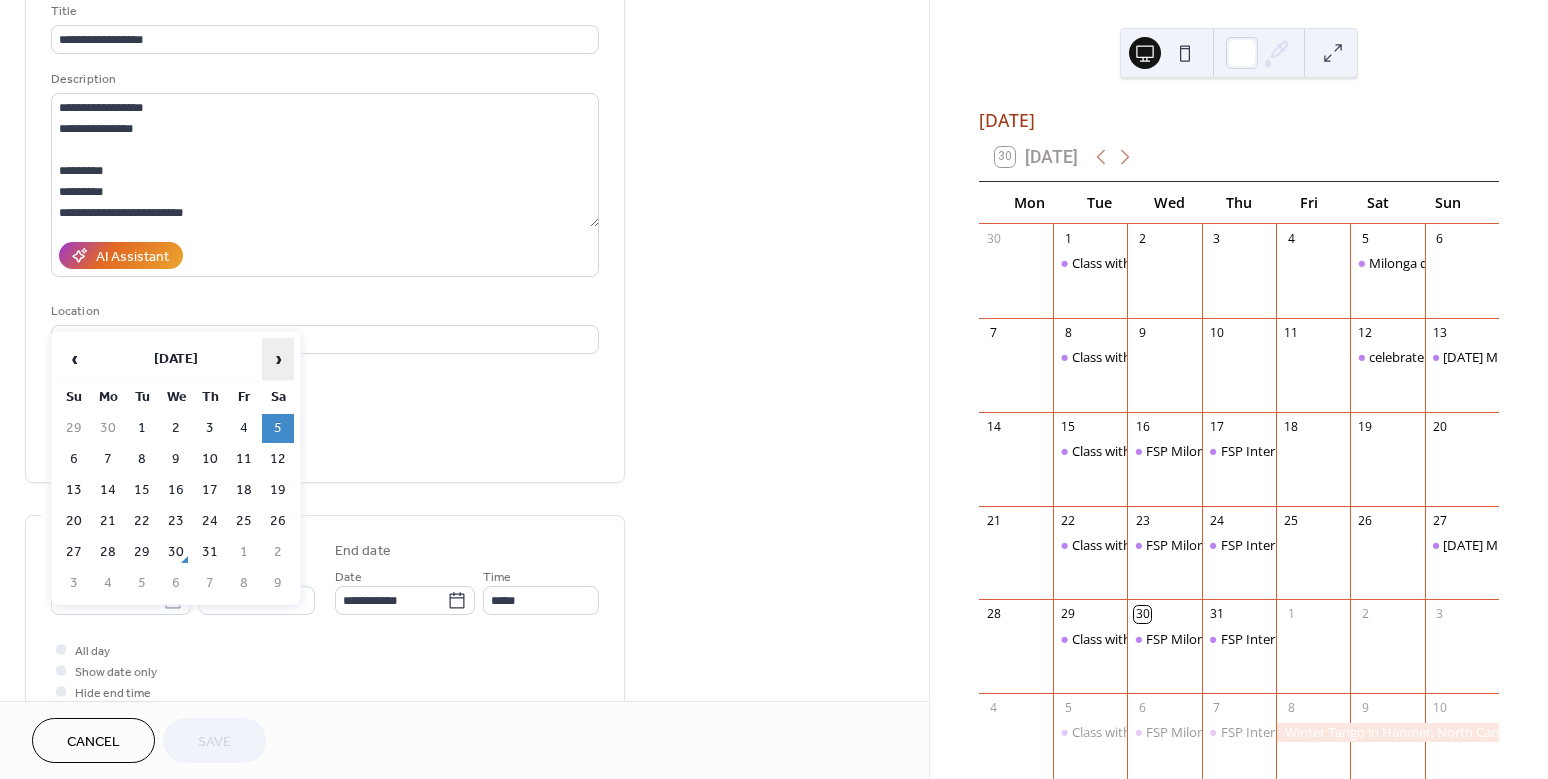 click on "›" at bounding box center (278, 359) 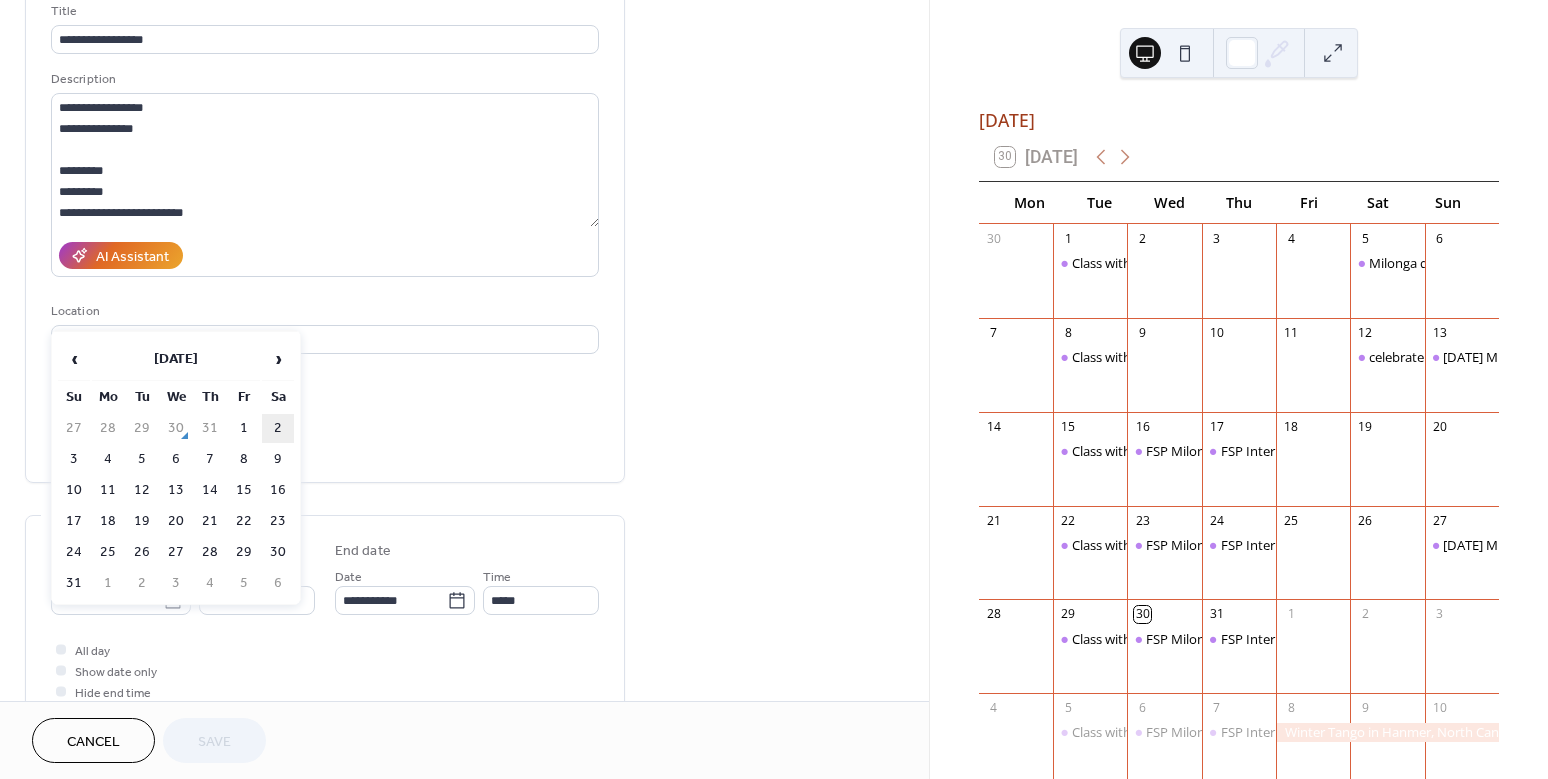 click on "2" at bounding box center [278, 428] 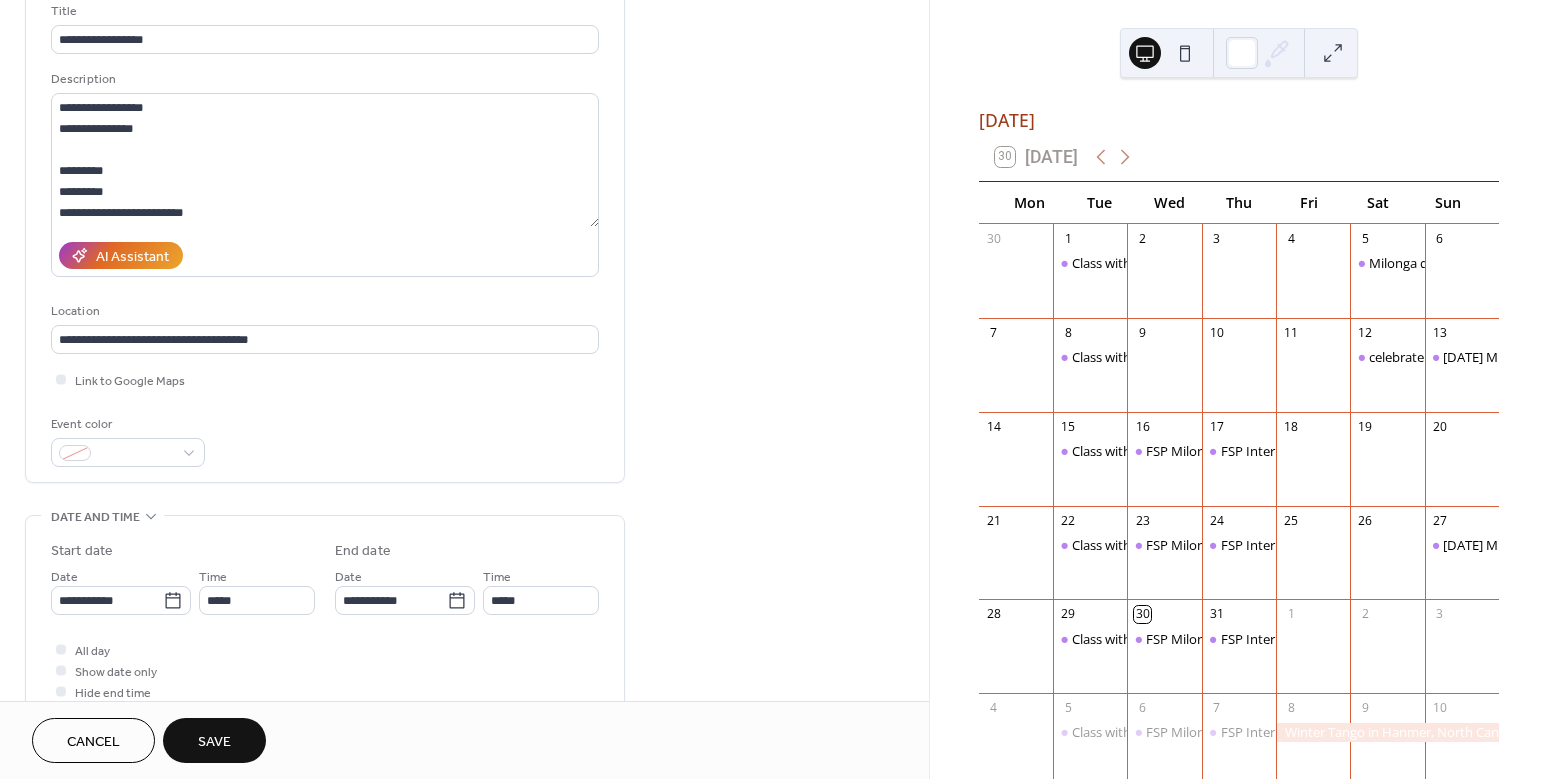 click on "Save" at bounding box center (214, 740) 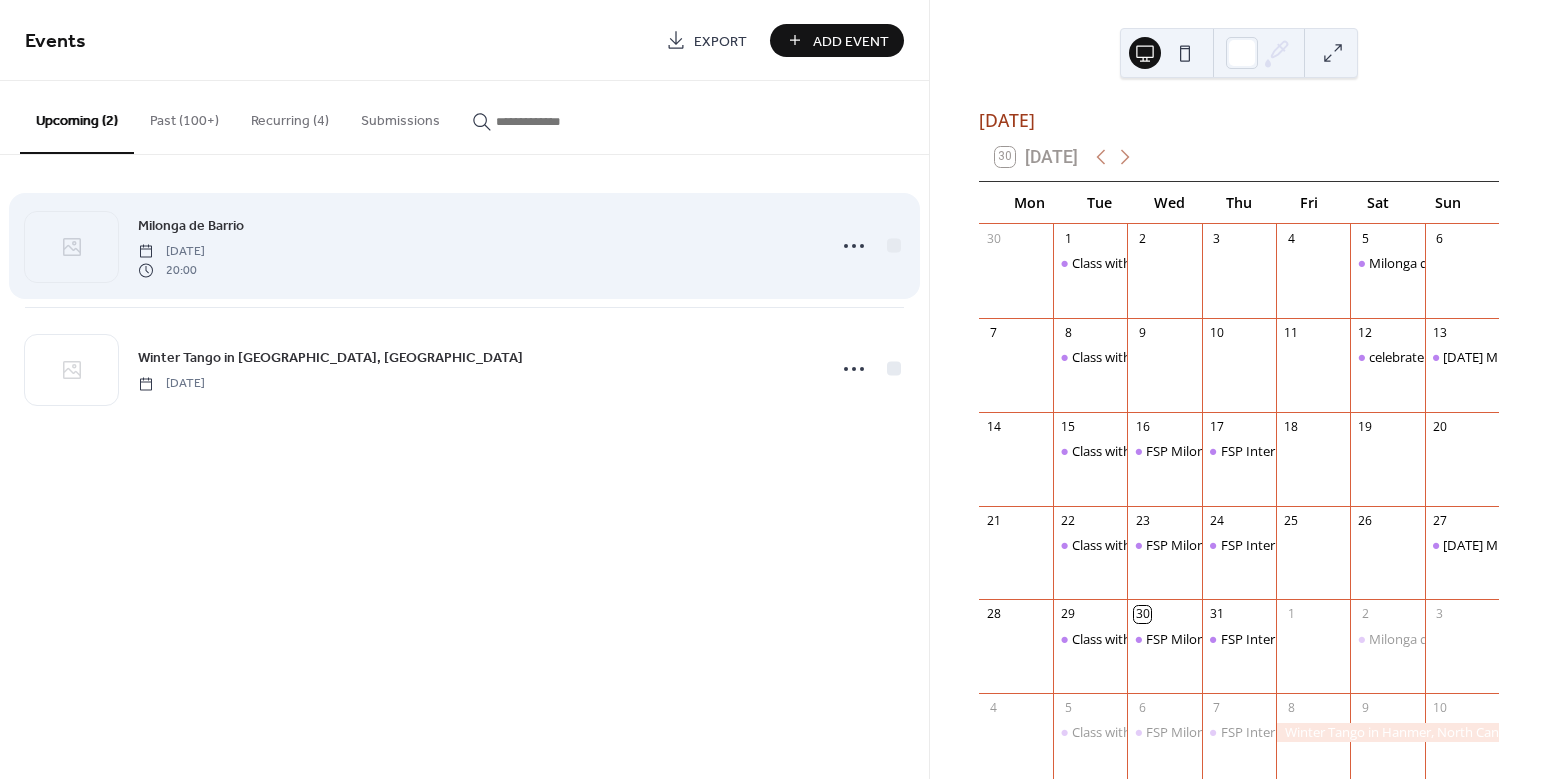 click on "Milonga de Barrio" at bounding box center (191, 226) 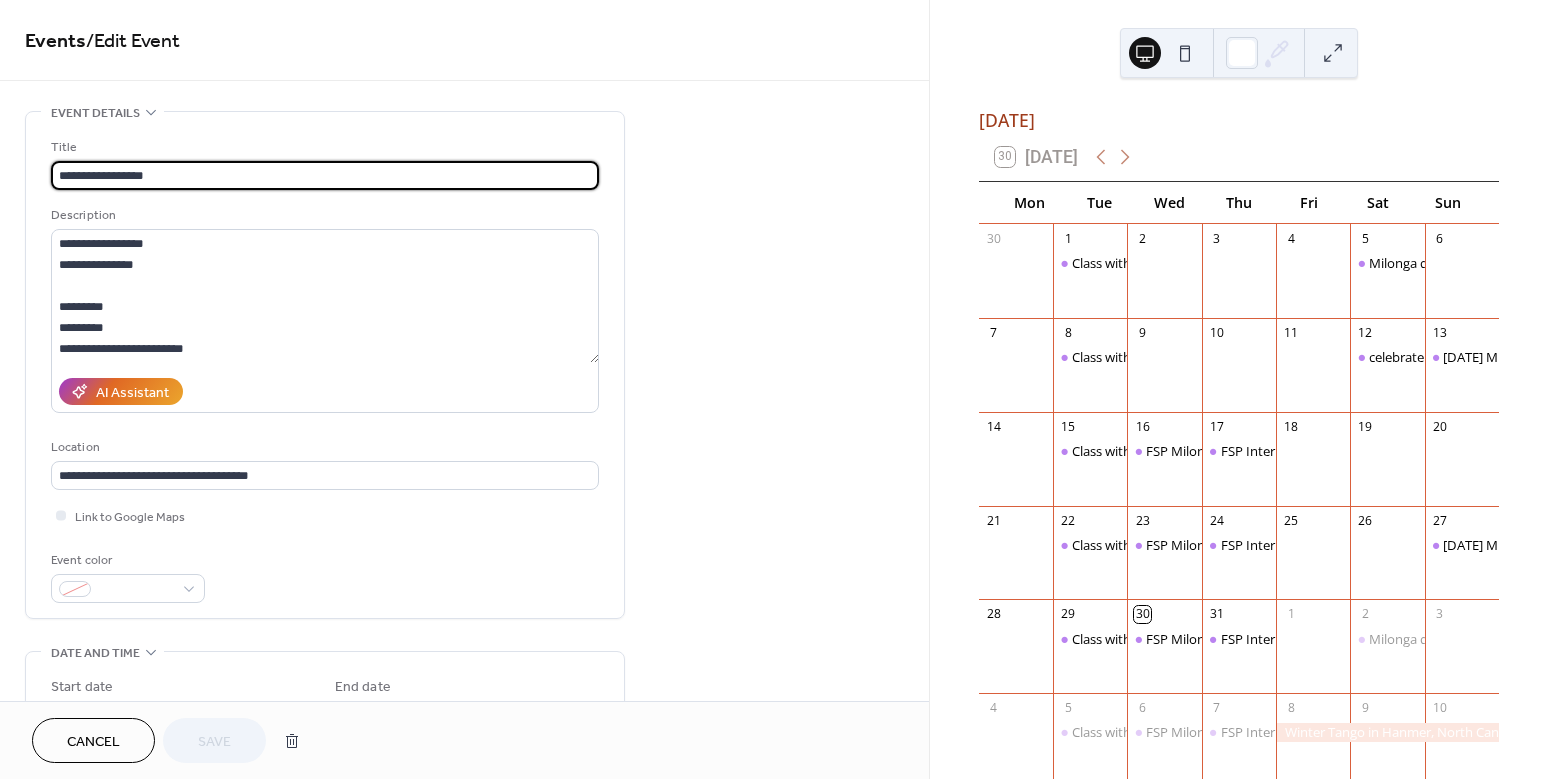 click on "Cancel" at bounding box center [93, 742] 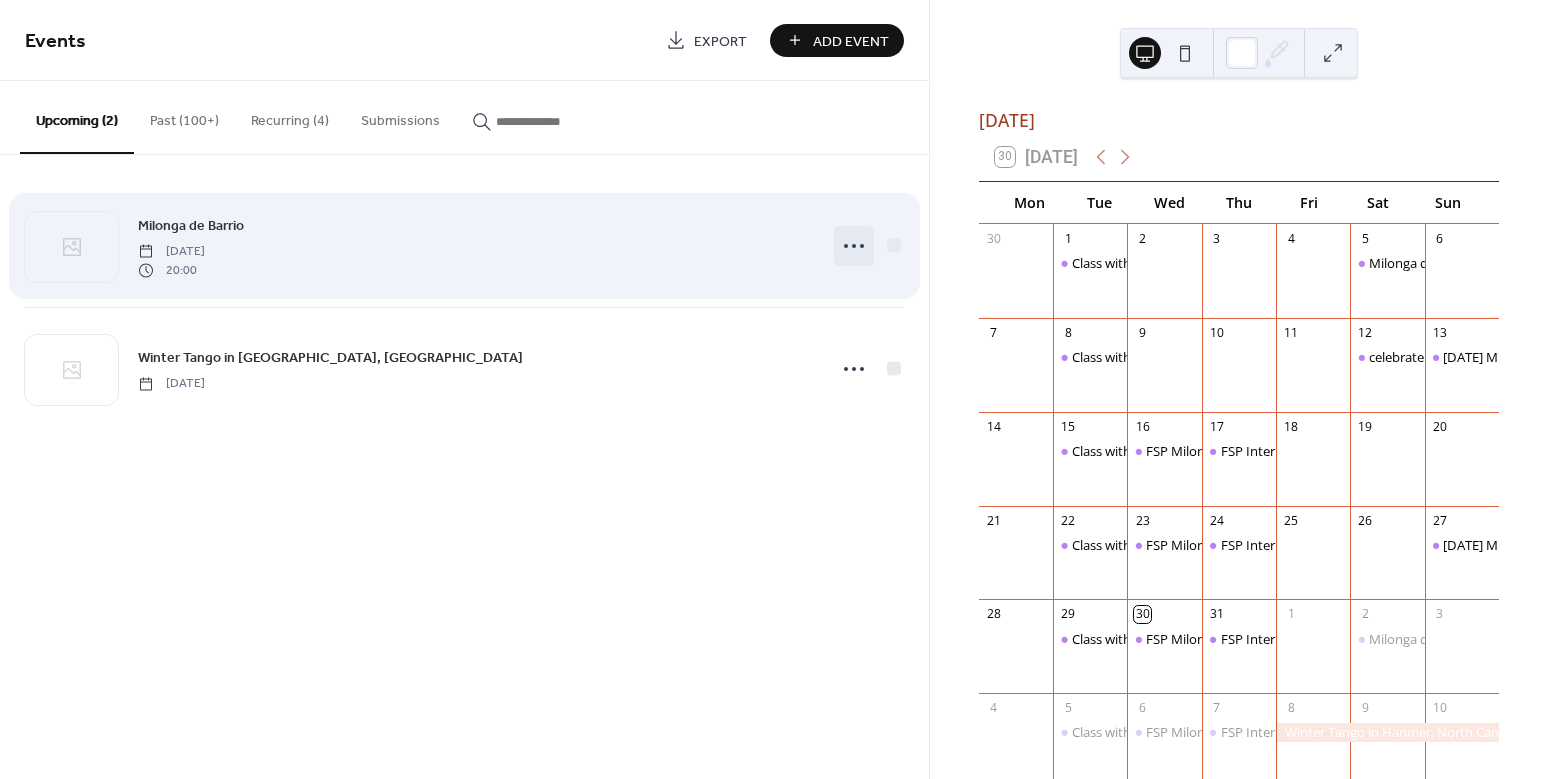 click 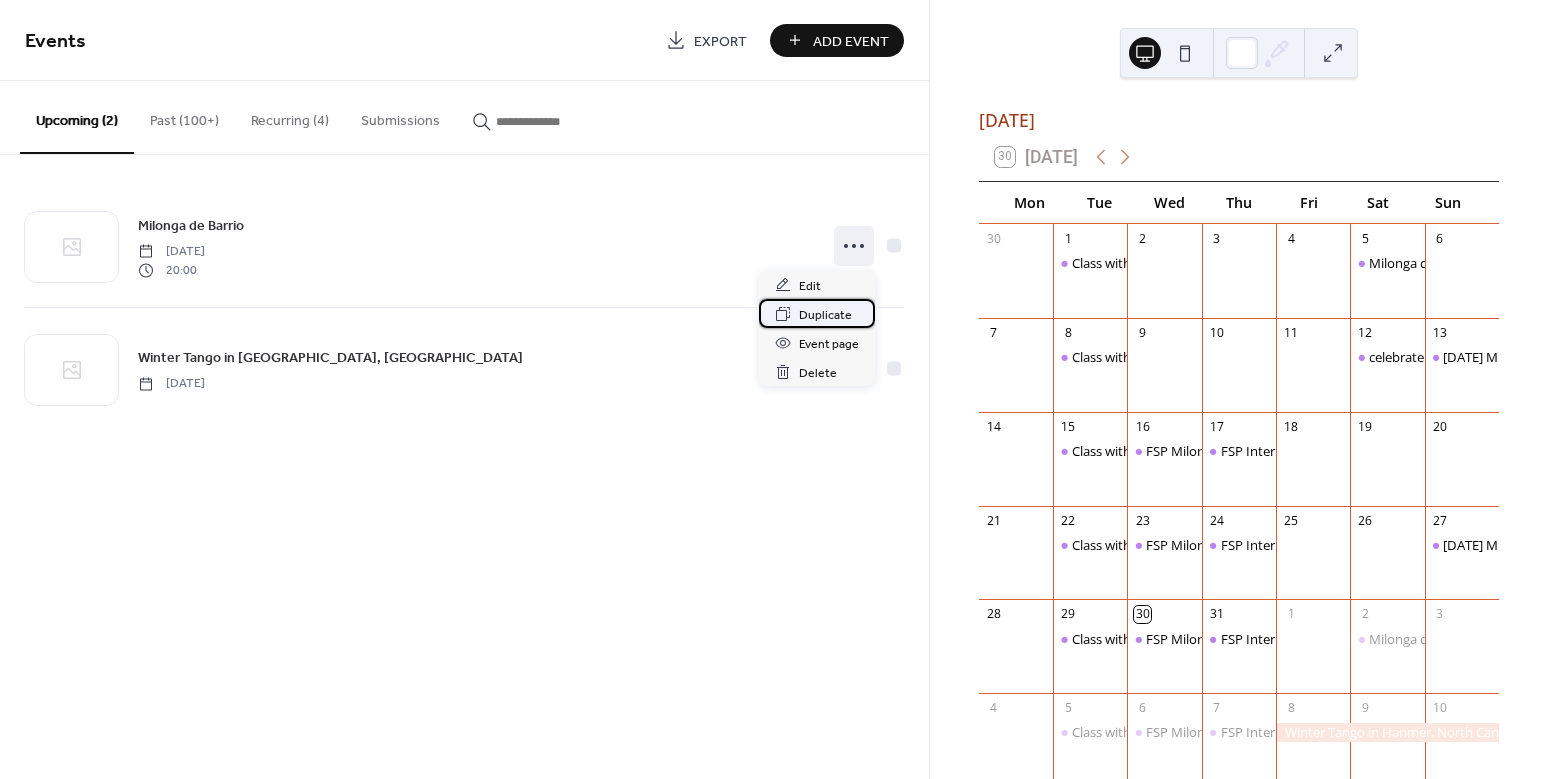 click on "Duplicate" at bounding box center (825, 315) 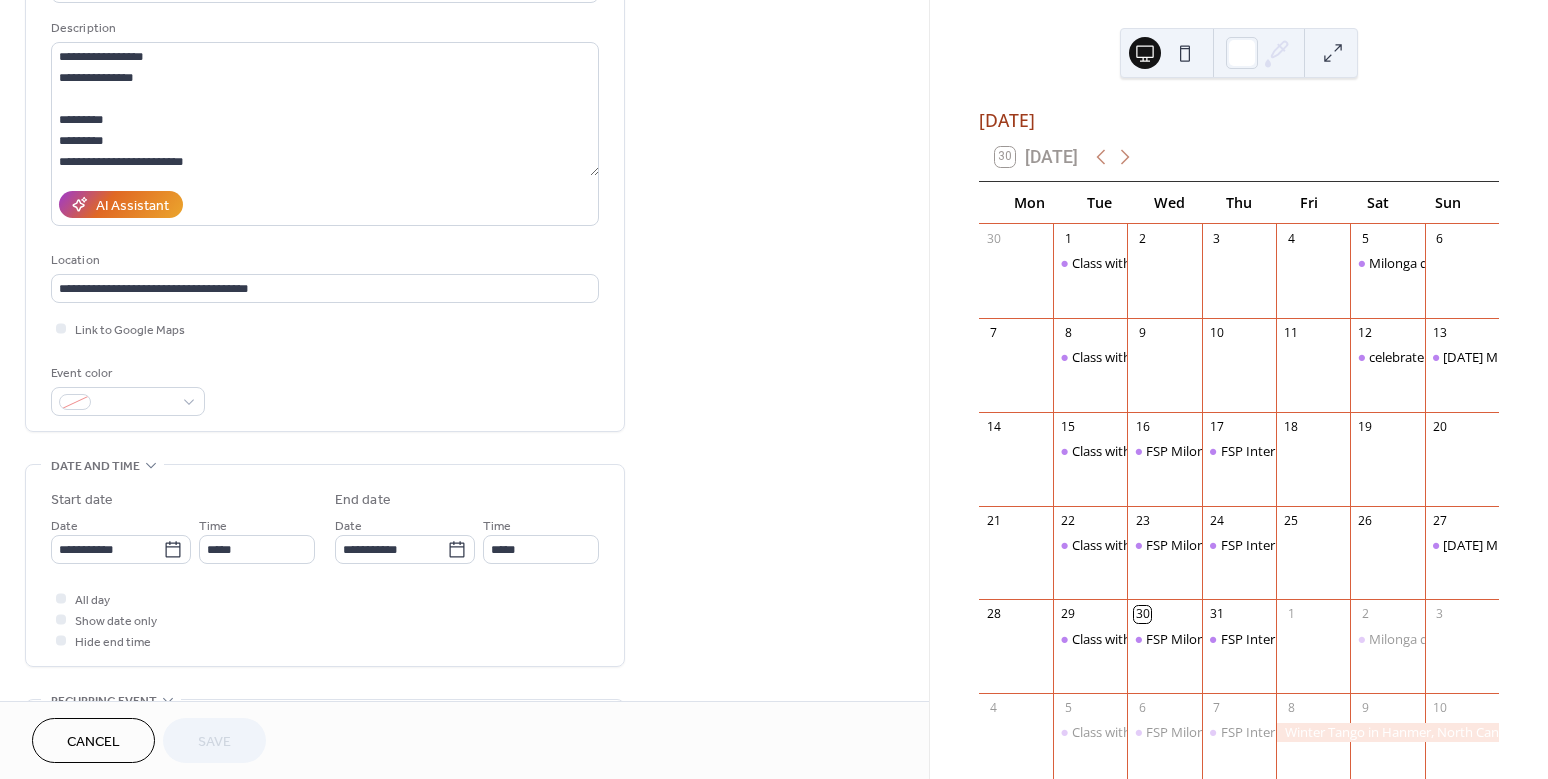 scroll, scrollTop: 191, scrollLeft: 0, axis: vertical 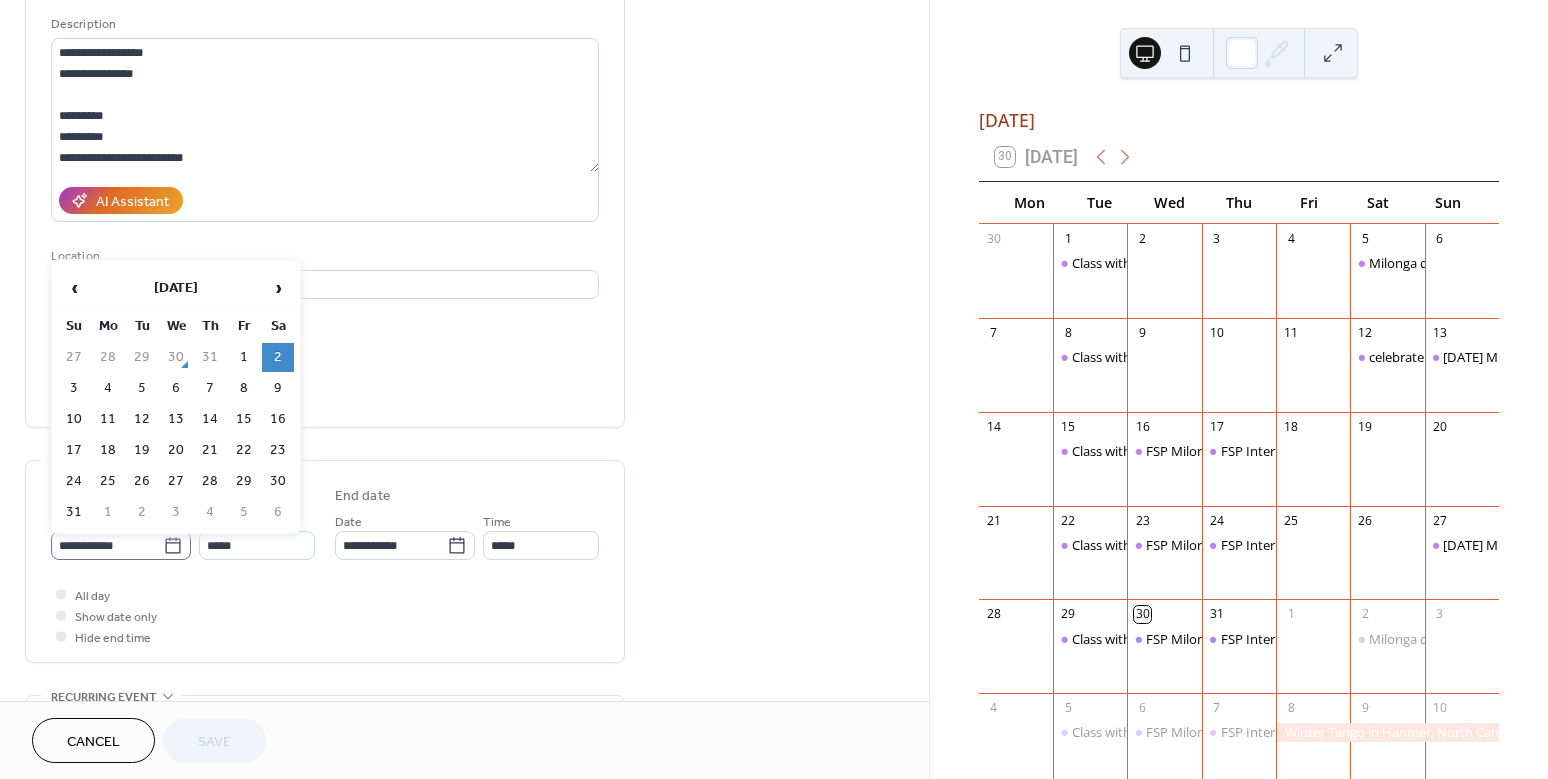 click 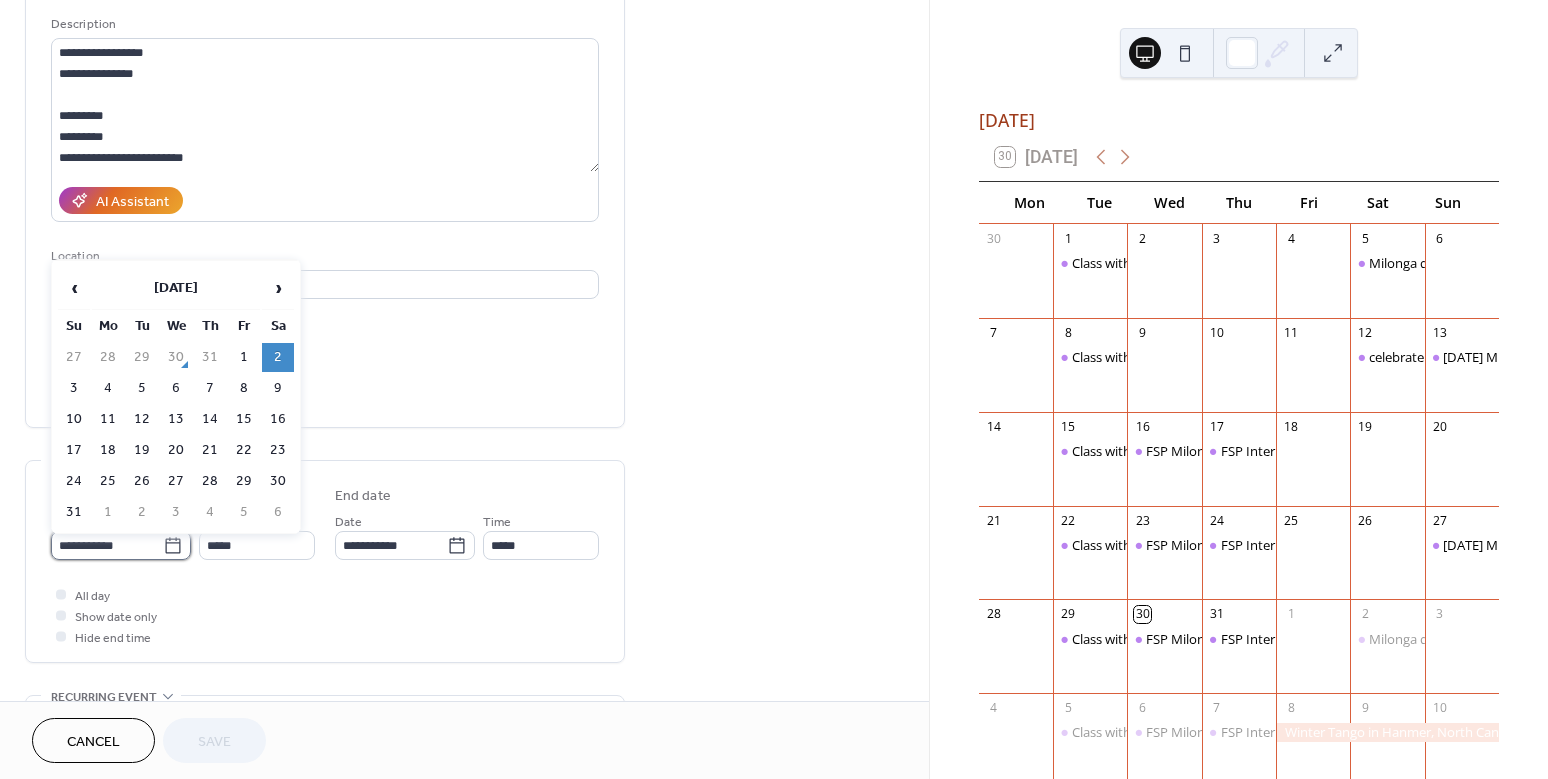 click on "**********" at bounding box center [107, 545] 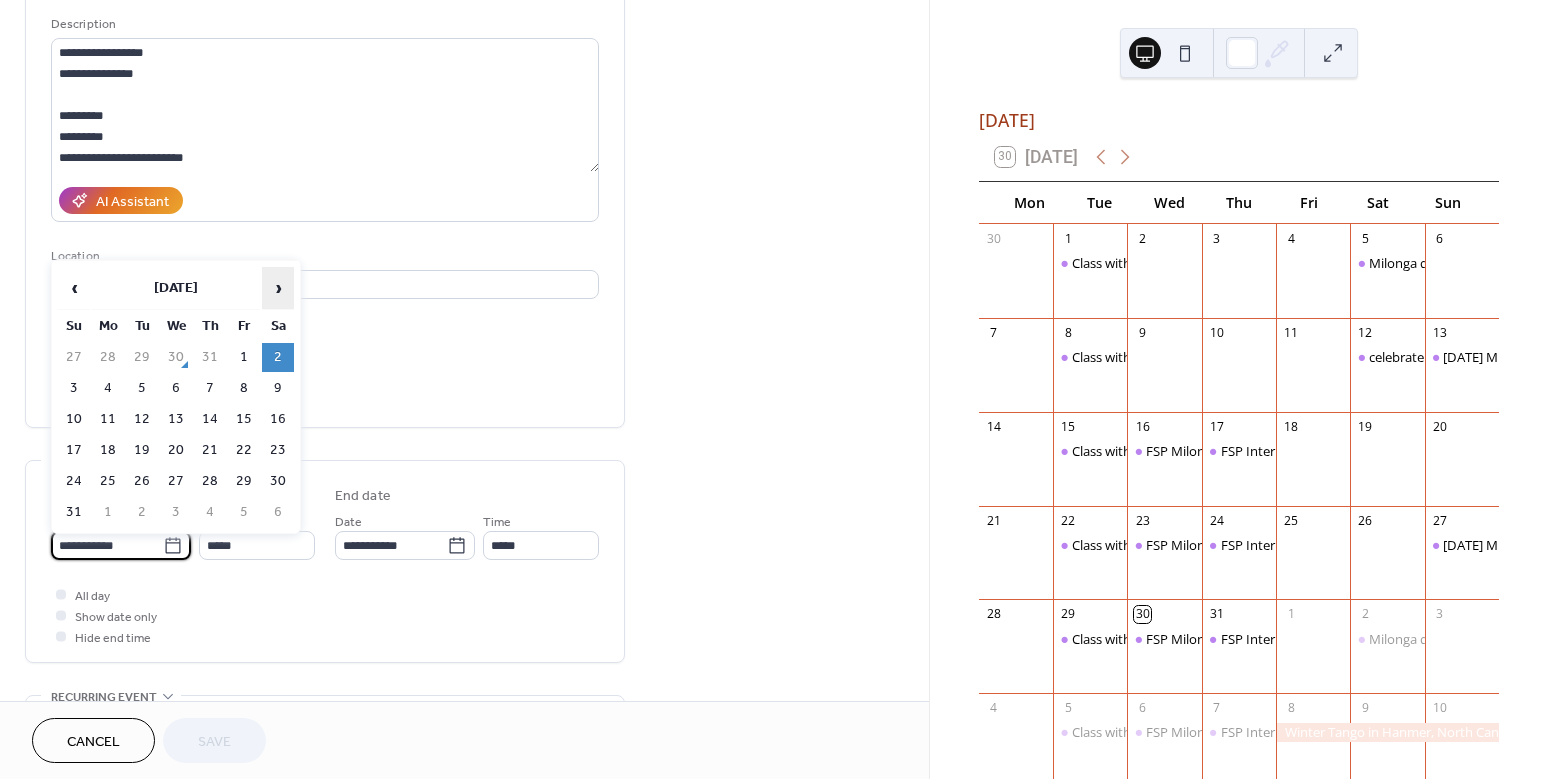 click on "›" at bounding box center [278, 288] 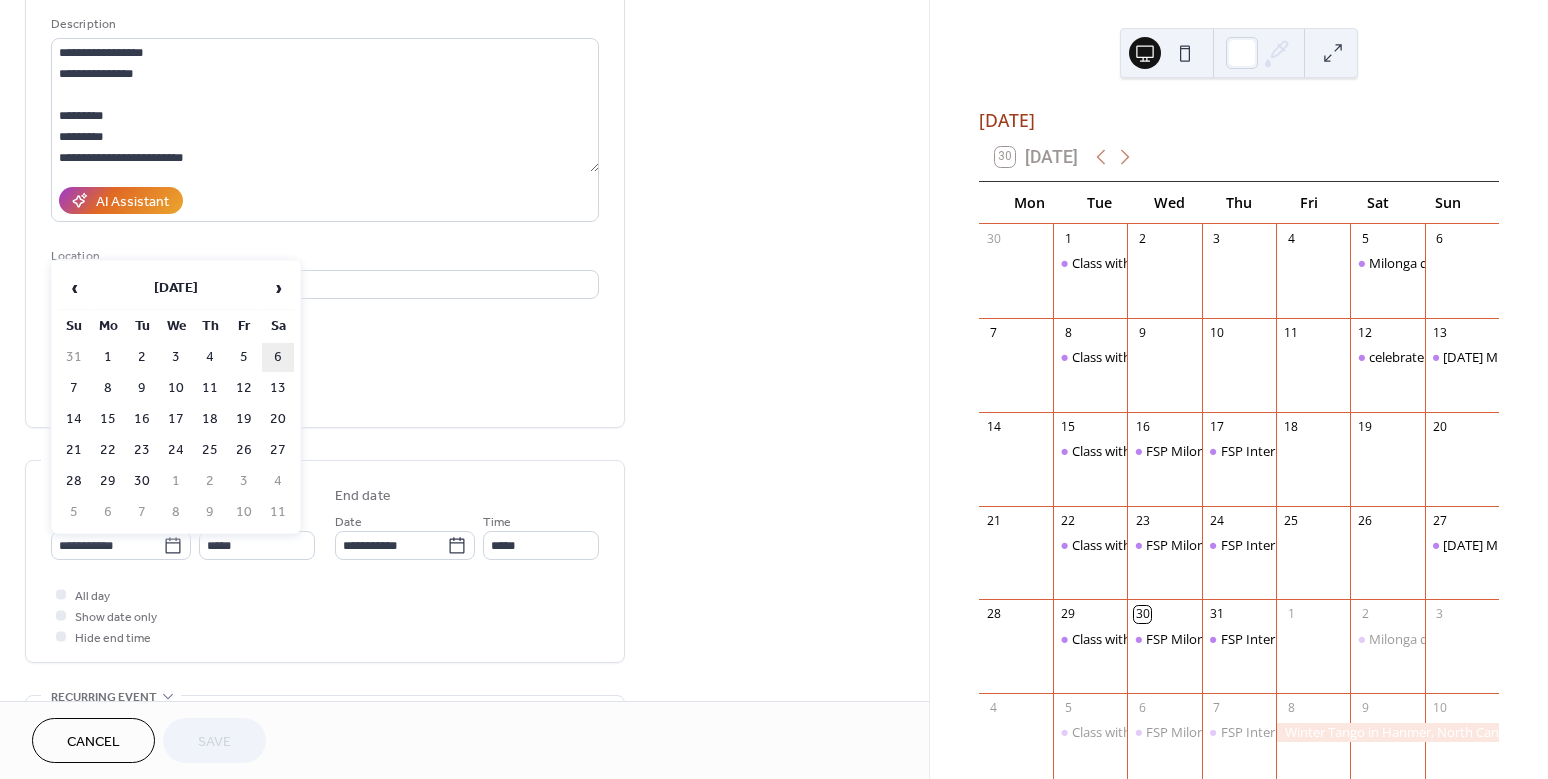 click on "6" at bounding box center (278, 357) 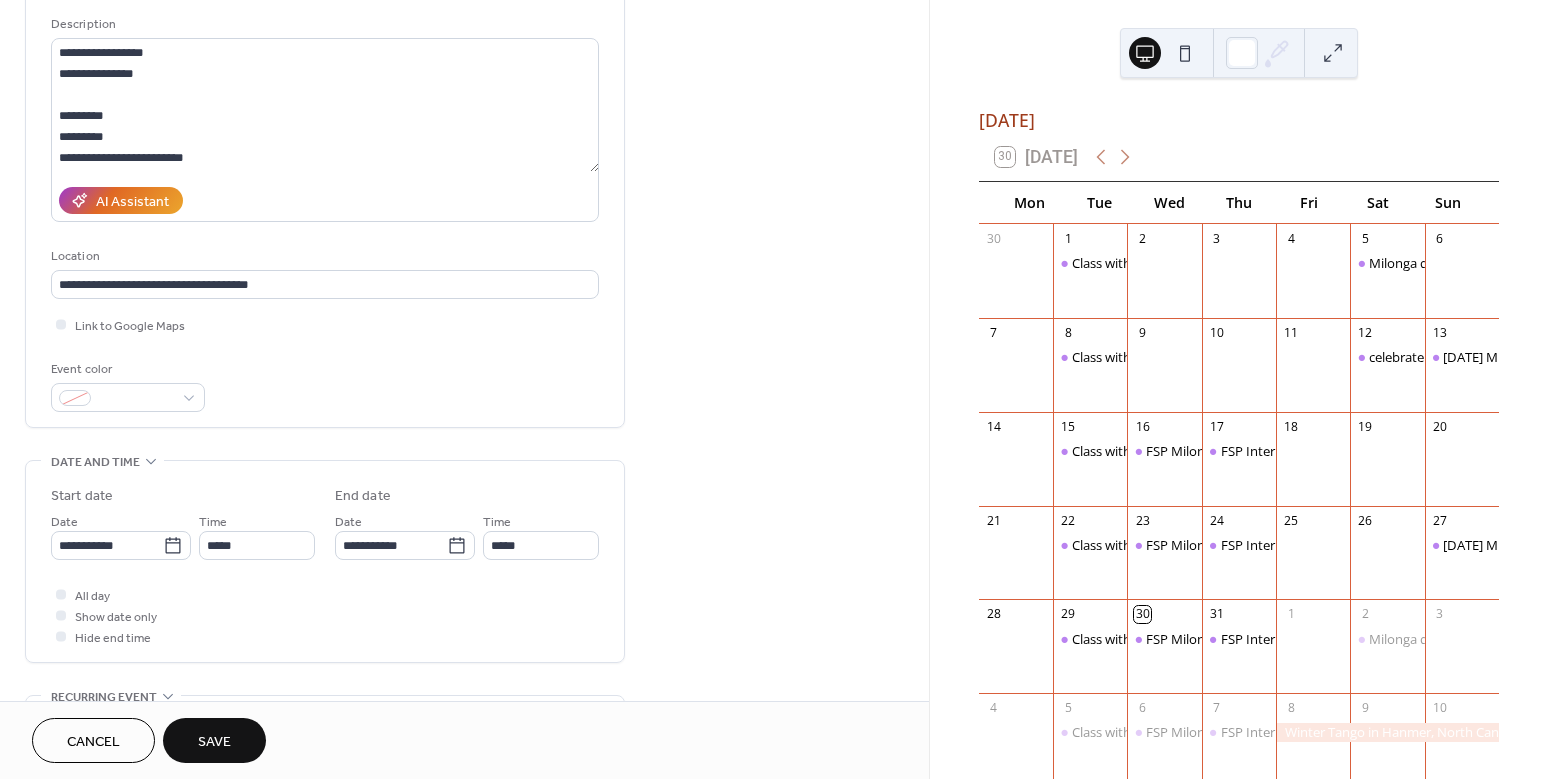 click on "Save" at bounding box center [214, 742] 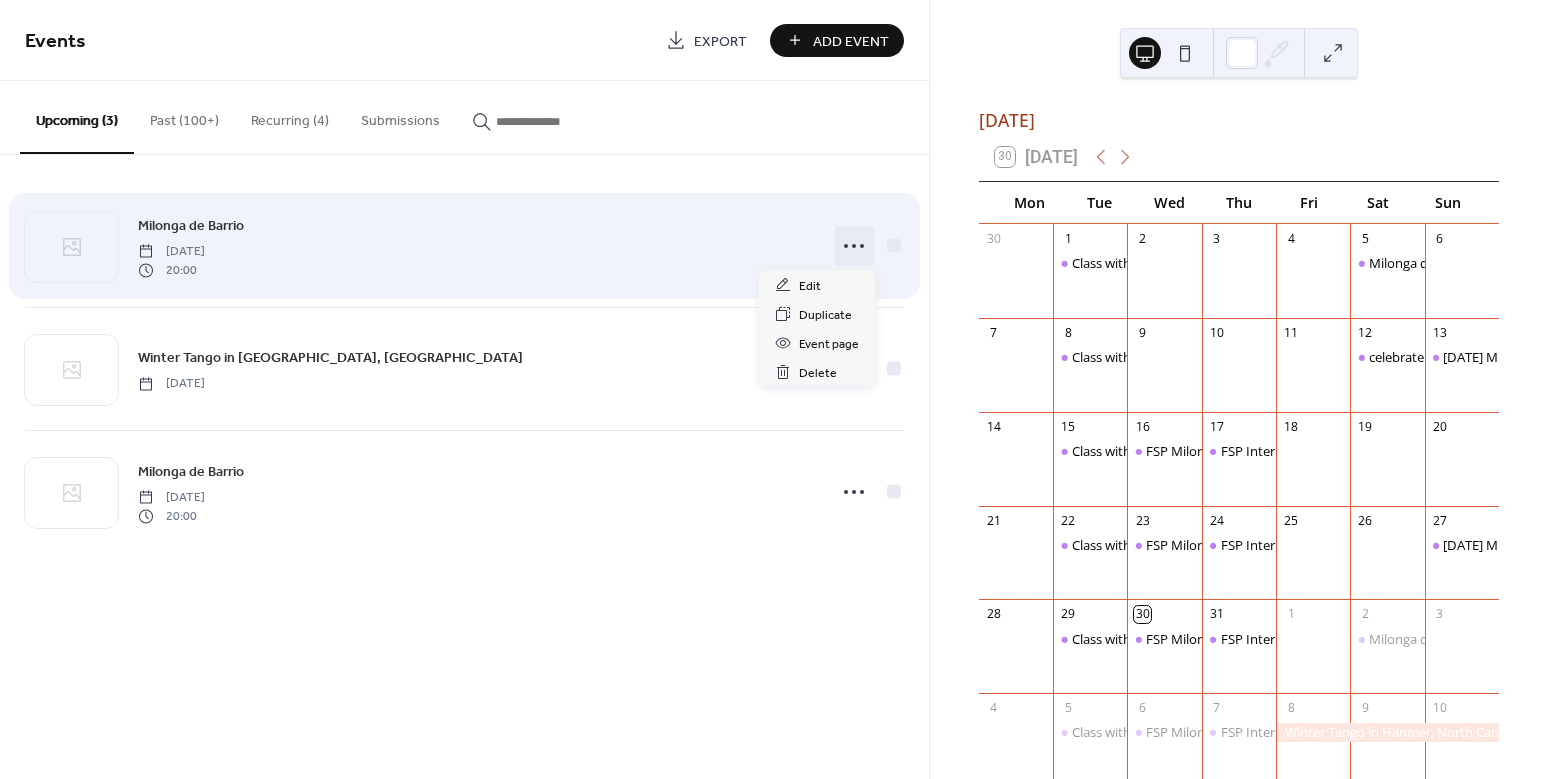 click 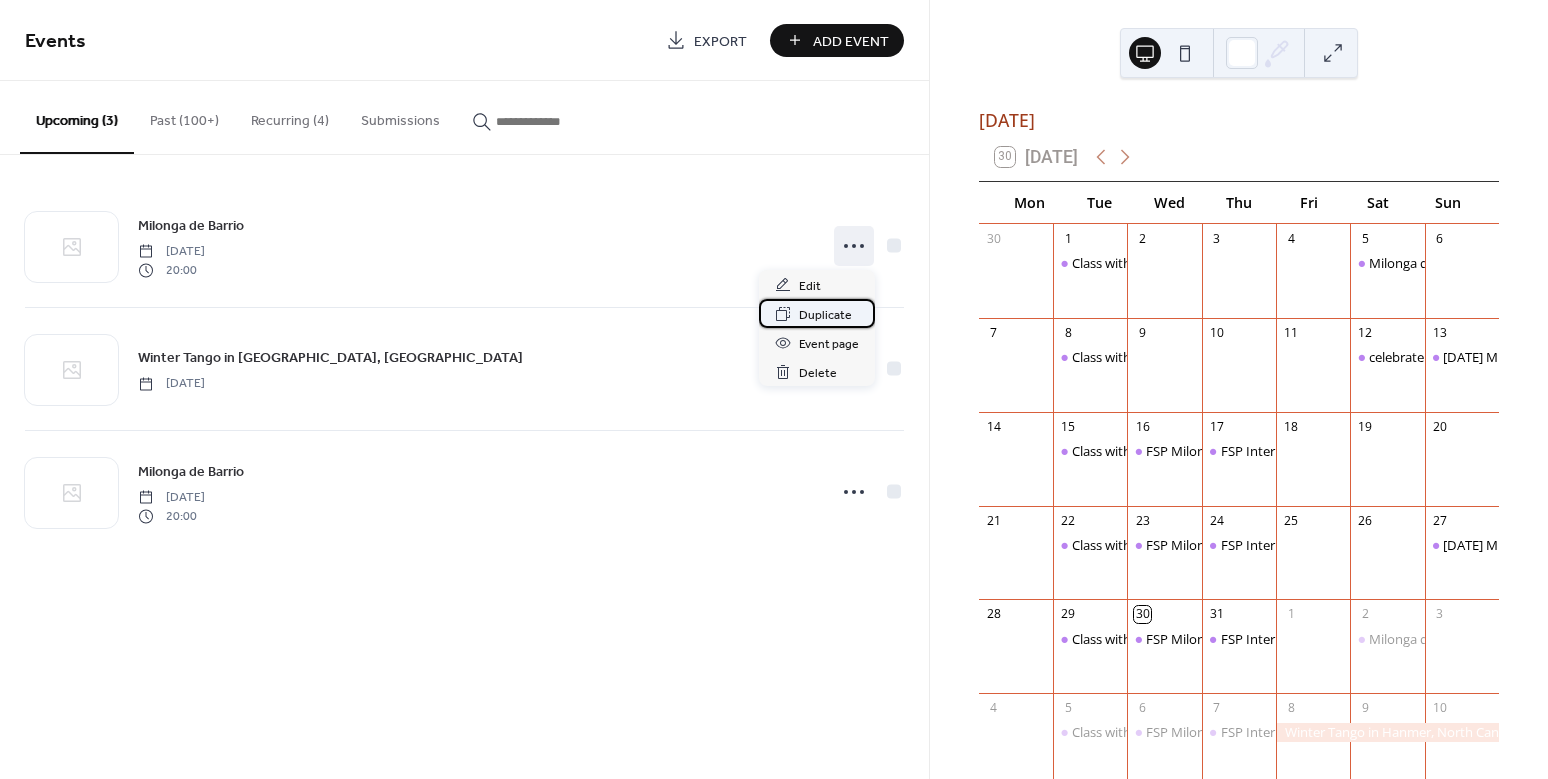 click on "Duplicate" at bounding box center [825, 315] 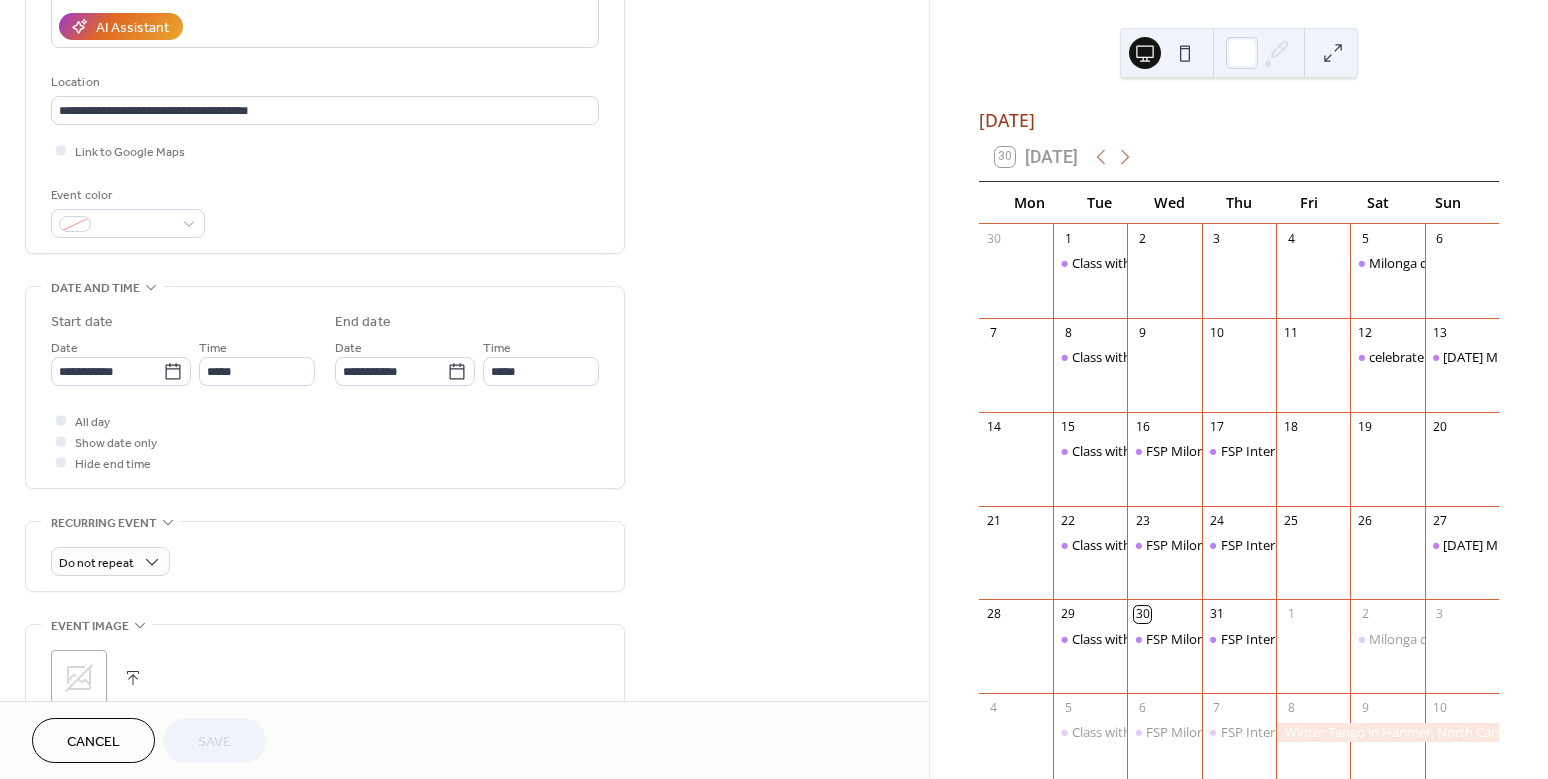 scroll, scrollTop: 366, scrollLeft: 0, axis: vertical 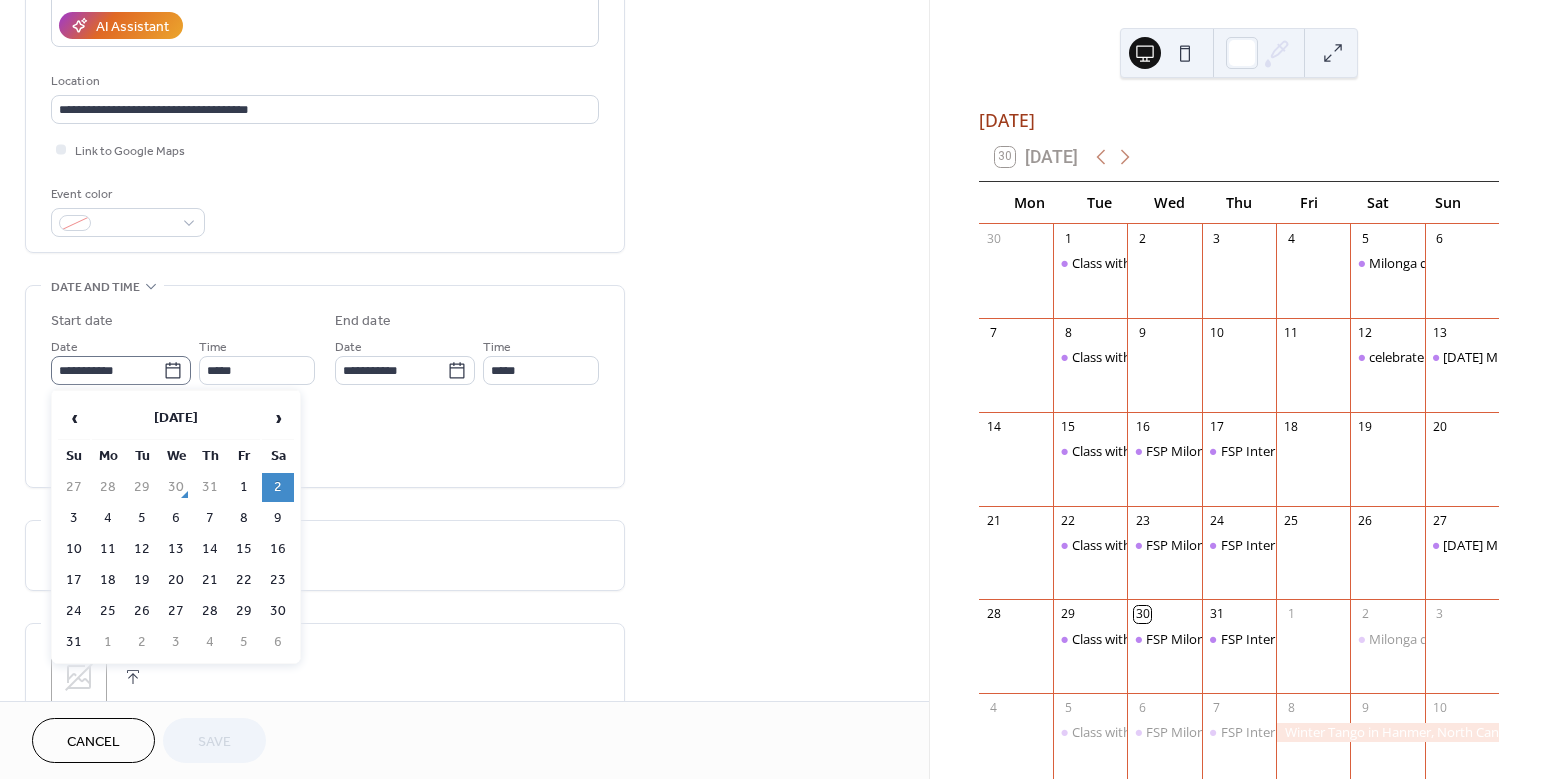 click 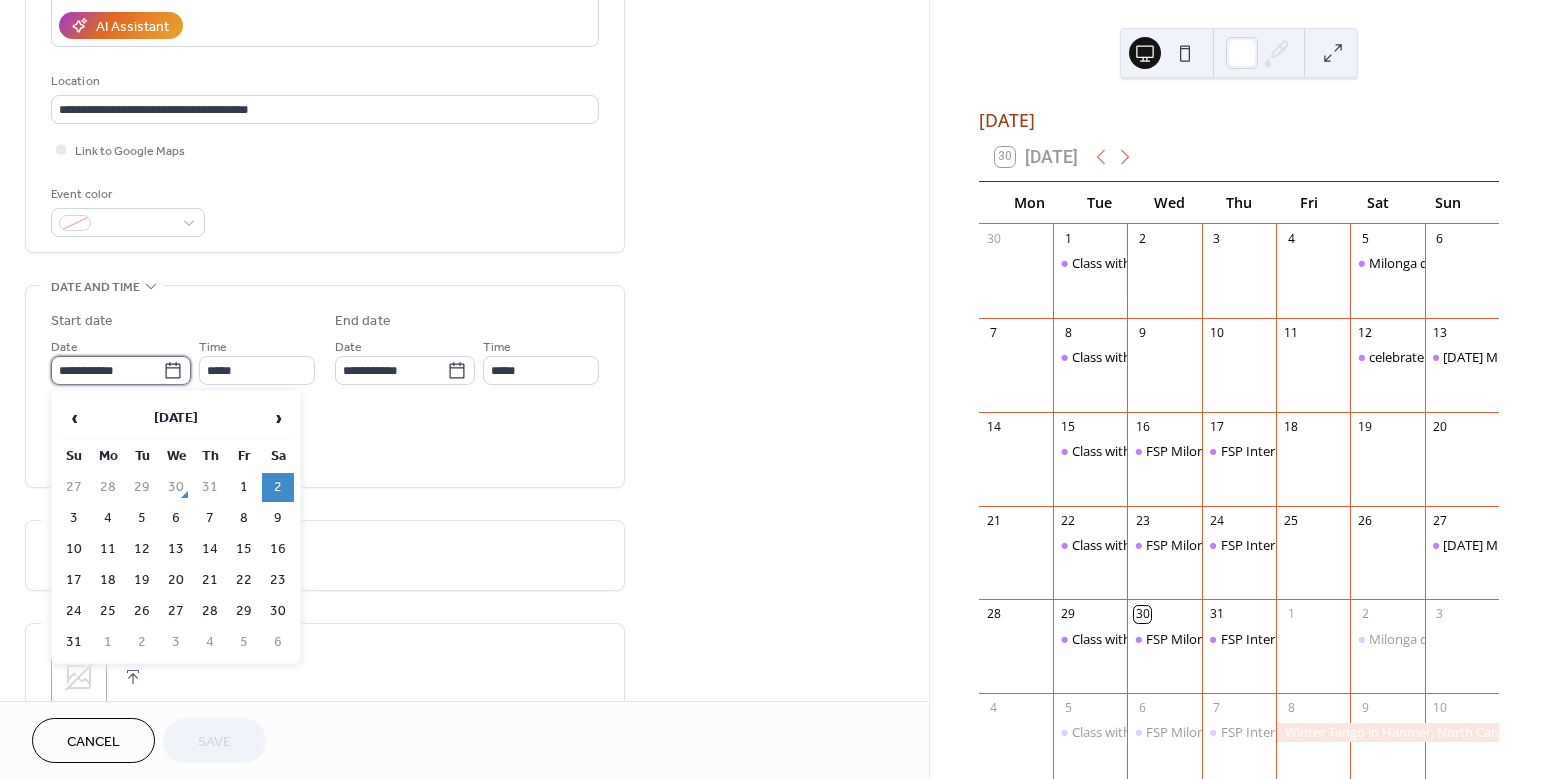 click on "**********" at bounding box center (107, 370) 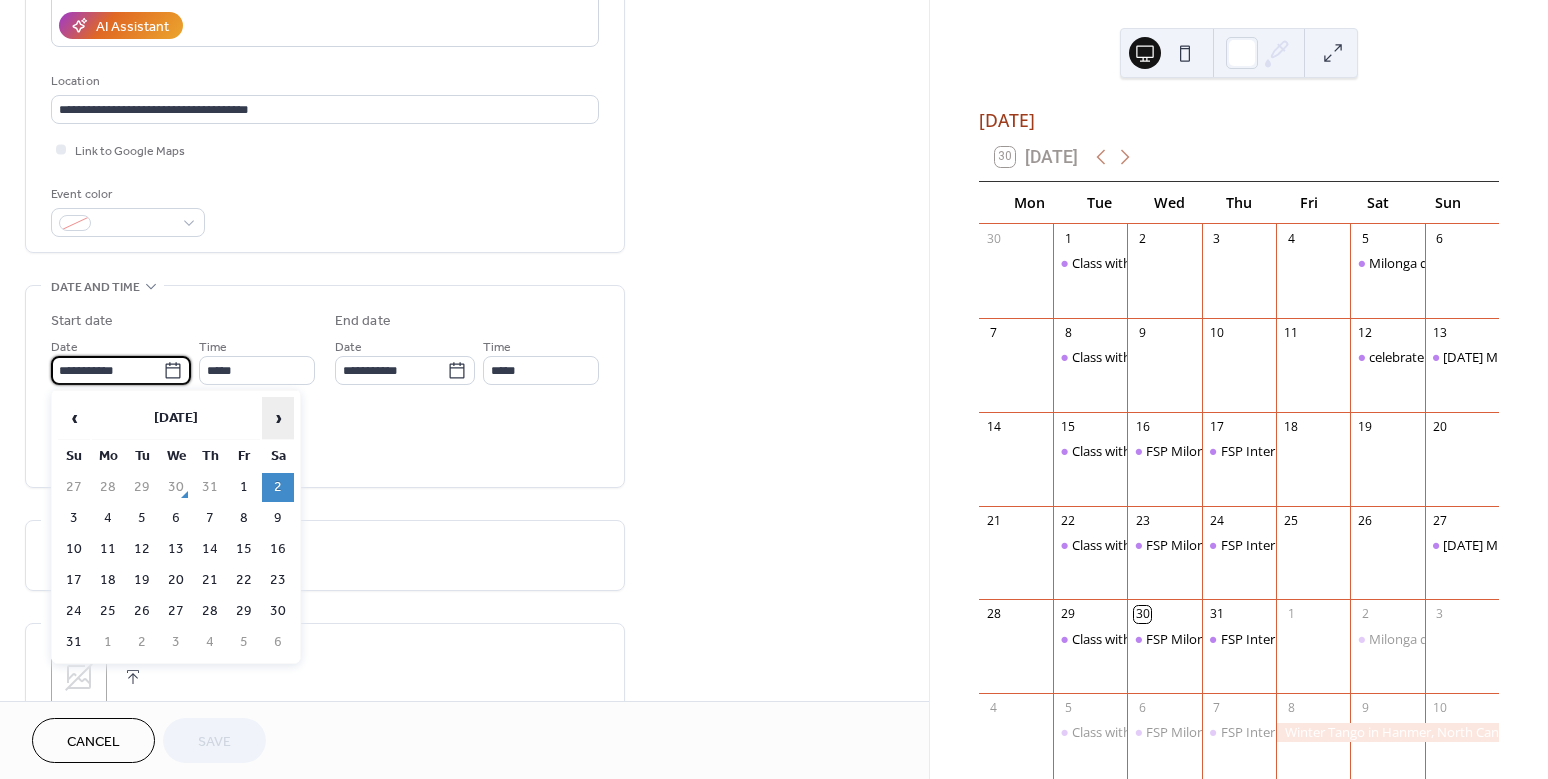 click on "›" at bounding box center (278, 418) 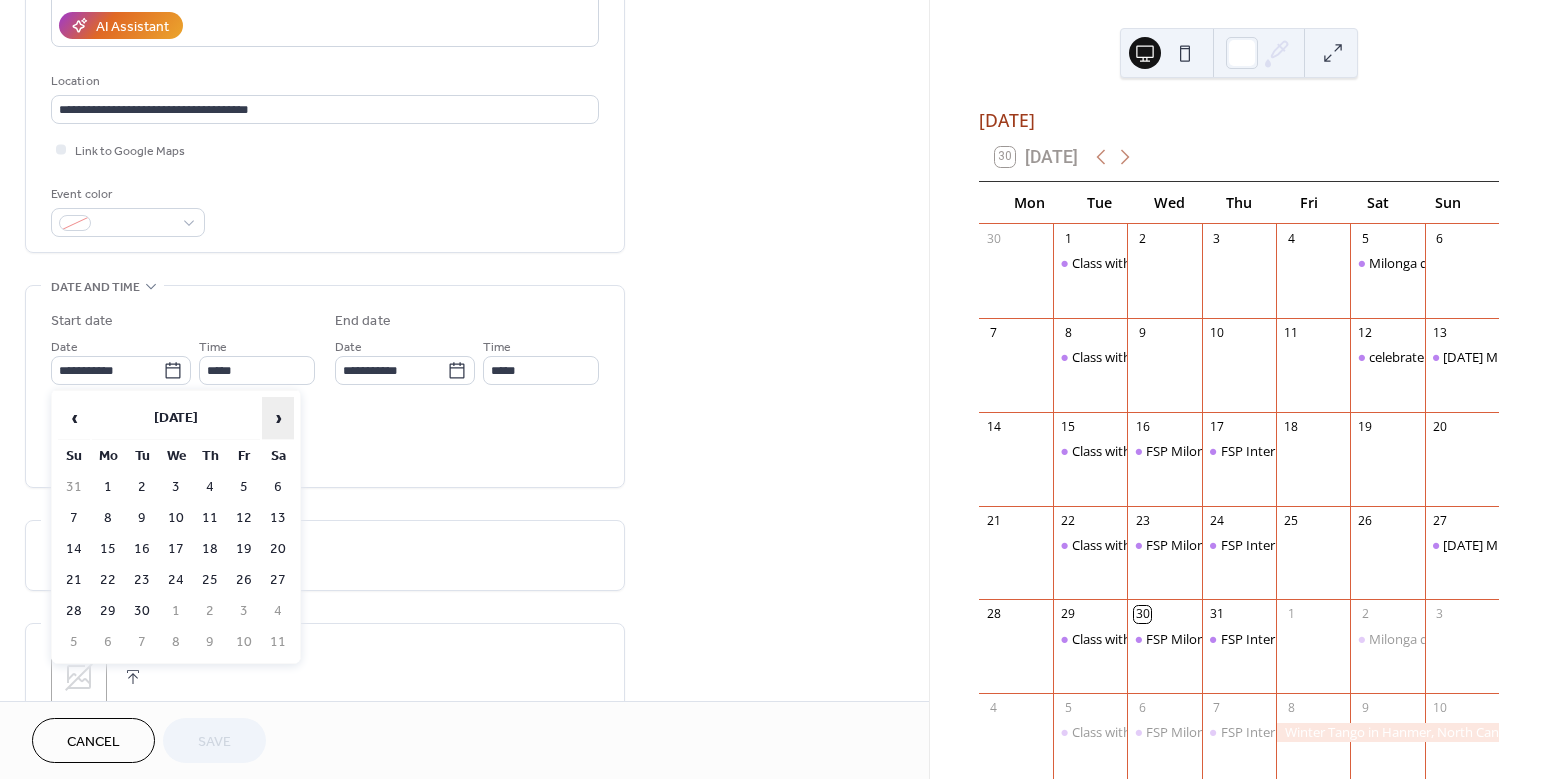 click on "›" at bounding box center (278, 418) 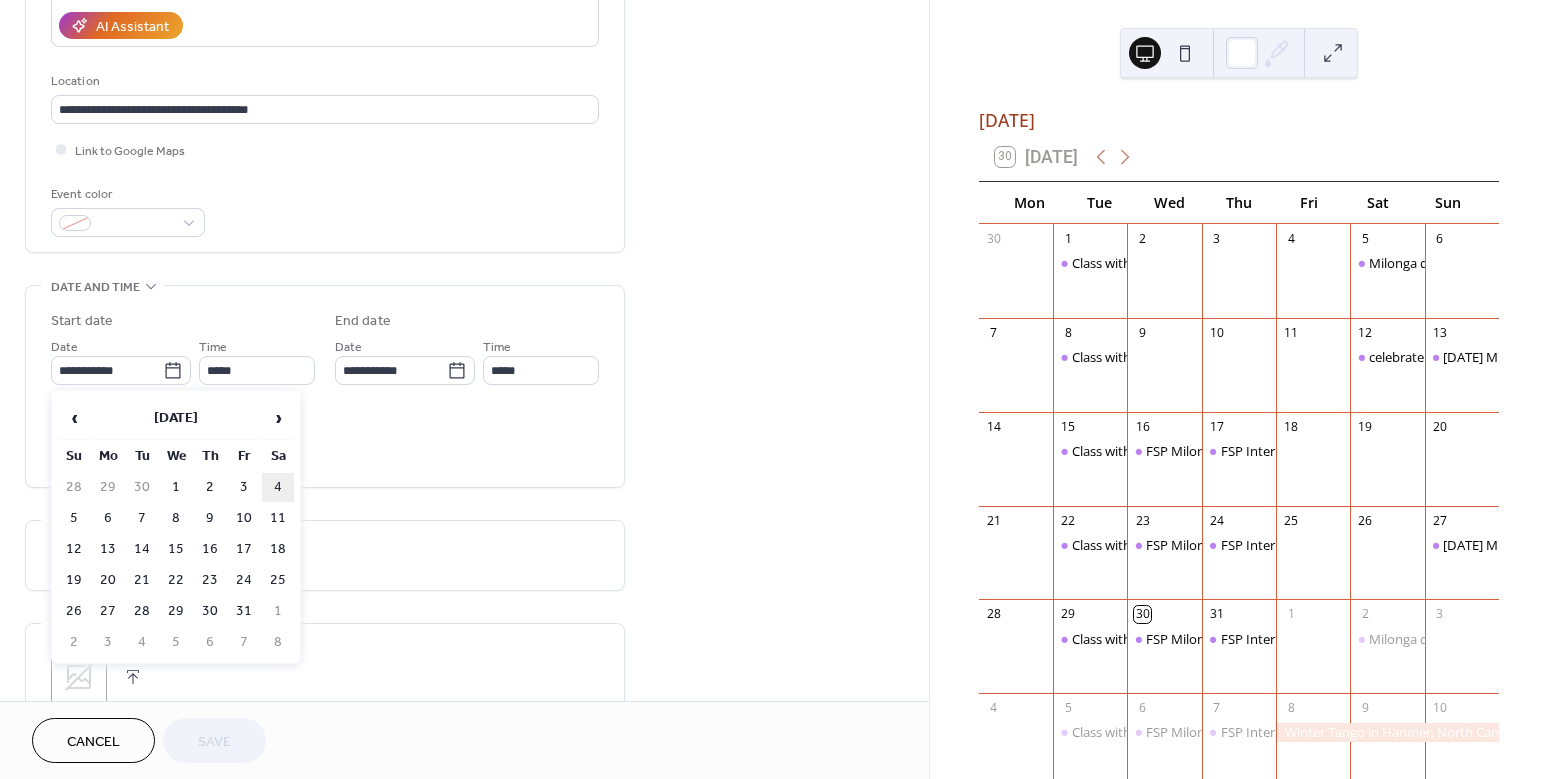 click on "4" at bounding box center (278, 487) 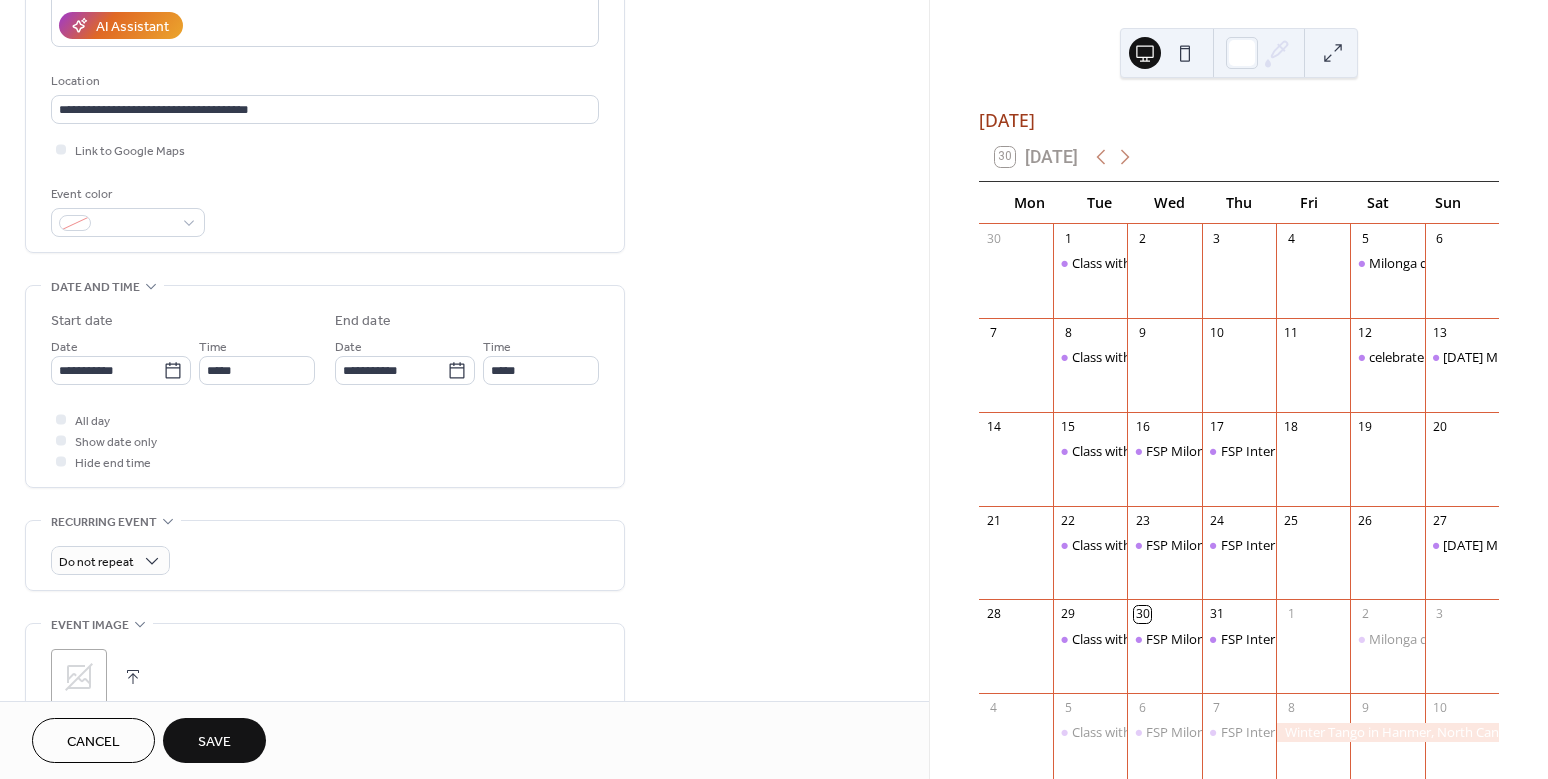 click on "Save" at bounding box center (214, 742) 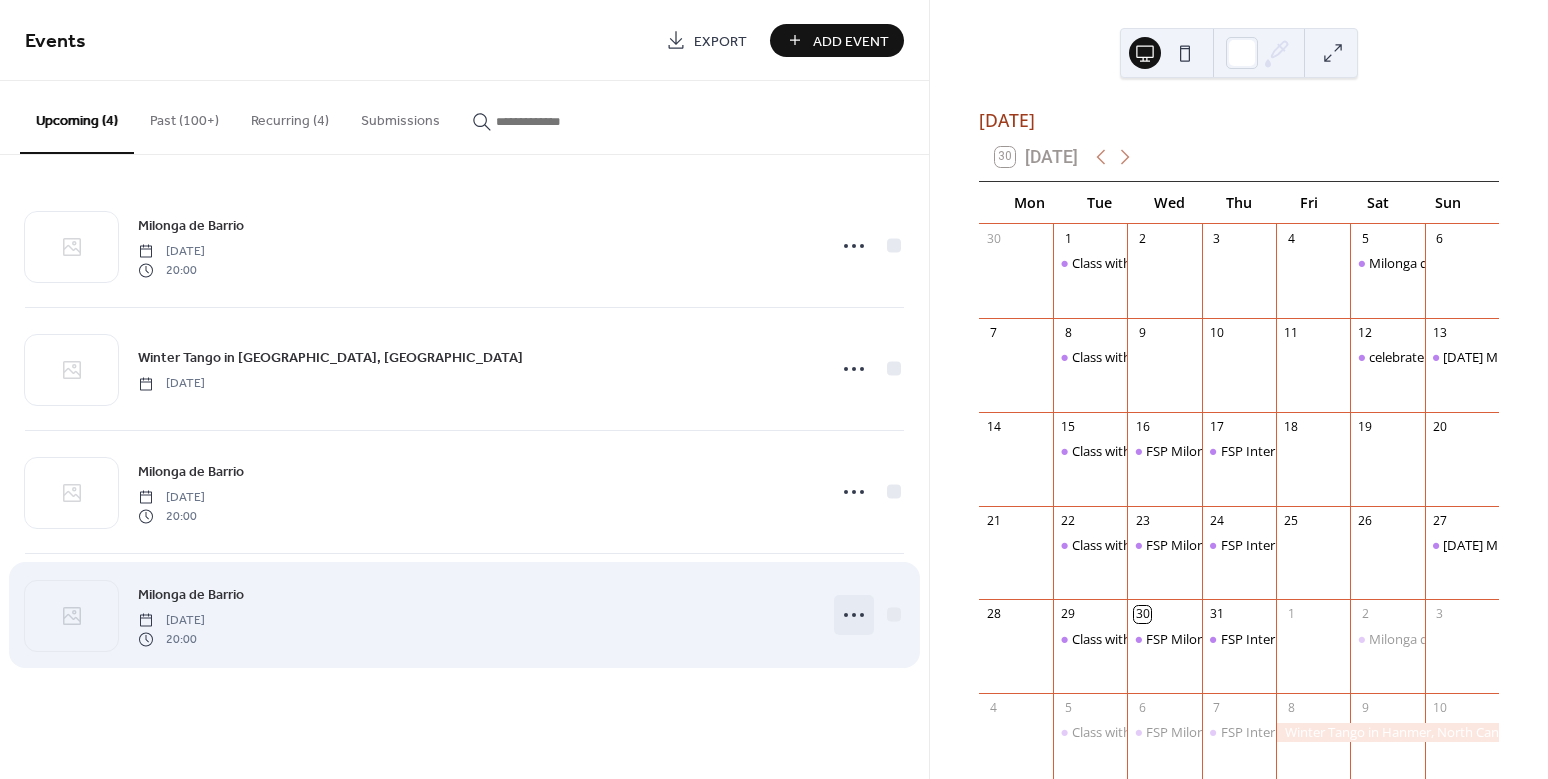 click 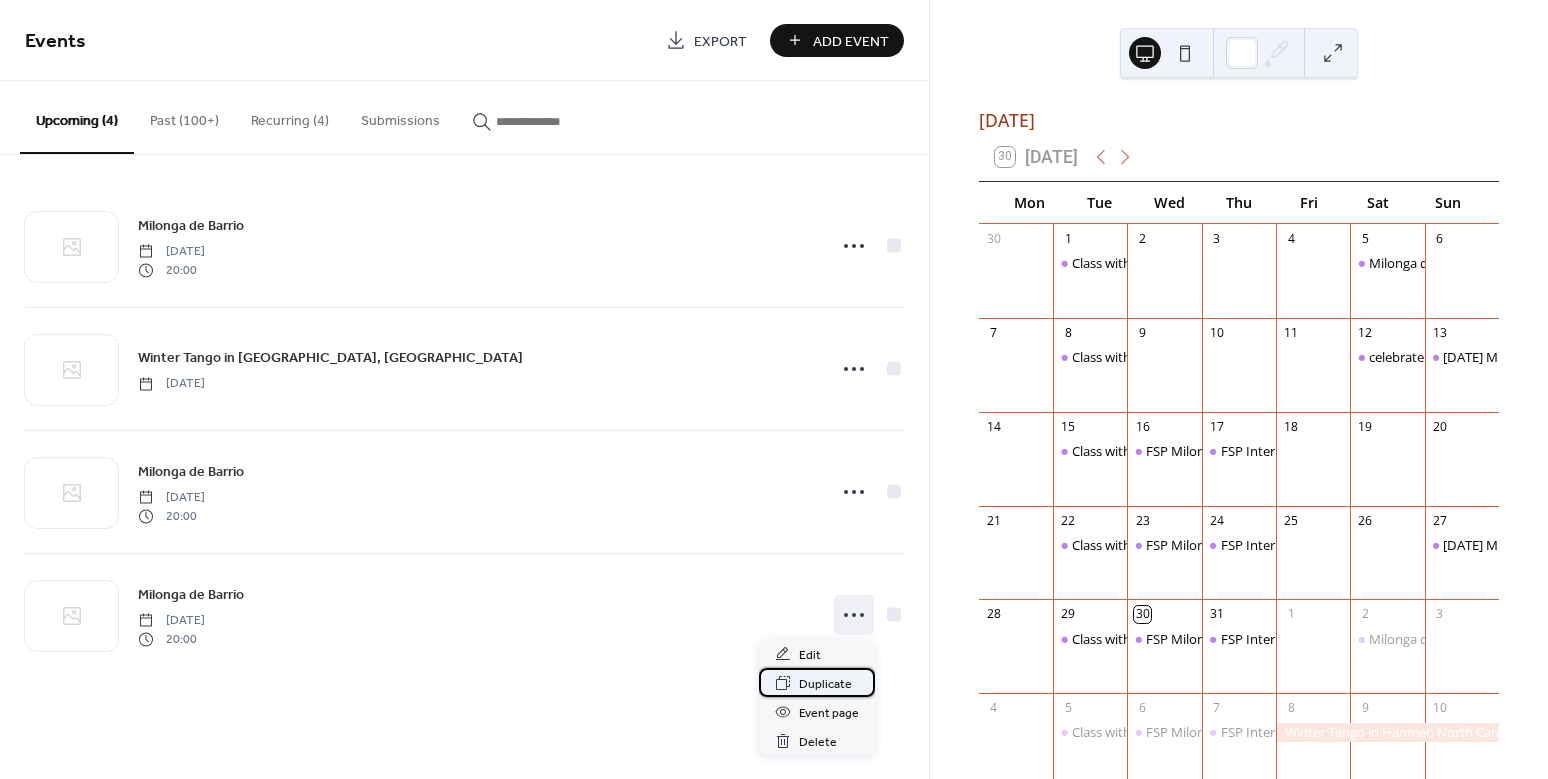 click on "Duplicate" at bounding box center [825, 684] 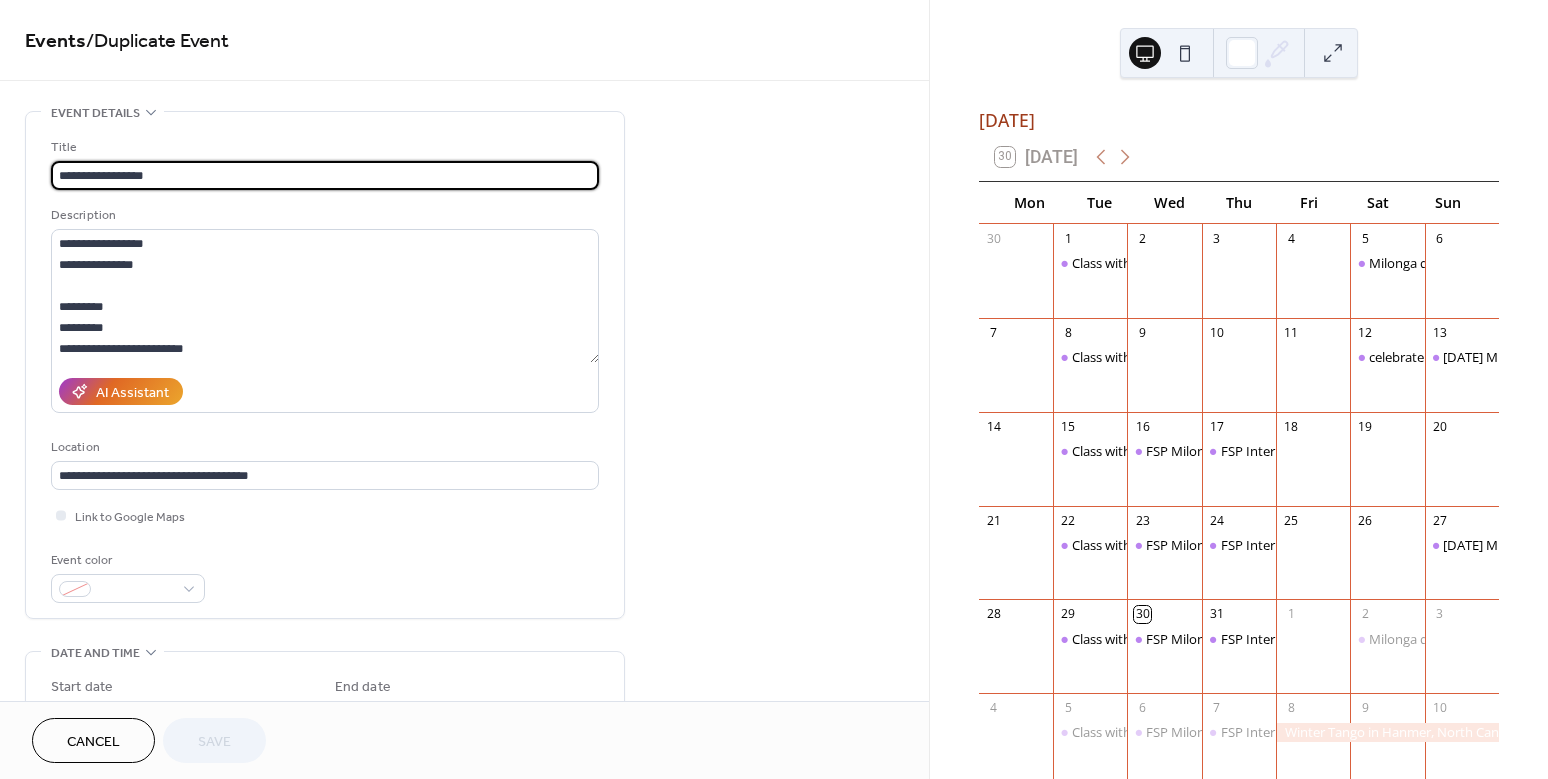scroll, scrollTop: 195, scrollLeft: 0, axis: vertical 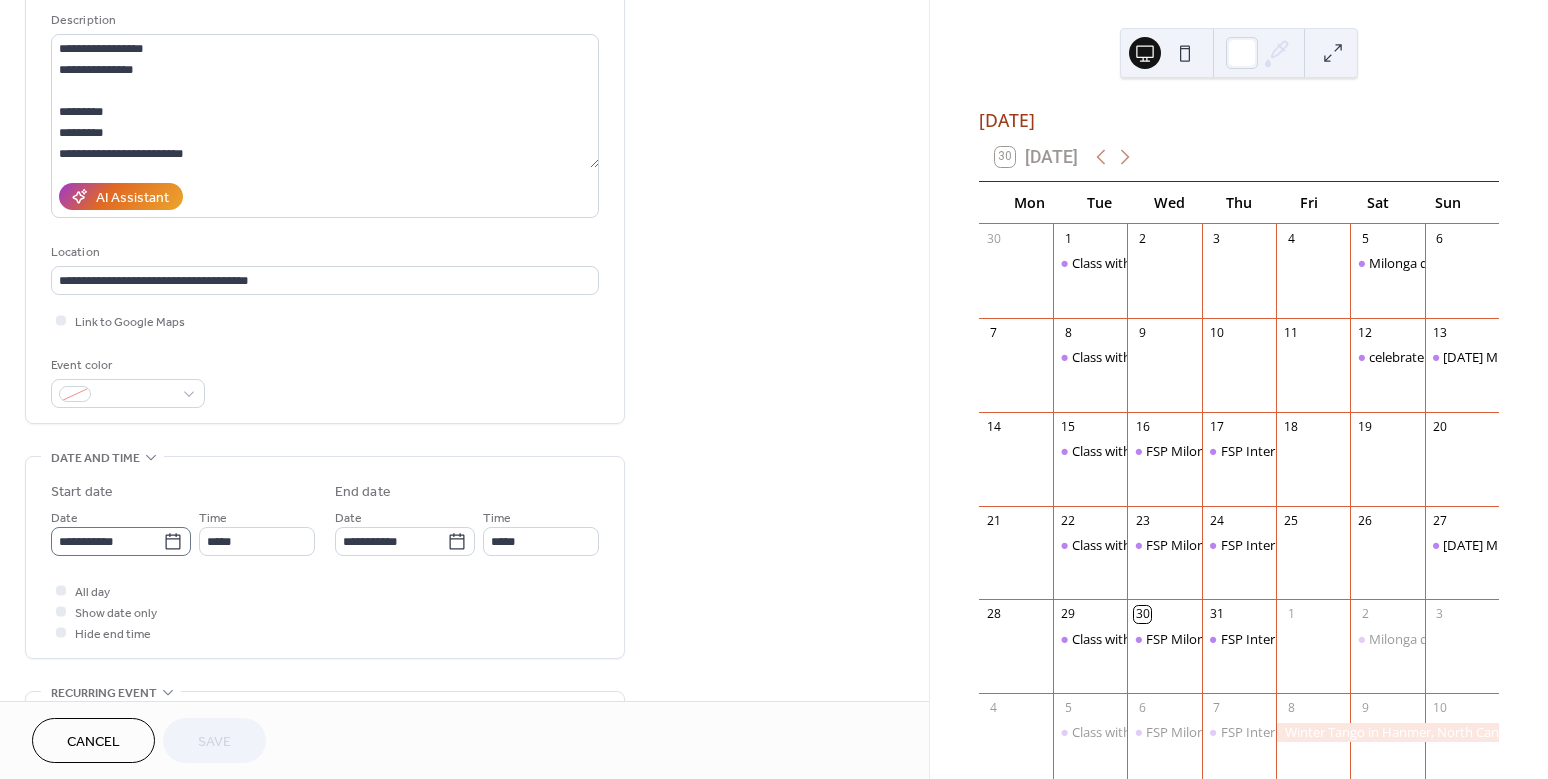 click 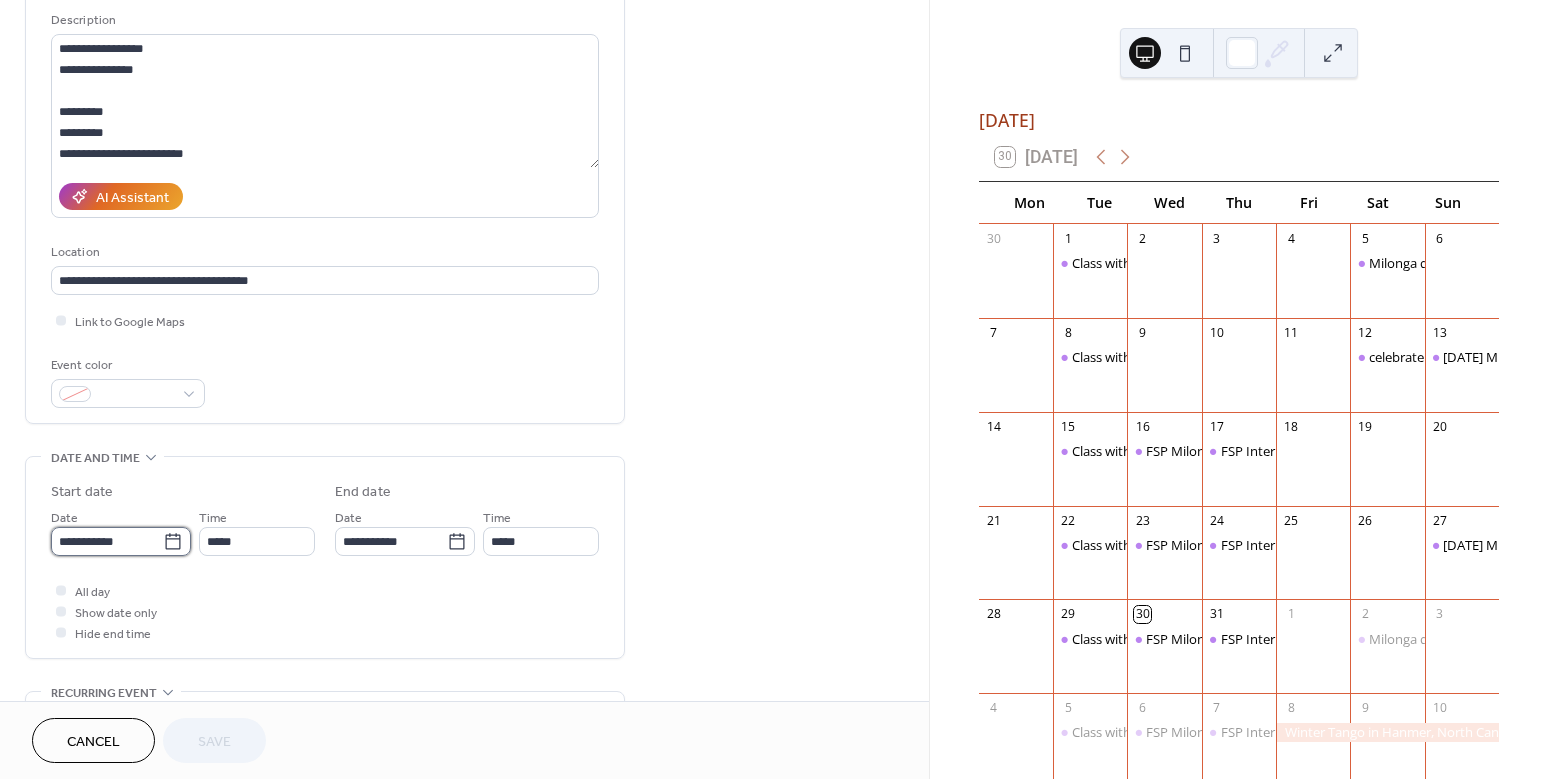 click on "**********" at bounding box center [107, 541] 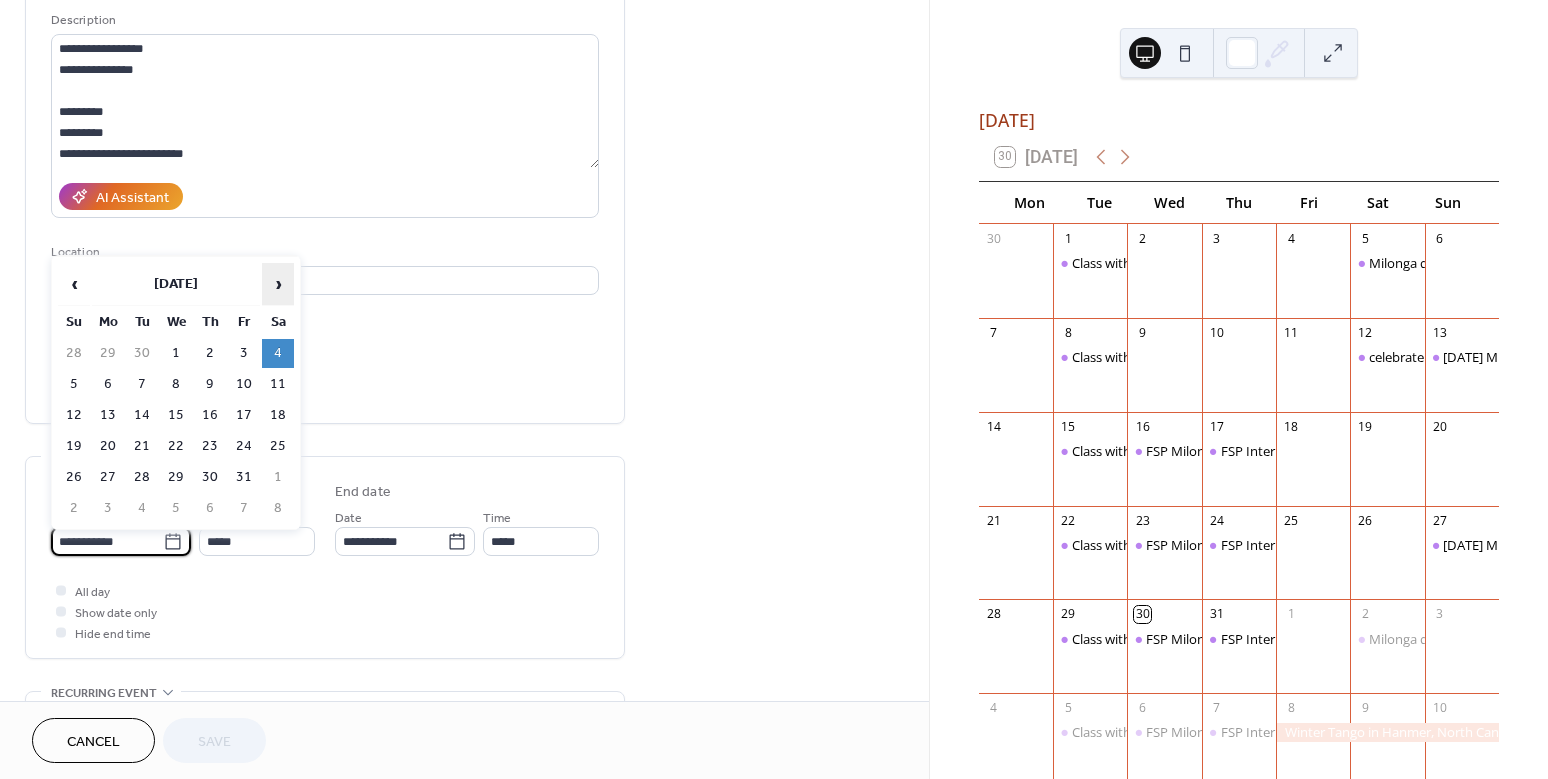 click on "›" at bounding box center (278, 284) 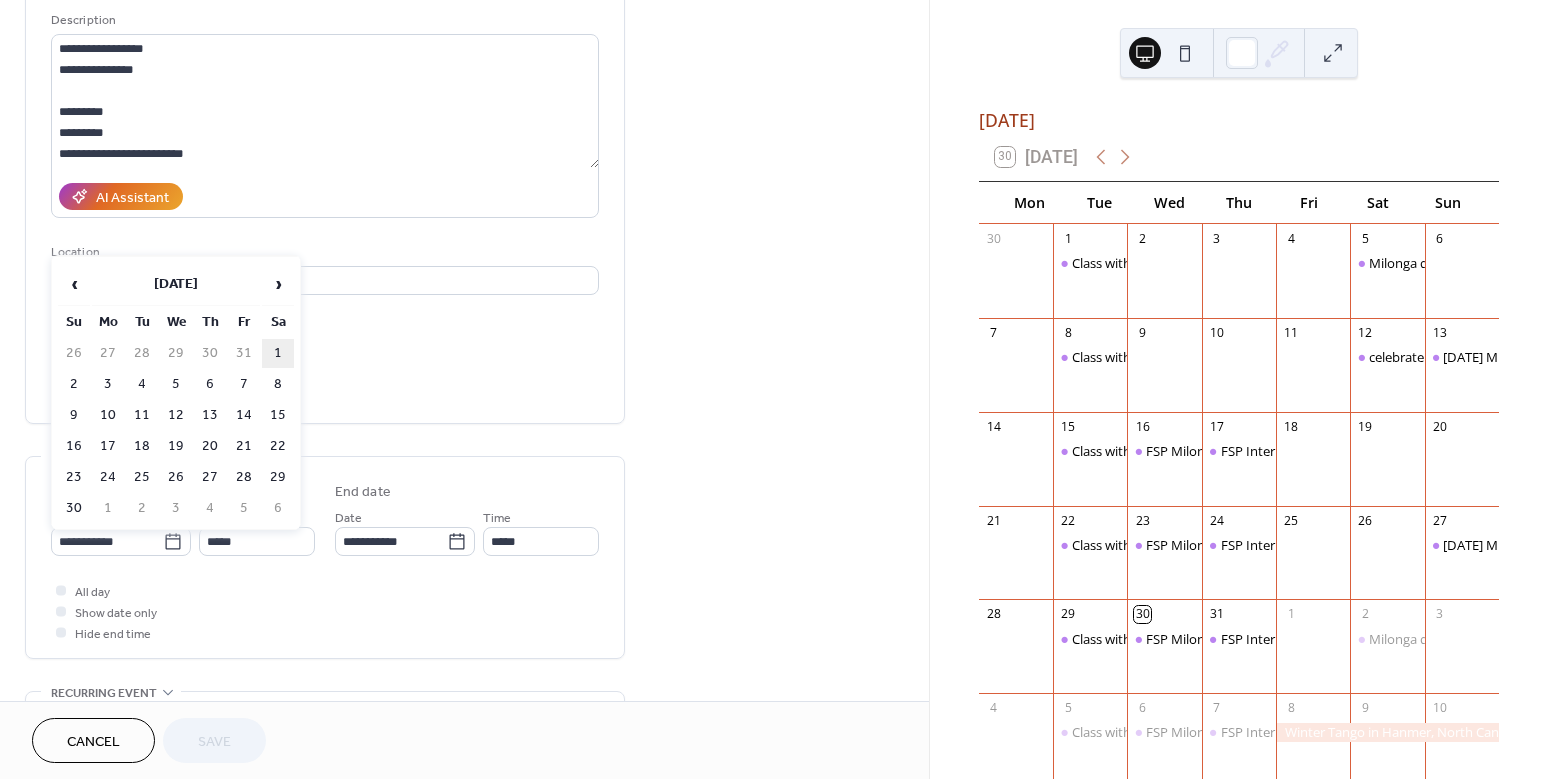 click on "1" at bounding box center (278, 353) 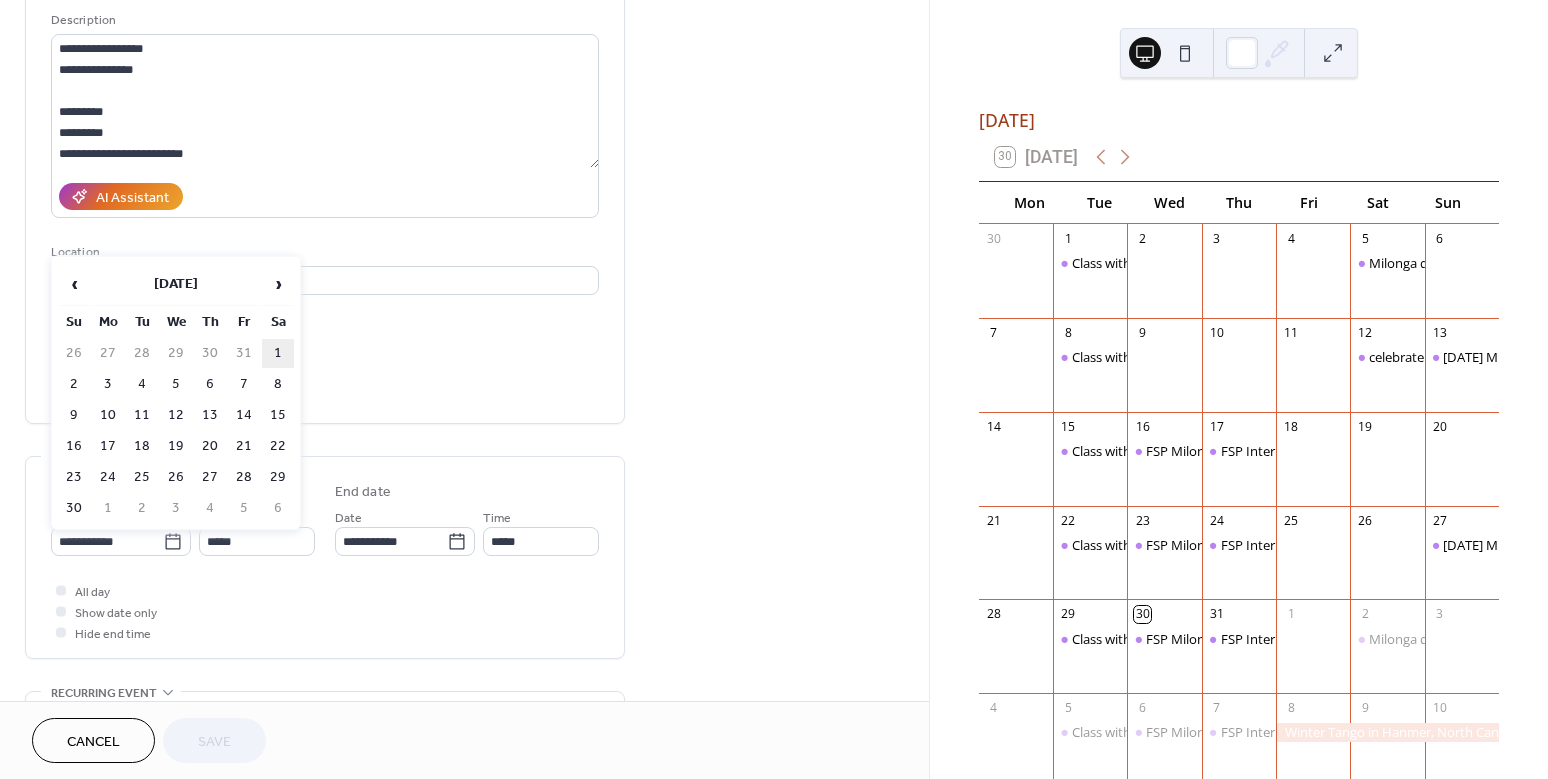 type on "**********" 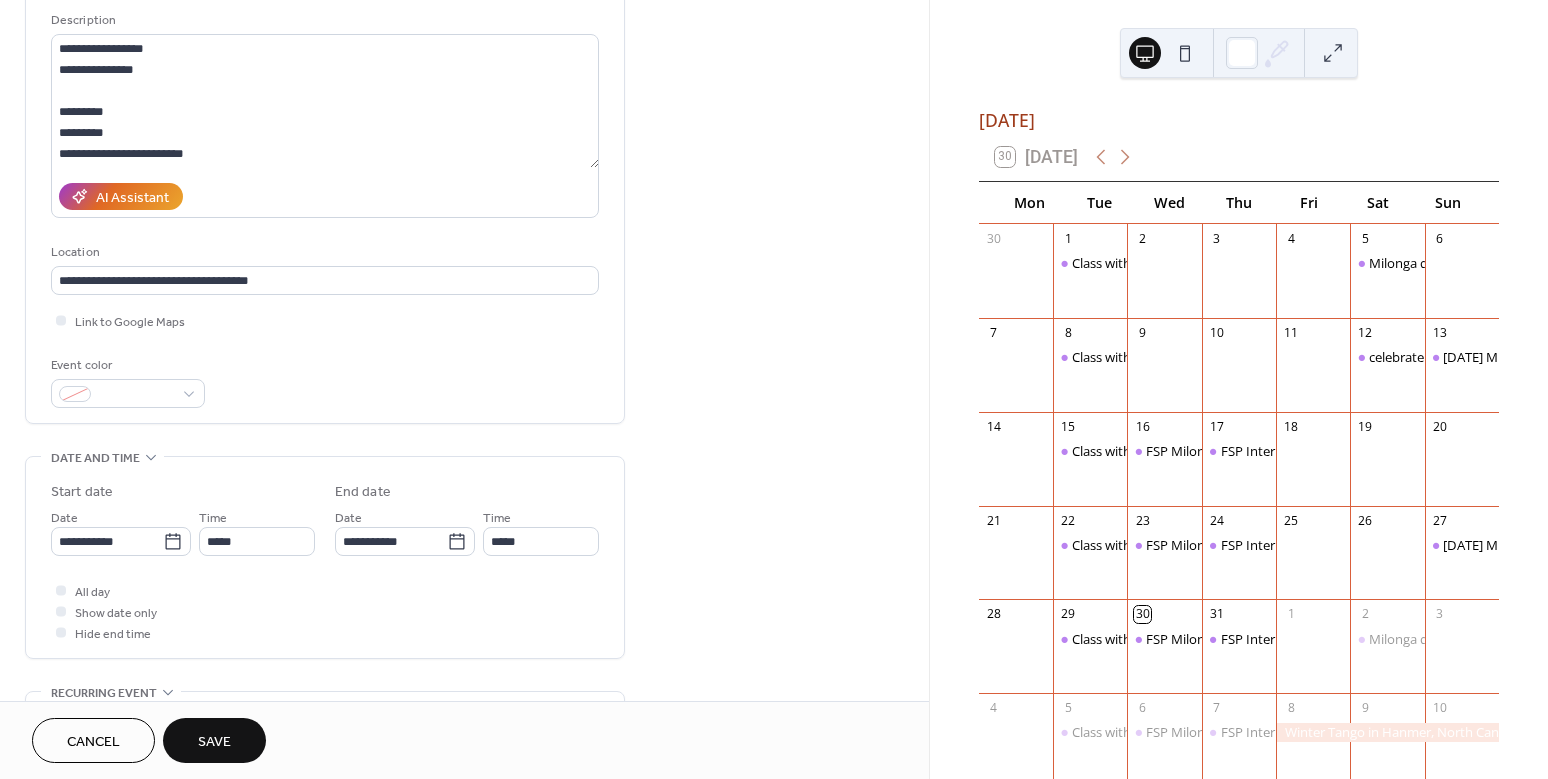 click on "Save" at bounding box center (214, 740) 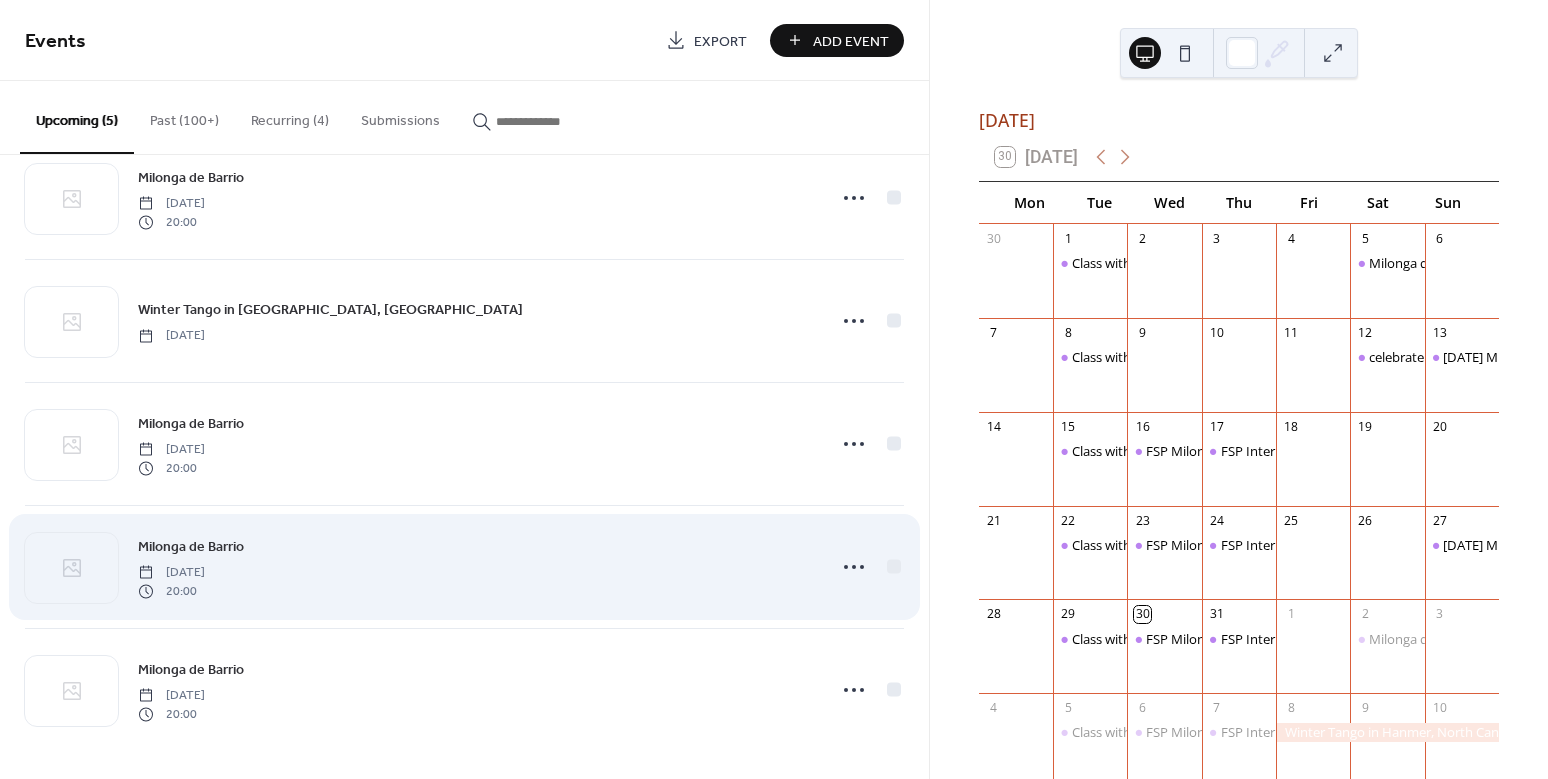 scroll, scrollTop: 50, scrollLeft: 0, axis: vertical 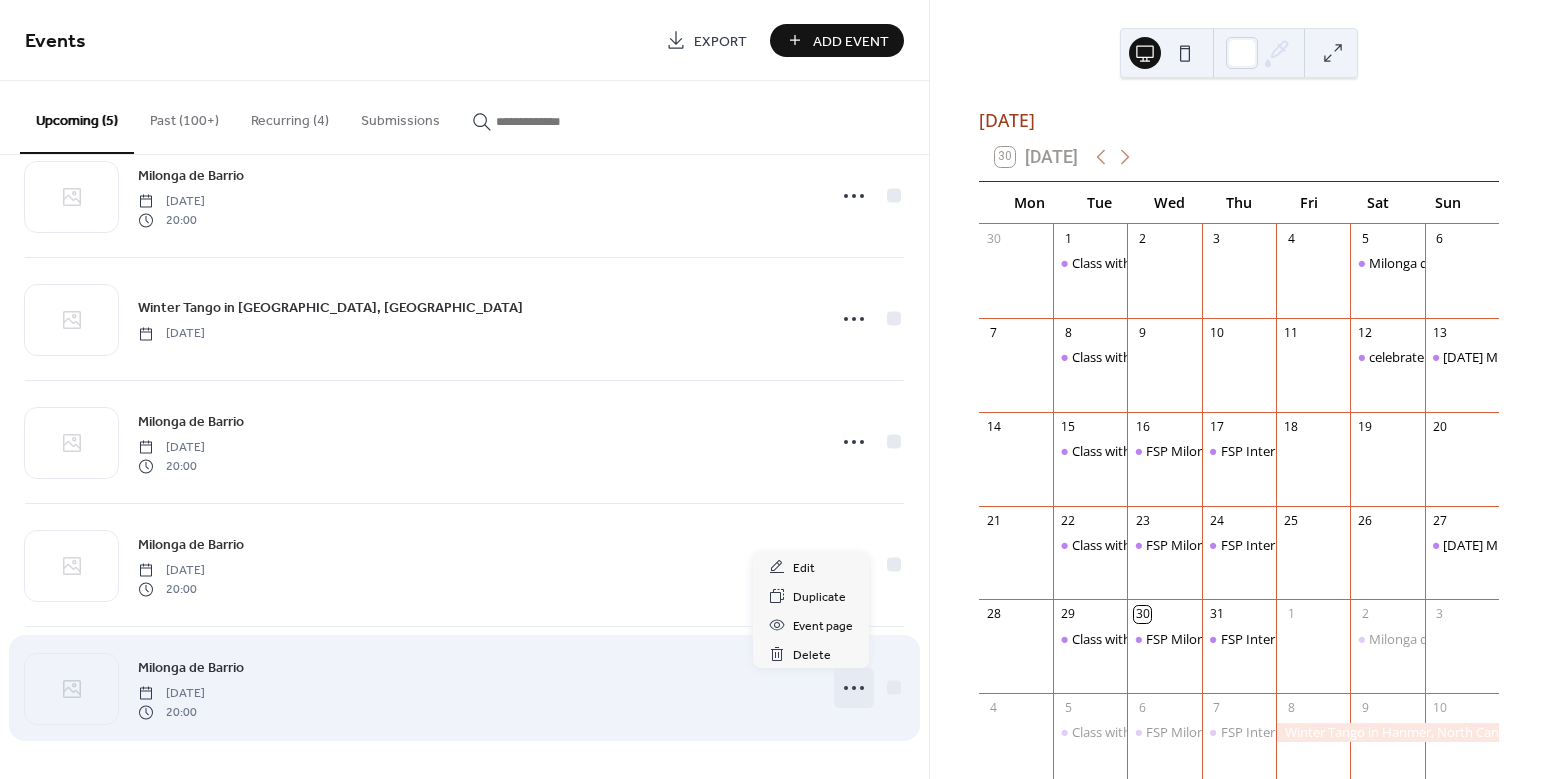 click 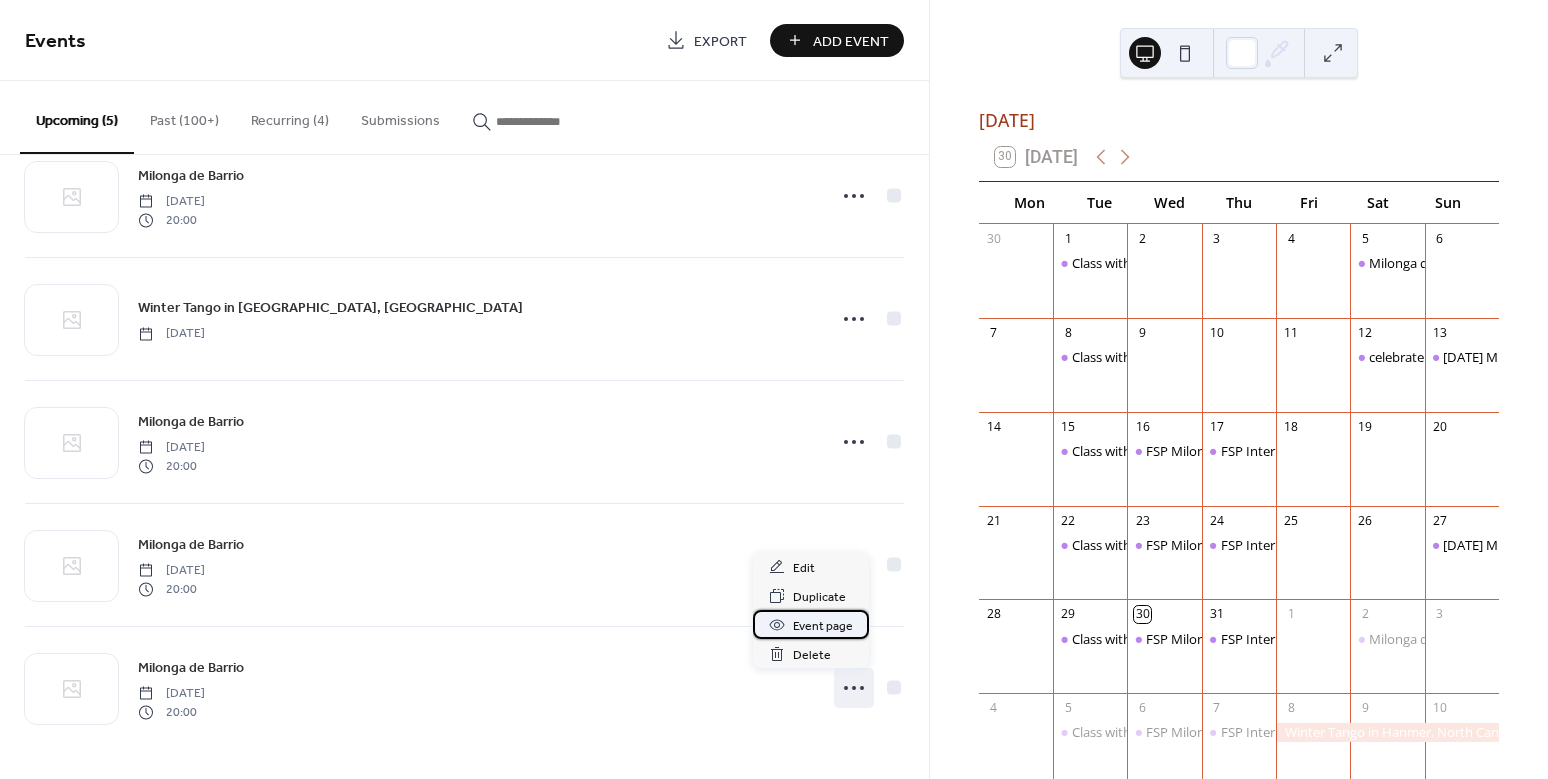 click on "Event page" at bounding box center [823, 626] 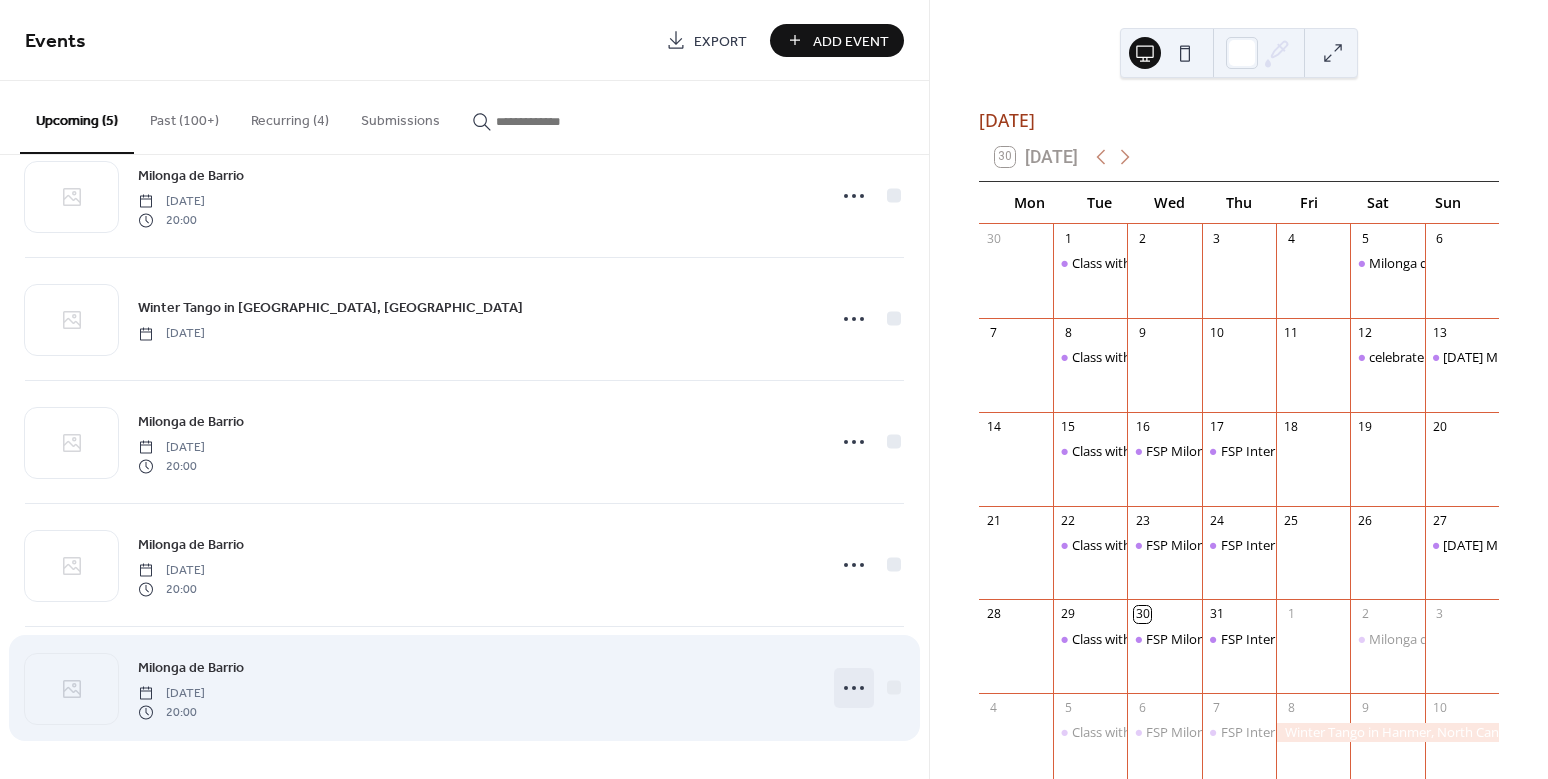 click 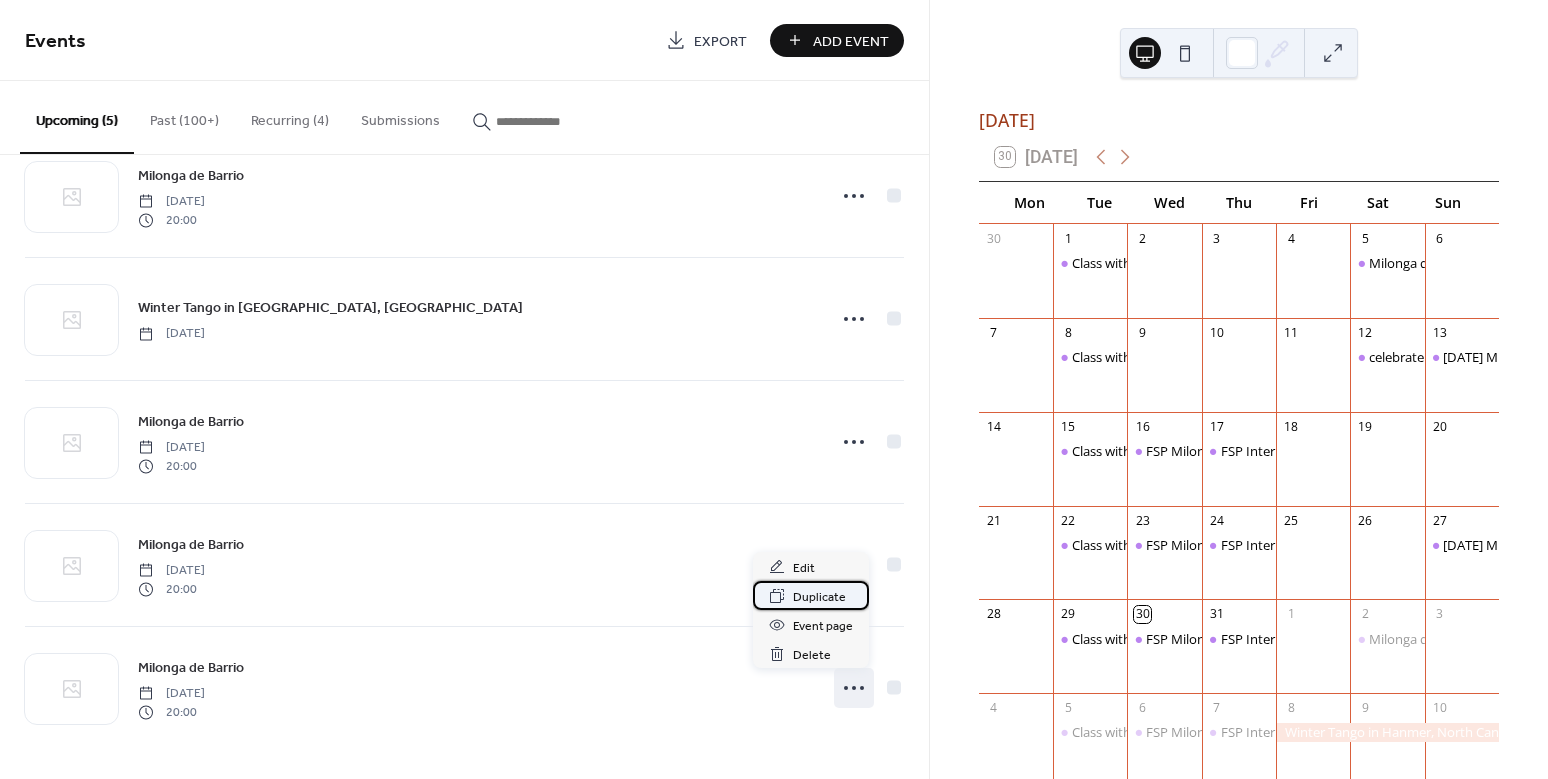 click on "Duplicate" at bounding box center (819, 597) 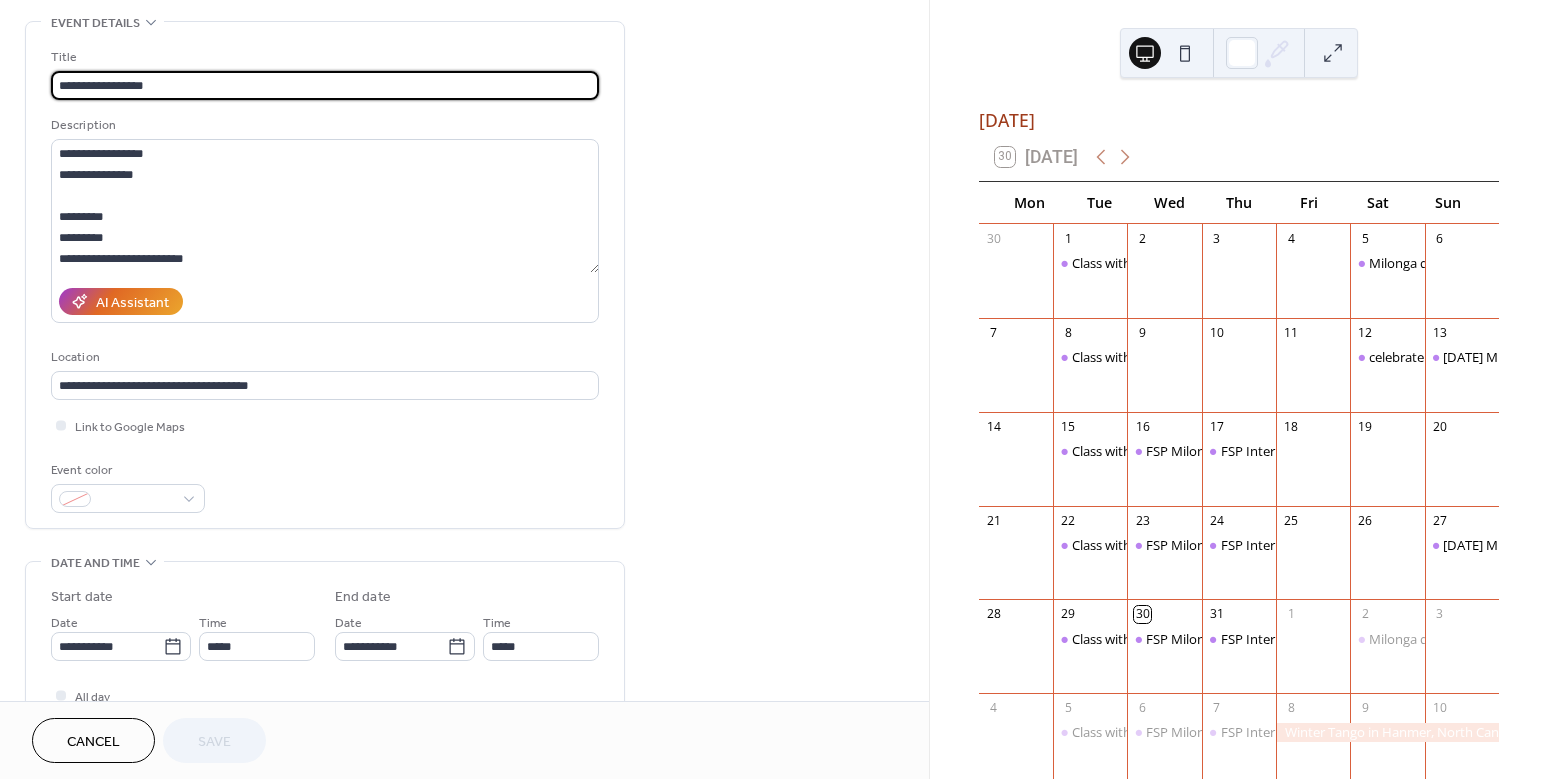 scroll, scrollTop: 132, scrollLeft: 0, axis: vertical 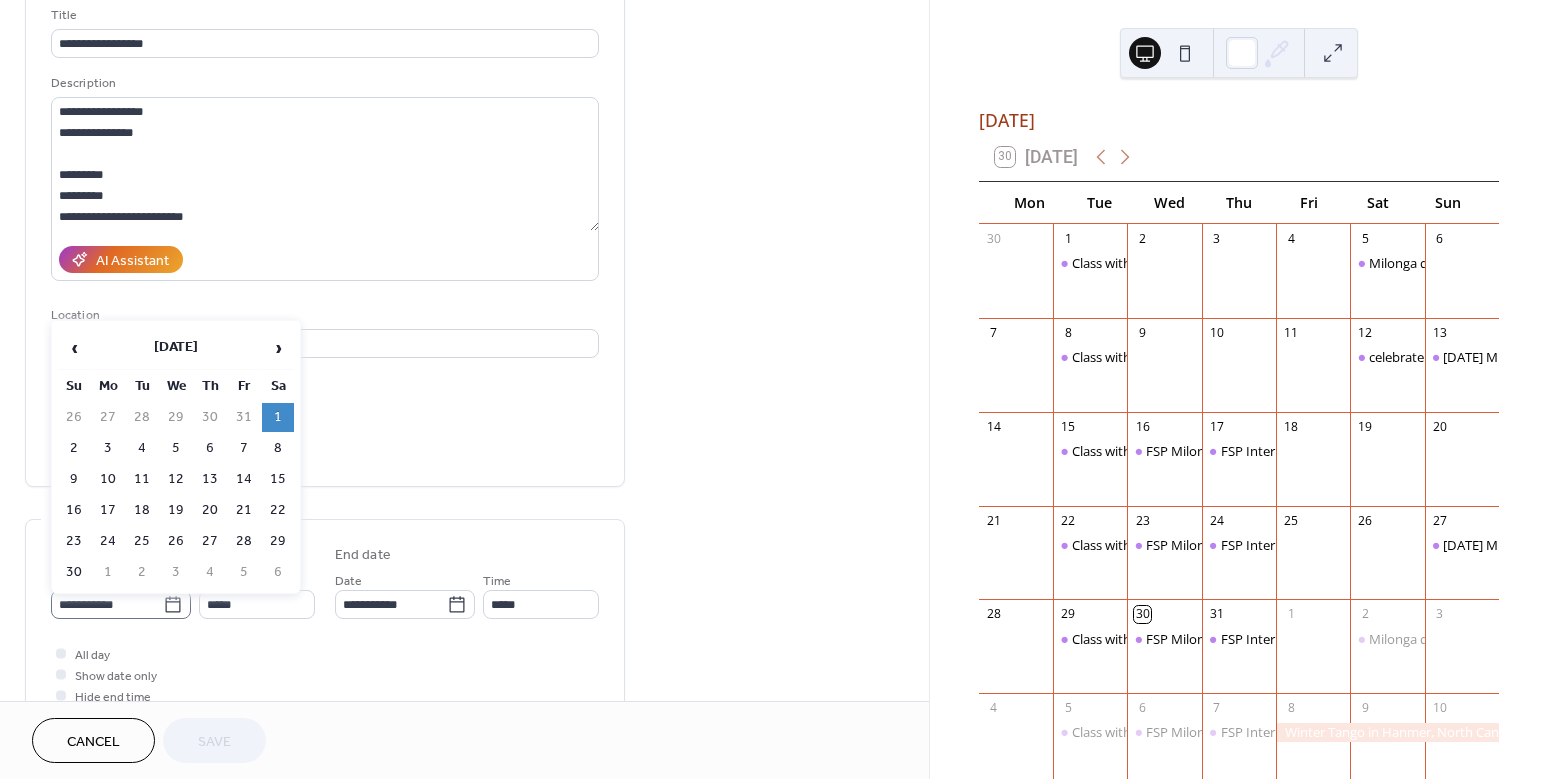 click 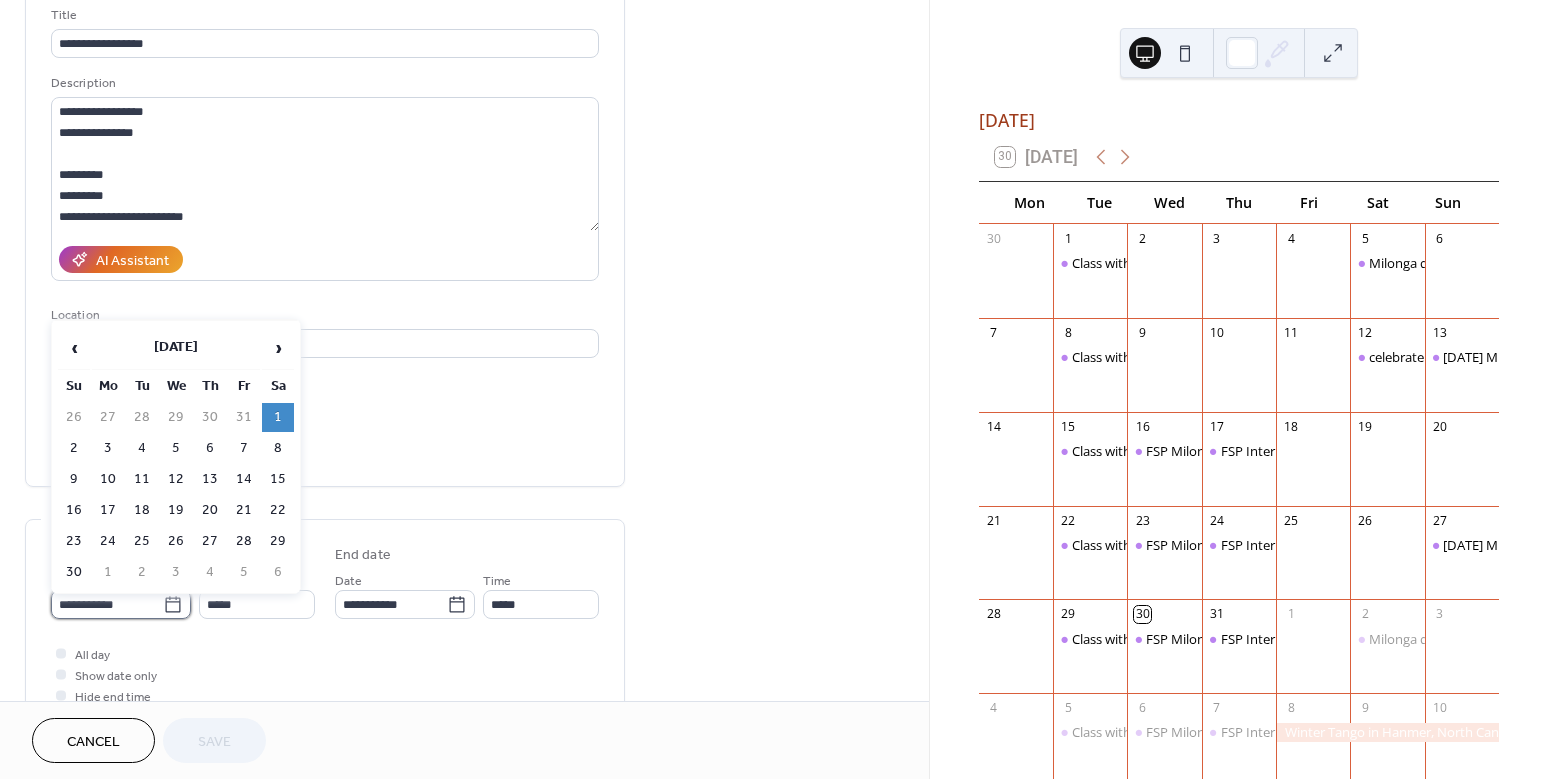 click on "**********" at bounding box center (107, 604) 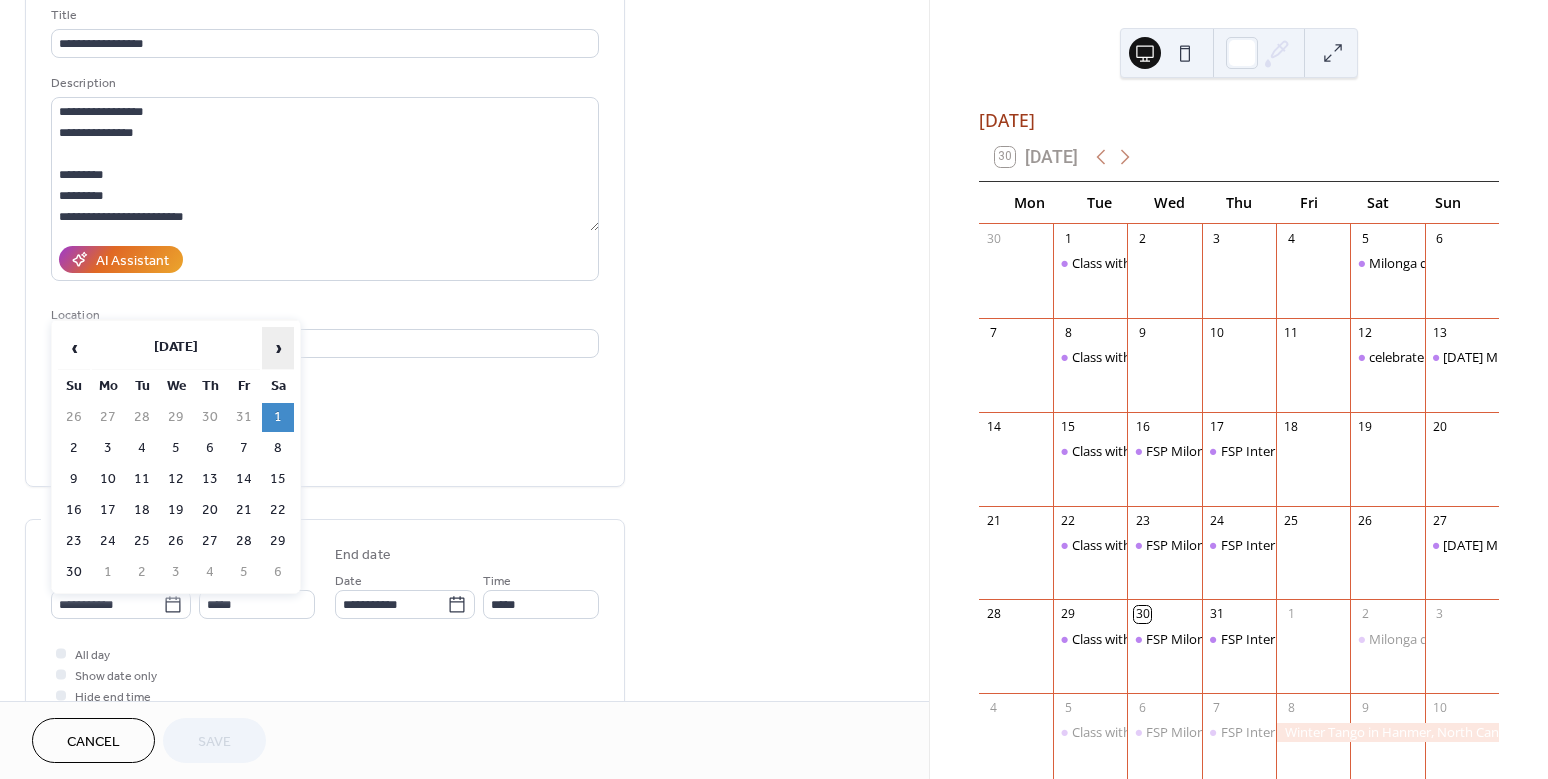 click on "›" at bounding box center (278, 348) 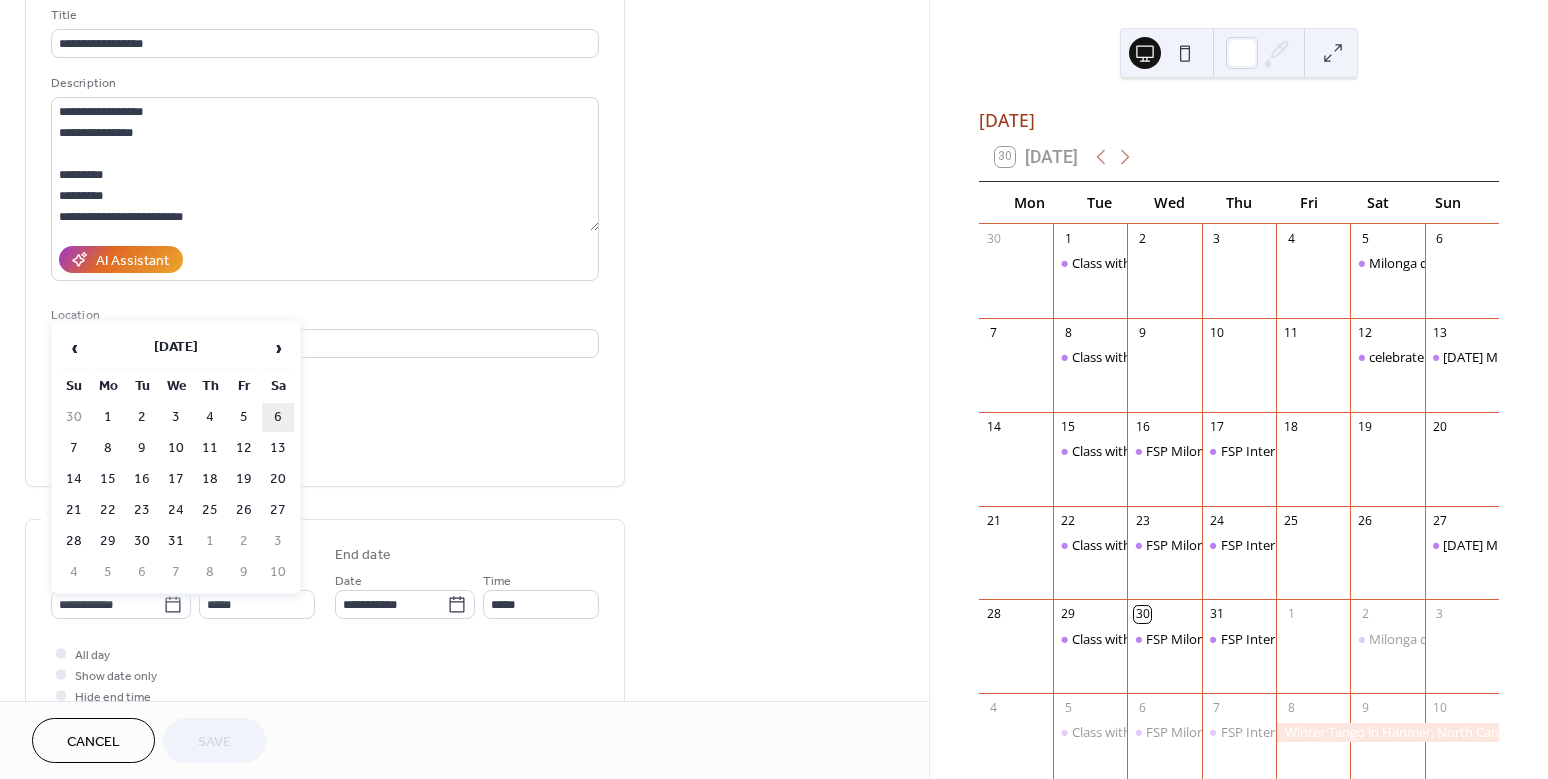 click on "6" at bounding box center [278, 417] 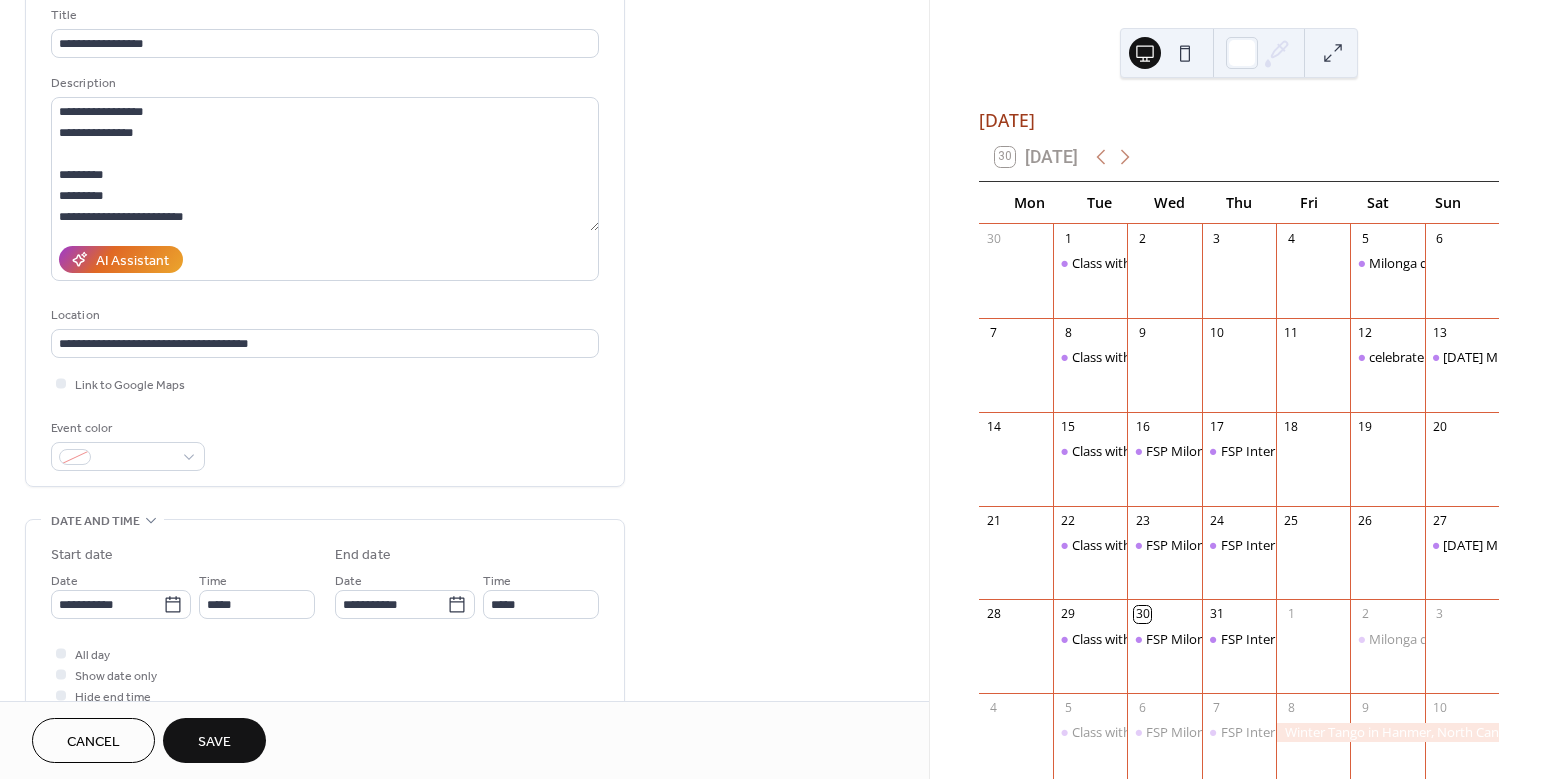 click on "Save" at bounding box center (214, 742) 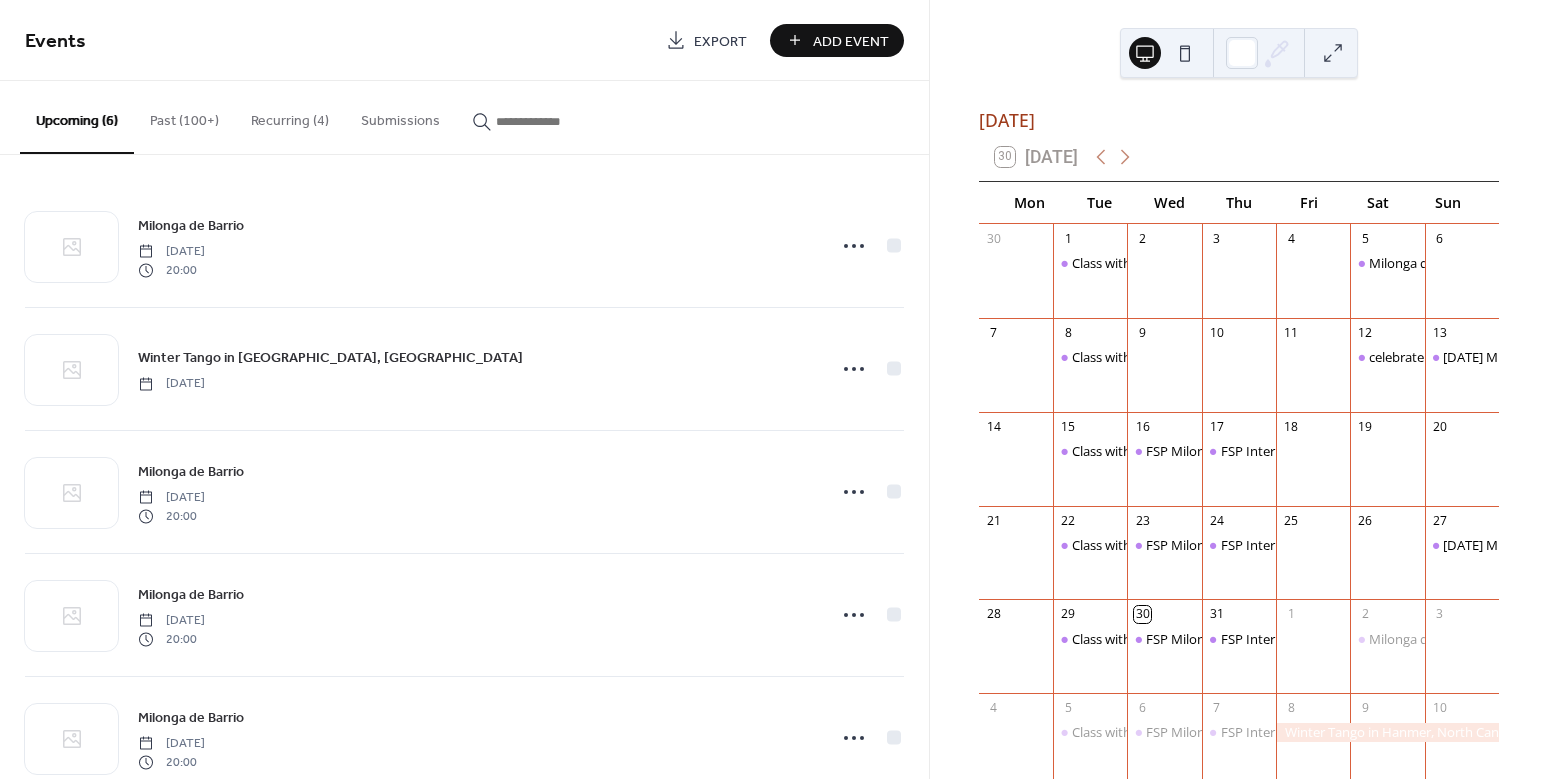 scroll, scrollTop: 0, scrollLeft: 0, axis: both 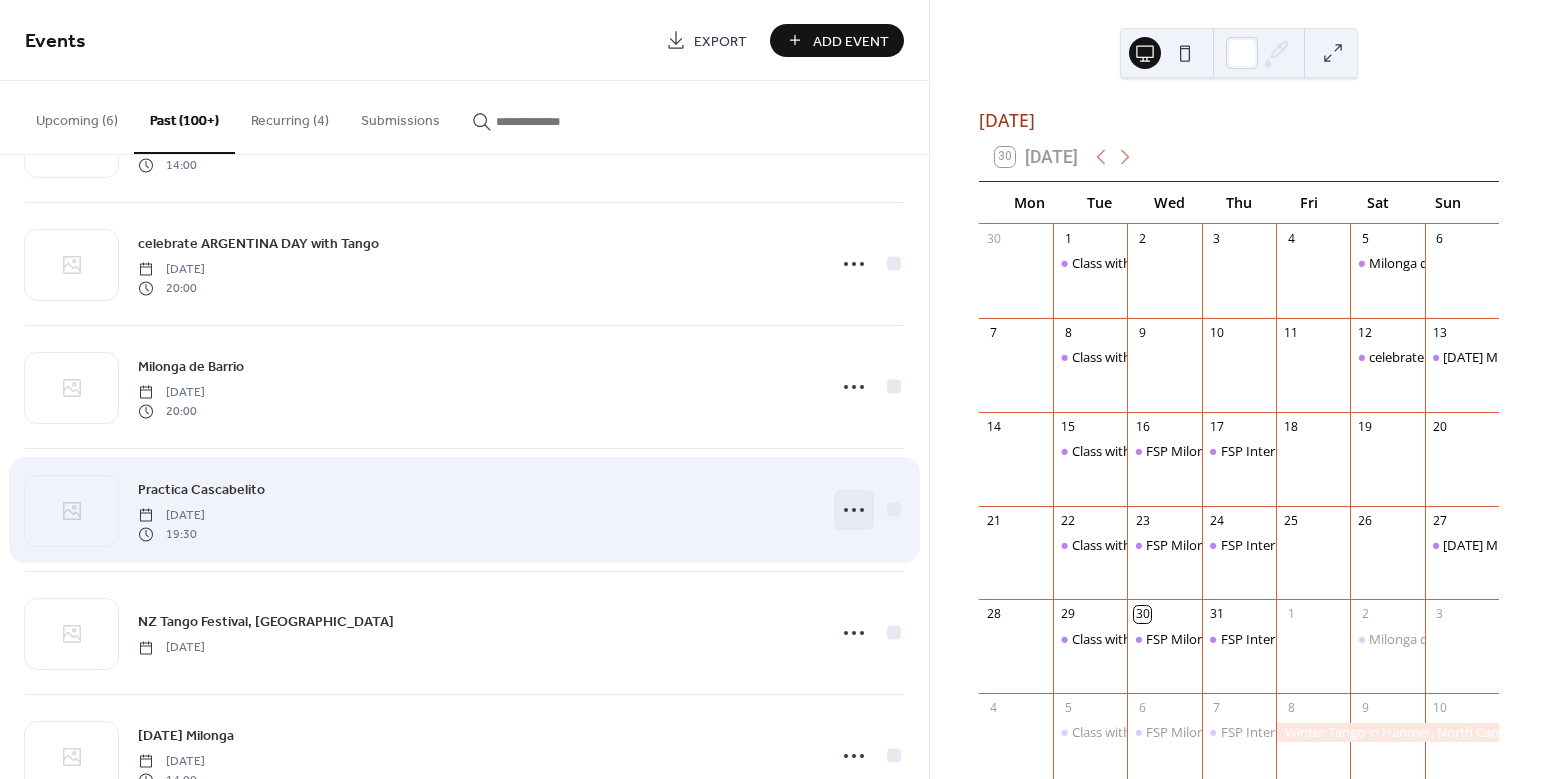 click 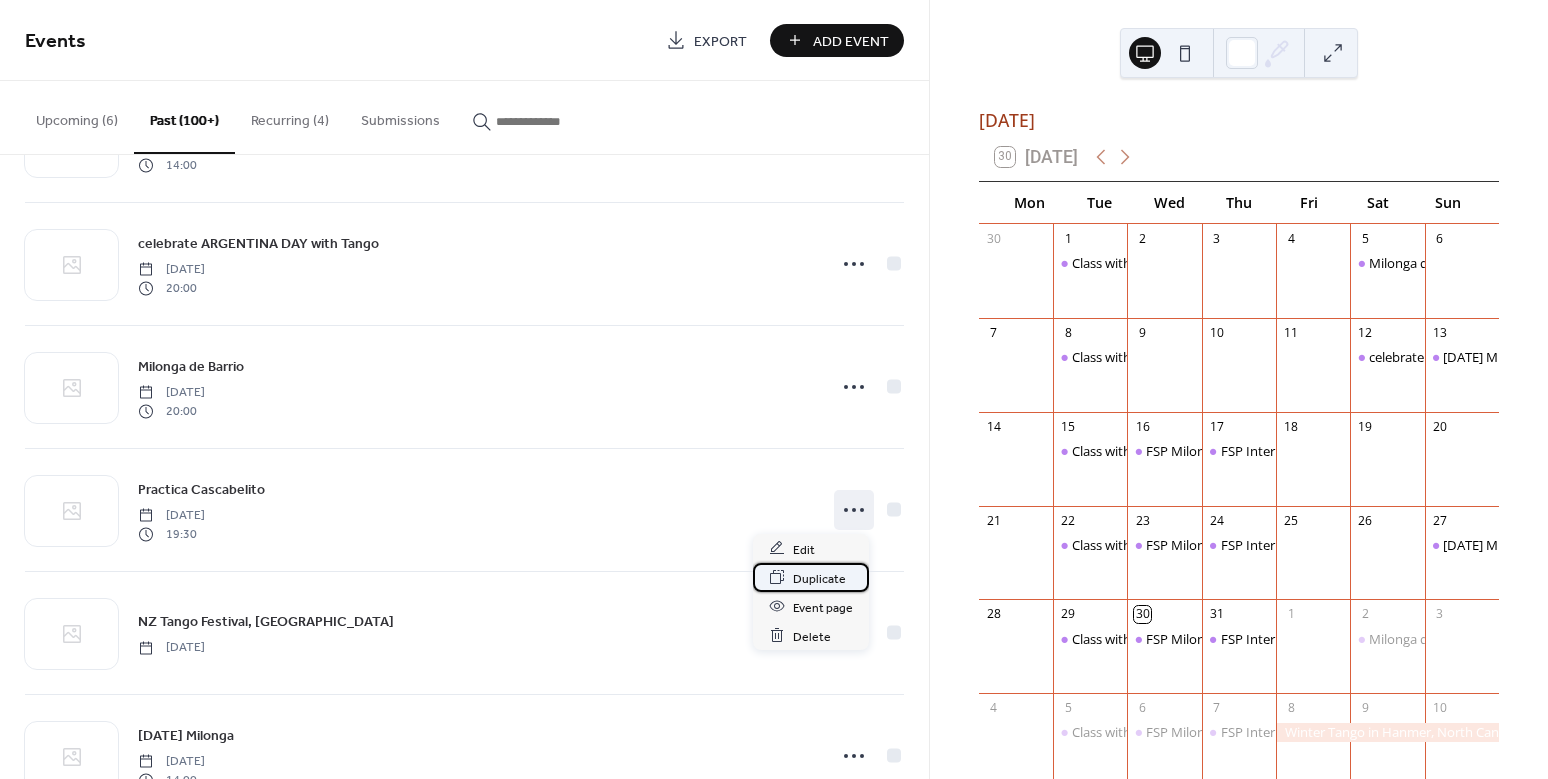 click on "Duplicate" at bounding box center (819, 578) 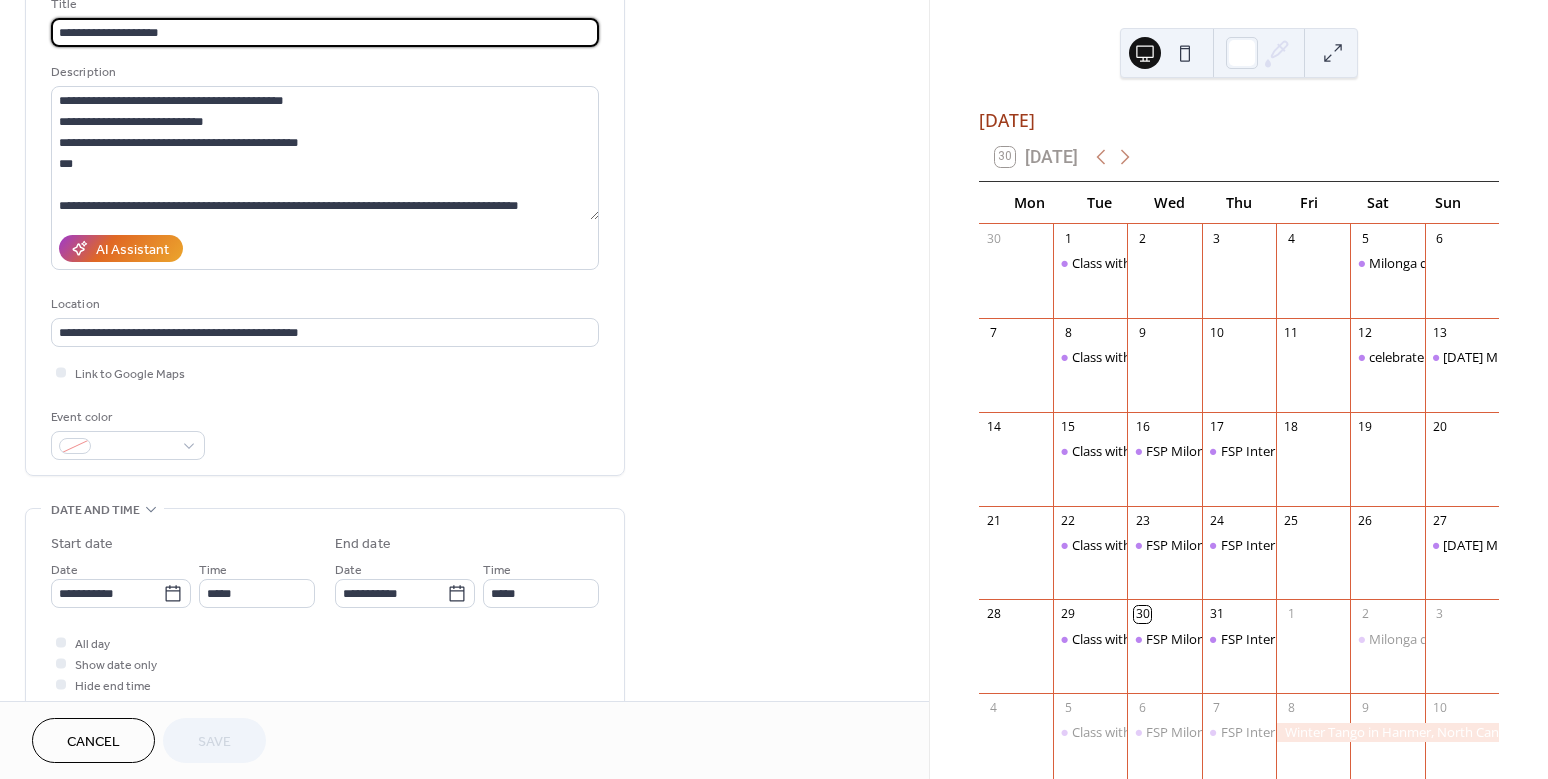 scroll, scrollTop: 145, scrollLeft: 0, axis: vertical 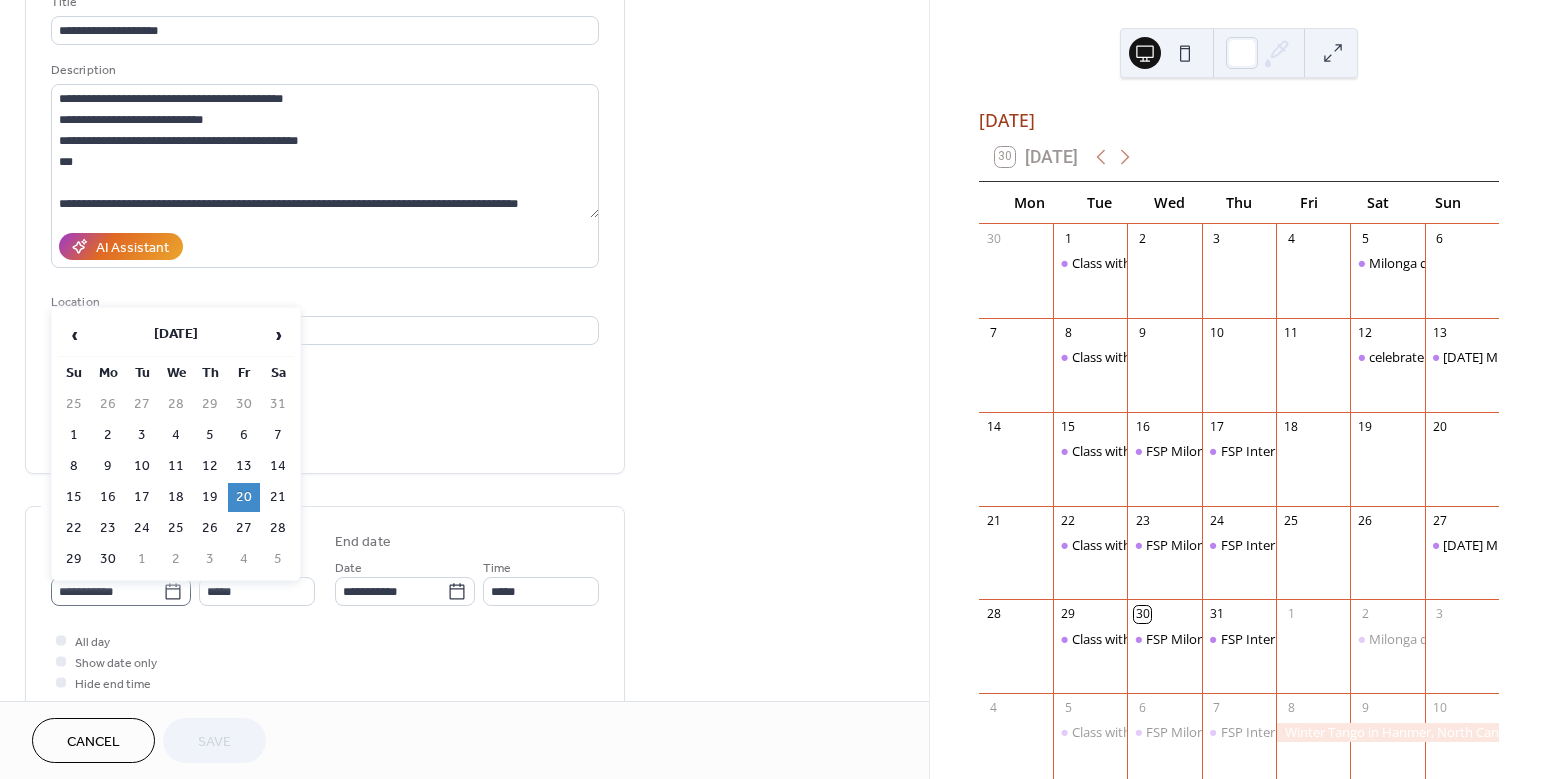 click 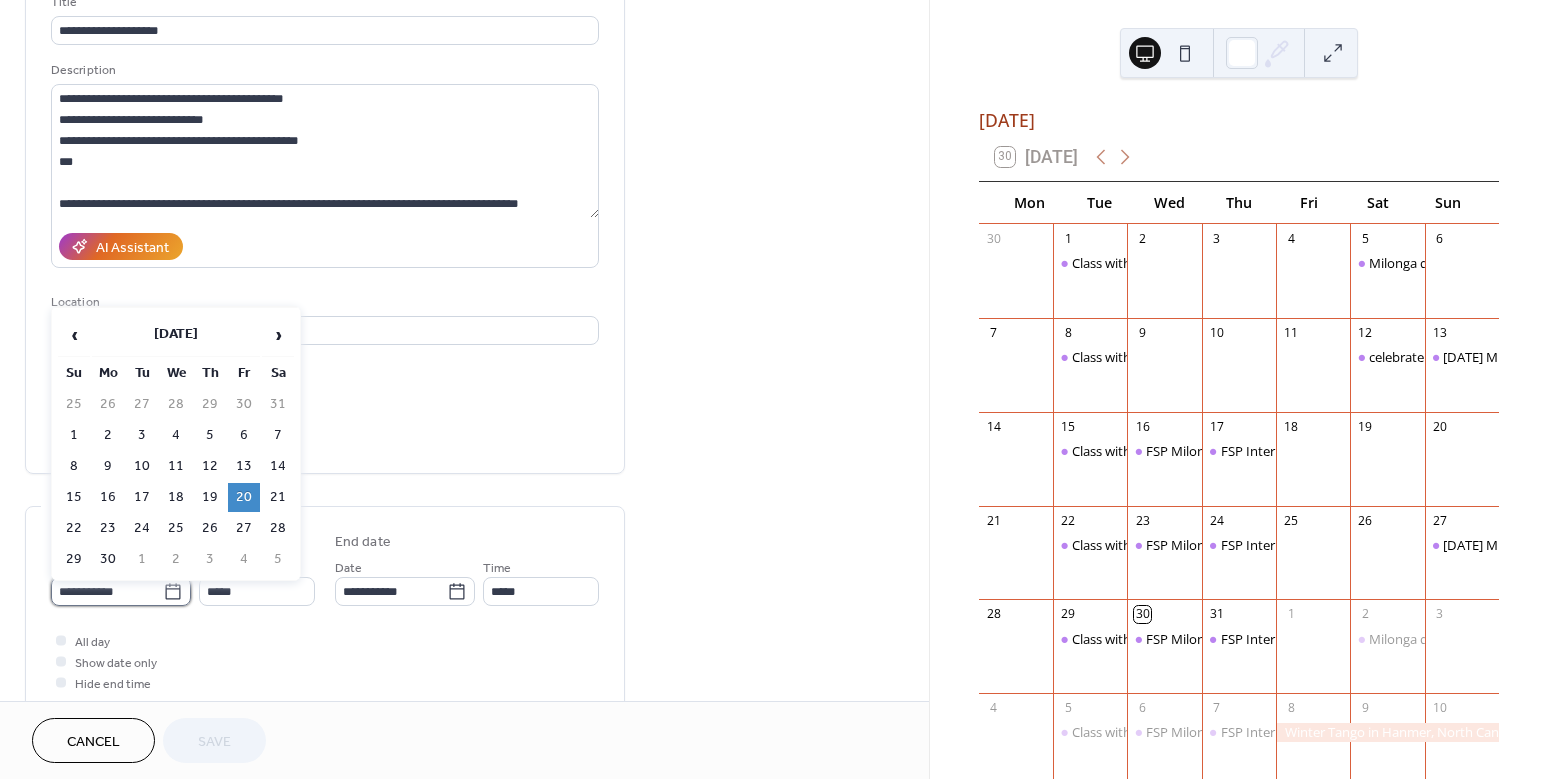 click on "**********" at bounding box center (107, 591) 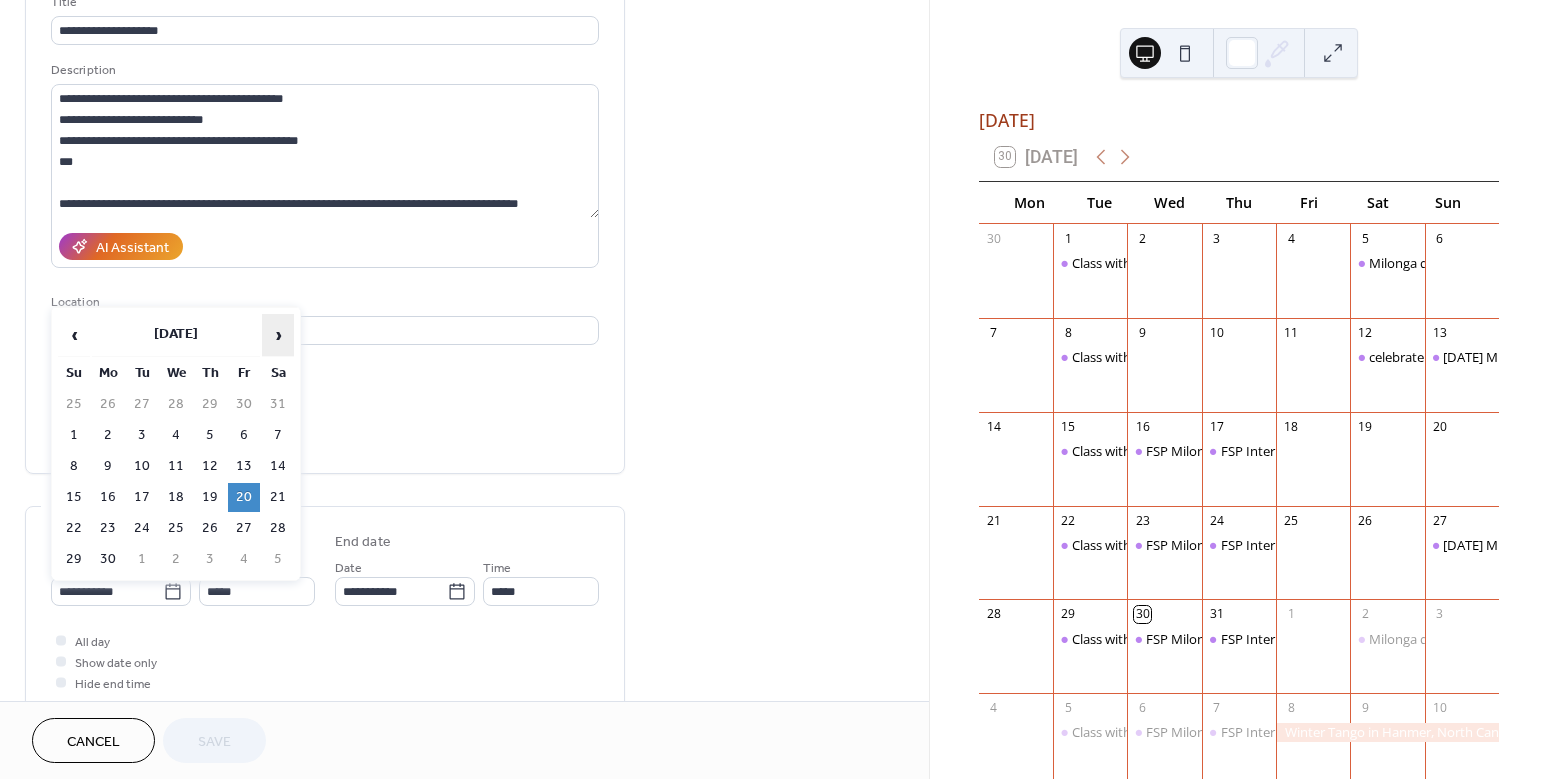 click on "›" at bounding box center [278, 335] 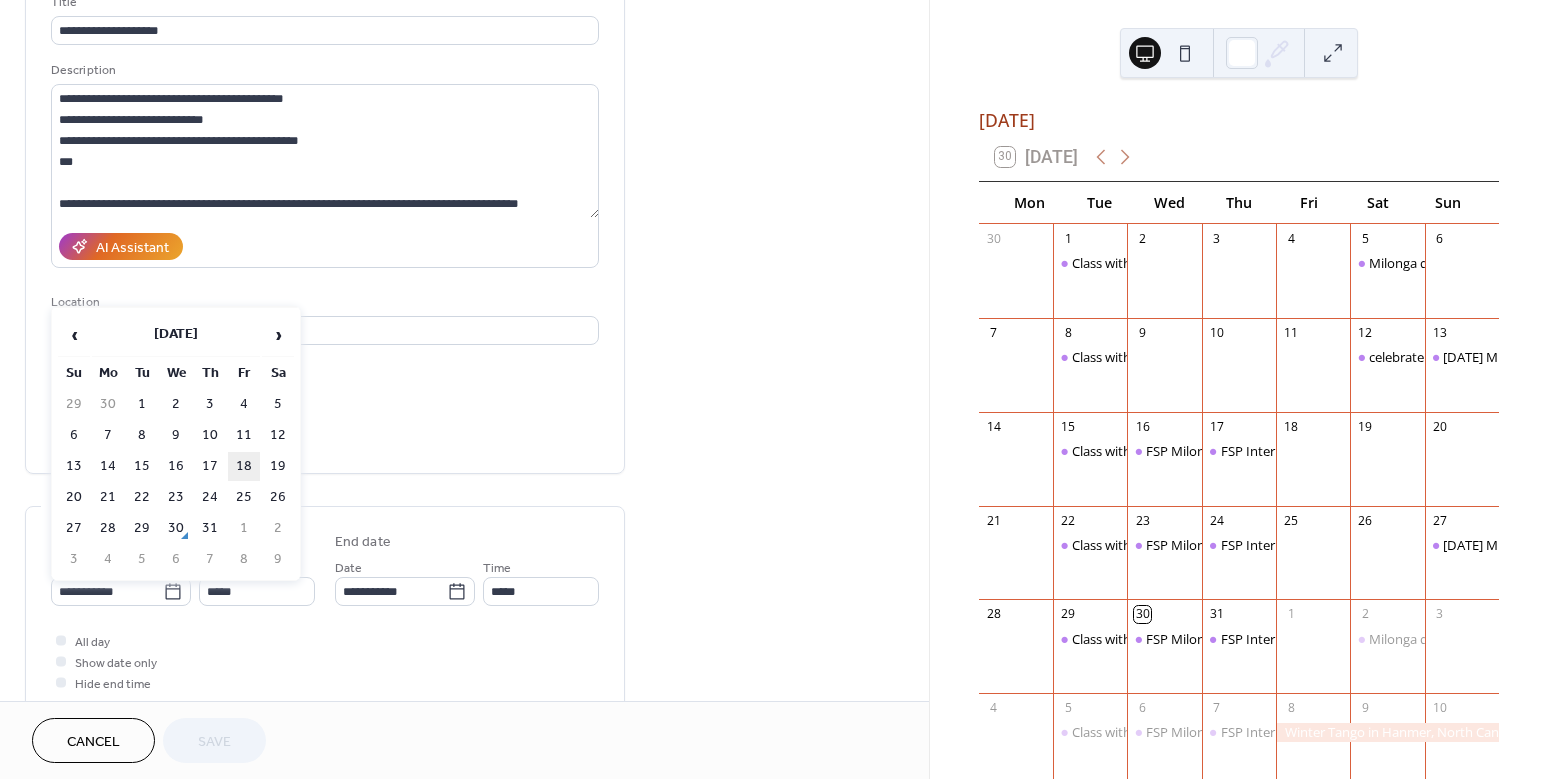 click on "18" at bounding box center (244, 466) 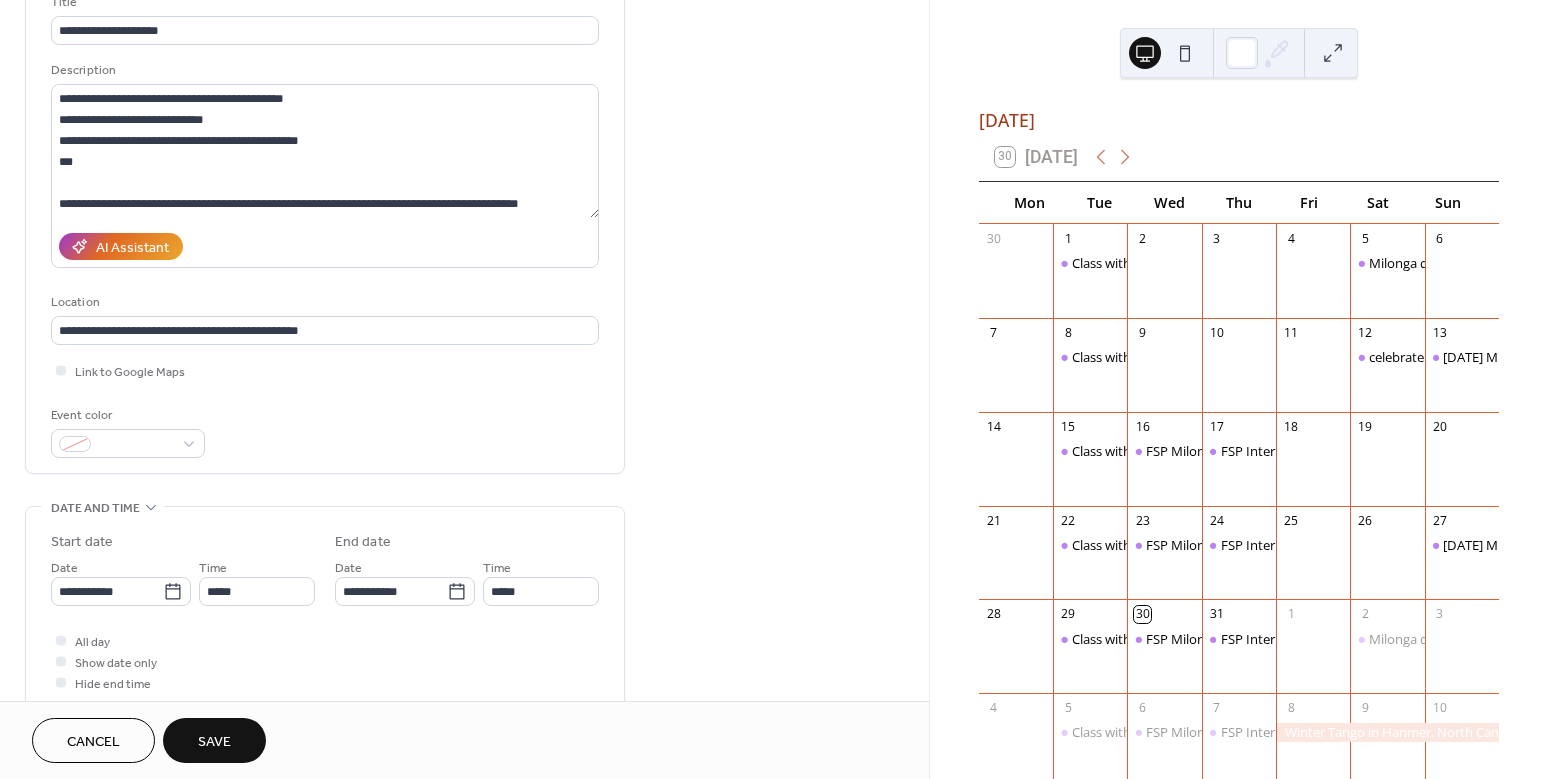 click on "Save" at bounding box center [214, 740] 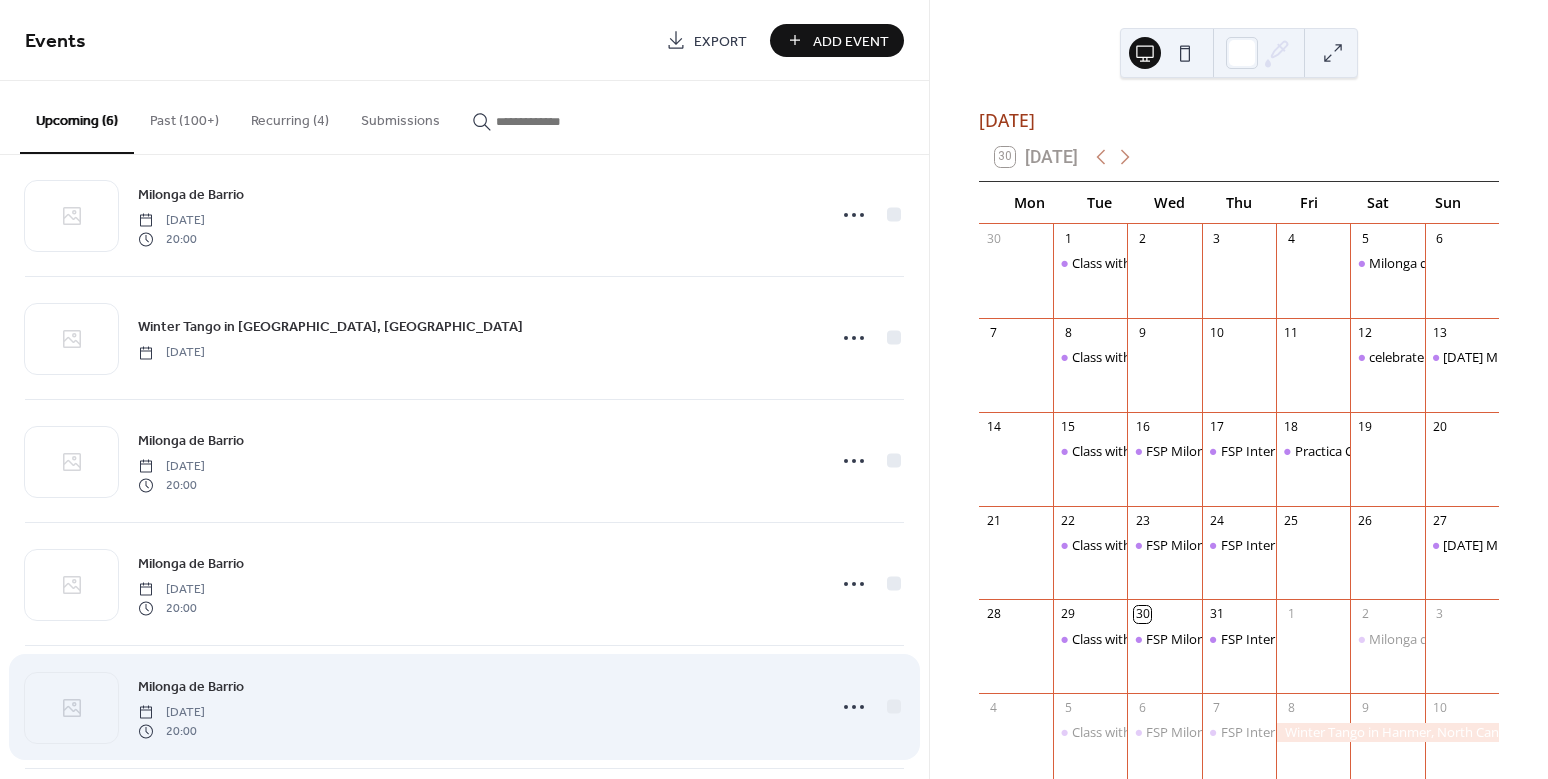 scroll, scrollTop: 0, scrollLeft: 0, axis: both 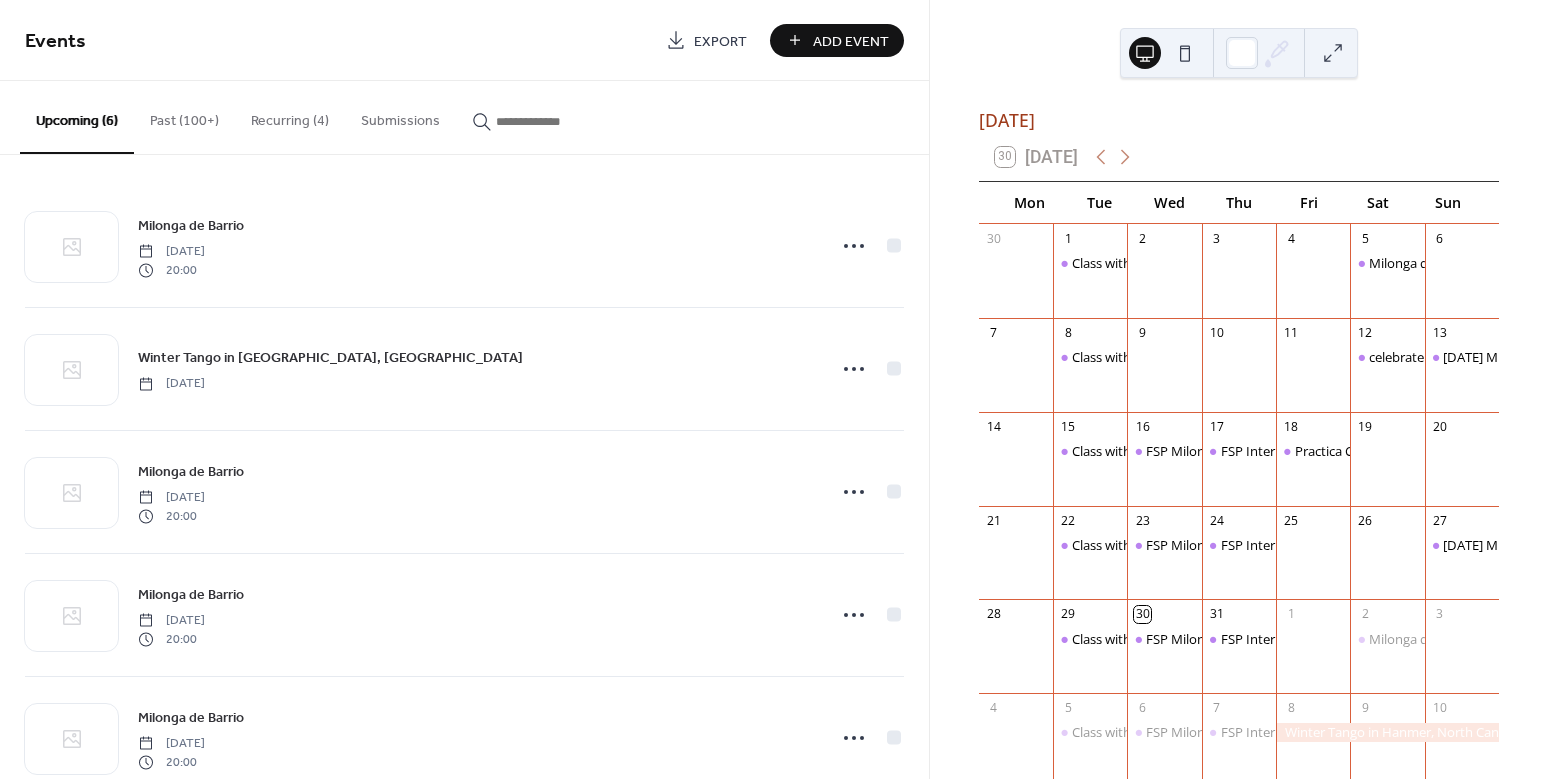 click on "Past (100+)" at bounding box center (184, 116) 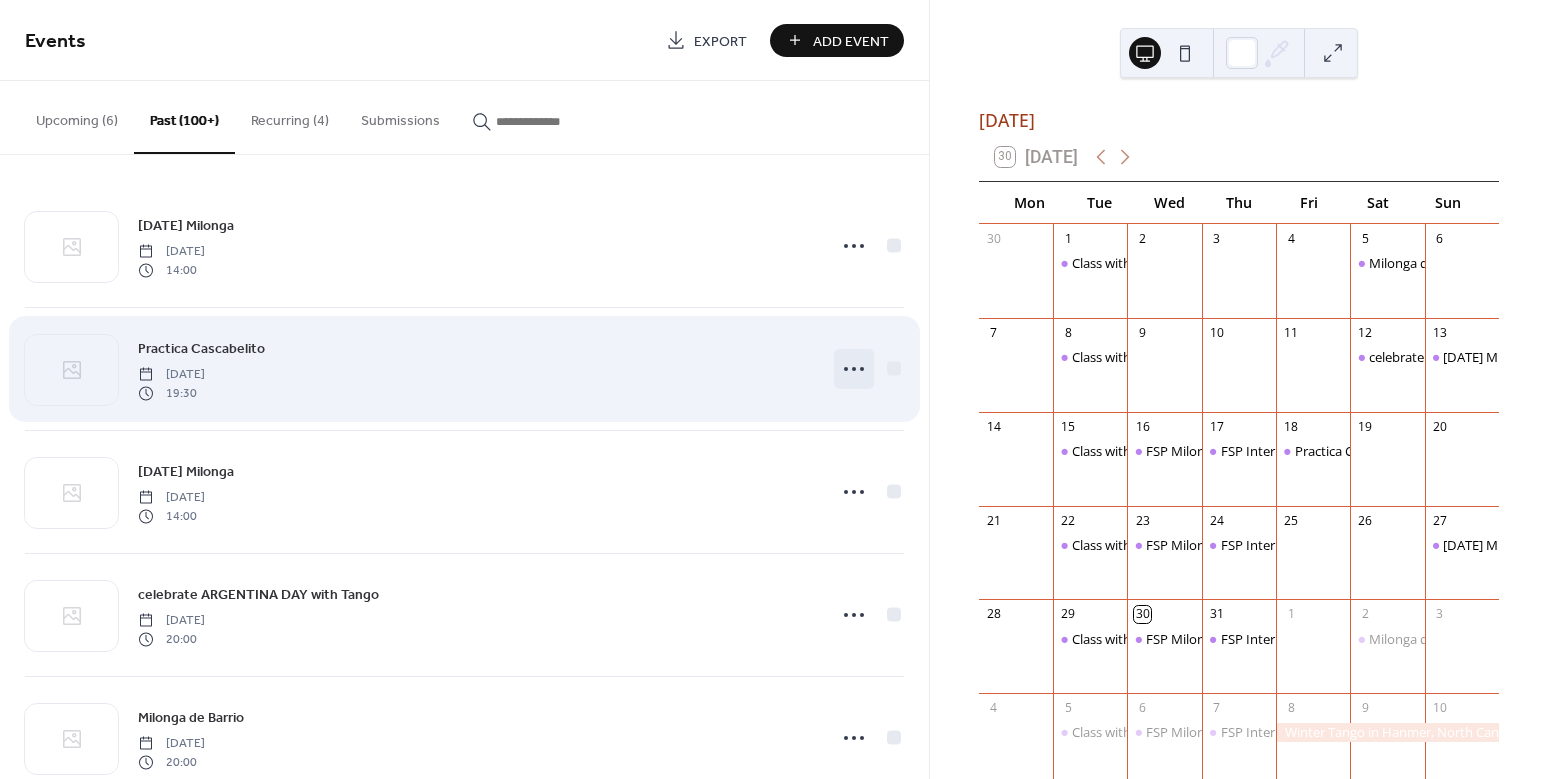 click 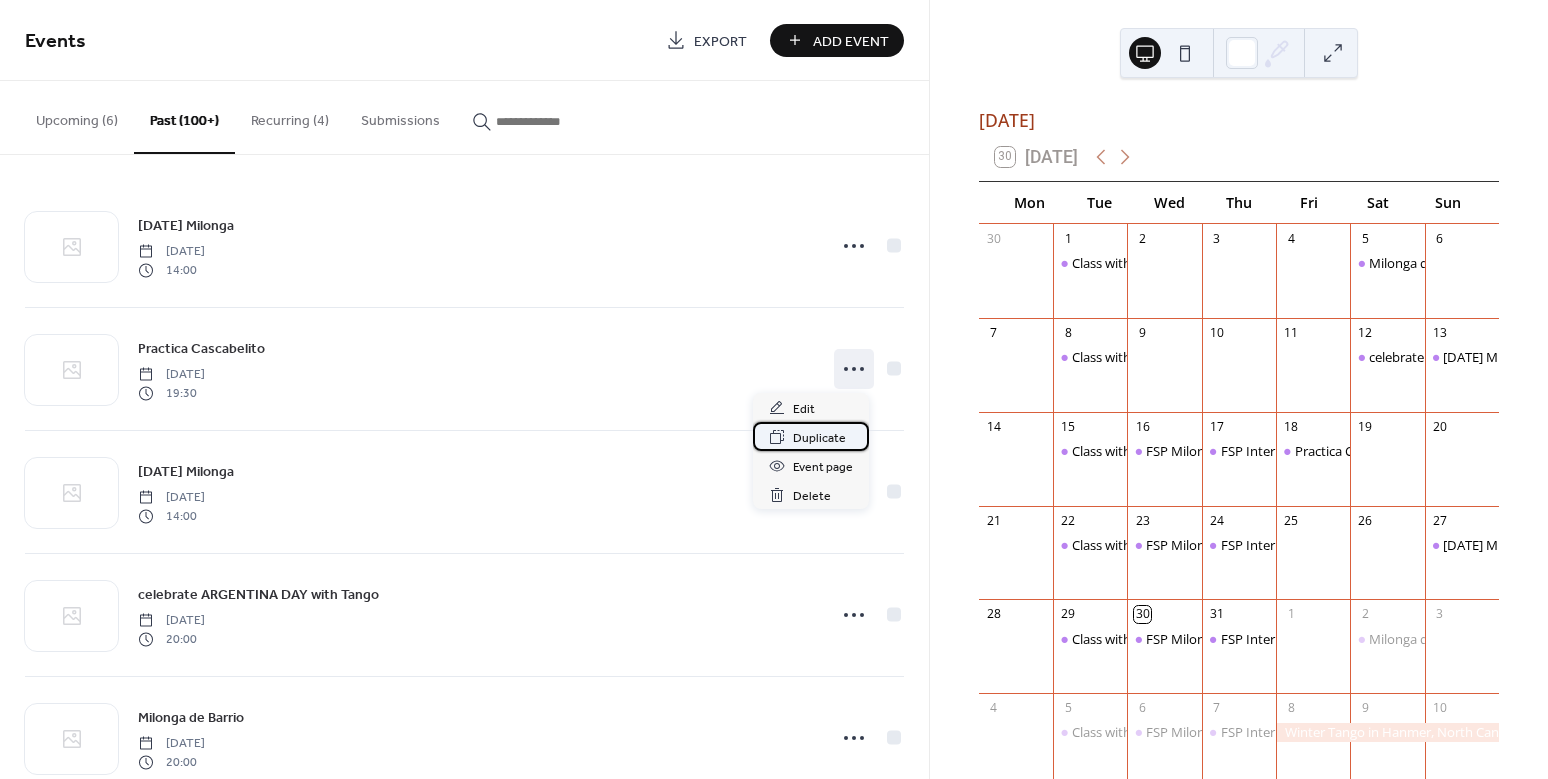 click on "Duplicate" at bounding box center (819, 438) 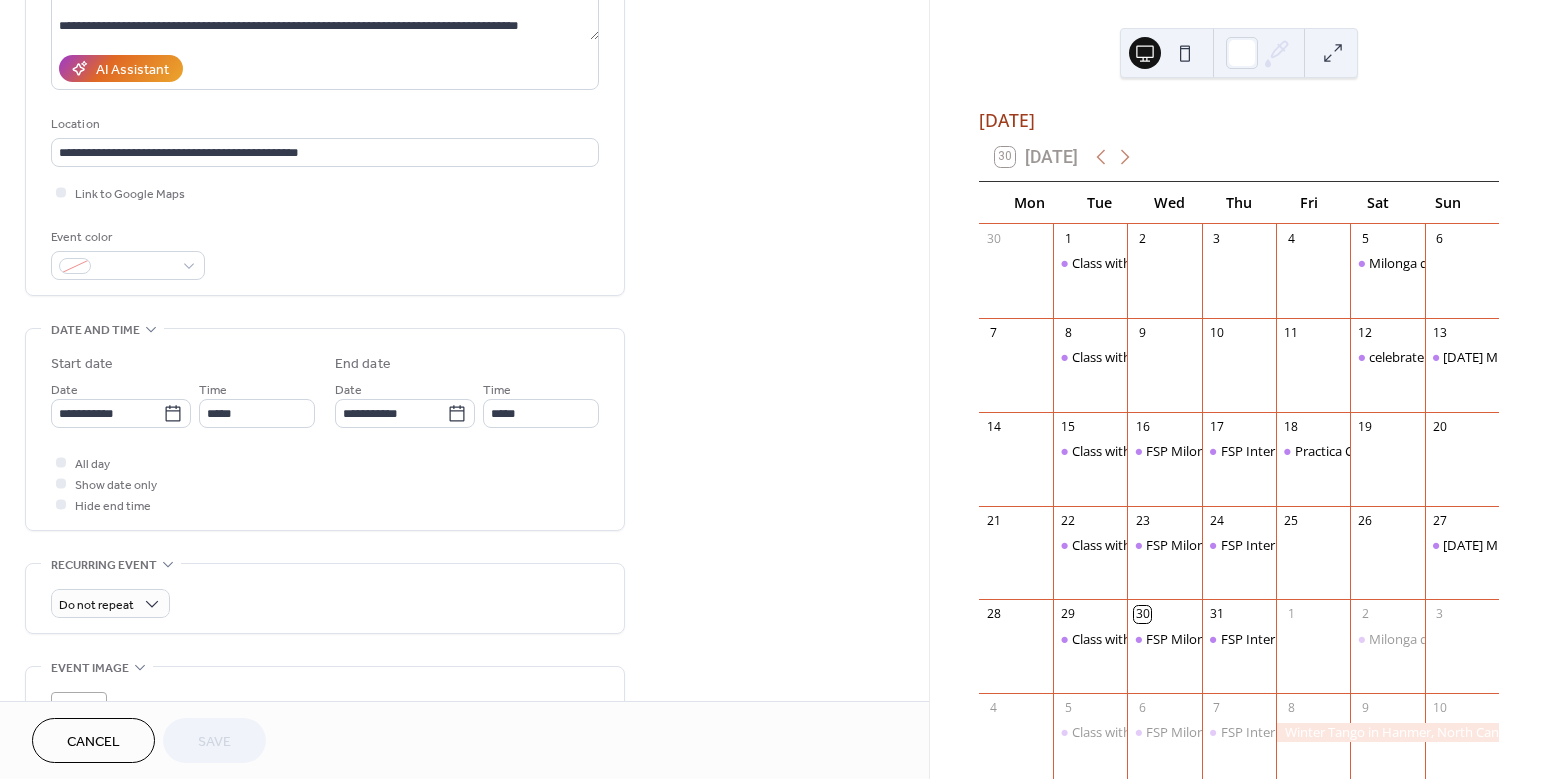 scroll, scrollTop: 359, scrollLeft: 0, axis: vertical 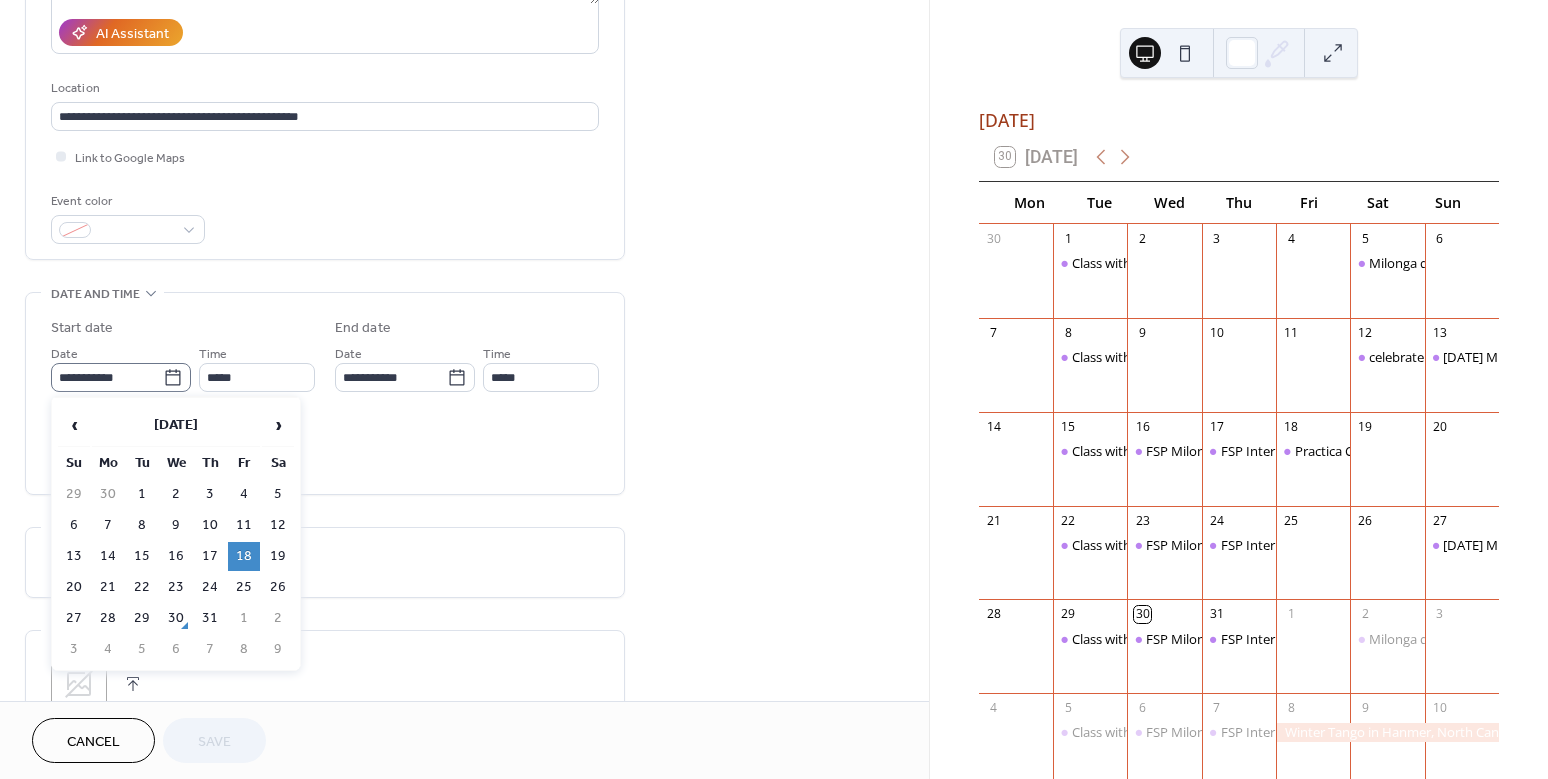 click 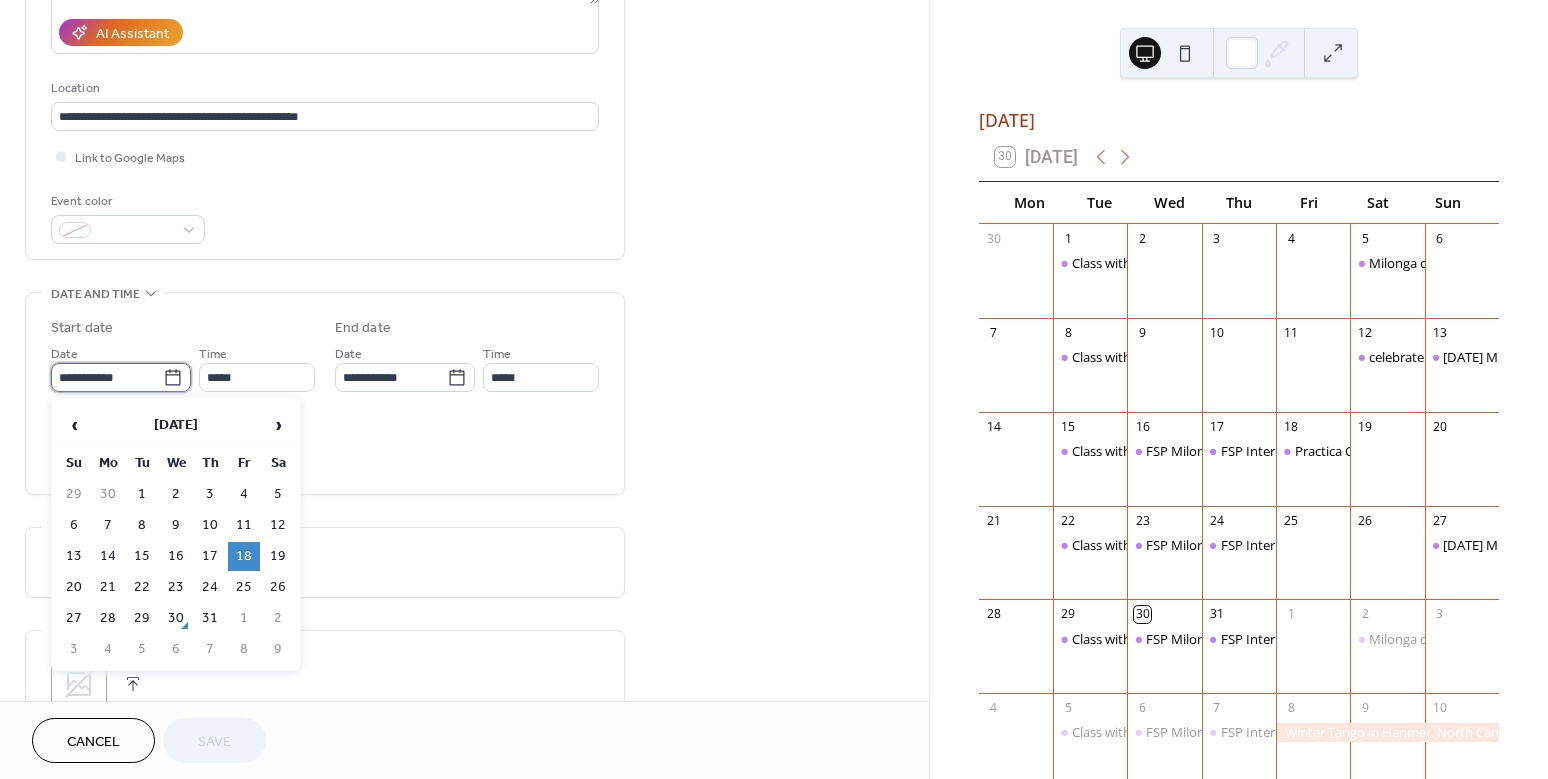 click on "**********" at bounding box center [107, 377] 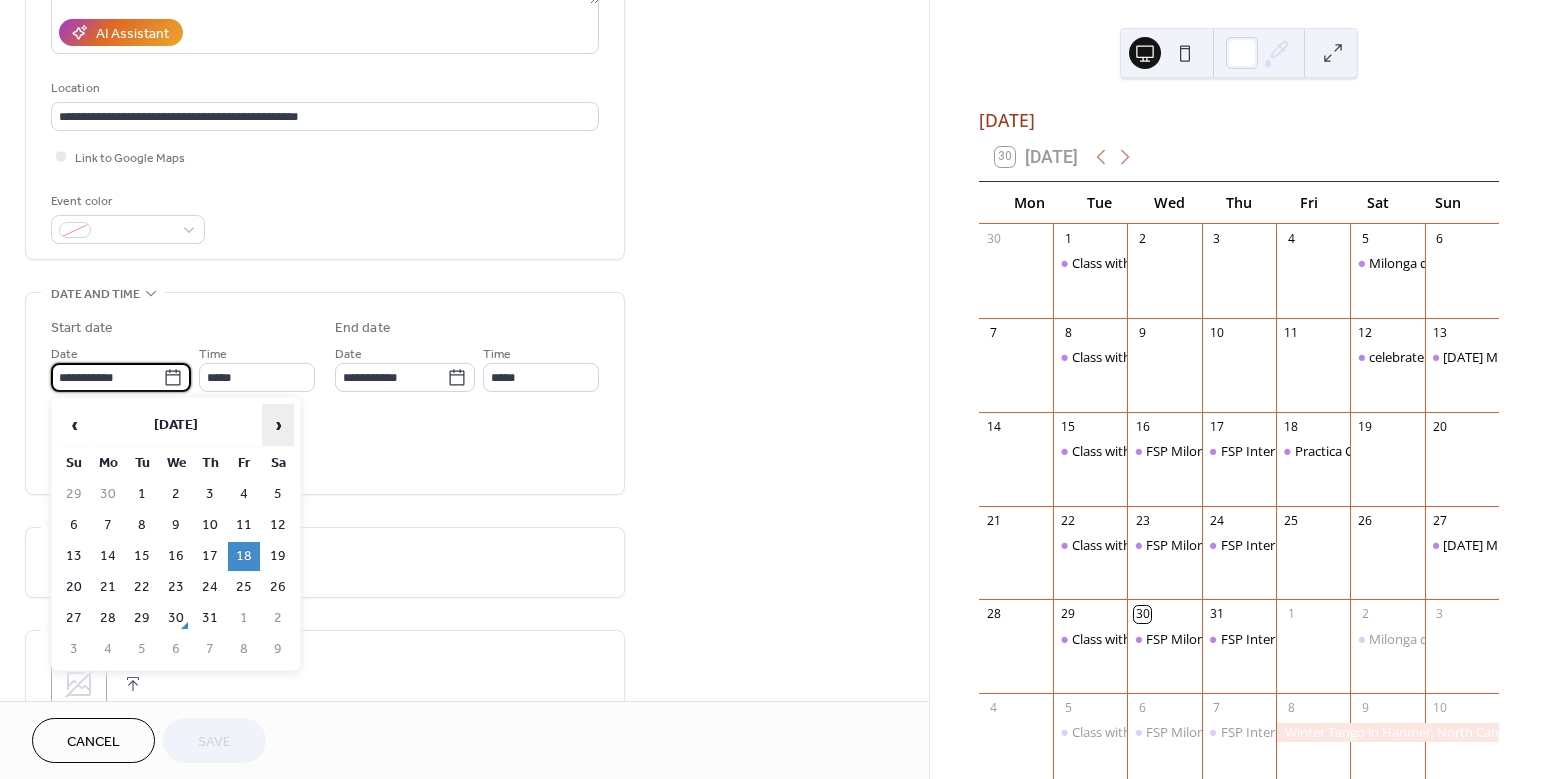click on "›" at bounding box center (278, 425) 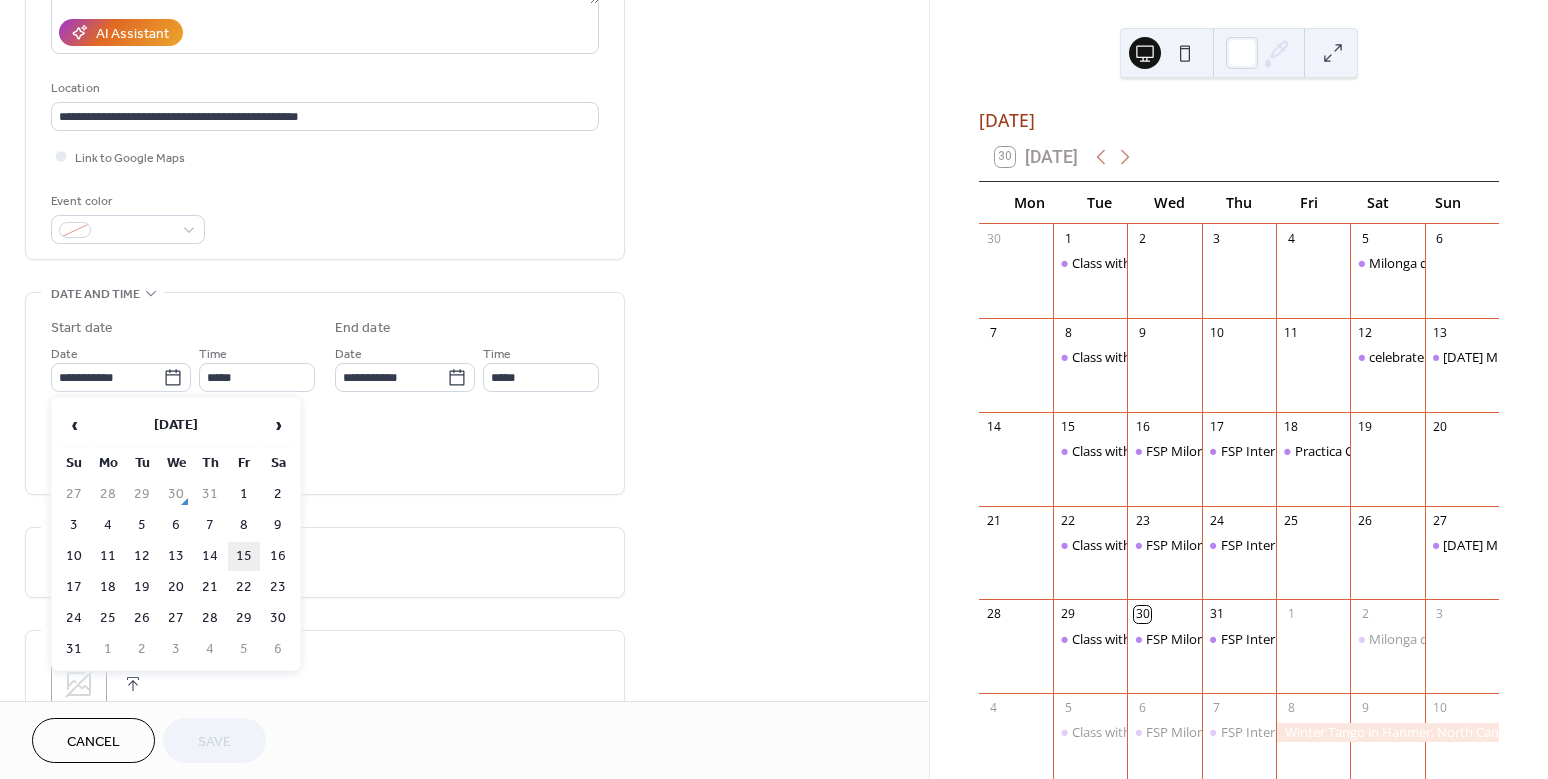 click on "15" at bounding box center (244, 556) 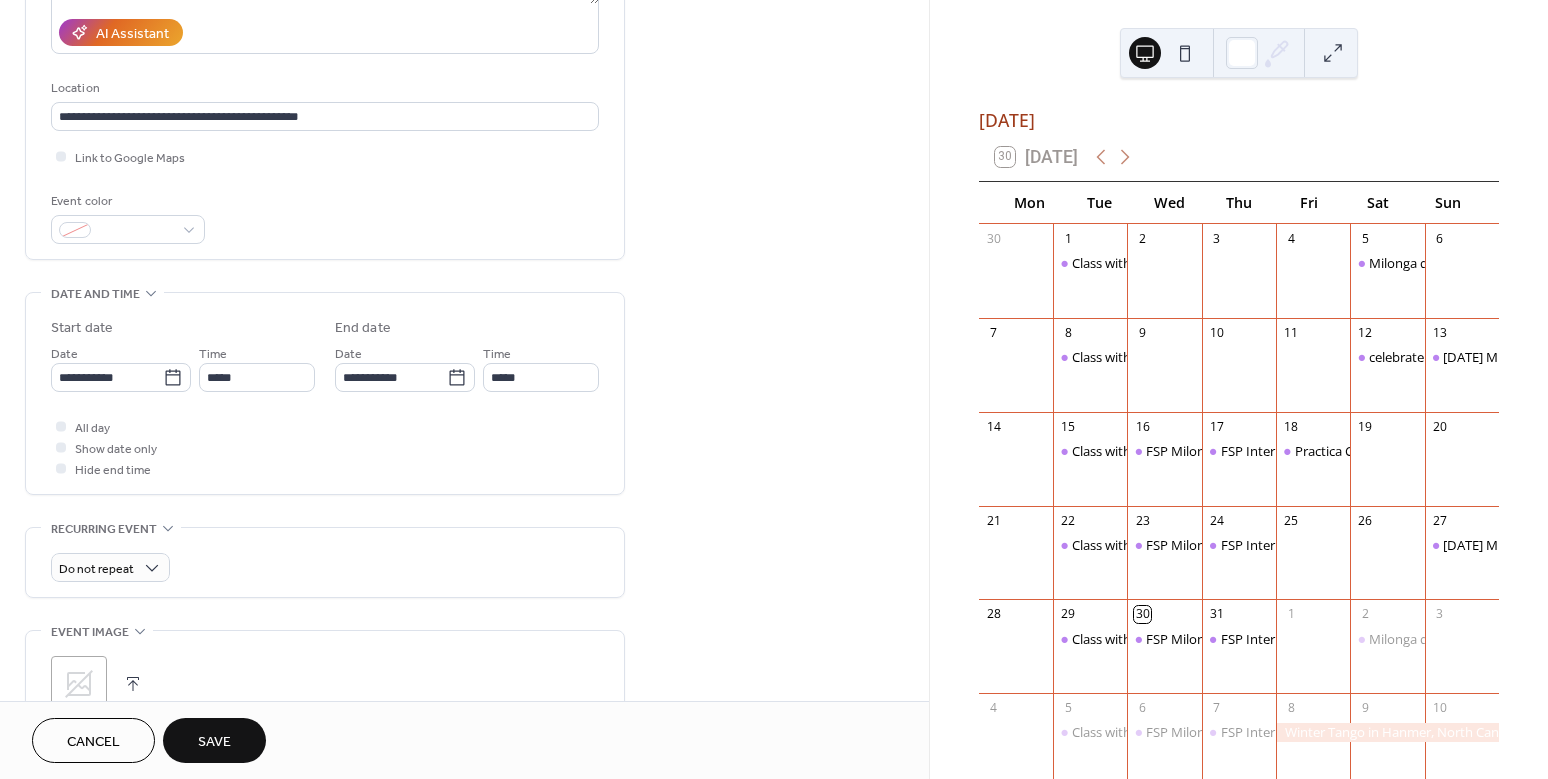 click on "Save" at bounding box center (214, 740) 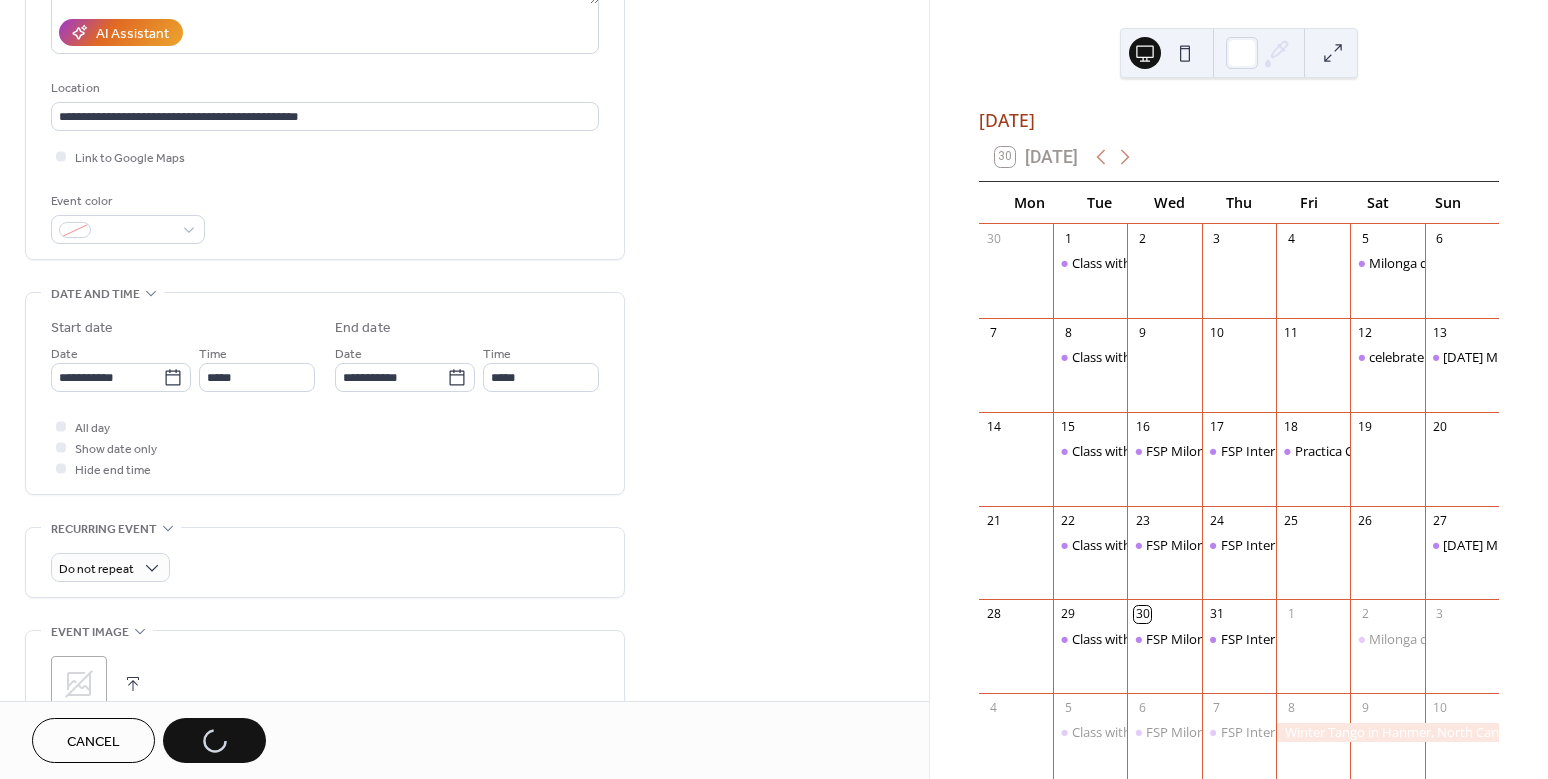 scroll, scrollTop: 430, scrollLeft: 0, axis: vertical 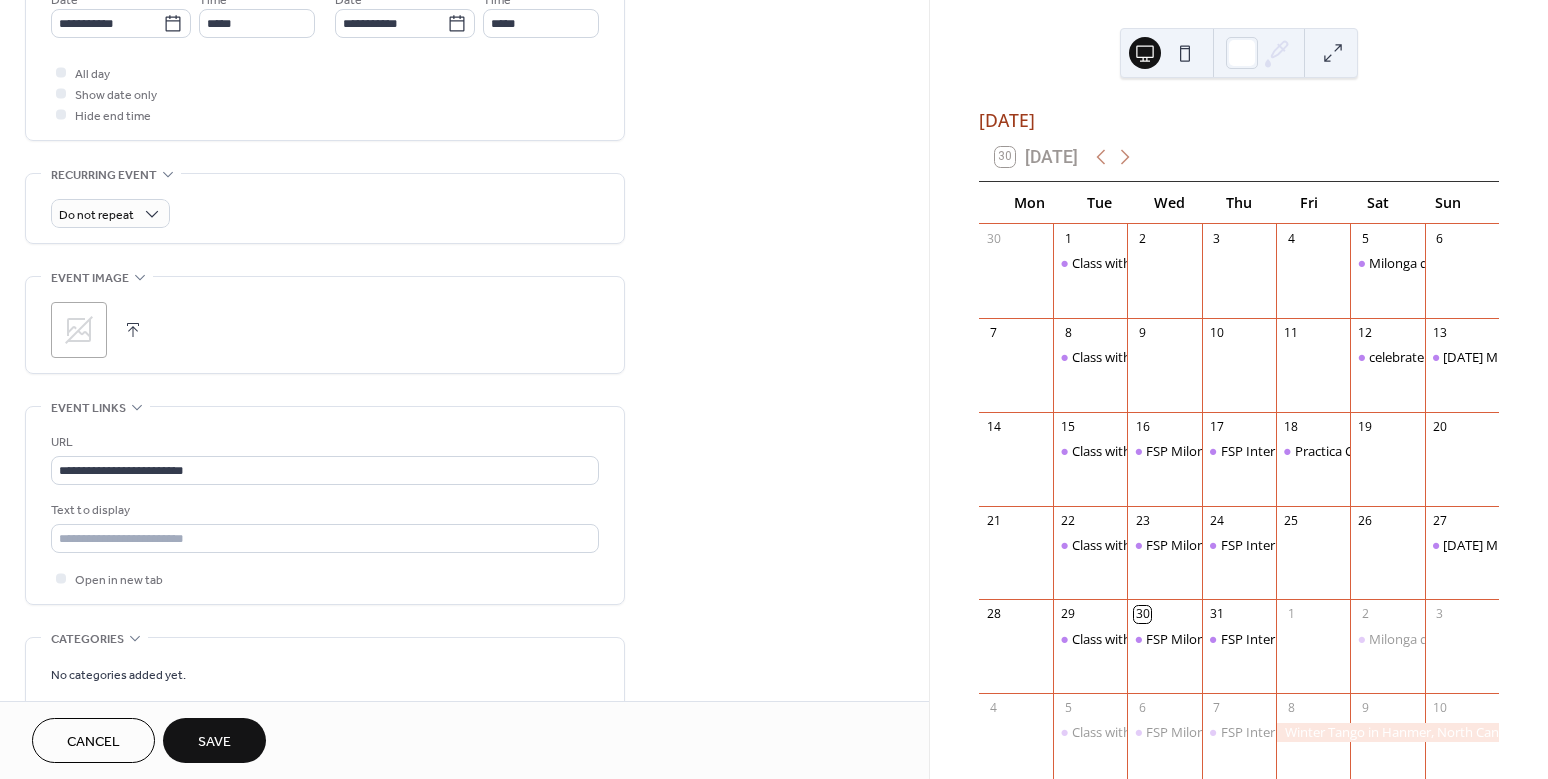 click on "Save" at bounding box center [214, 742] 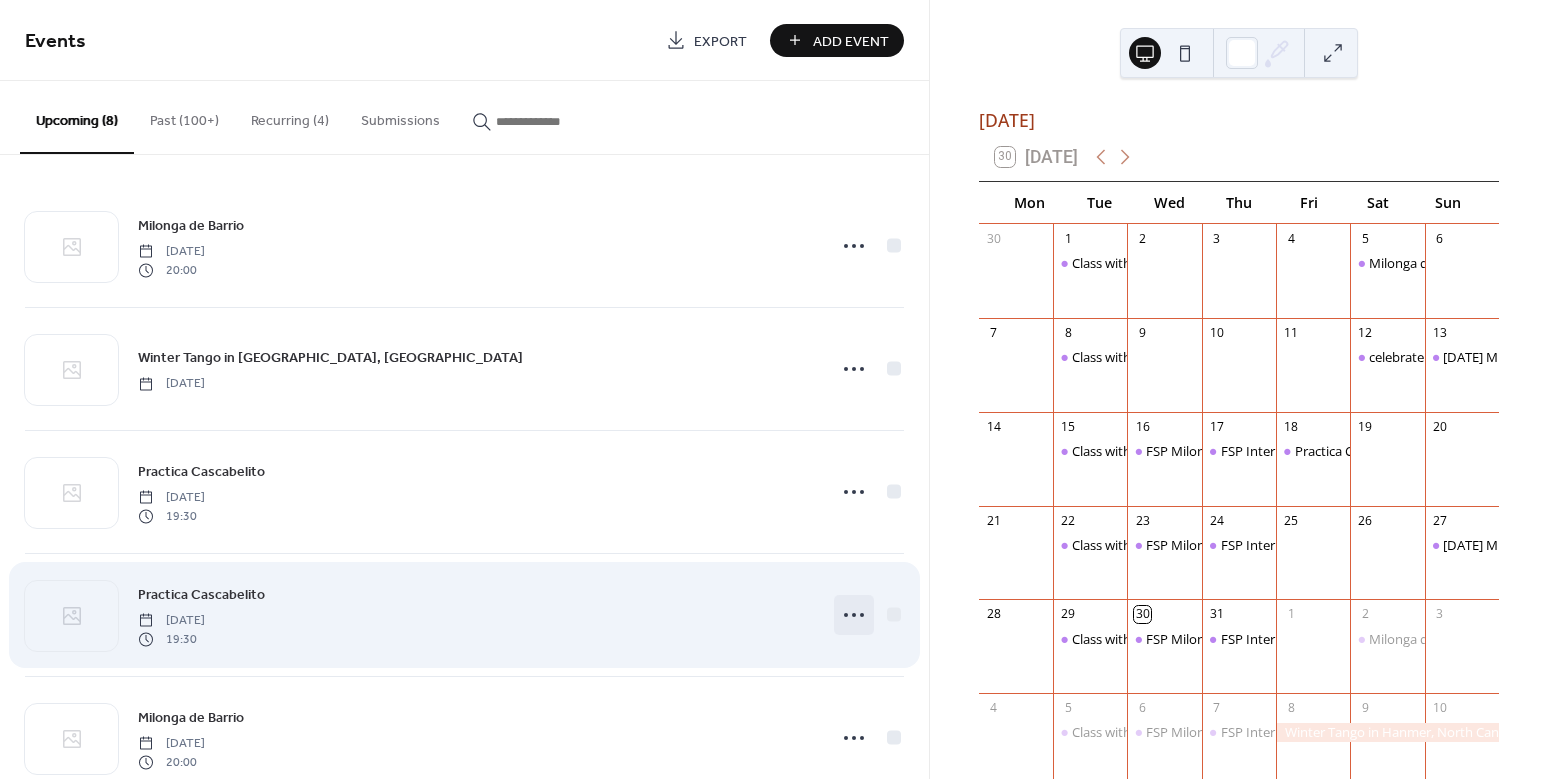 click 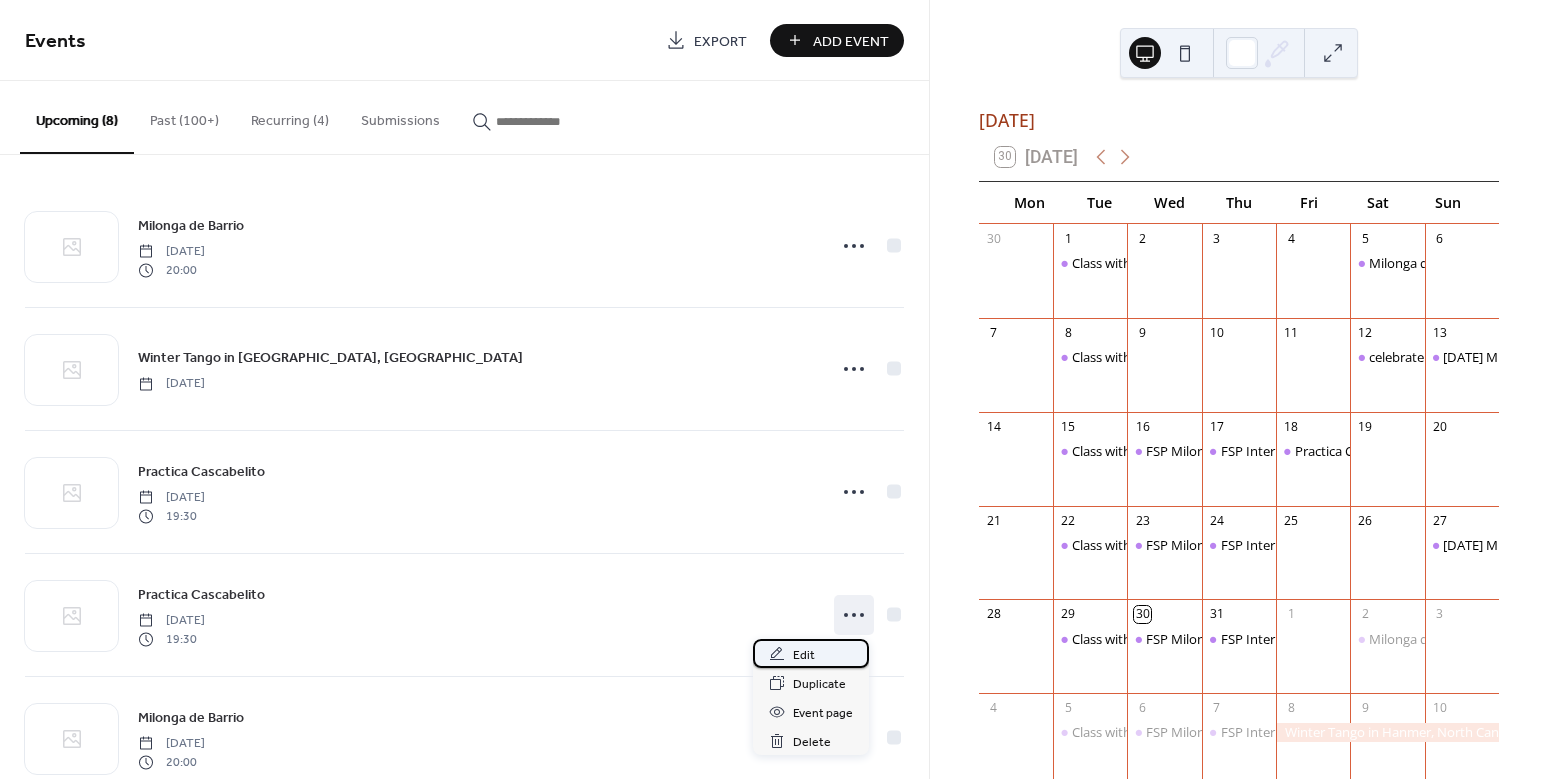click on "Edit" at bounding box center [811, 653] 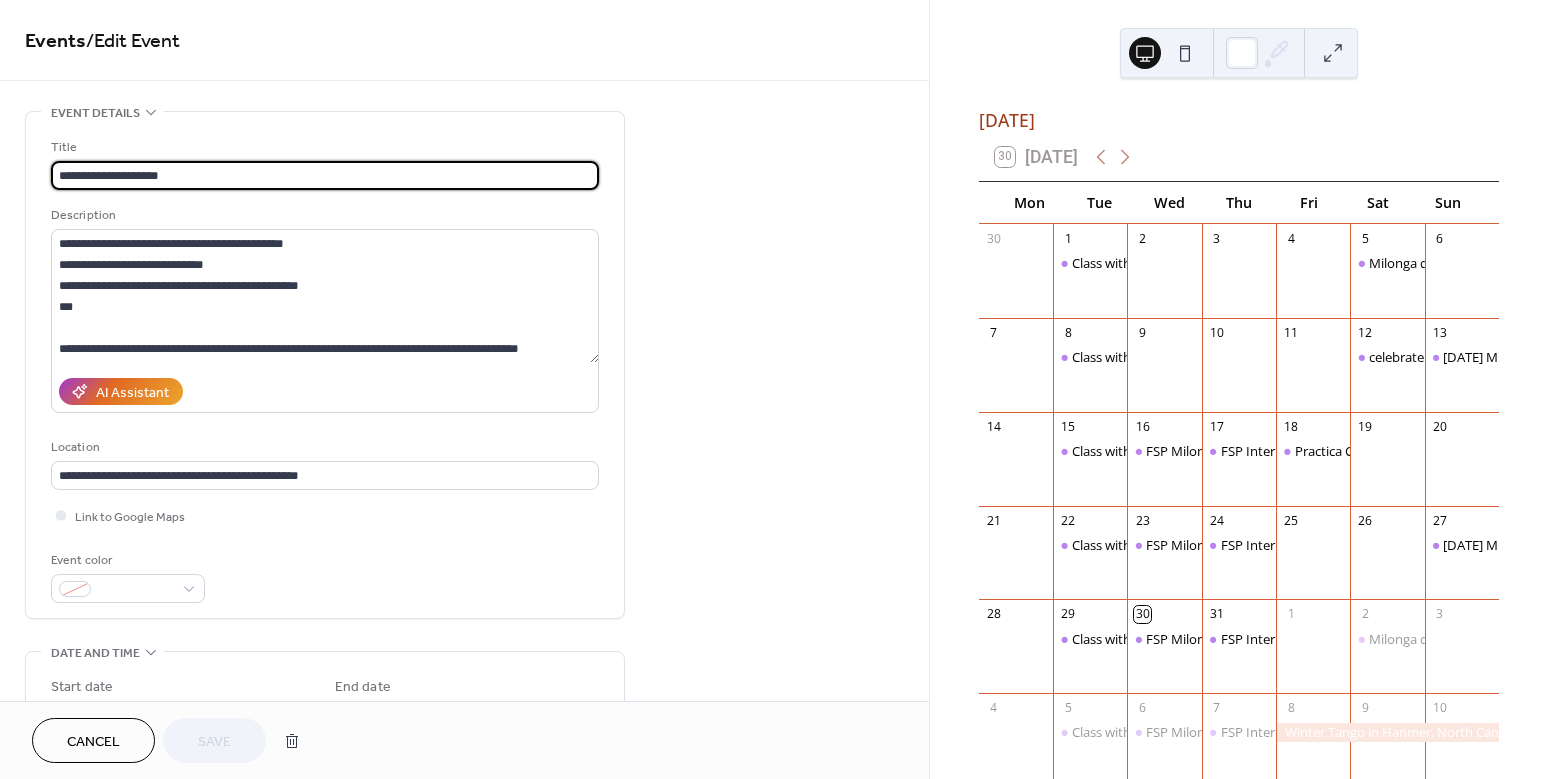 scroll, scrollTop: 187, scrollLeft: 0, axis: vertical 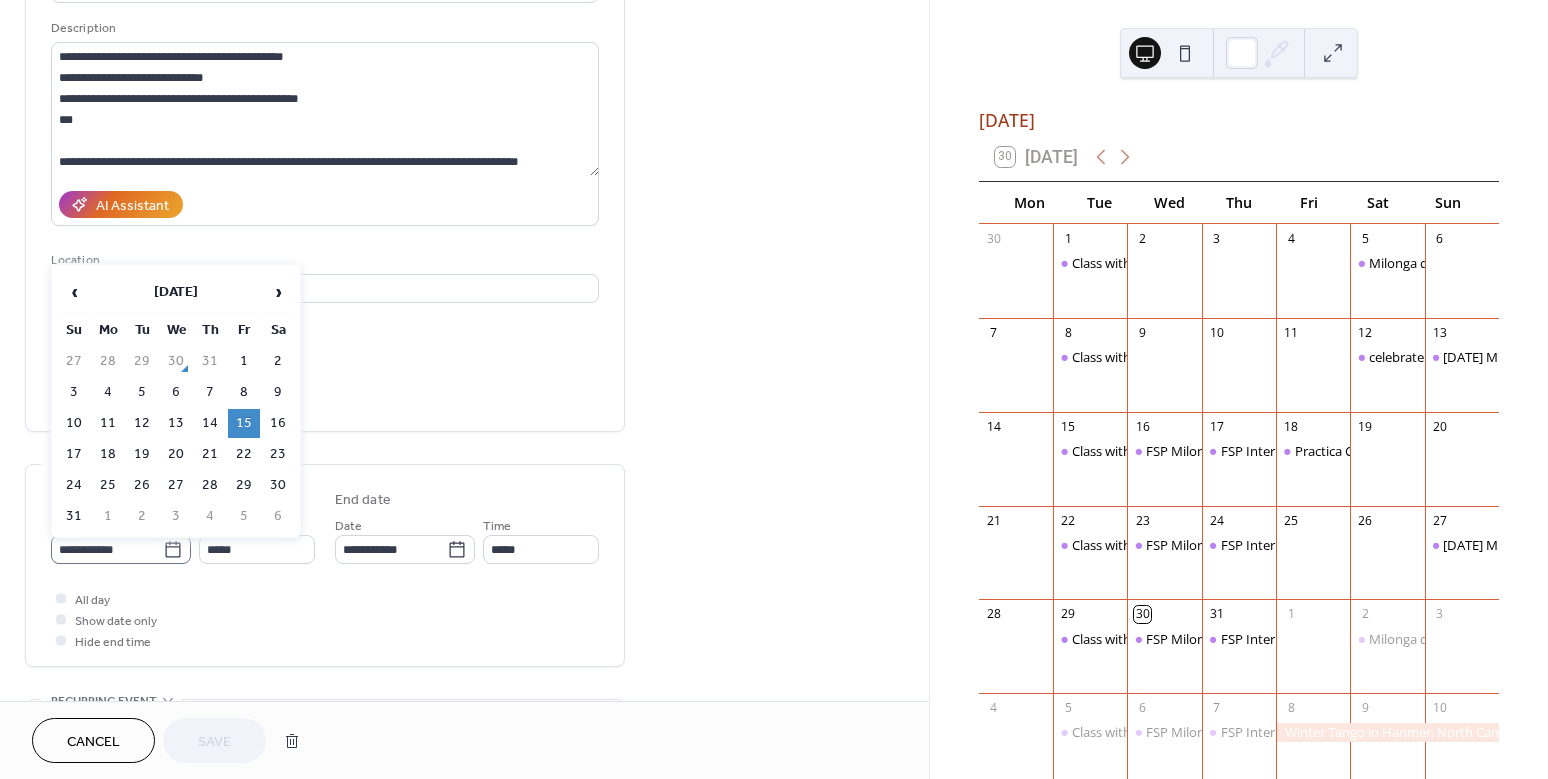 click 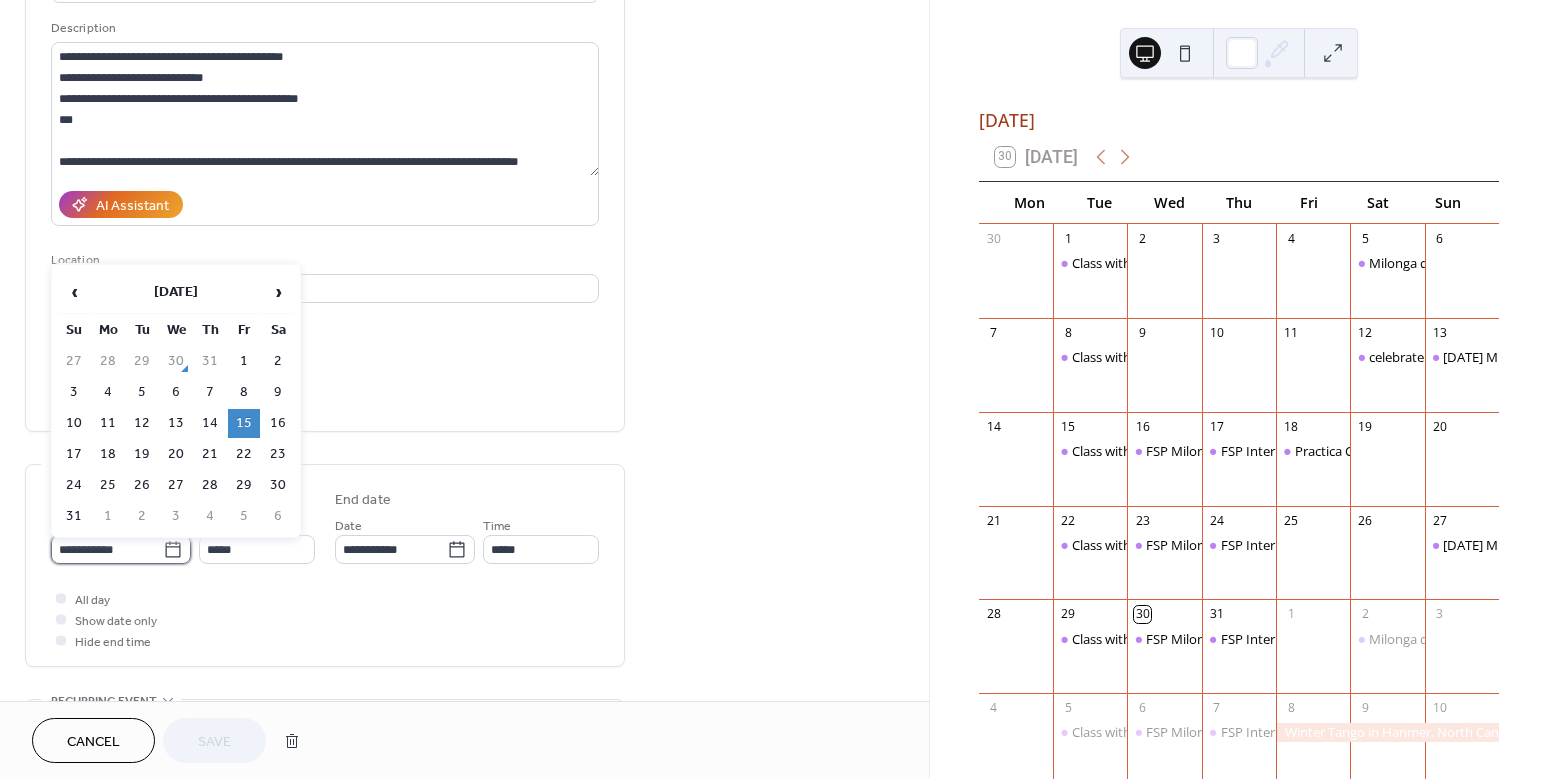 click on "**********" at bounding box center [107, 549] 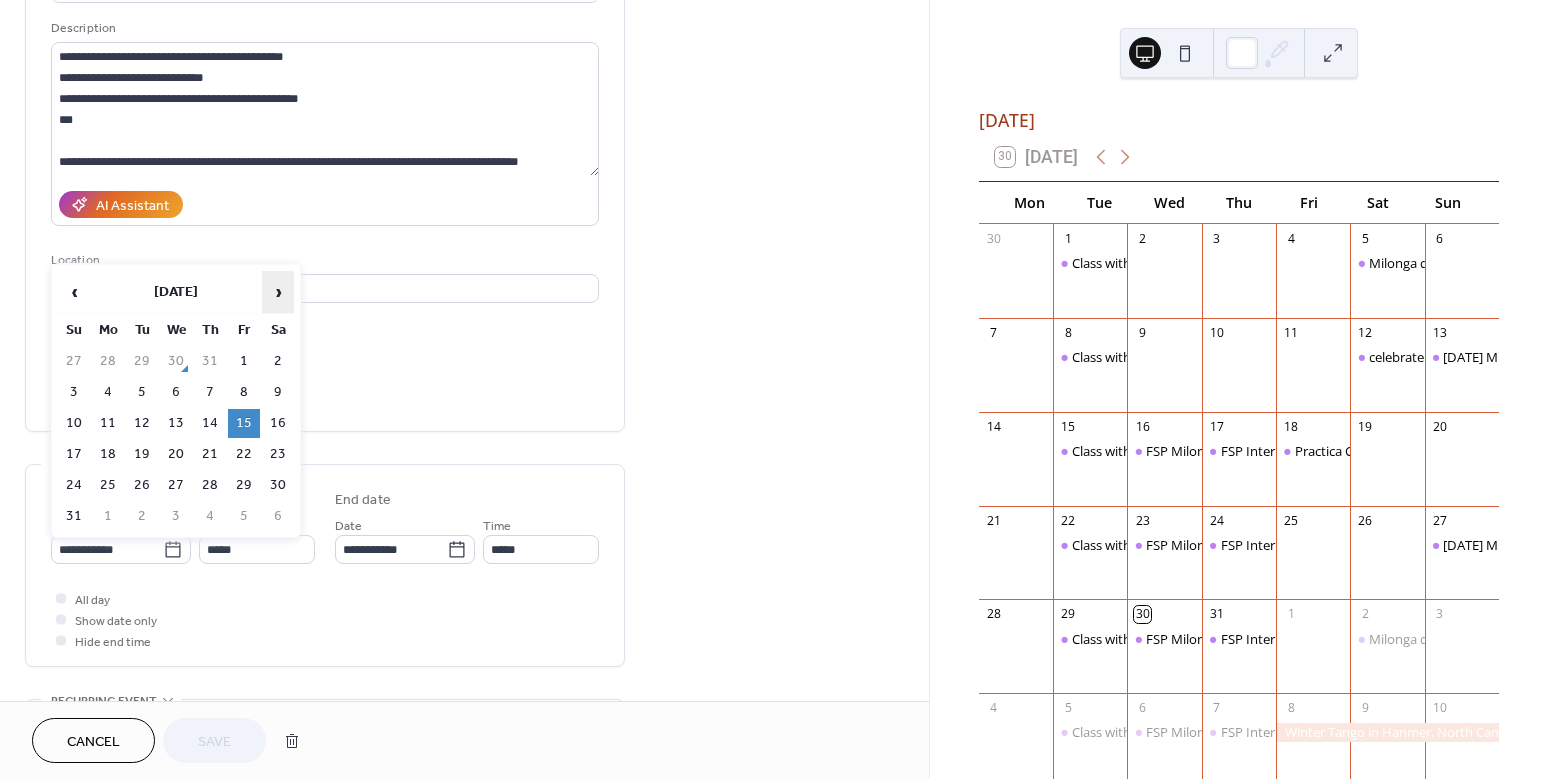 click on "›" at bounding box center (278, 292) 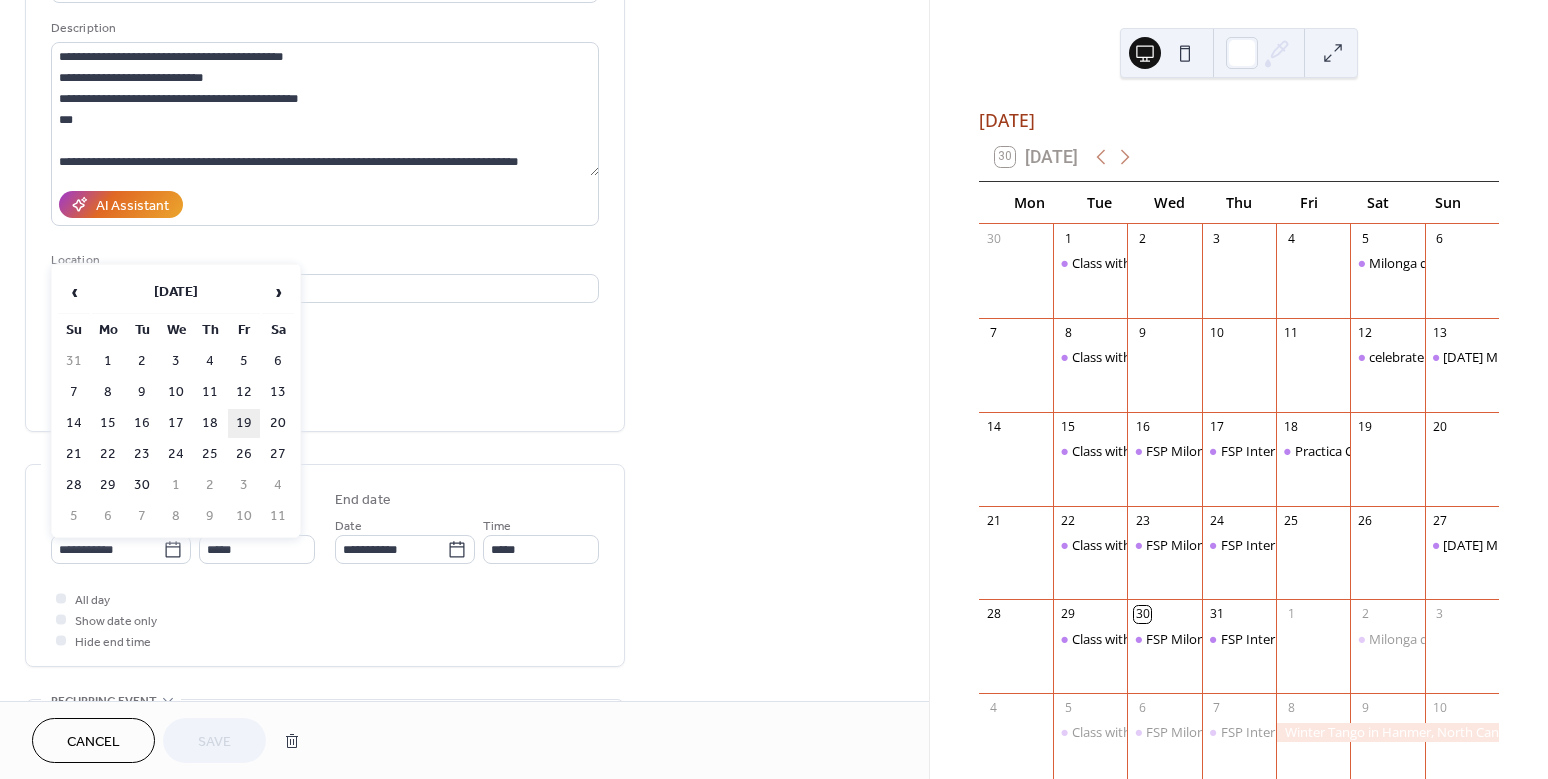 click on "19" at bounding box center [244, 423] 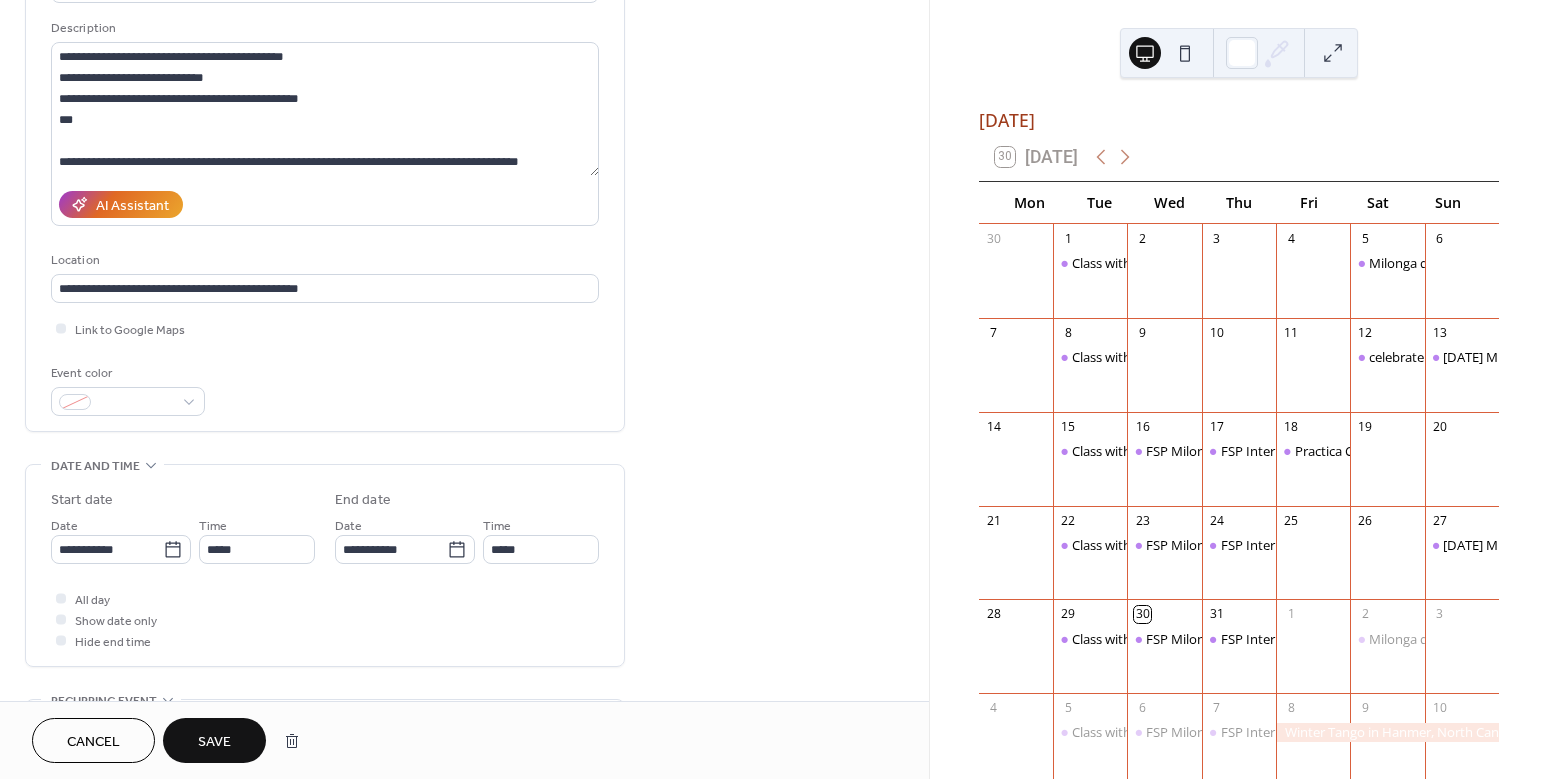 click on "Save" at bounding box center (214, 742) 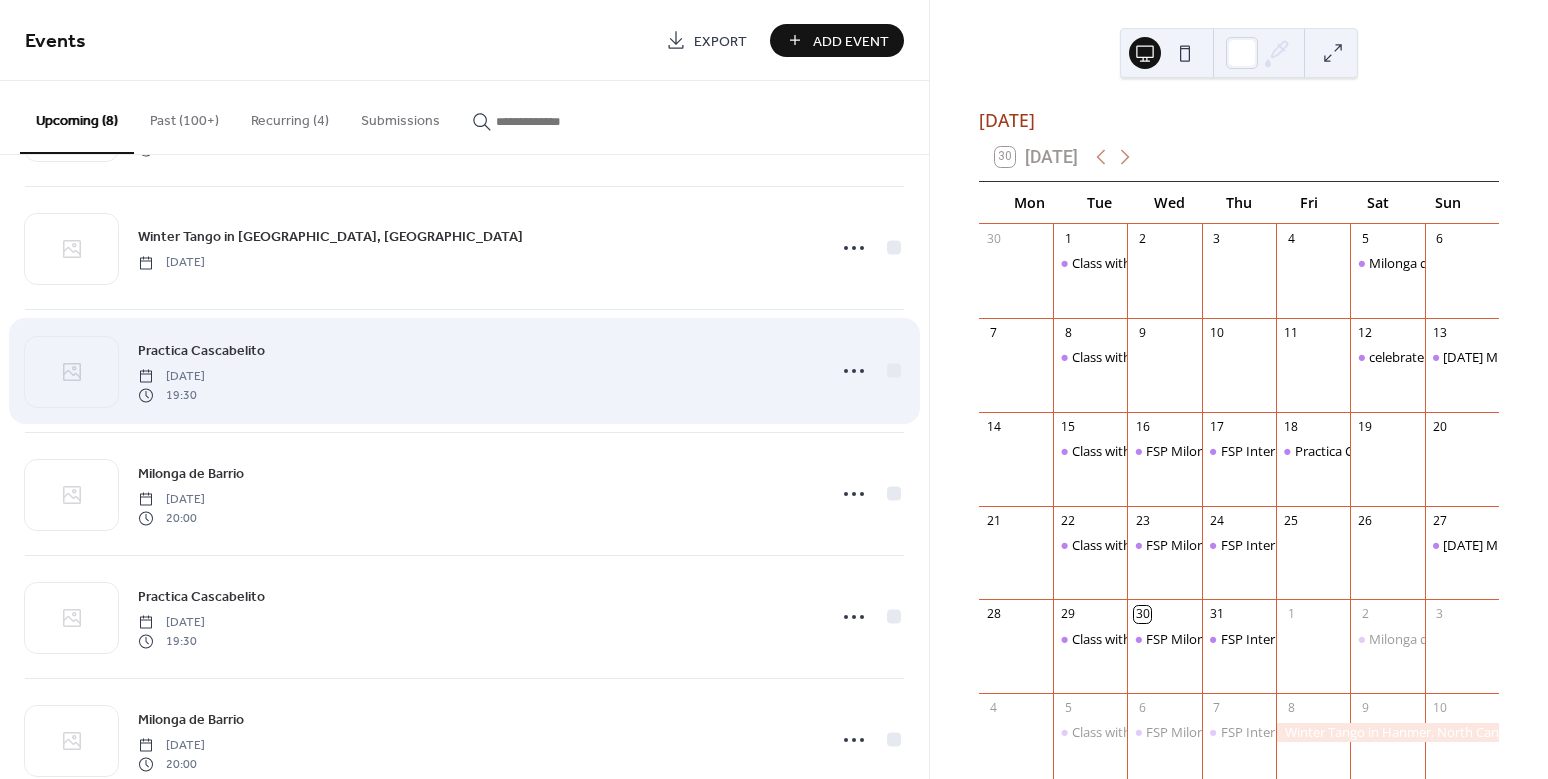 scroll, scrollTop: 132, scrollLeft: 0, axis: vertical 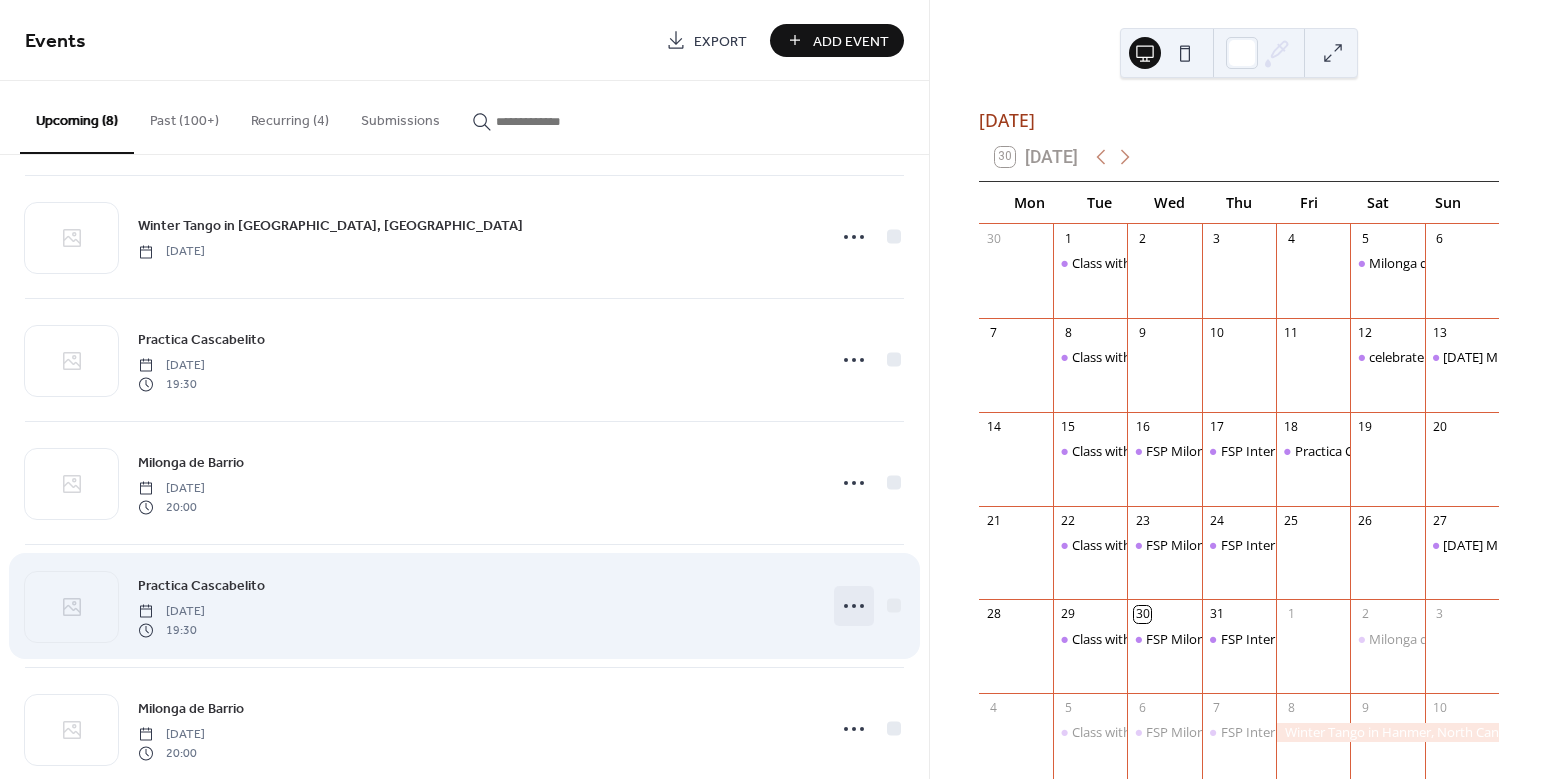 click 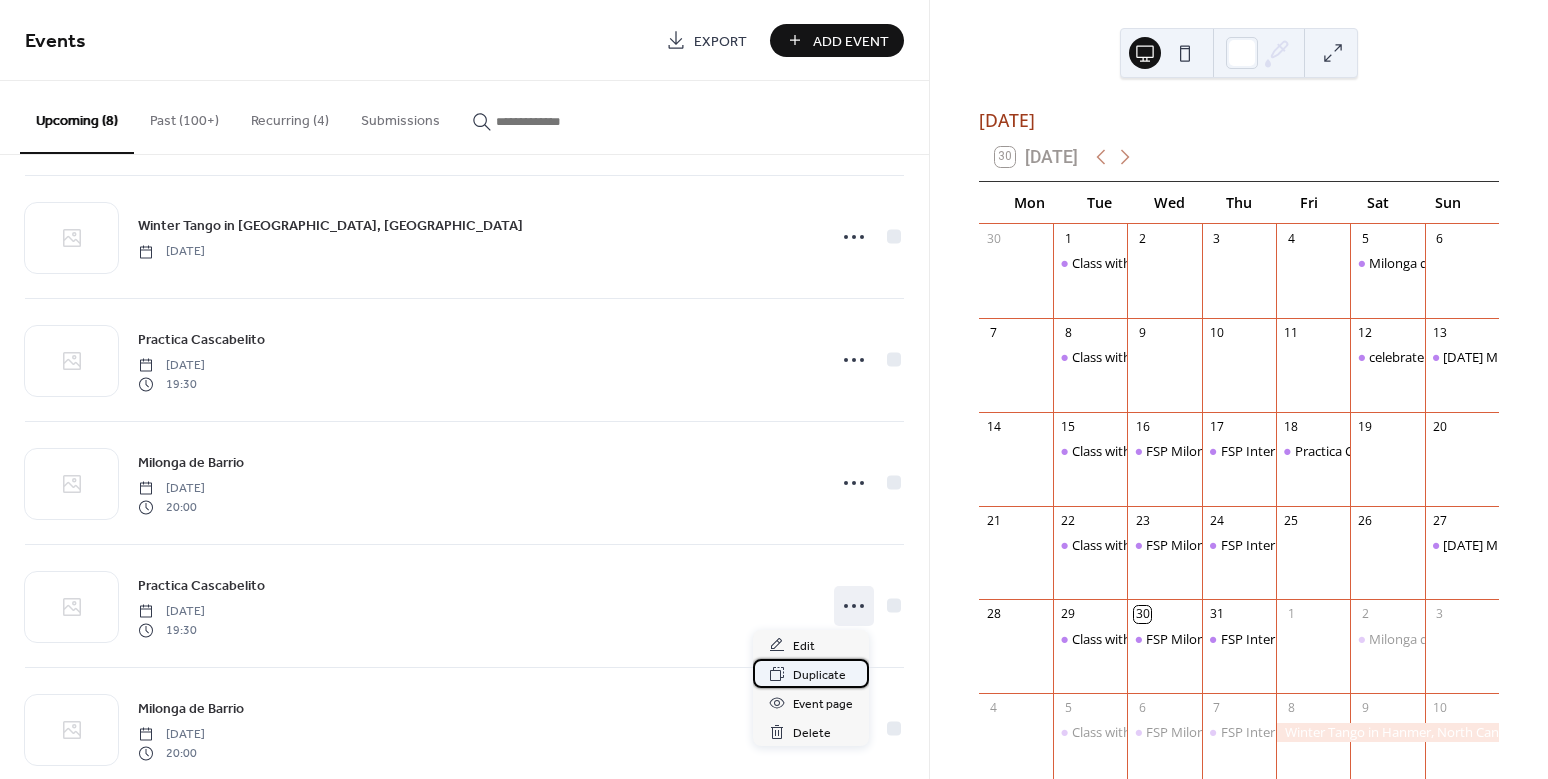 click on "Duplicate" at bounding box center (819, 675) 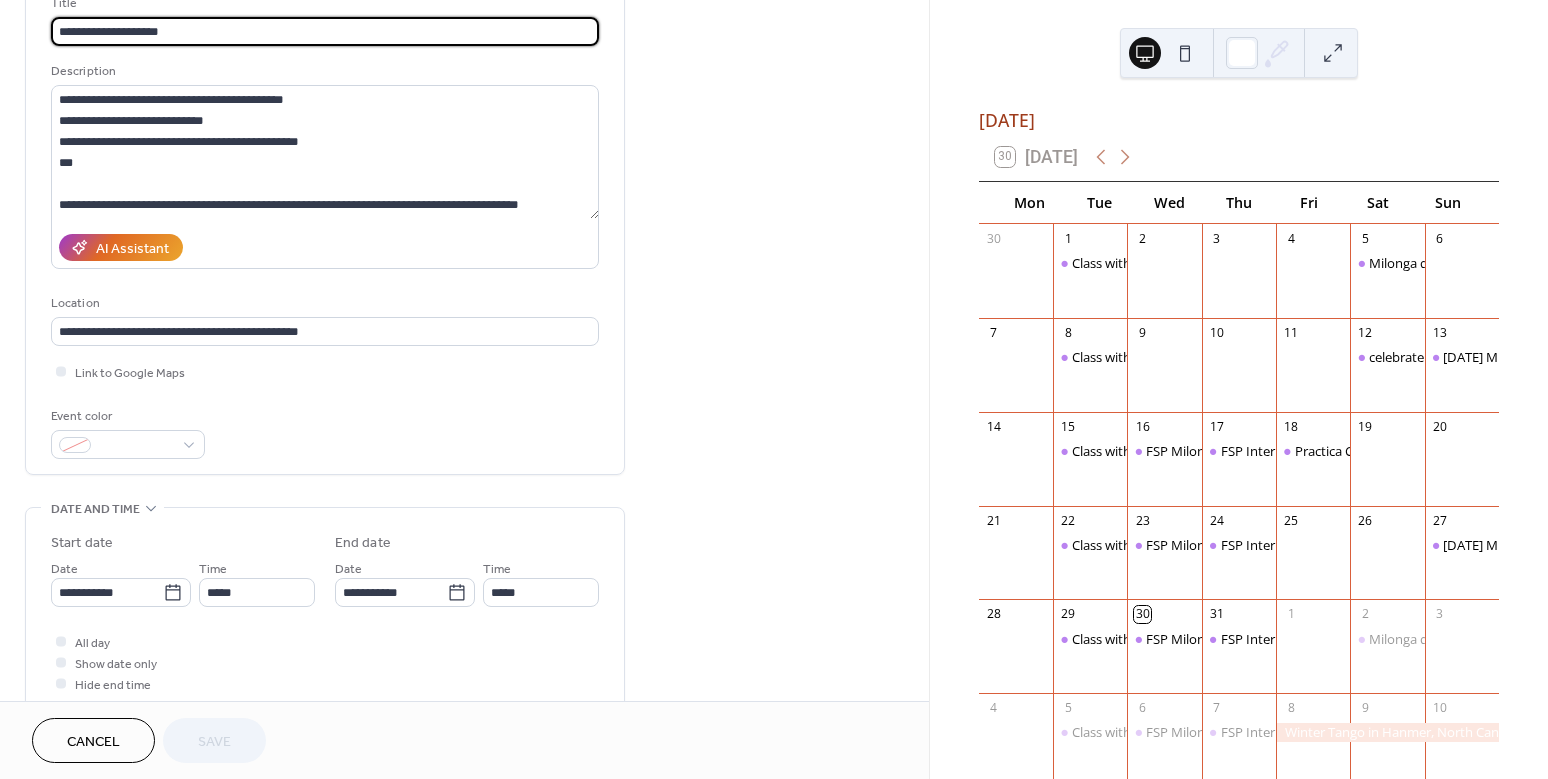 scroll, scrollTop: 160, scrollLeft: 0, axis: vertical 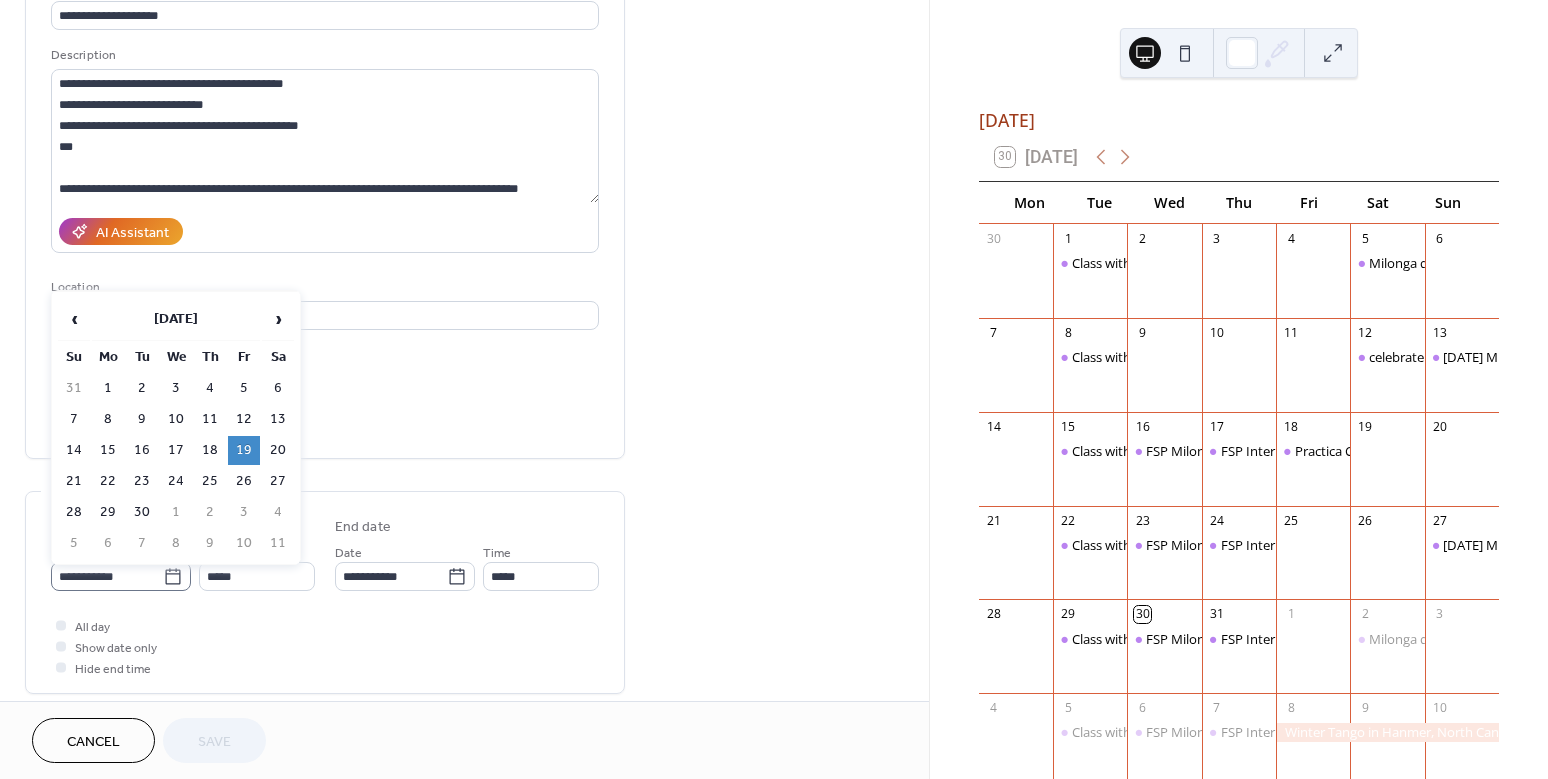 click 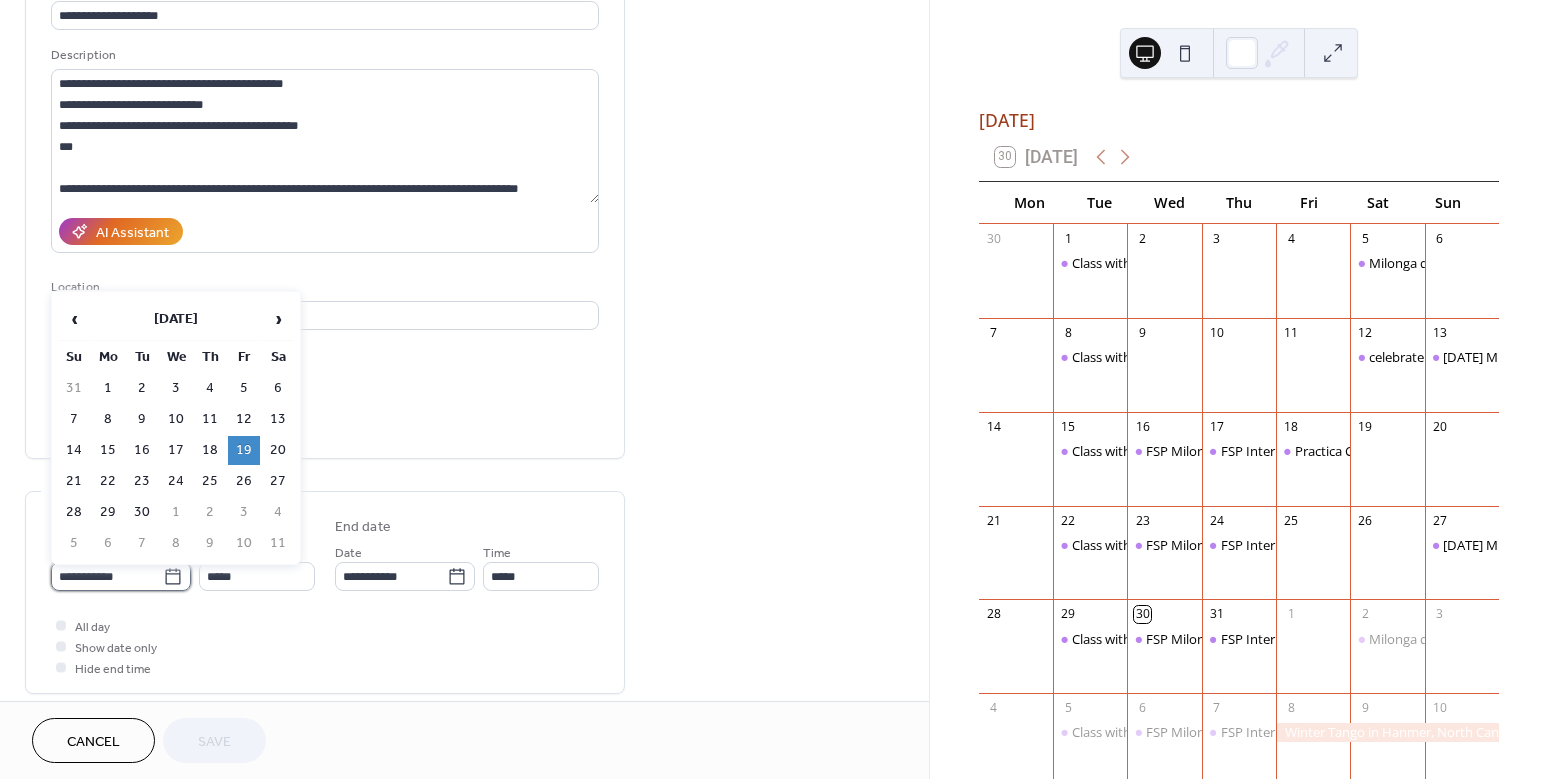 click on "**********" at bounding box center (107, 576) 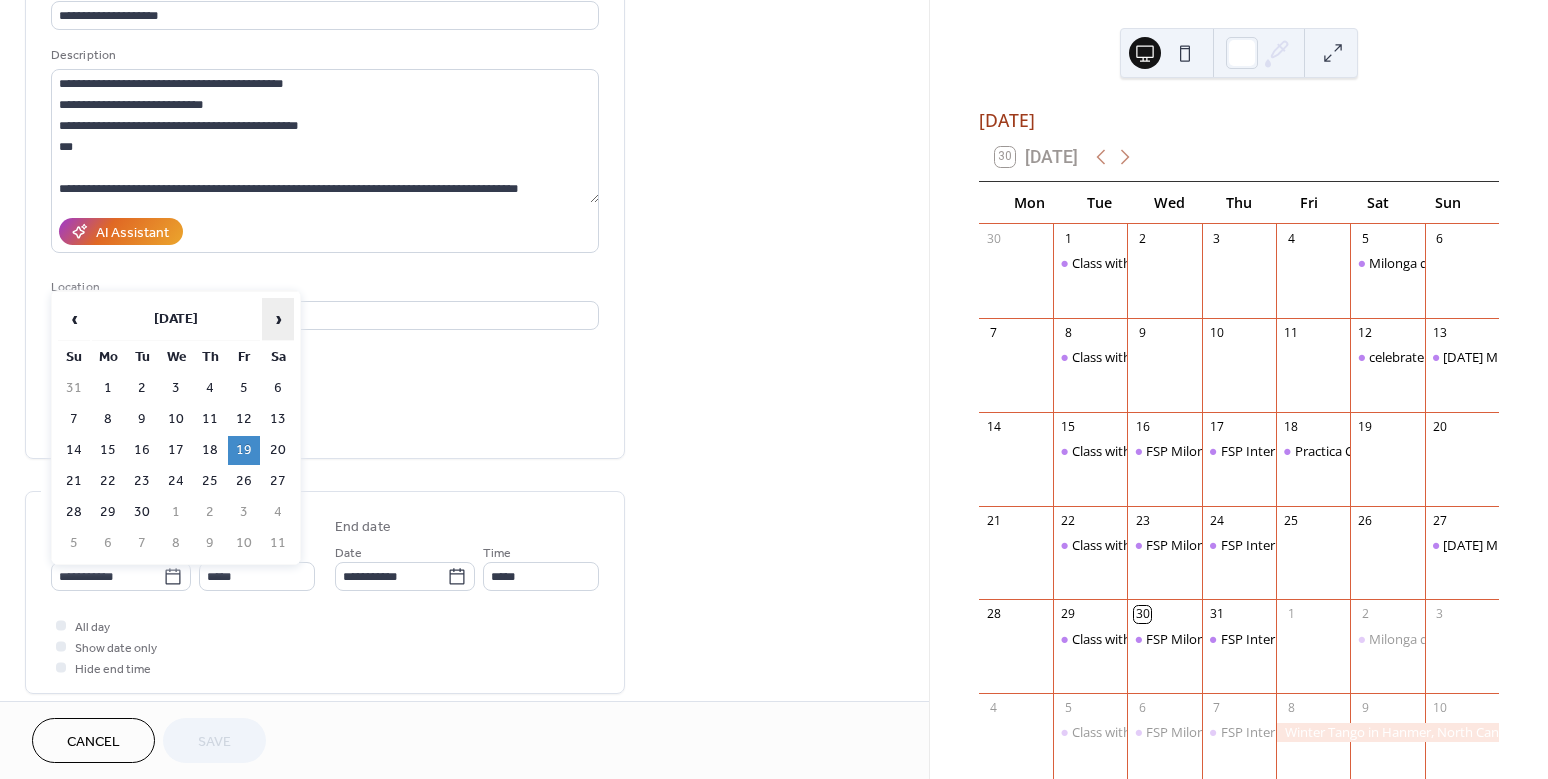 click on "›" at bounding box center [278, 319] 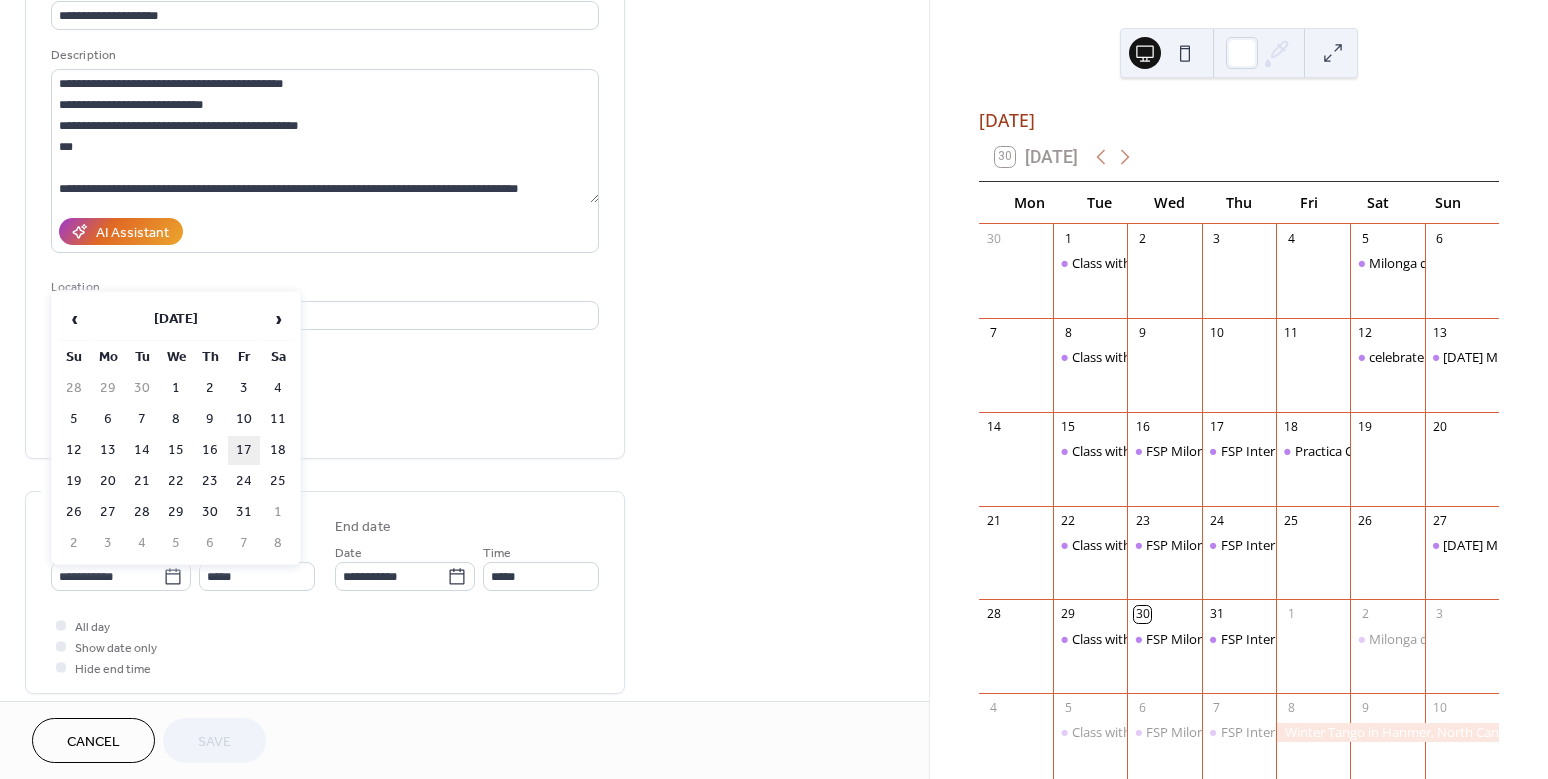 click on "17" at bounding box center (244, 450) 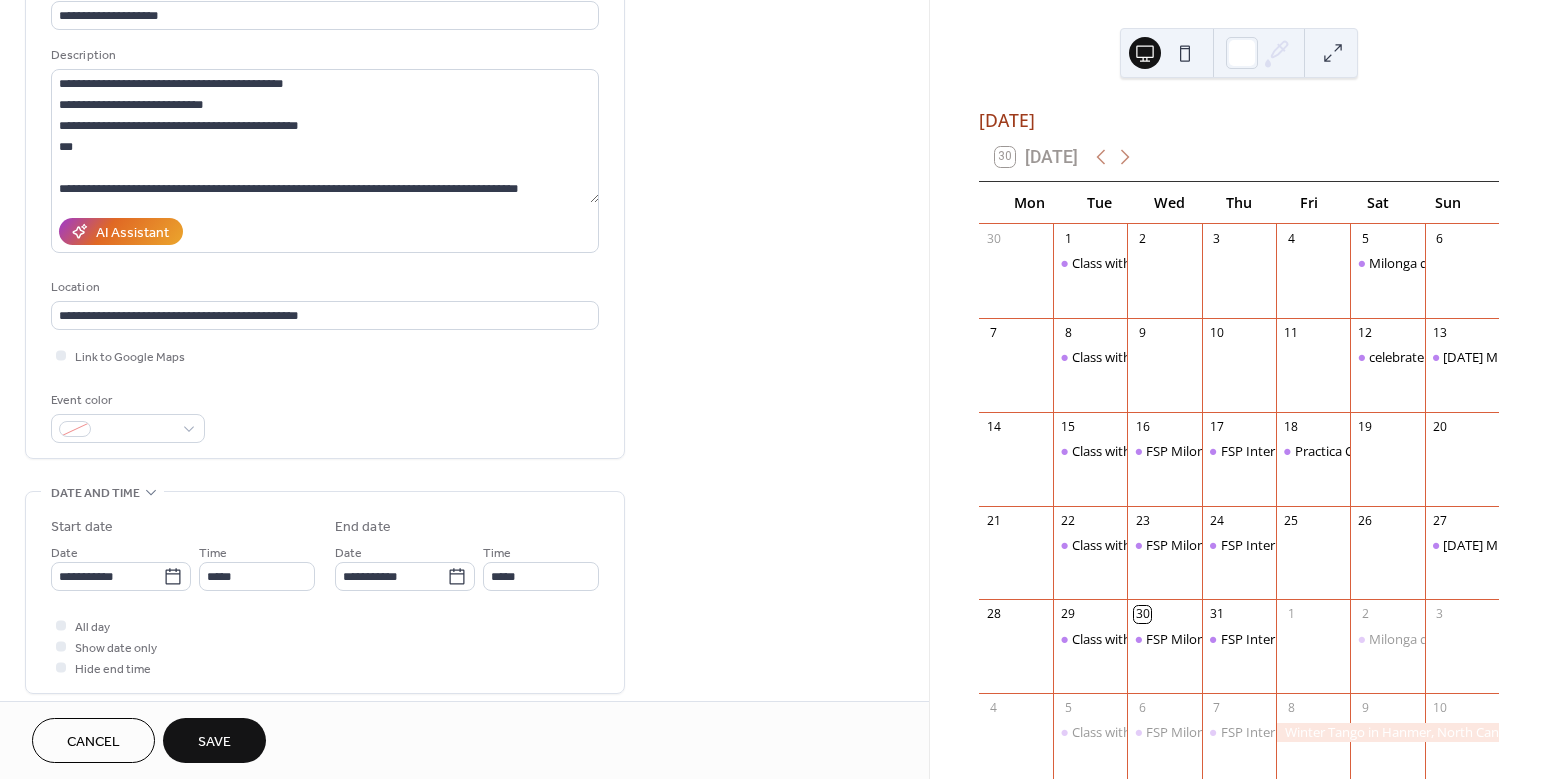 click on "Save" at bounding box center [214, 742] 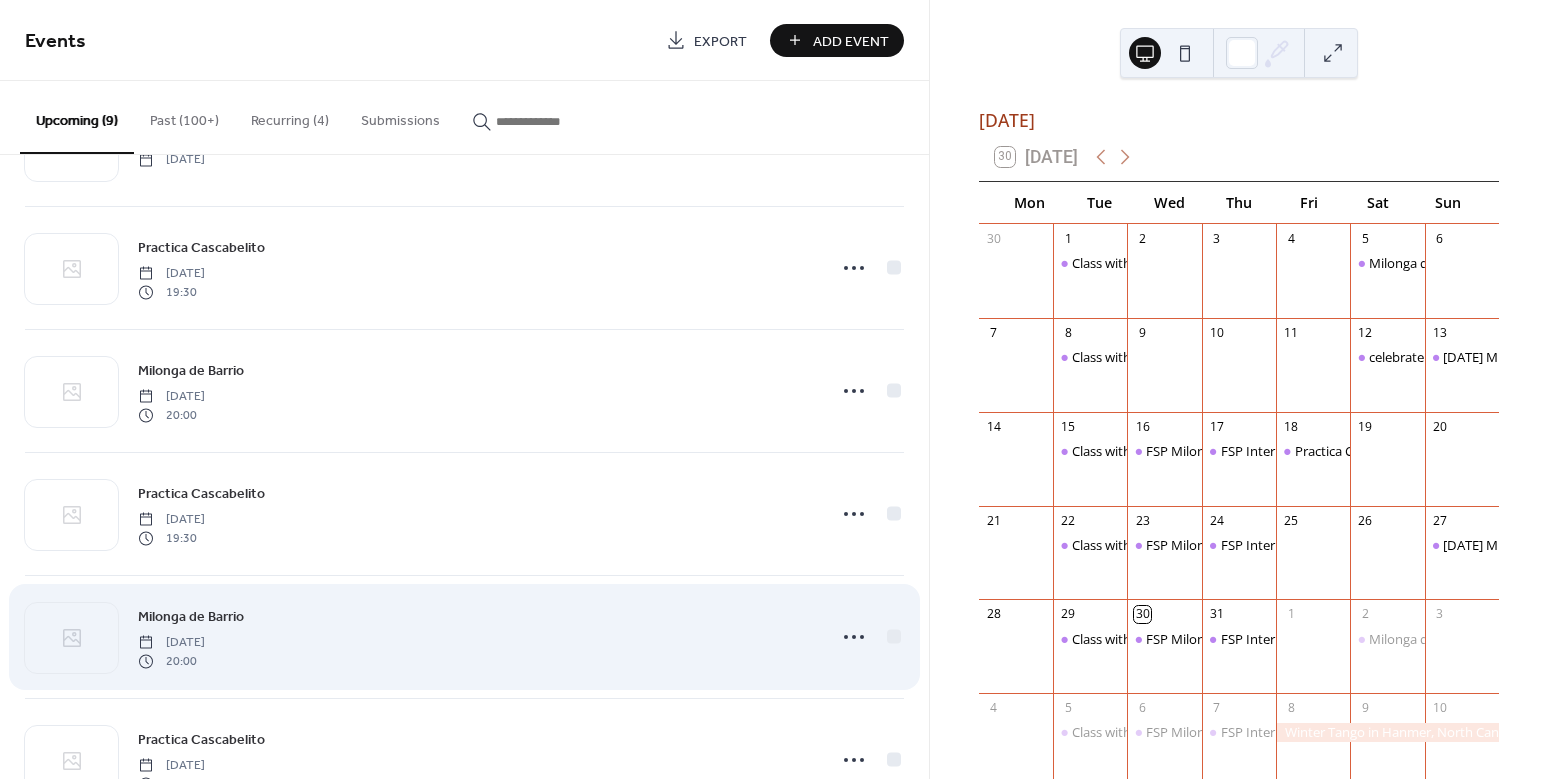 scroll, scrollTop: 397, scrollLeft: 0, axis: vertical 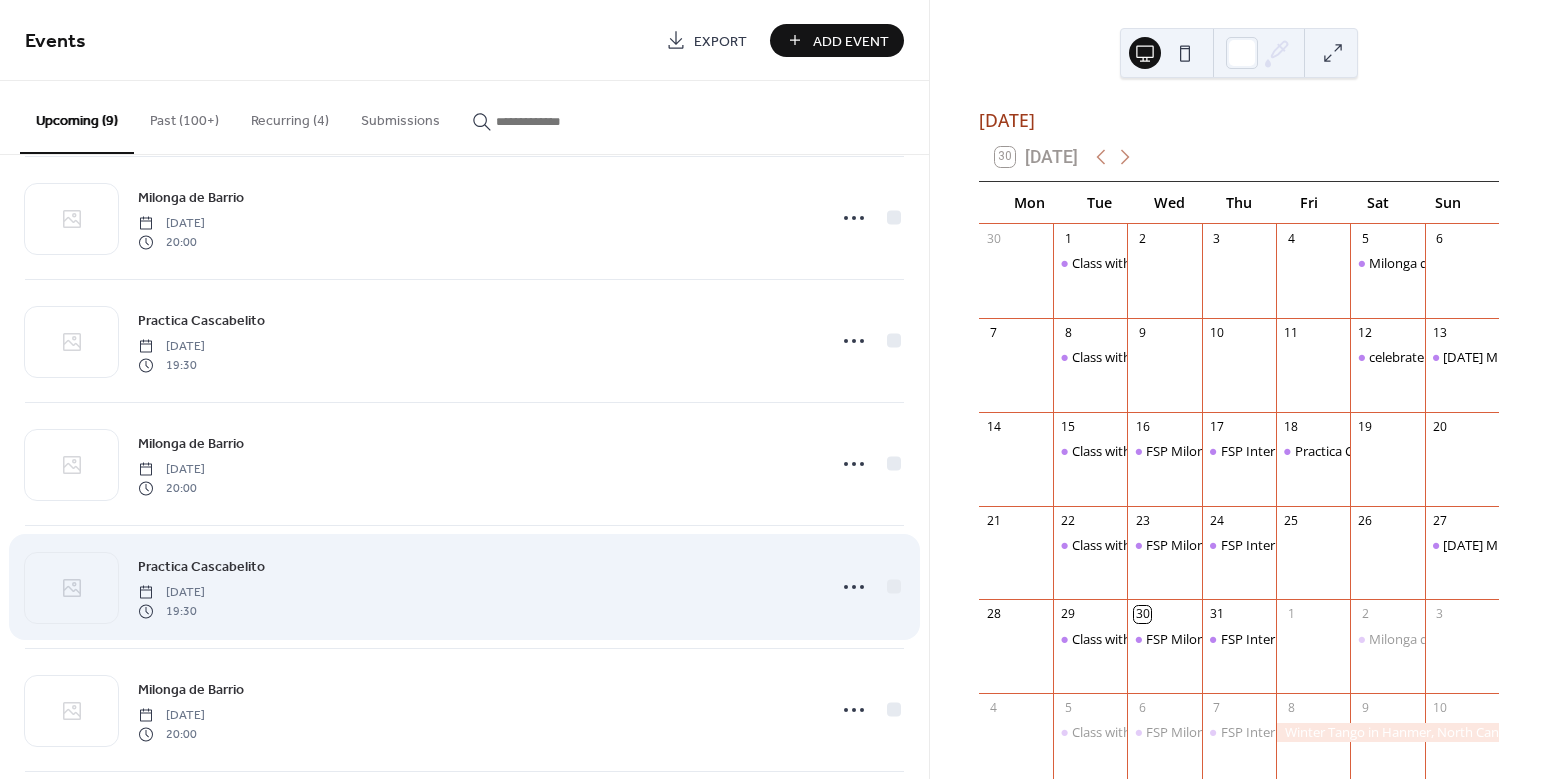 click on "Practica Cascabelito" at bounding box center (201, 567) 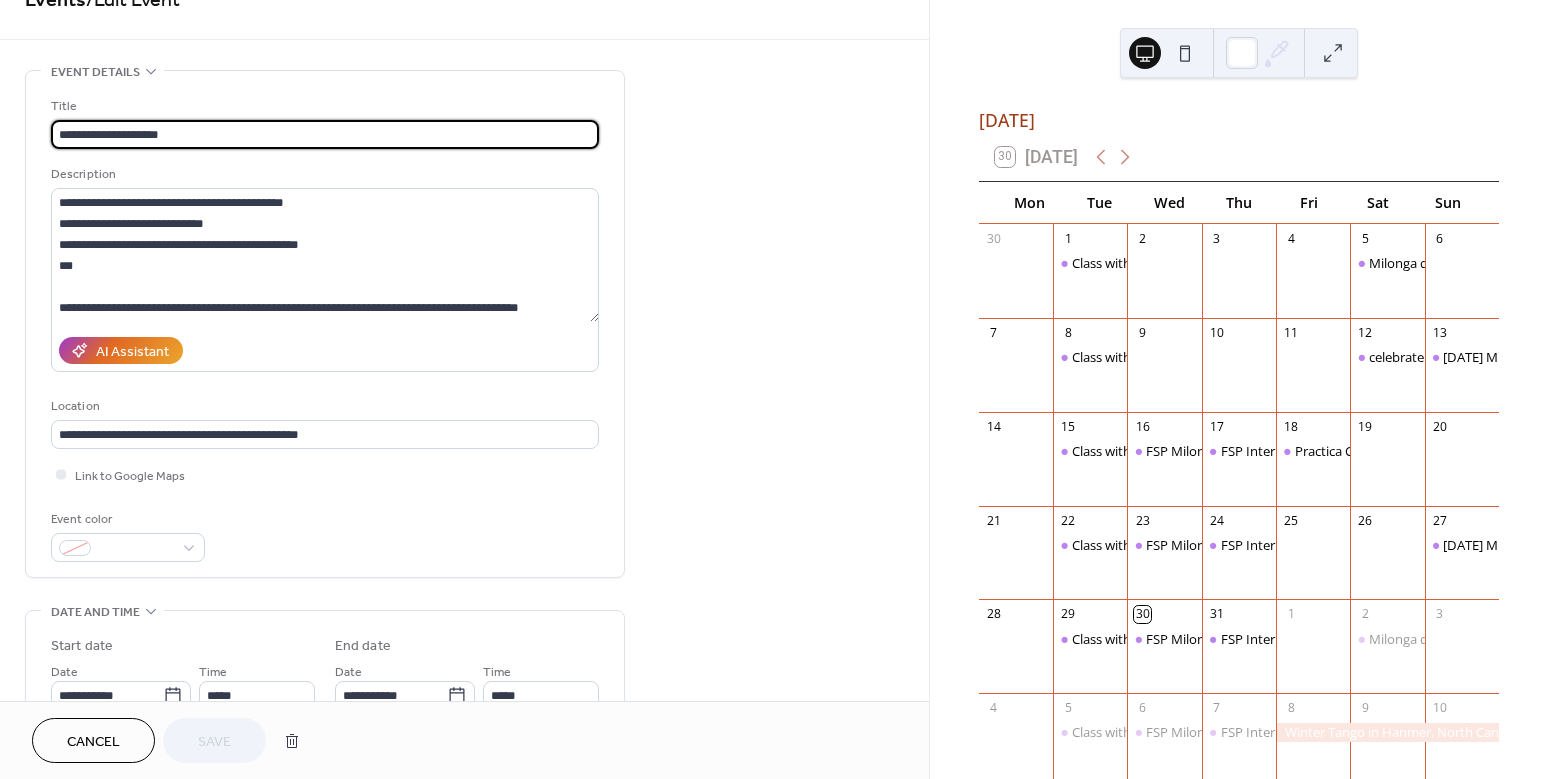 scroll, scrollTop: 98, scrollLeft: 0, axis: vertical 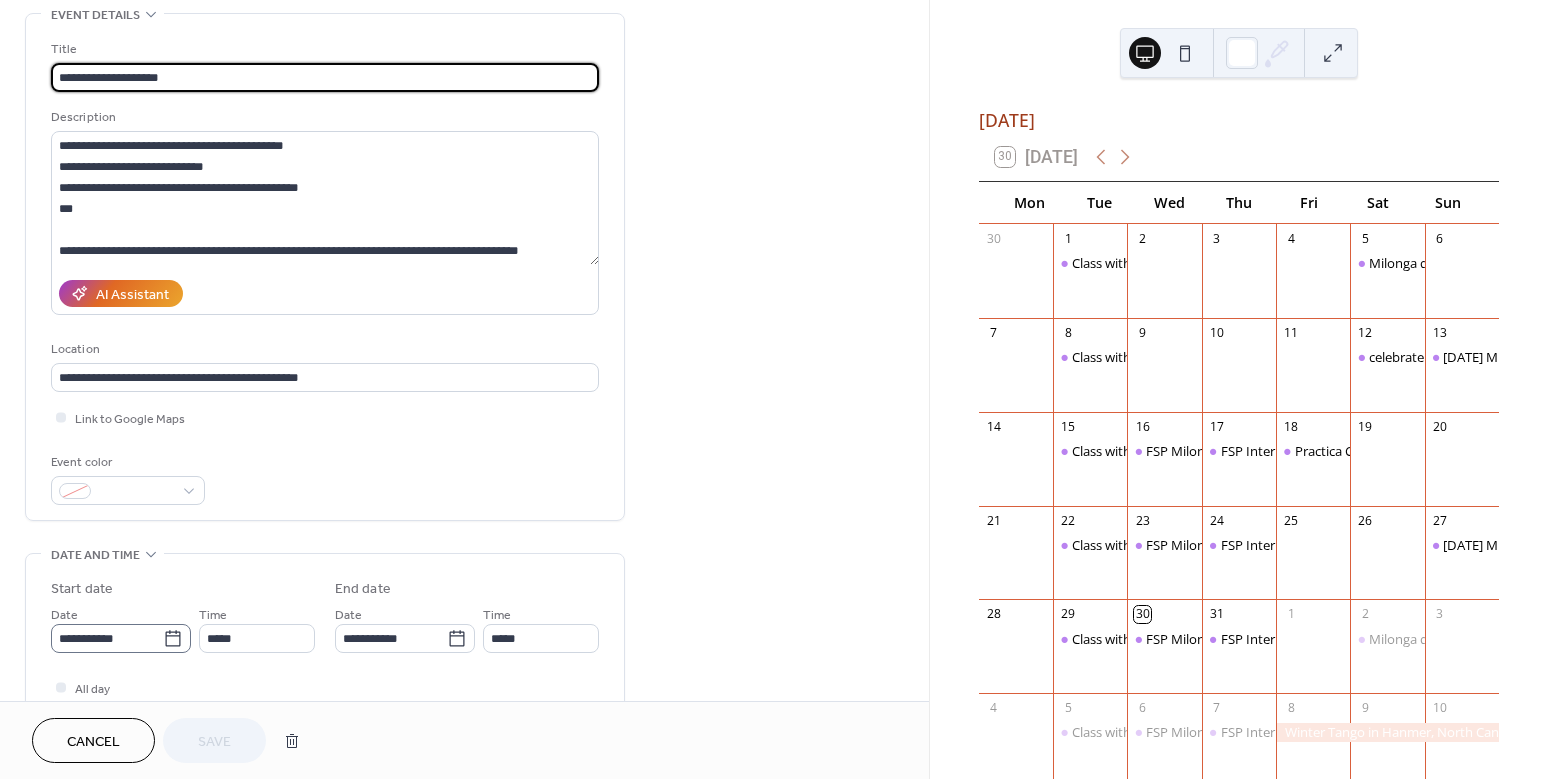 click 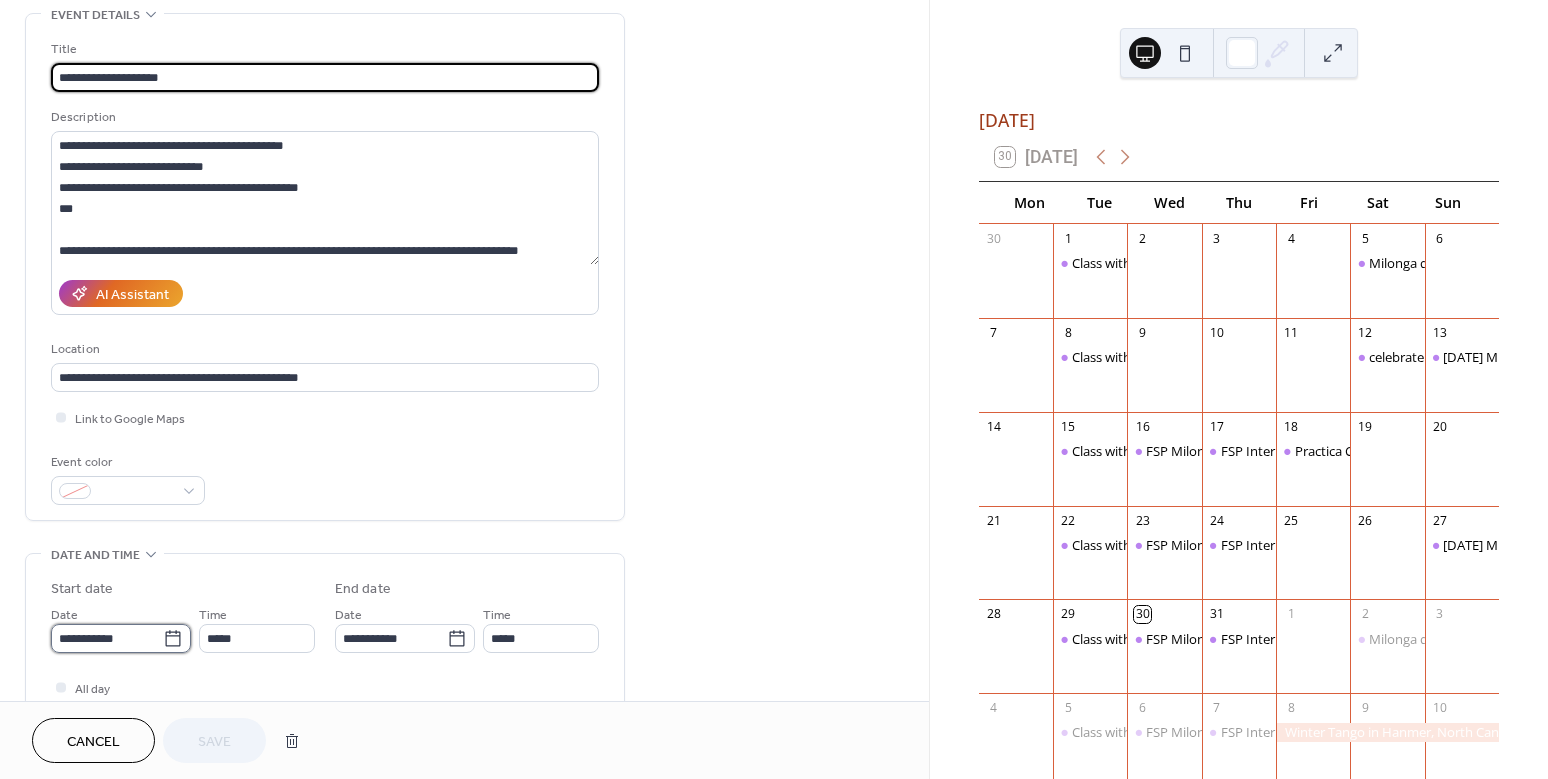 click on "**********" at bounding box center [107, 638] 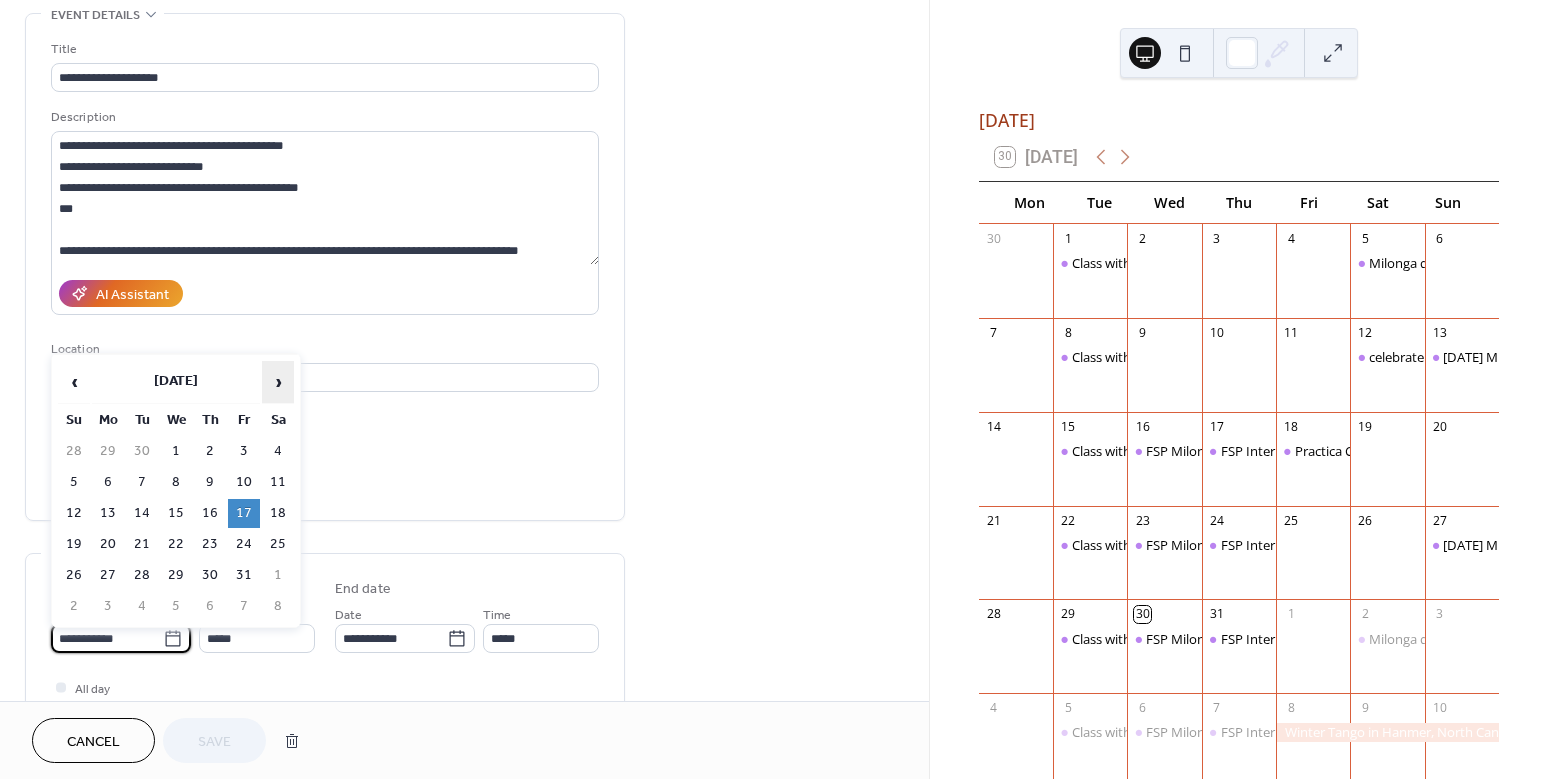 click on "›" at bounding box center [278, 382] 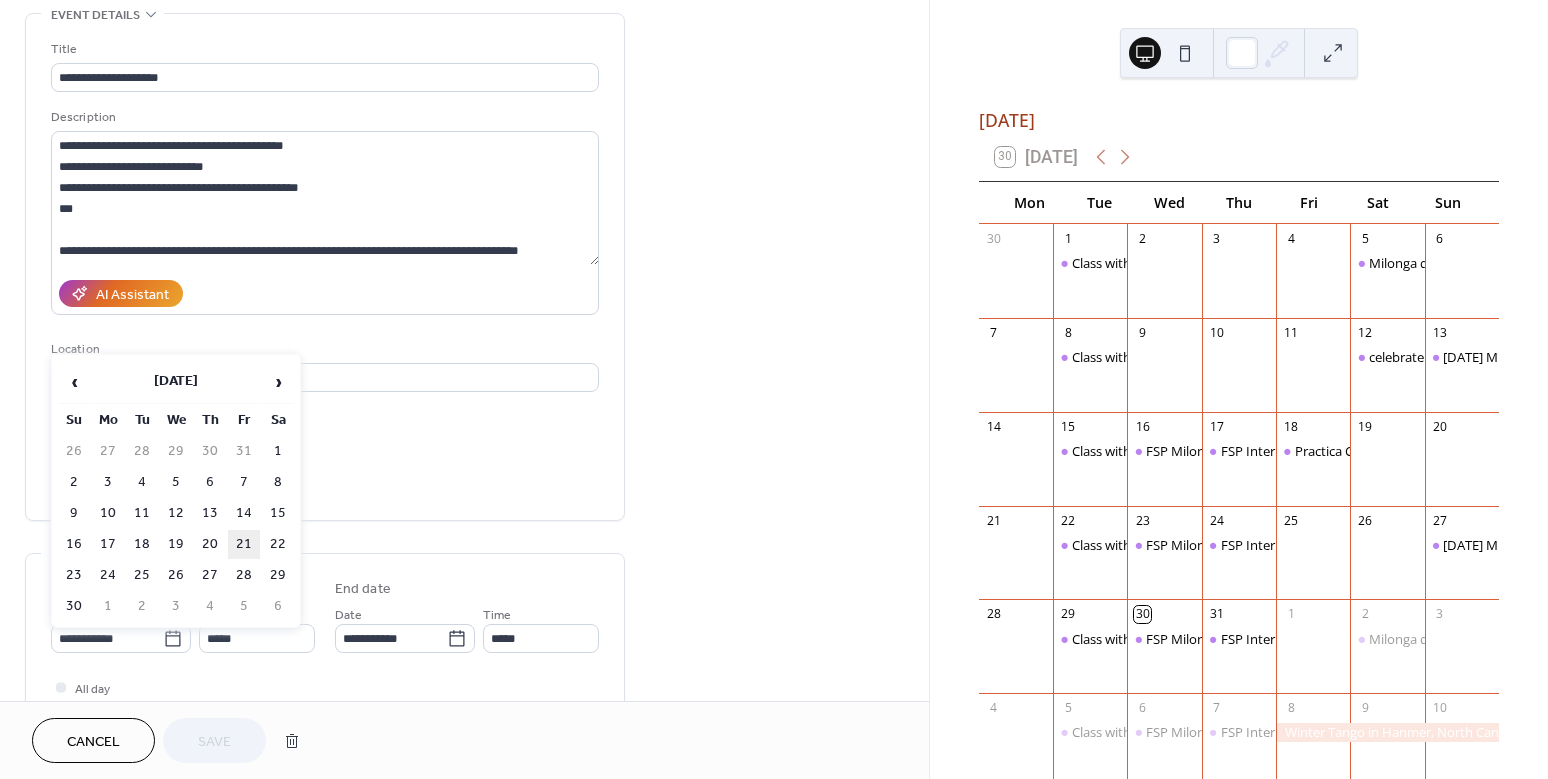 click on "21" at bounding box center (244, 544) 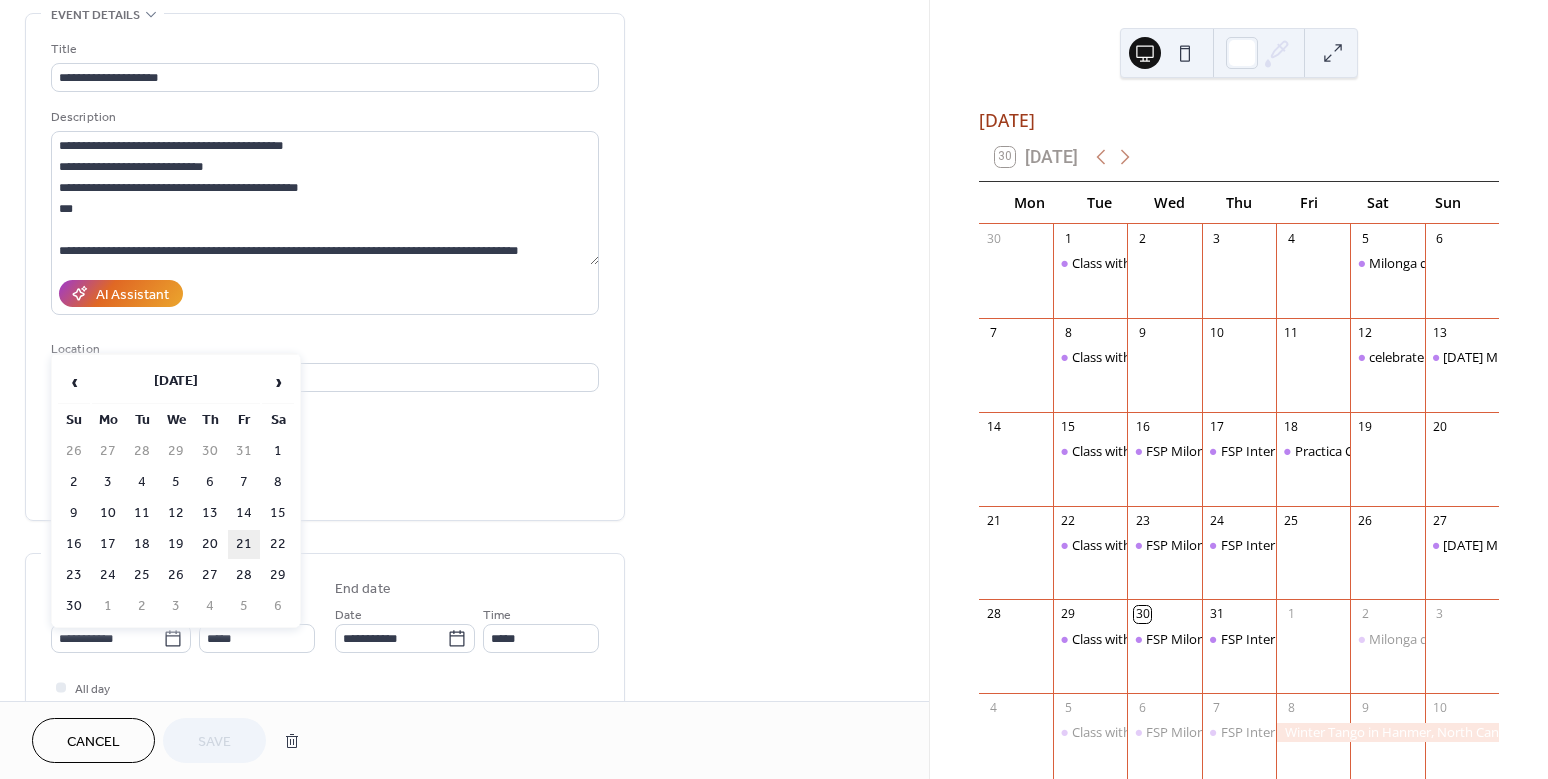 type on "**********" 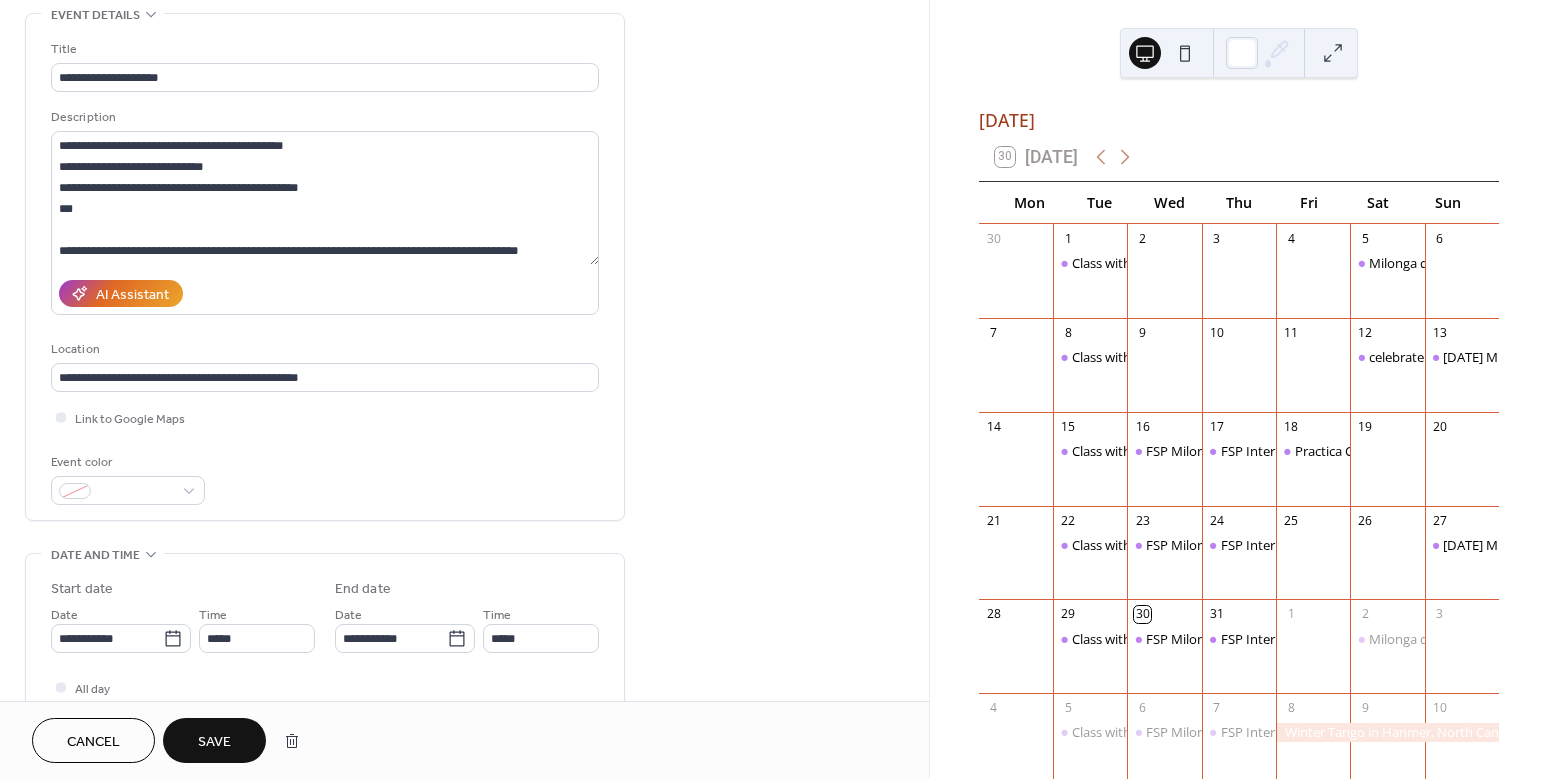 click on "Save" at bounding box center [214, 742] 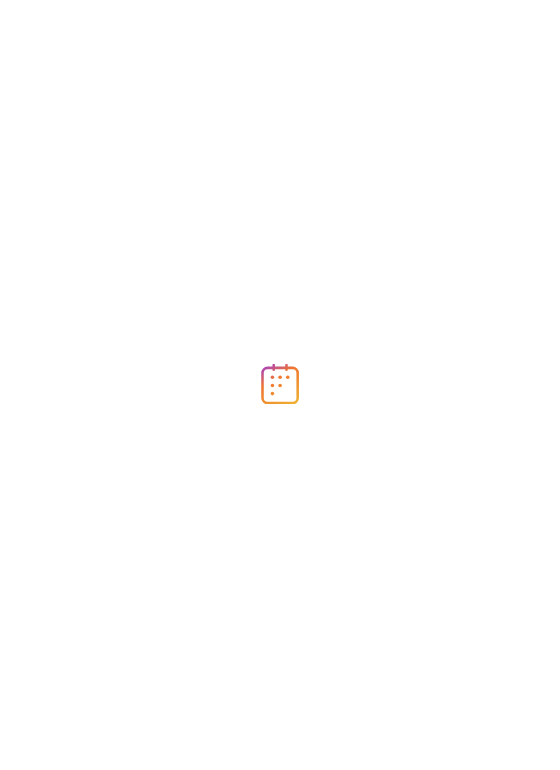 scroll, scrollTop: 0, scrollLeft: 0, axis: both 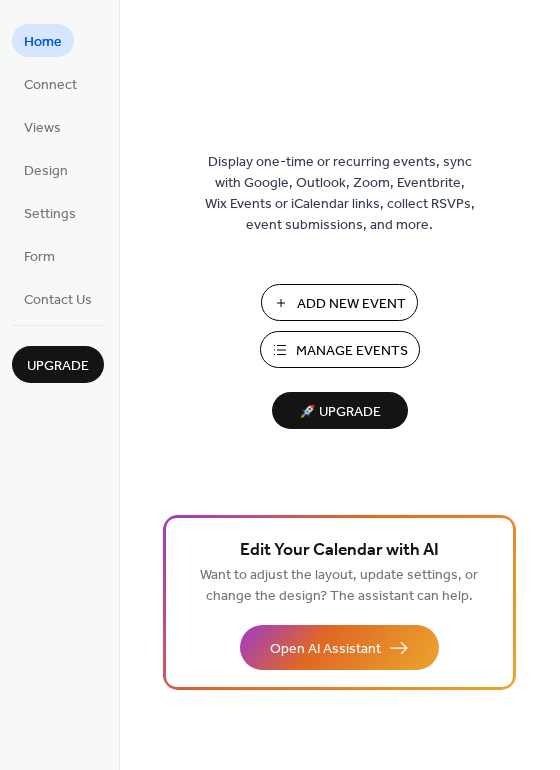 click on "Manage Events" at bounding box center [352, 351] 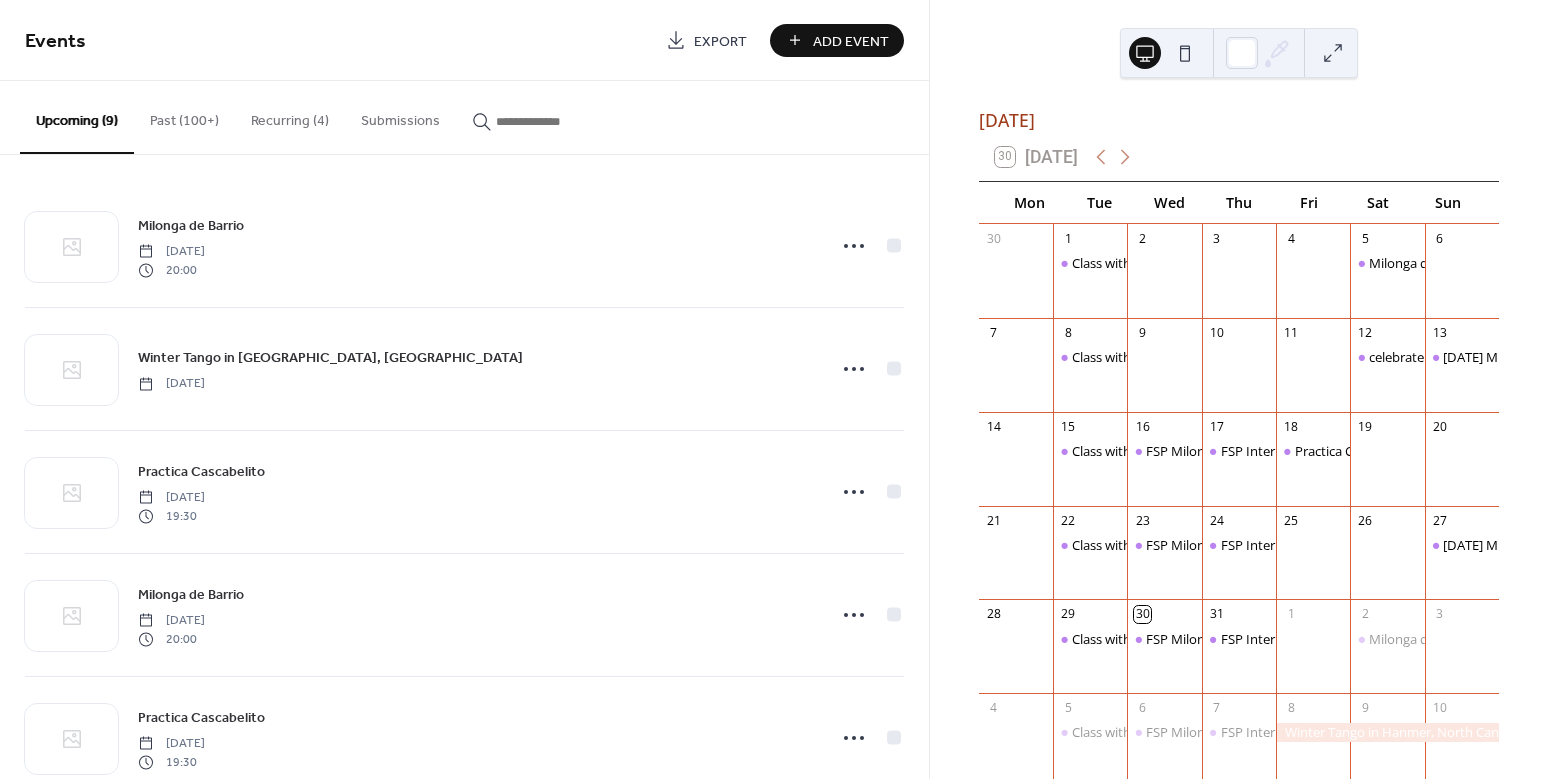 scroll, scrollTop: 0, scrollLeft: 0, axis: both 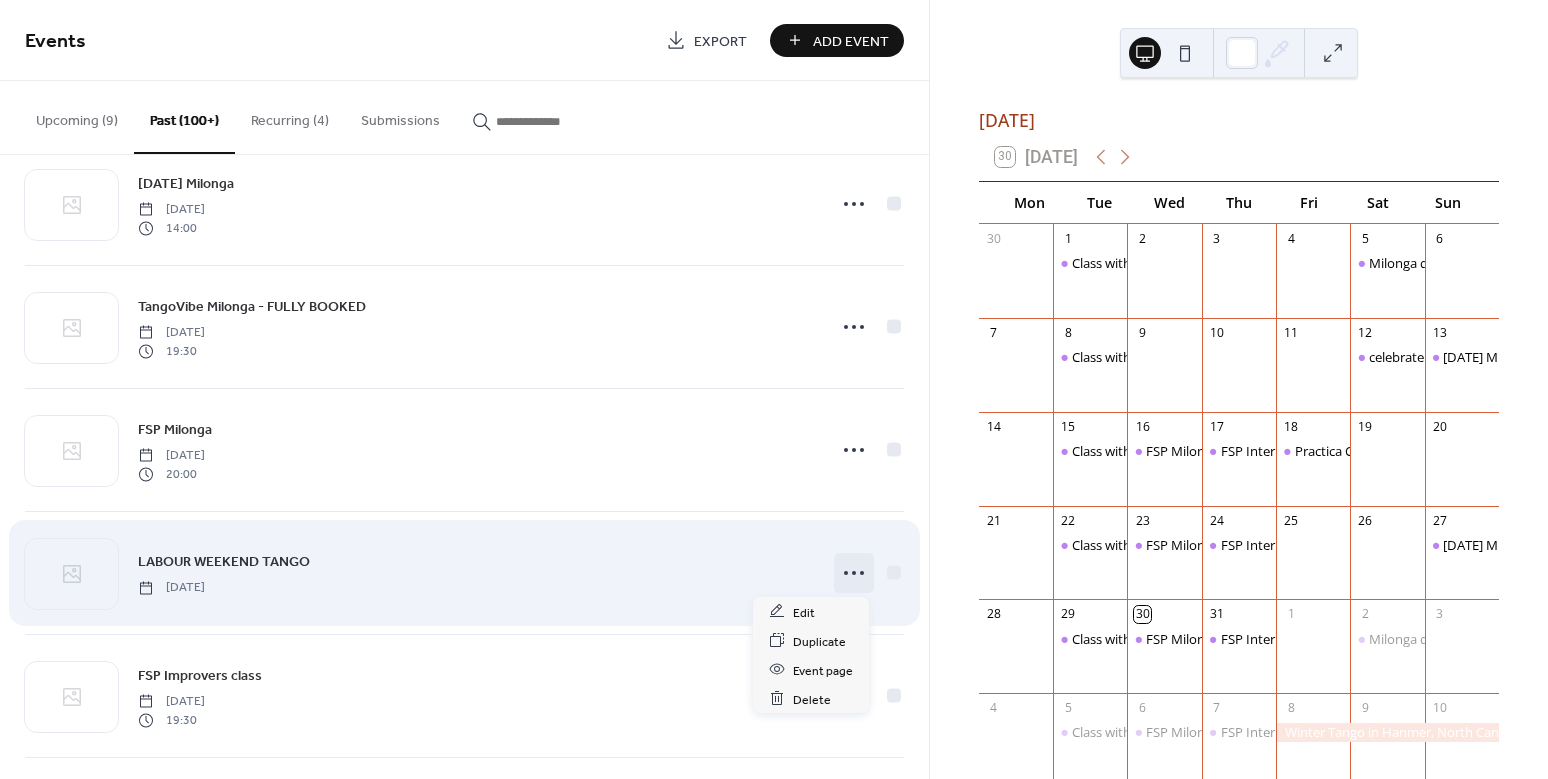 click 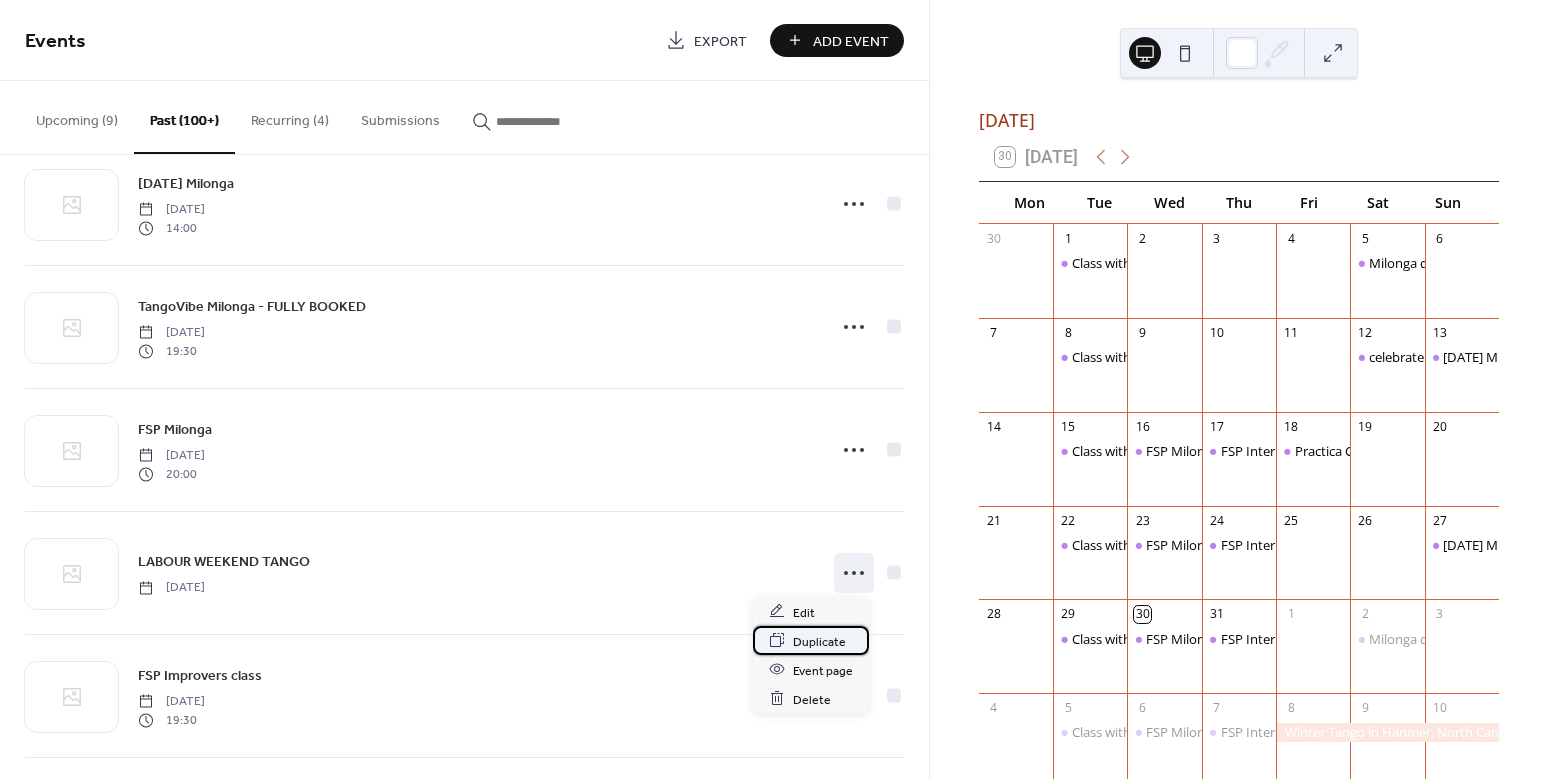click on "Duplicate" at bounding box center [819, 641] 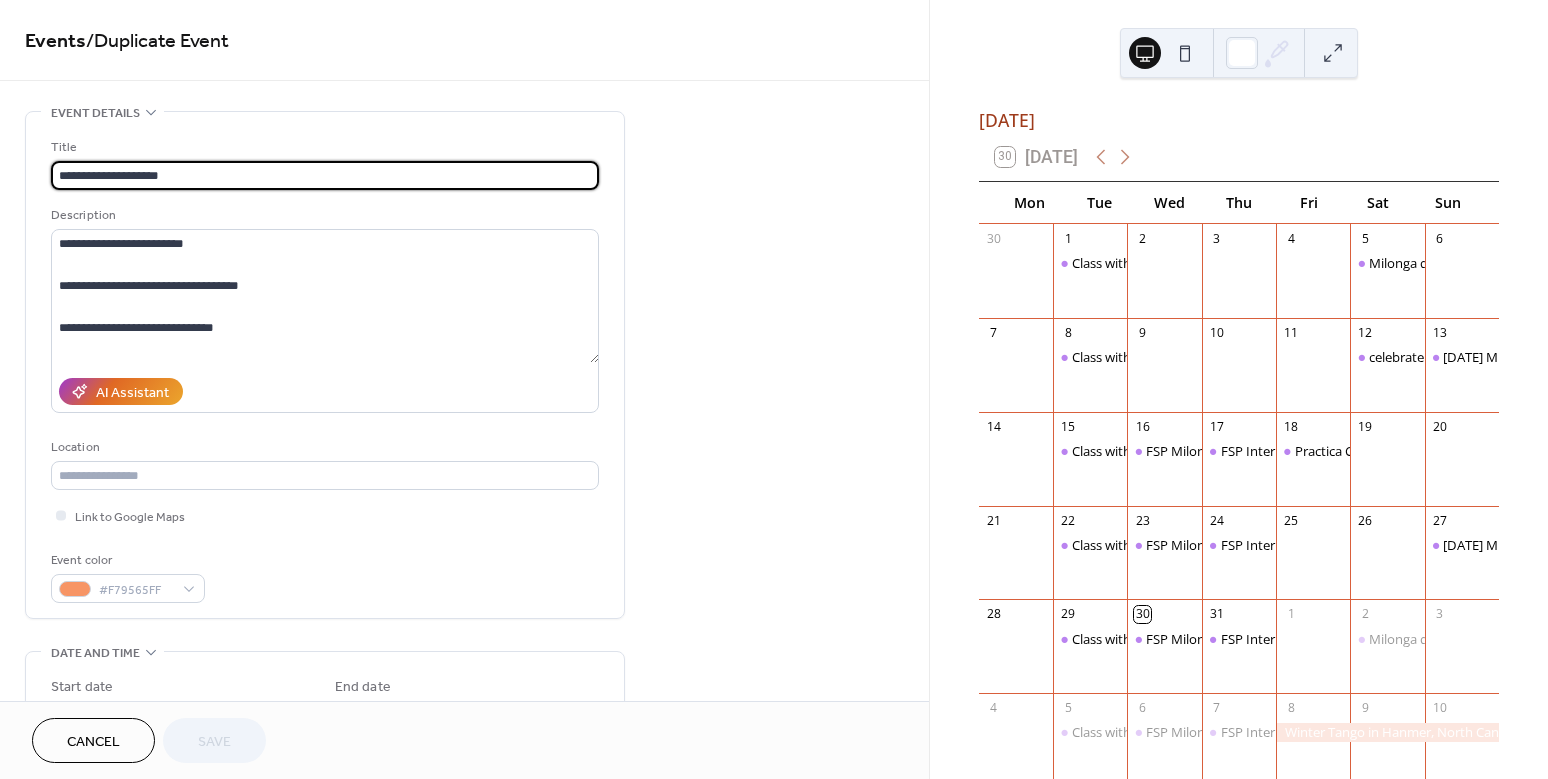 click on "**********" at bounding box center (325, 175) 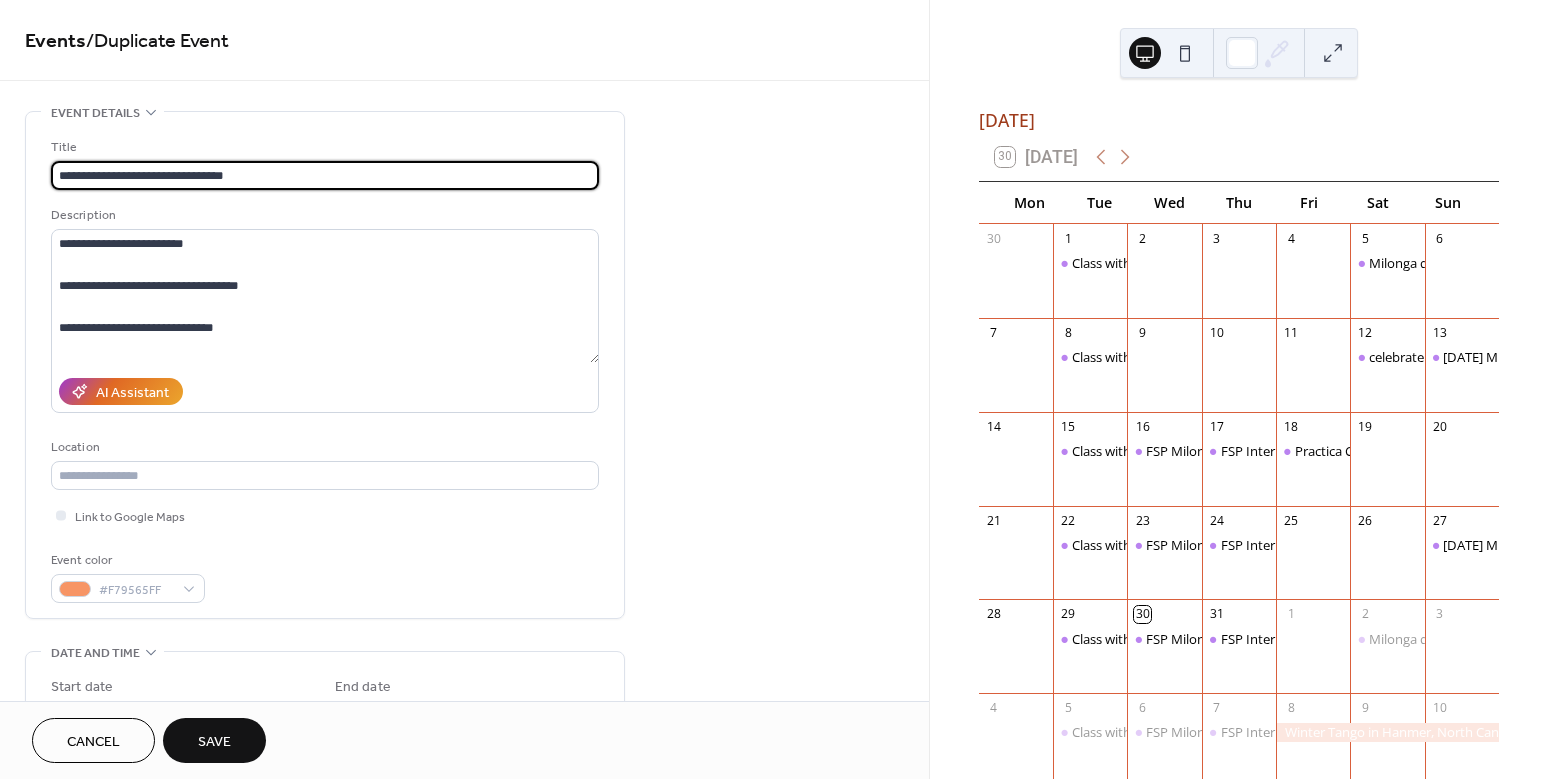 drag, startPoint x: 286, startPoint y: 173, endPoint x: 247, endPoint y: 170, distance: 39.115215 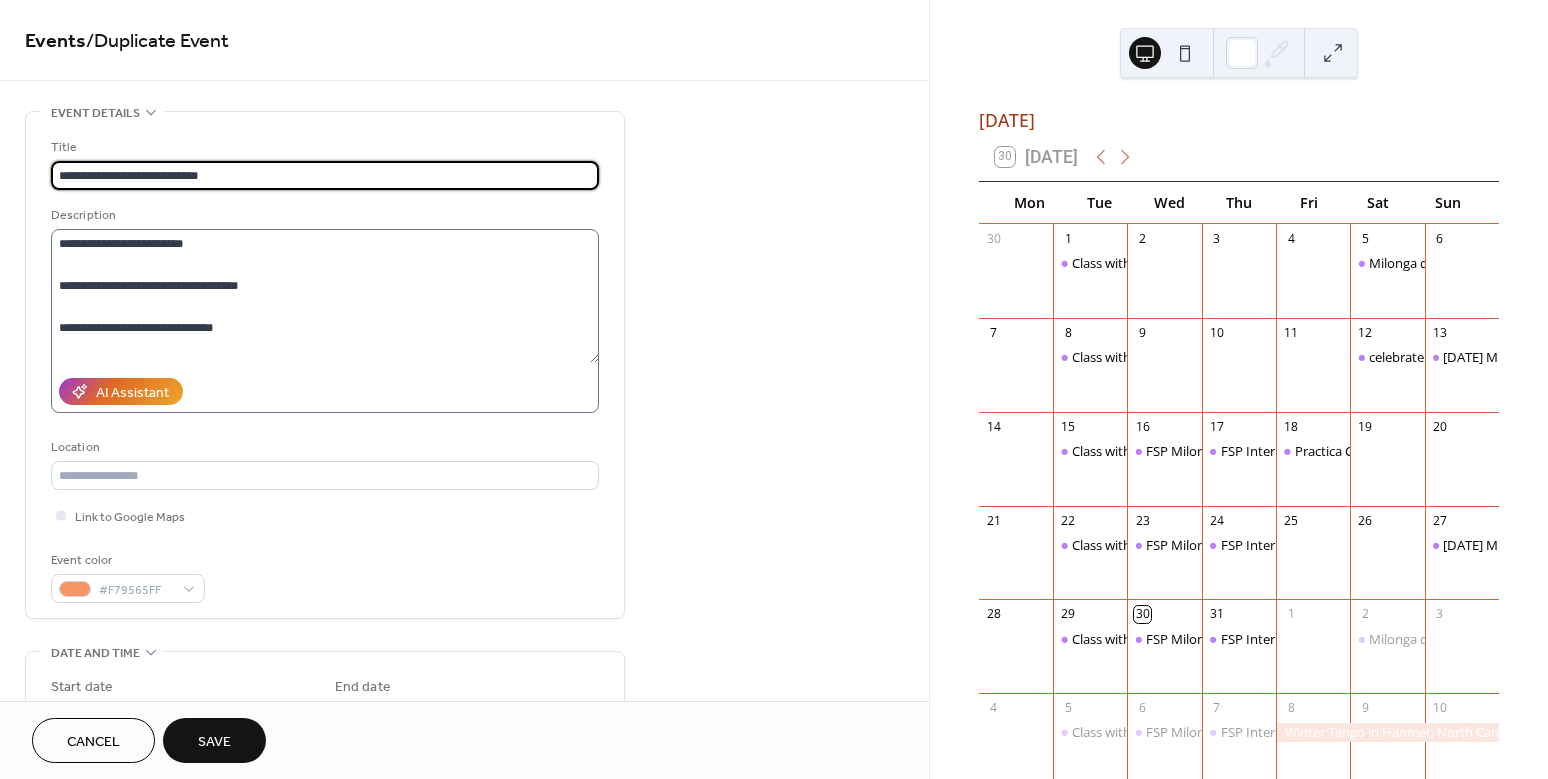 type on "**********" 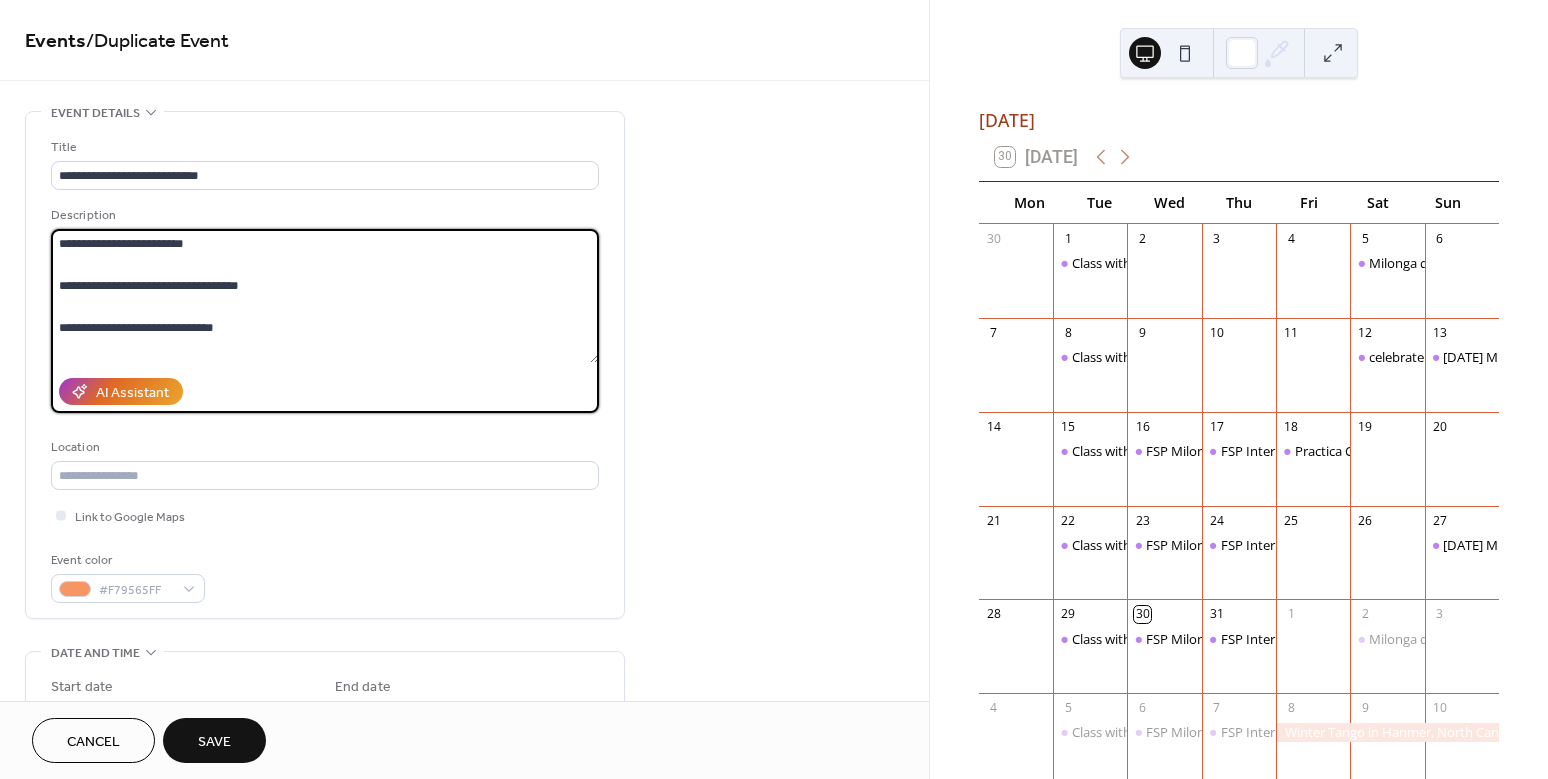 drag, startPoint x: 275, startPoint y: 287, endPoint x: 204, endPoint y: 295, distance: 71.44928 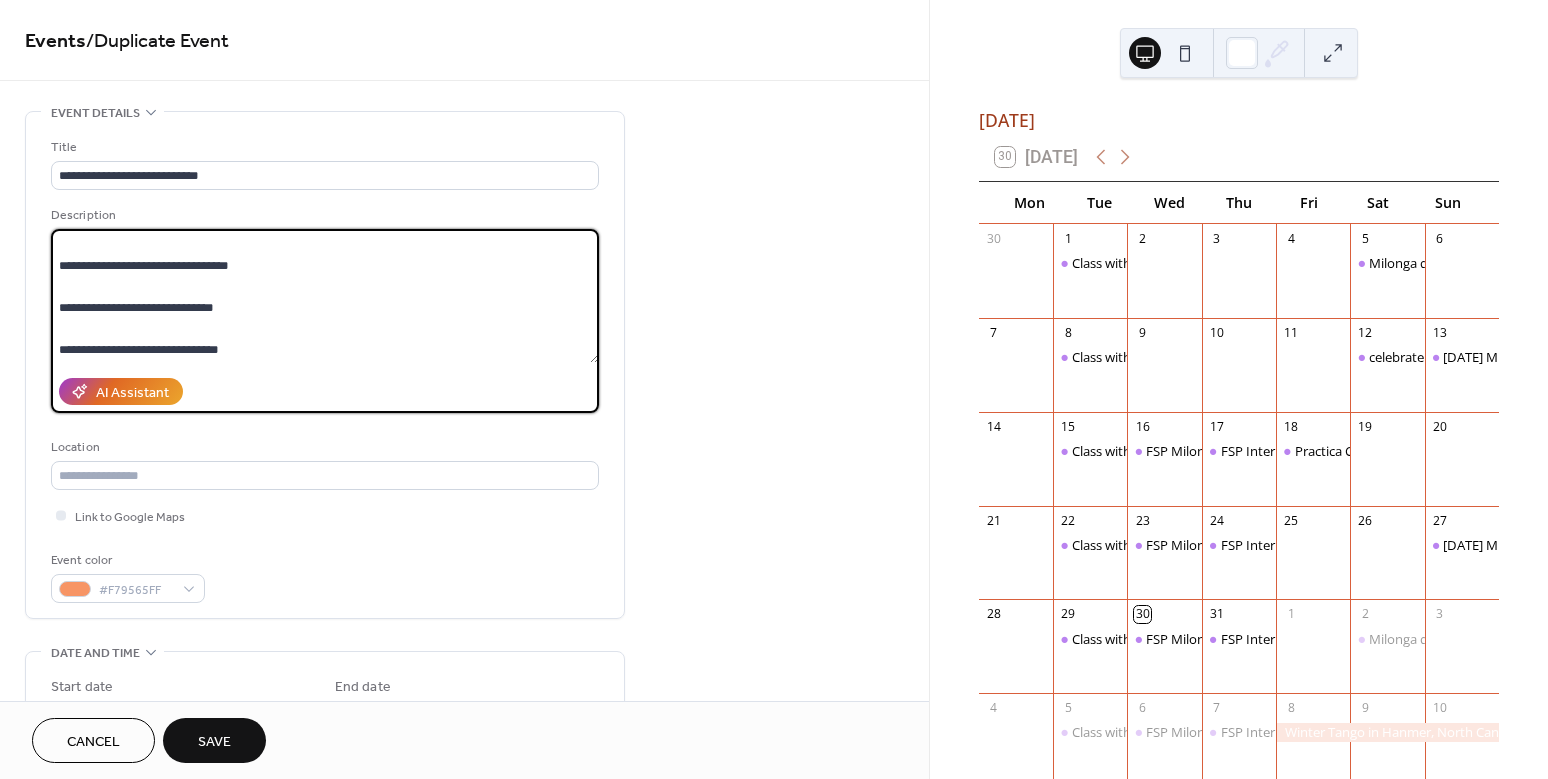 scroll, scrollTop: 21, scrollLeft: 0, axis: vertical 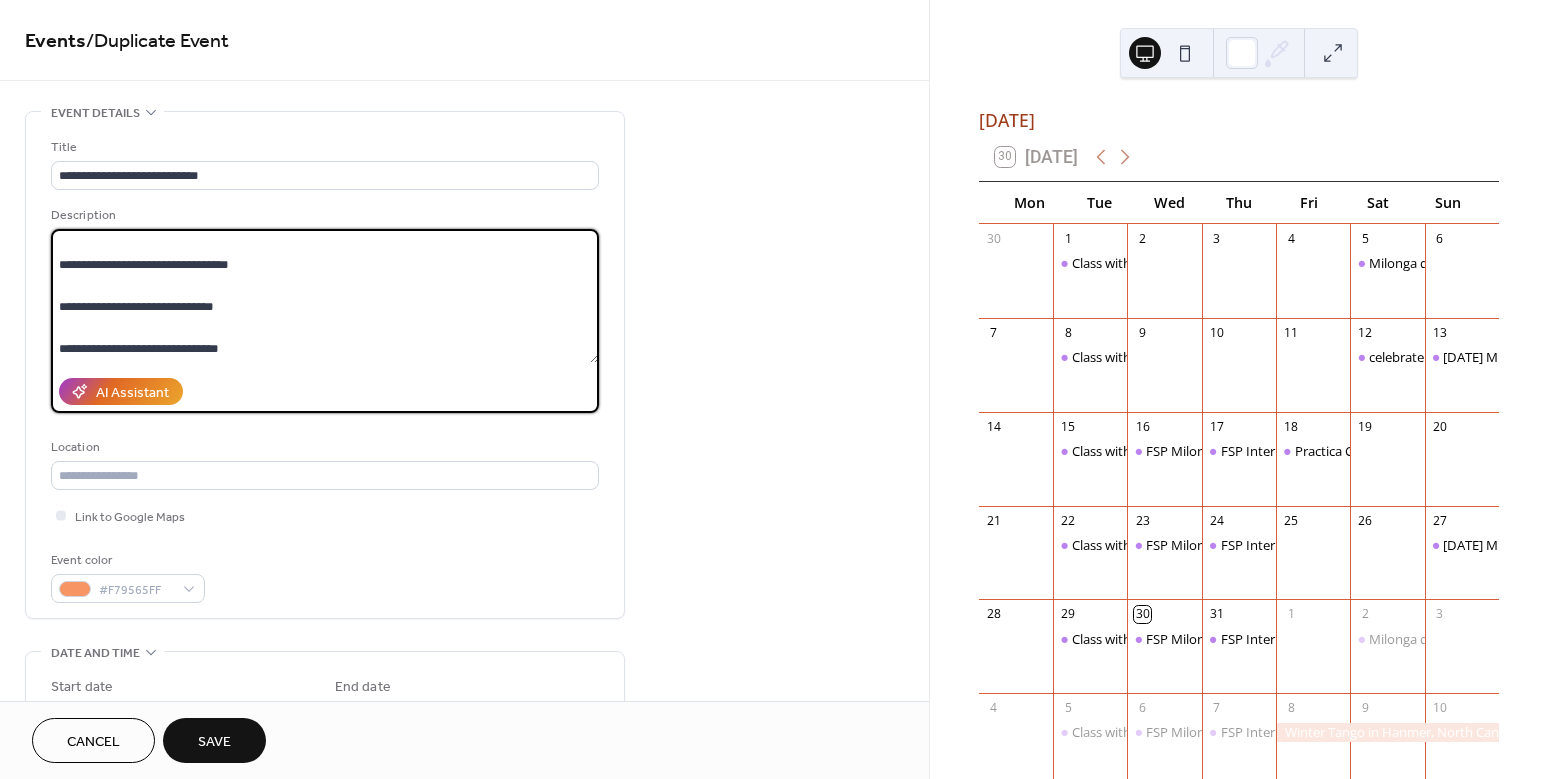 drag, startPoint x: 228, startPoint y: 348, endPoint x: -2, endPoint y: 346, distance: 230.0087 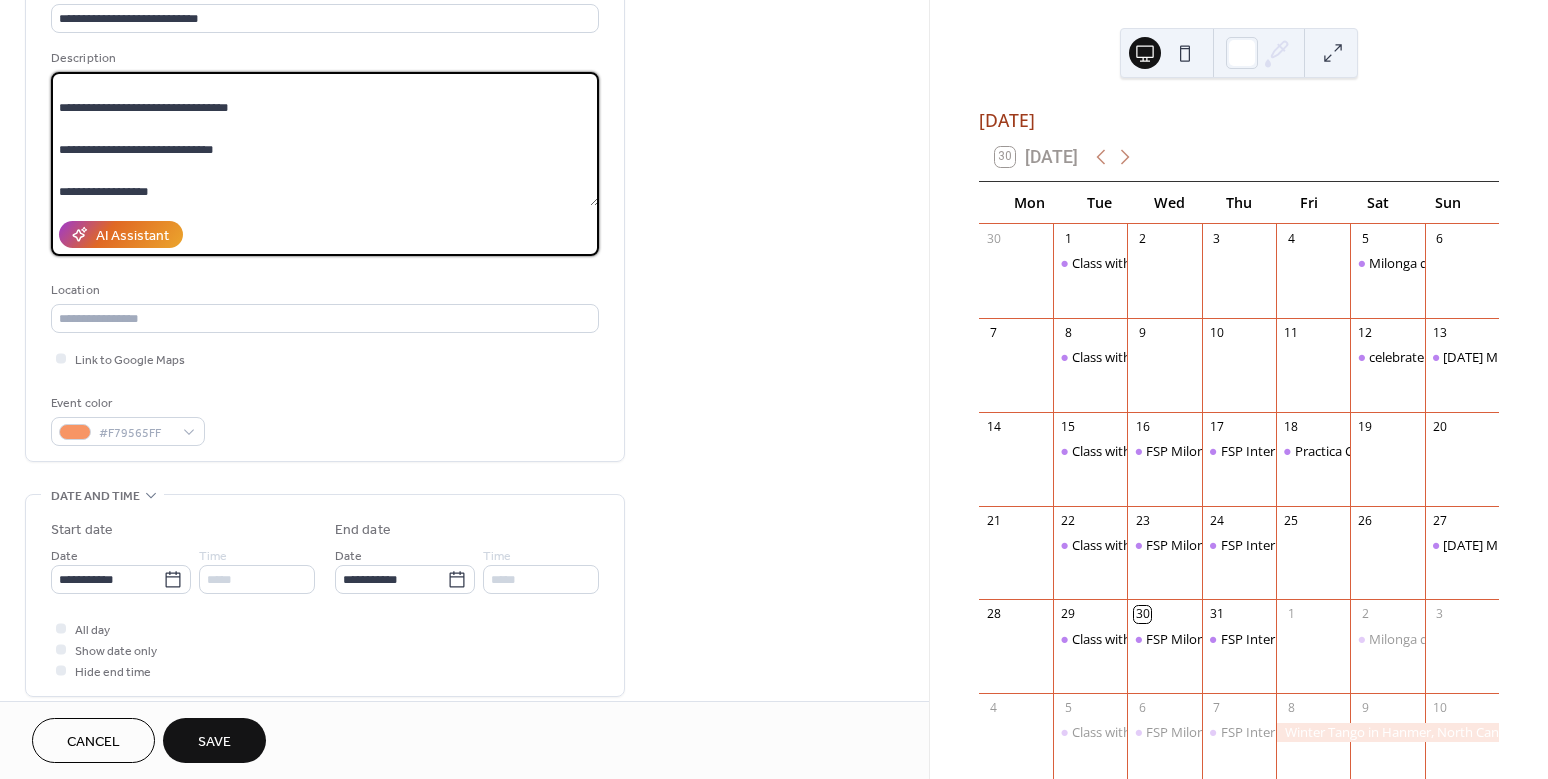 scroll, scrollTop: 291, scrollLeft: 0, axis: vertical 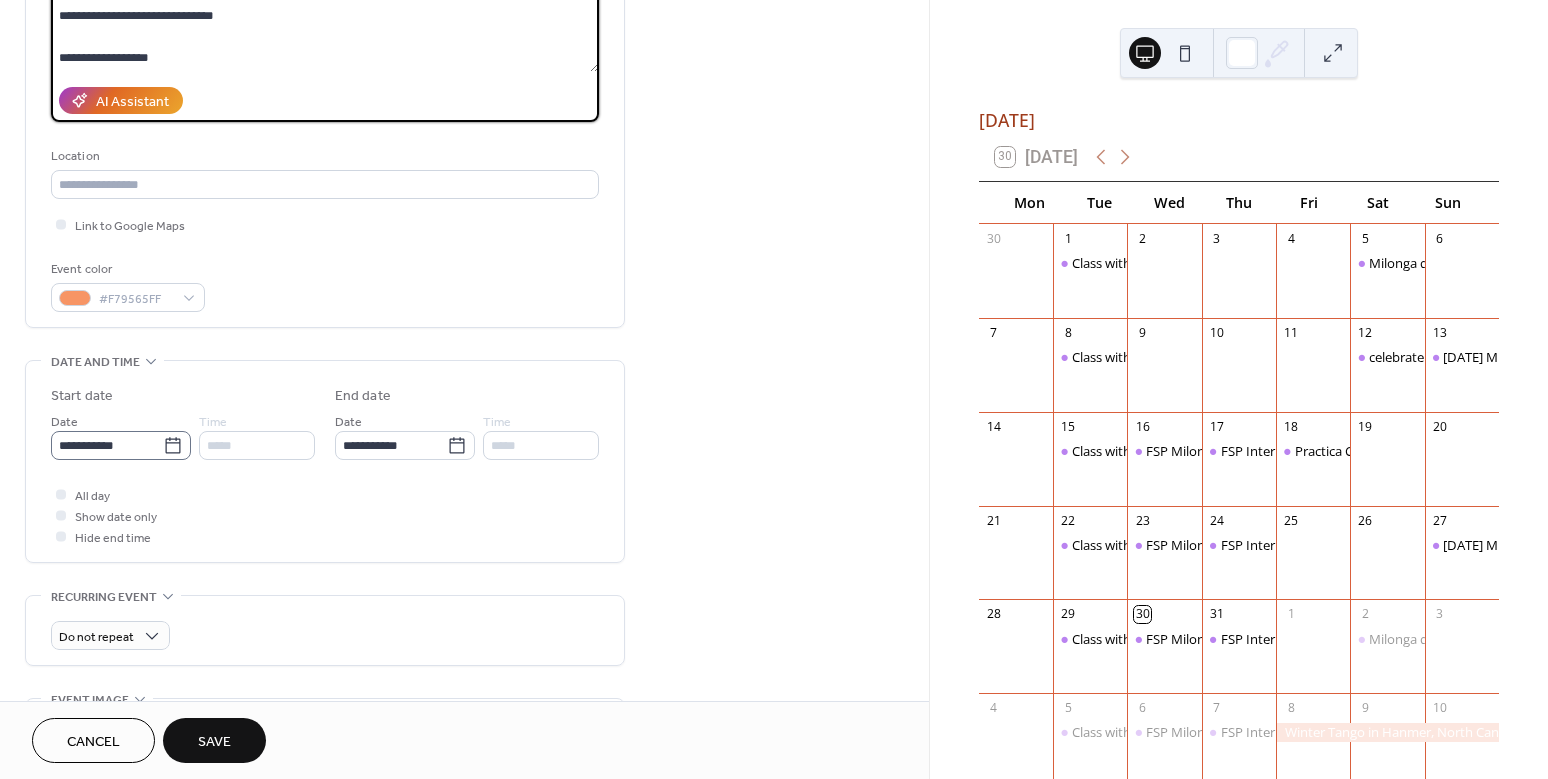 type on "**********" 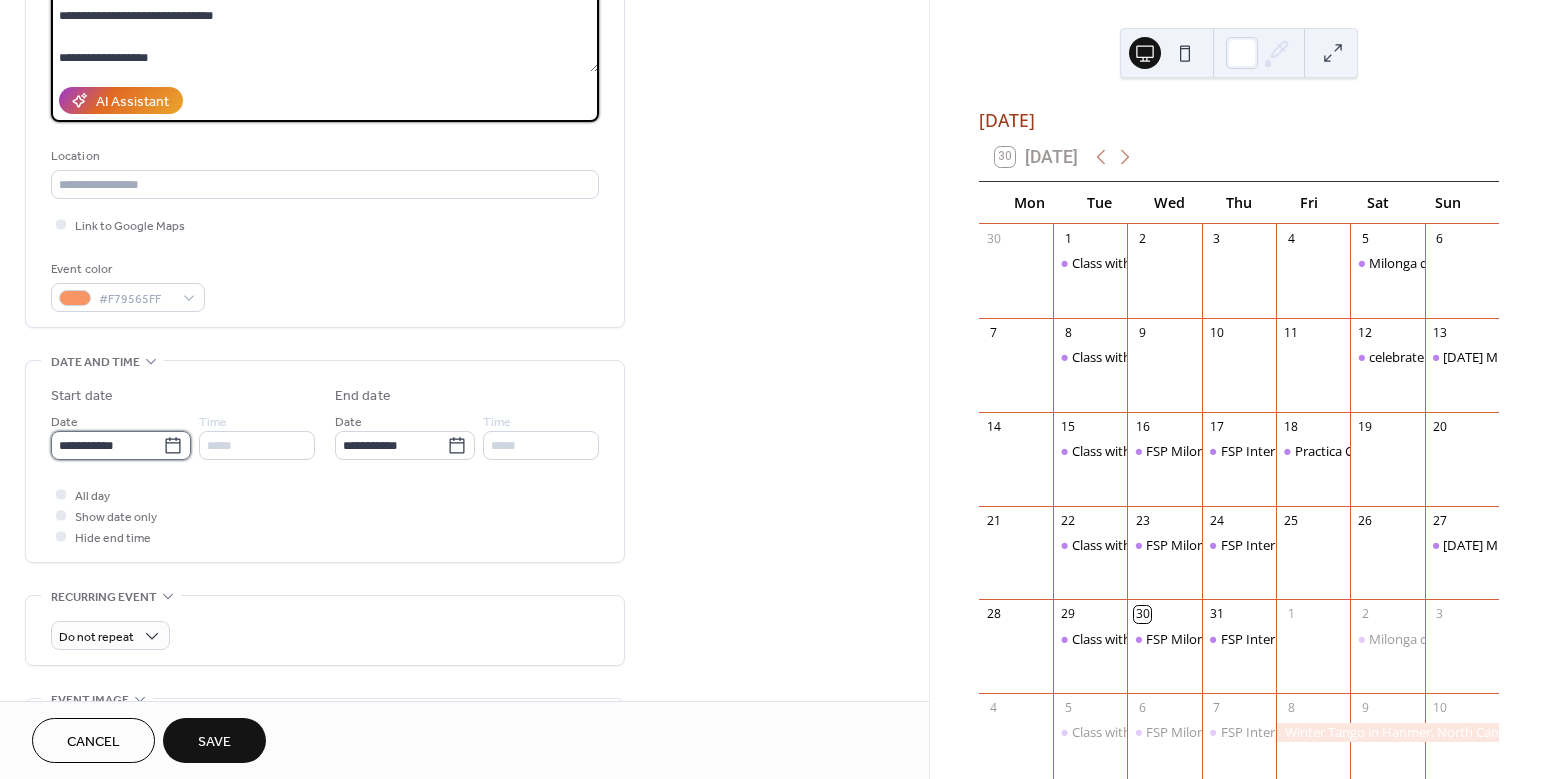 click on "**********" at bounding box center [107, 445] 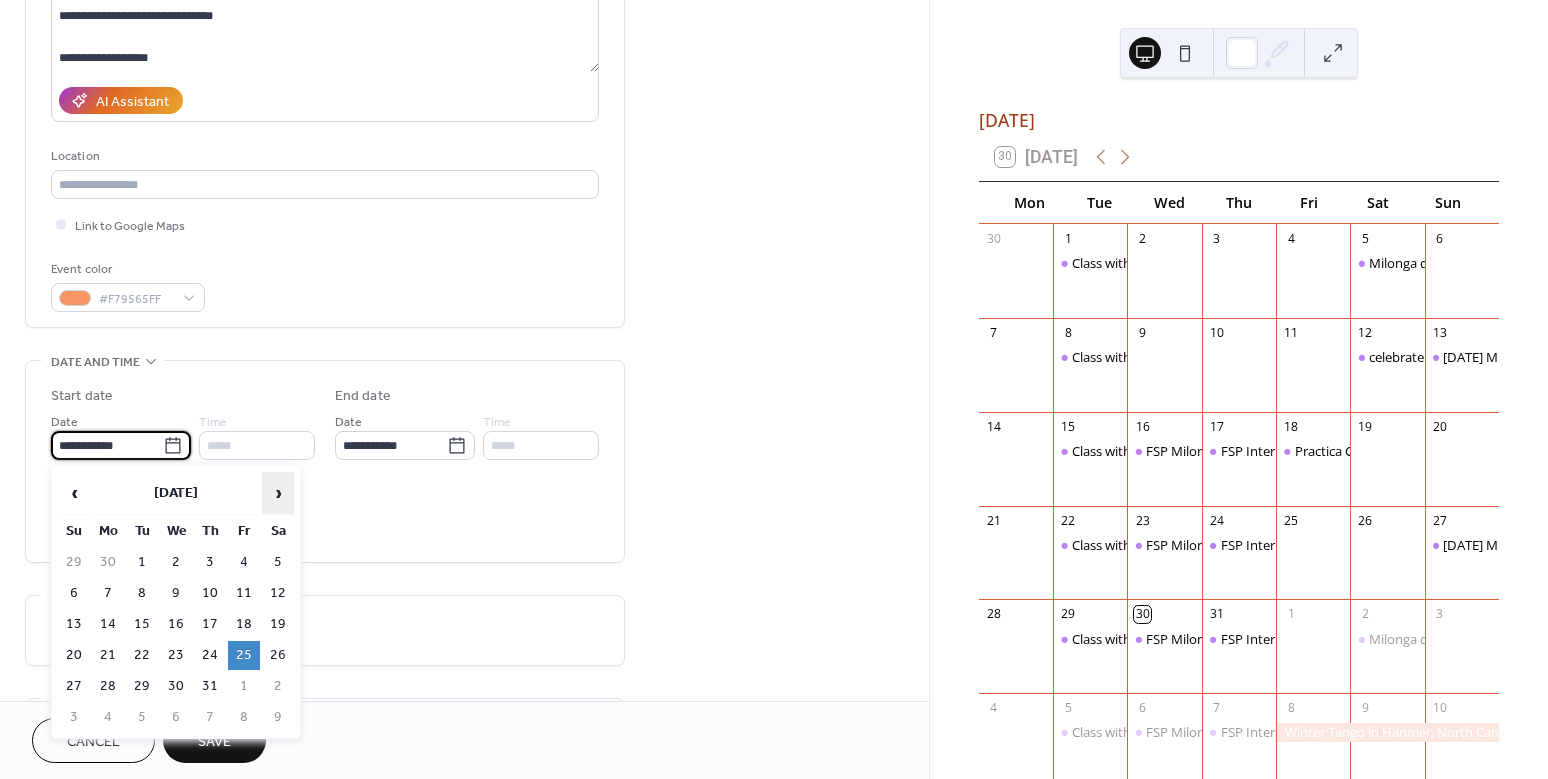 click on "›" at bounding box center (278, 493) 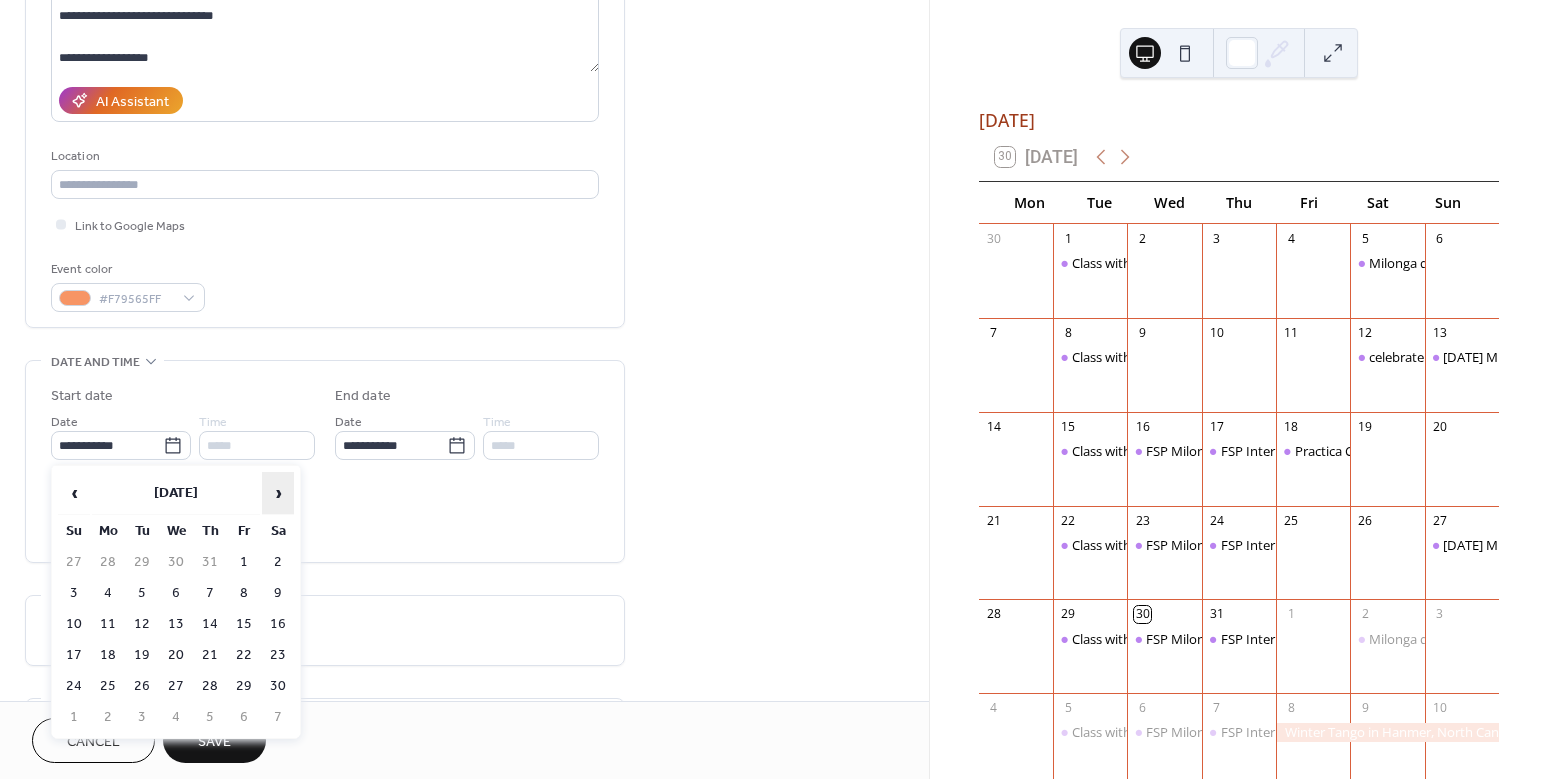 click on "›" at bounding box center [278, 493] 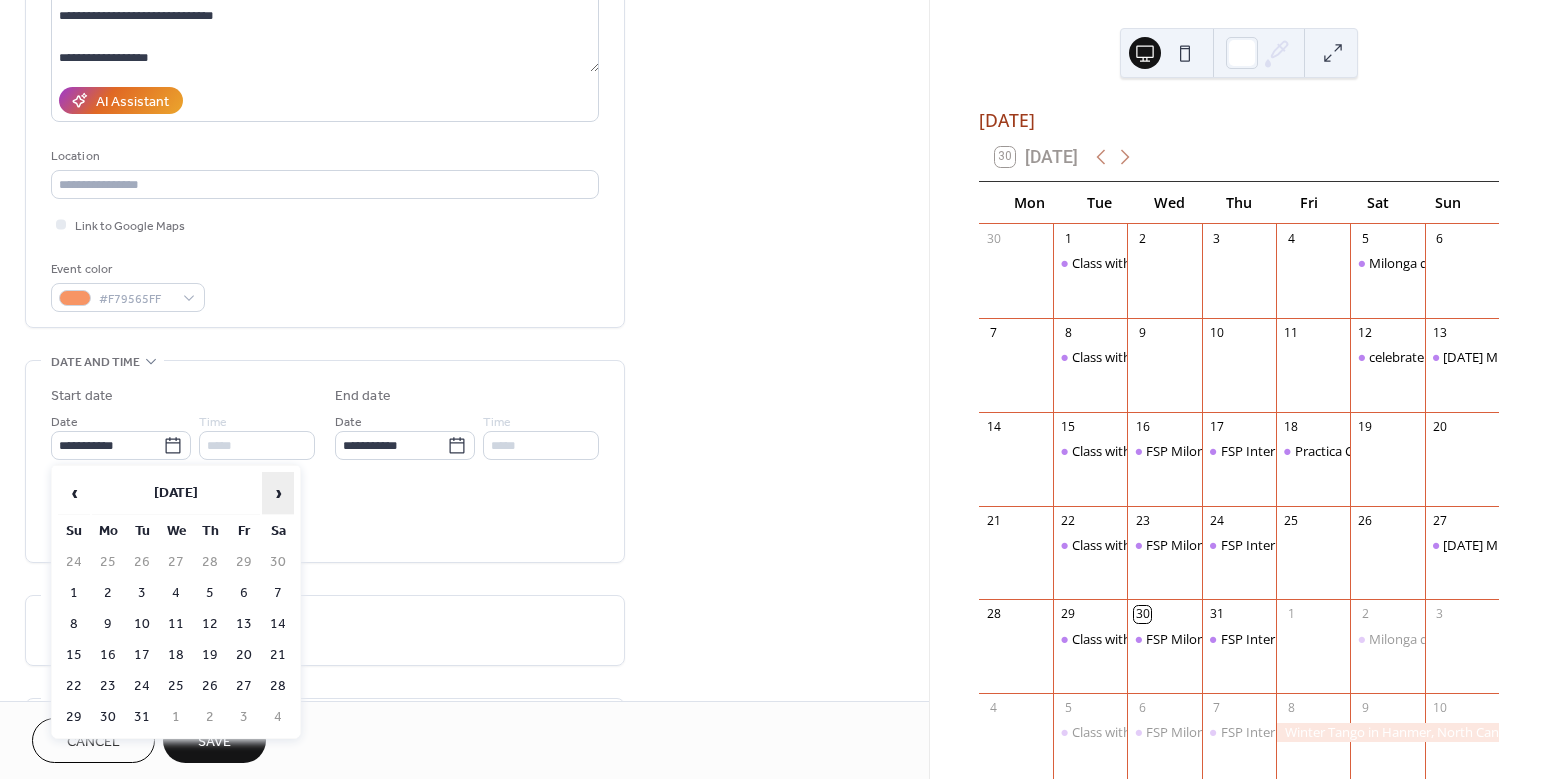 click on "›" at bounding box center (278, 493) 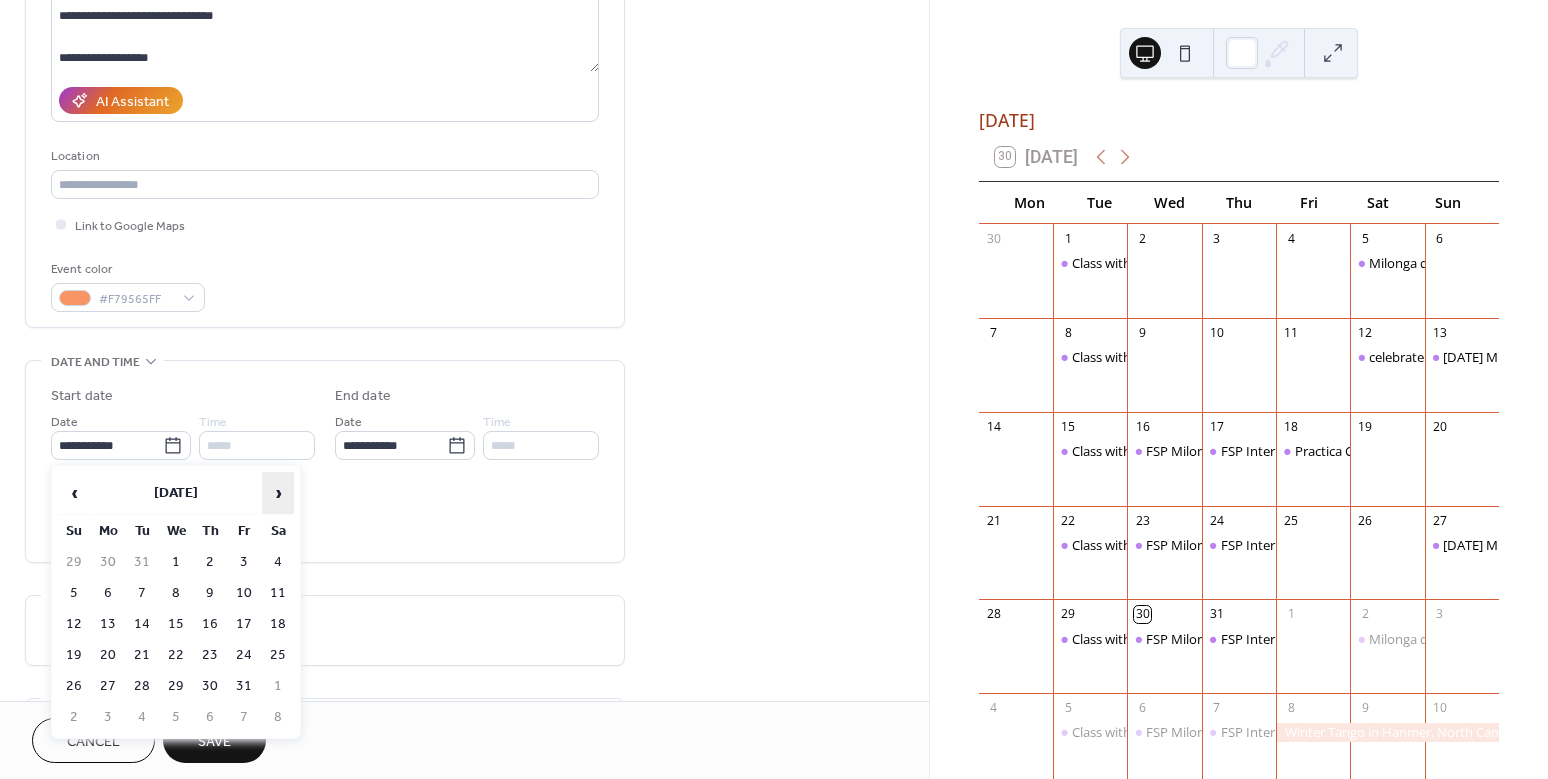 click on "›" at bounding box center [278, 493] 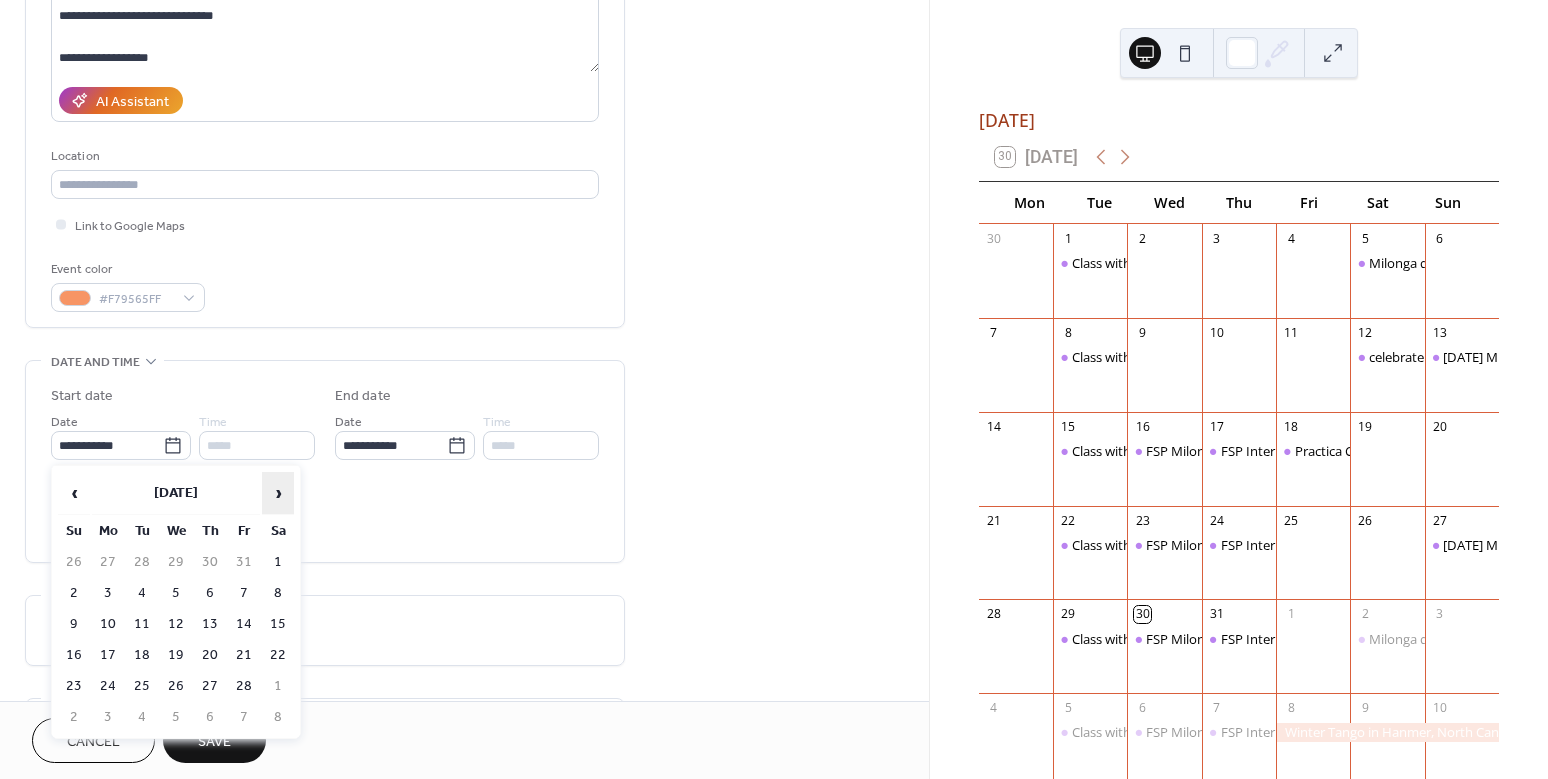 click on "›" at bounding box center [278, 493] 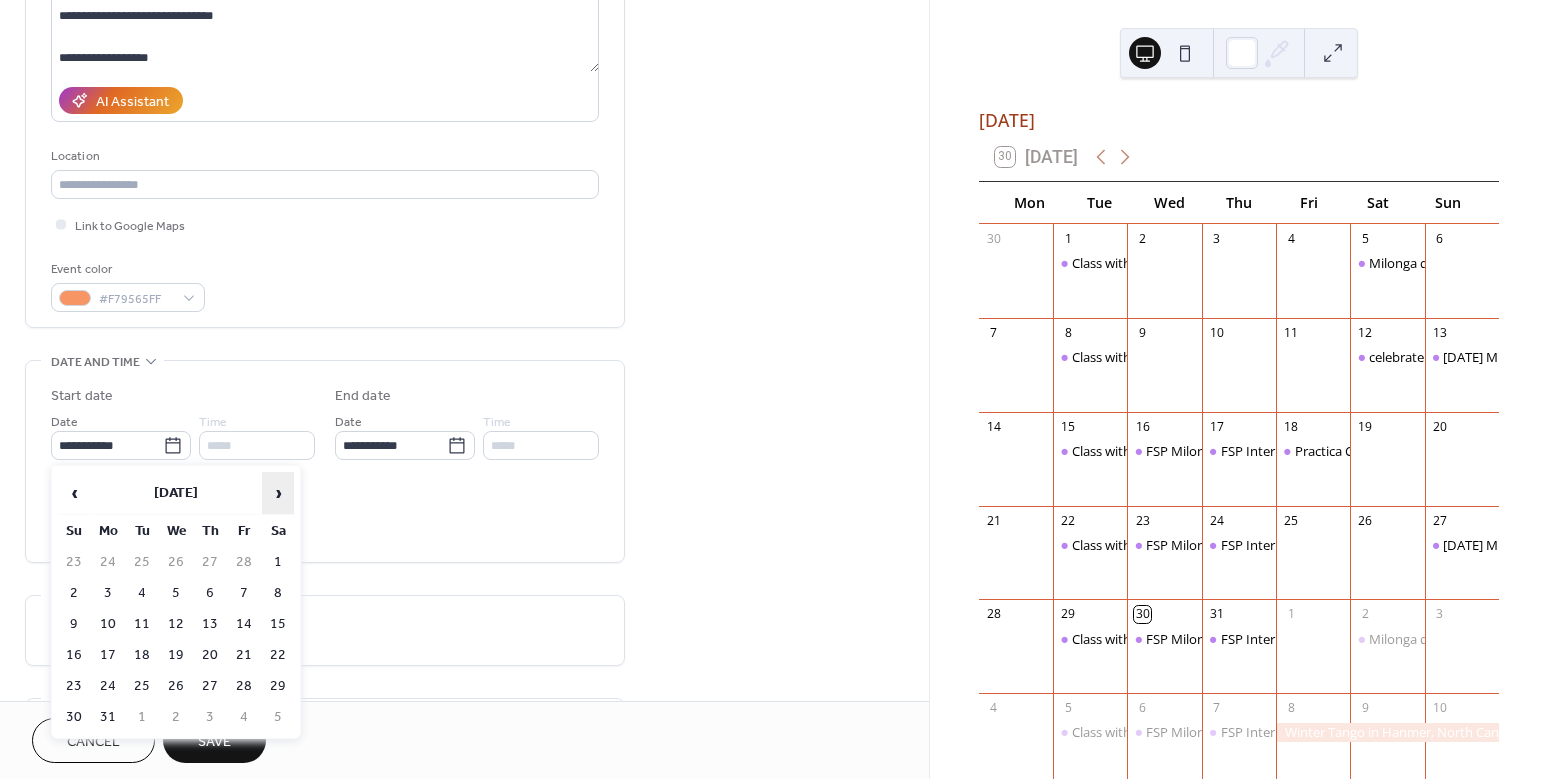 click on "›" at bounding box center [278, 493] 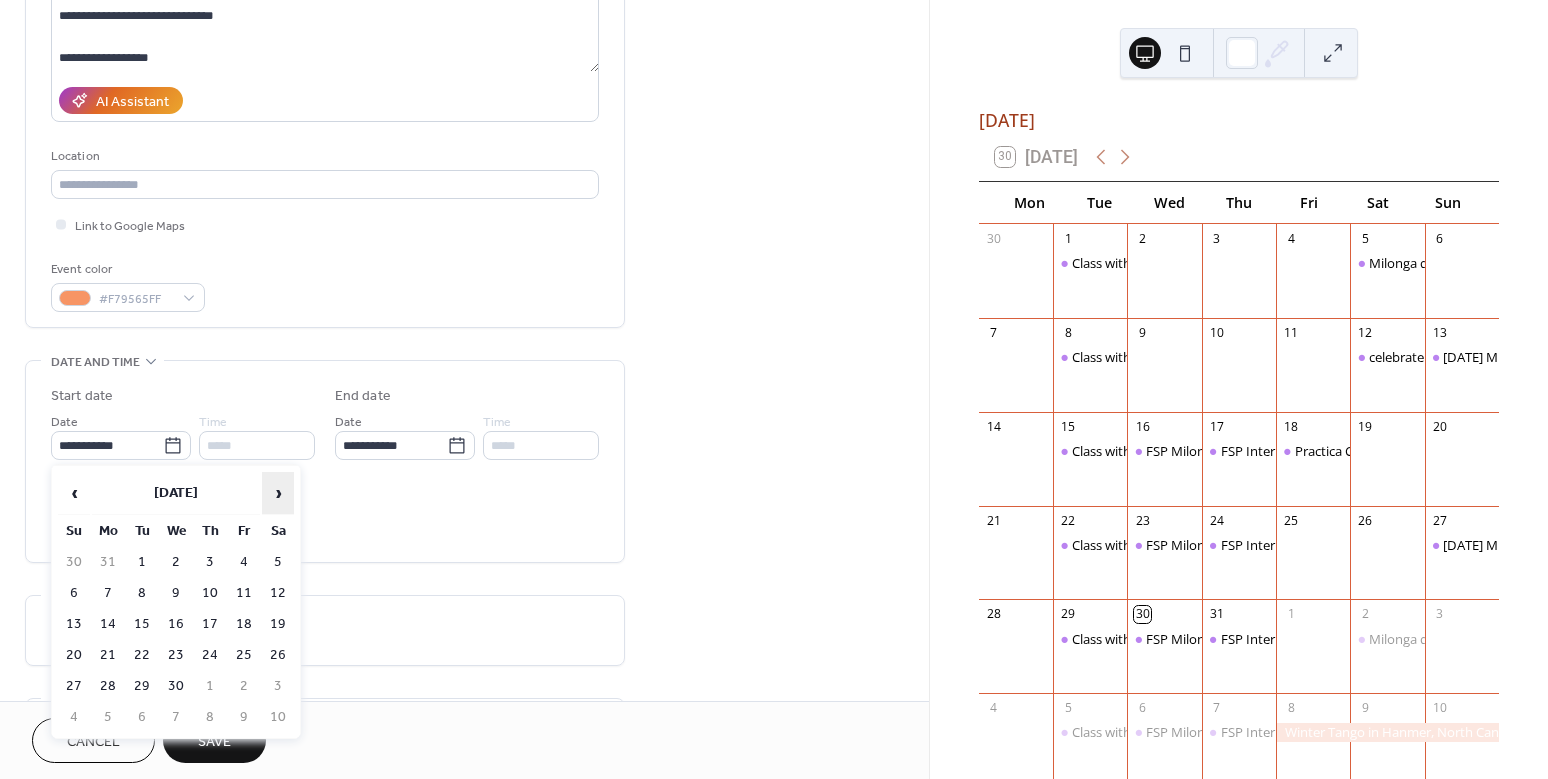 click on "›" at bounding box center (278, 493) 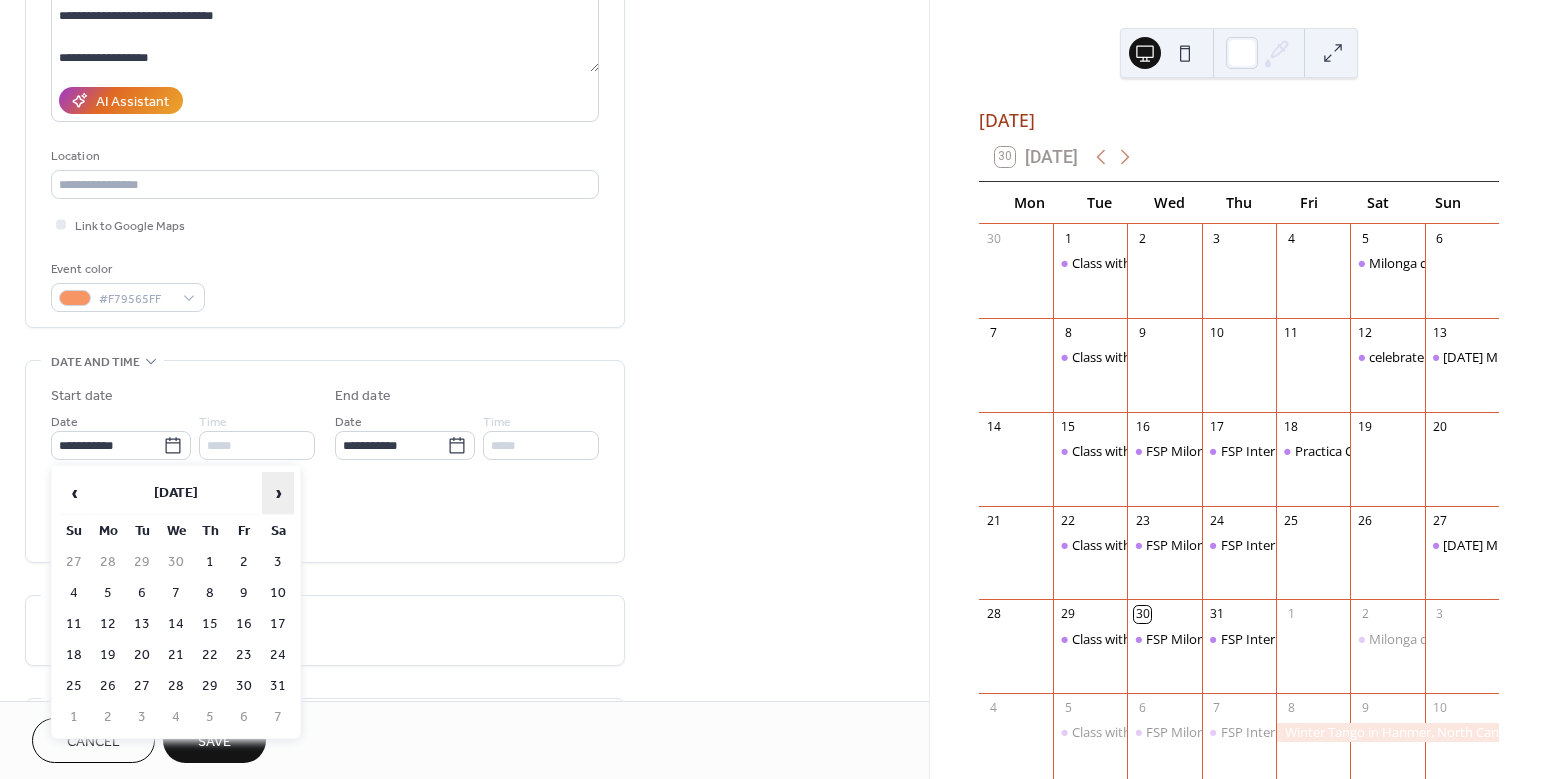 click on "›" at bounding box center [278, 493] 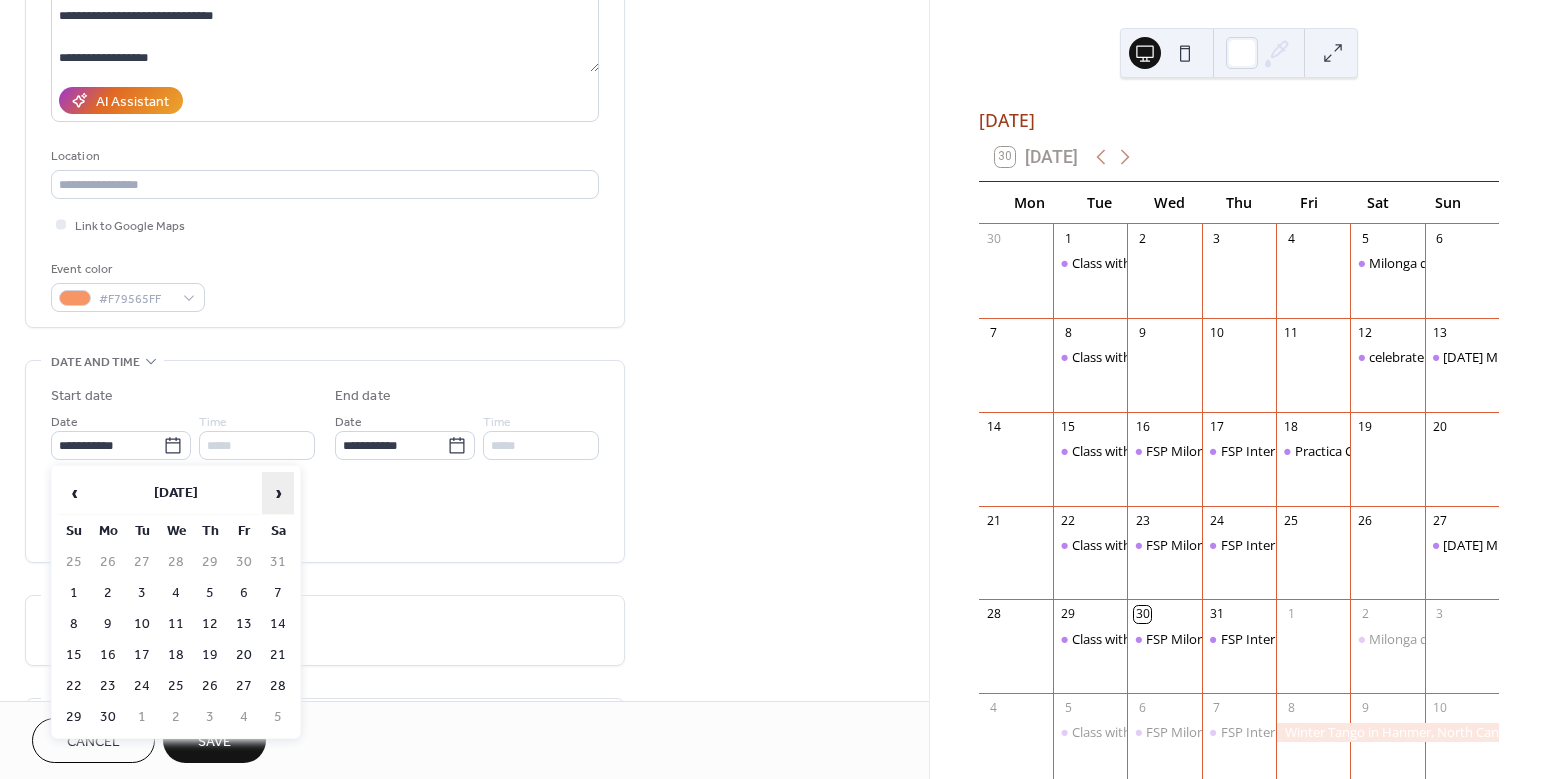 click on "›" at bounding box center [278, 493] 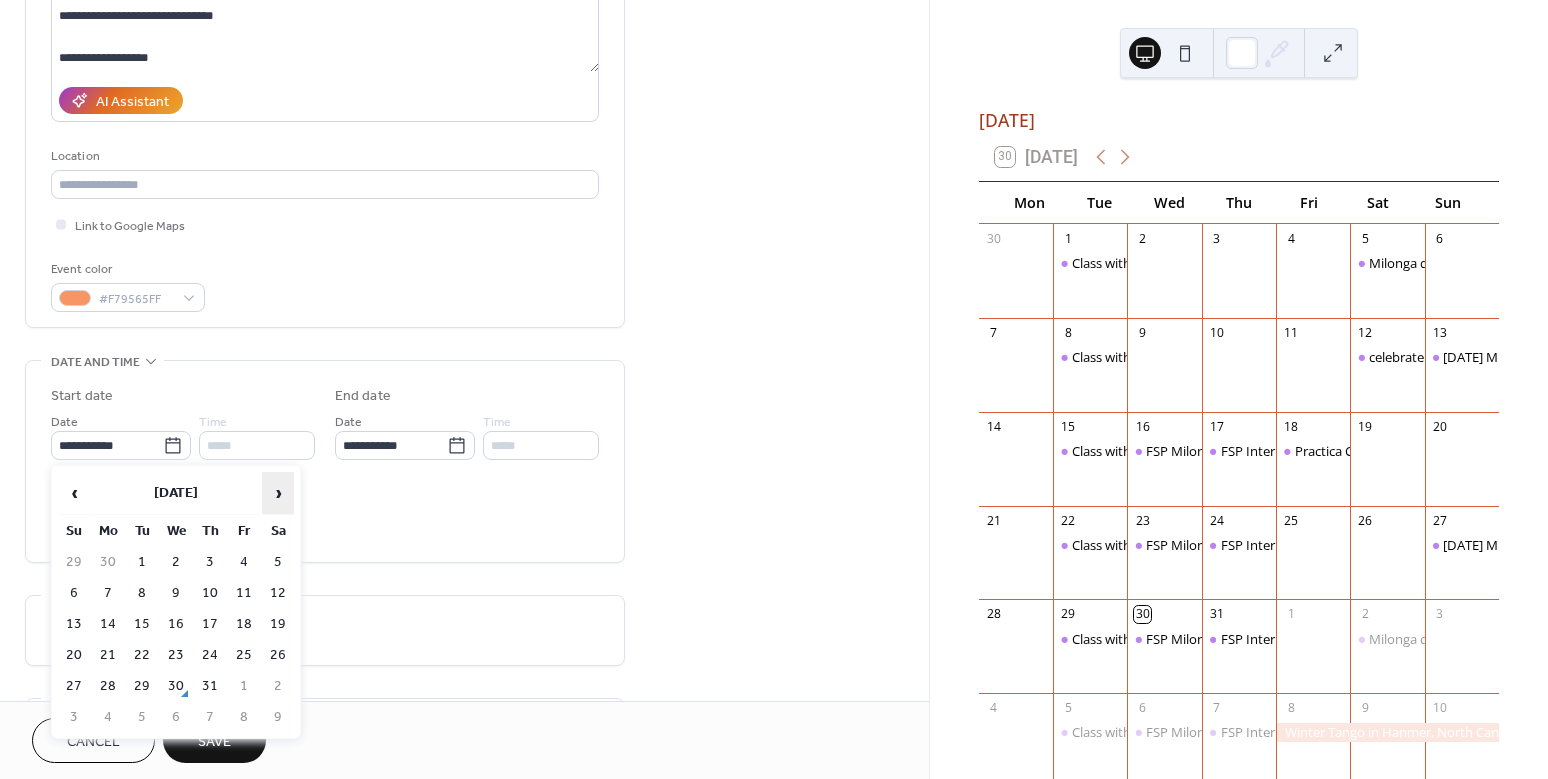 click on "›" at bounding box center (278, 493) 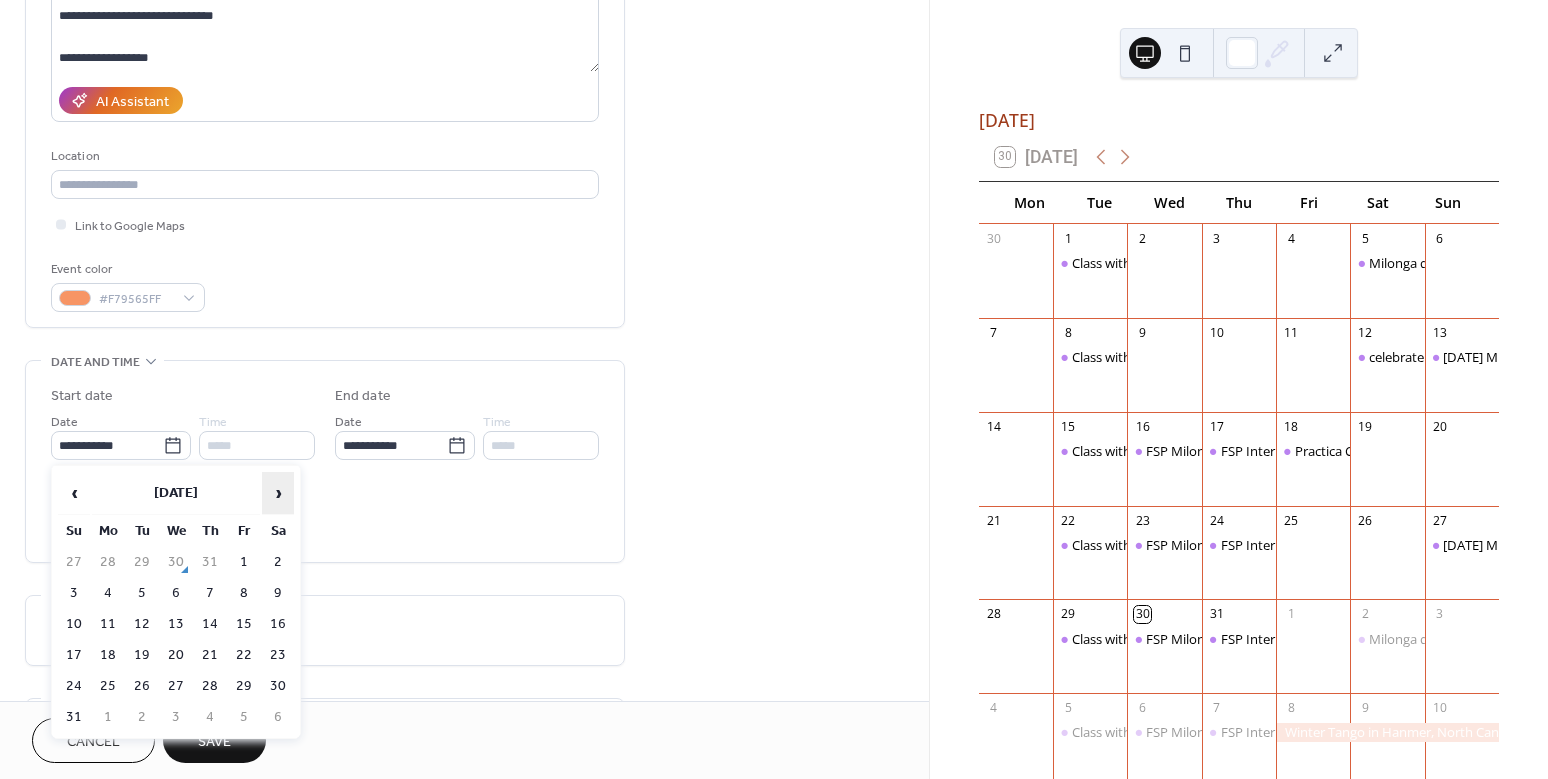 click on "›" at bounding box center [278, 493] 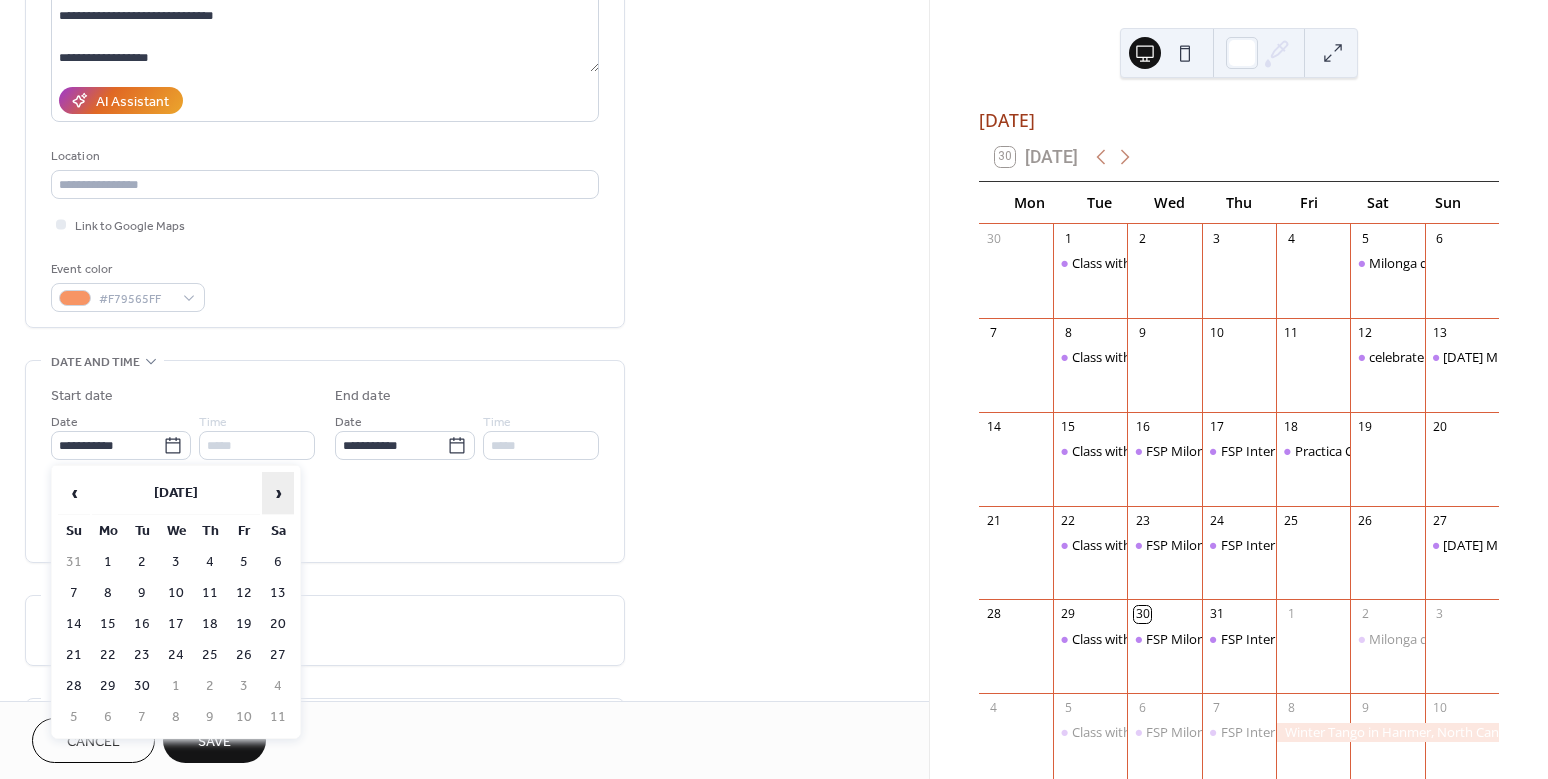 click on "›" at bounding box center (278, 493) 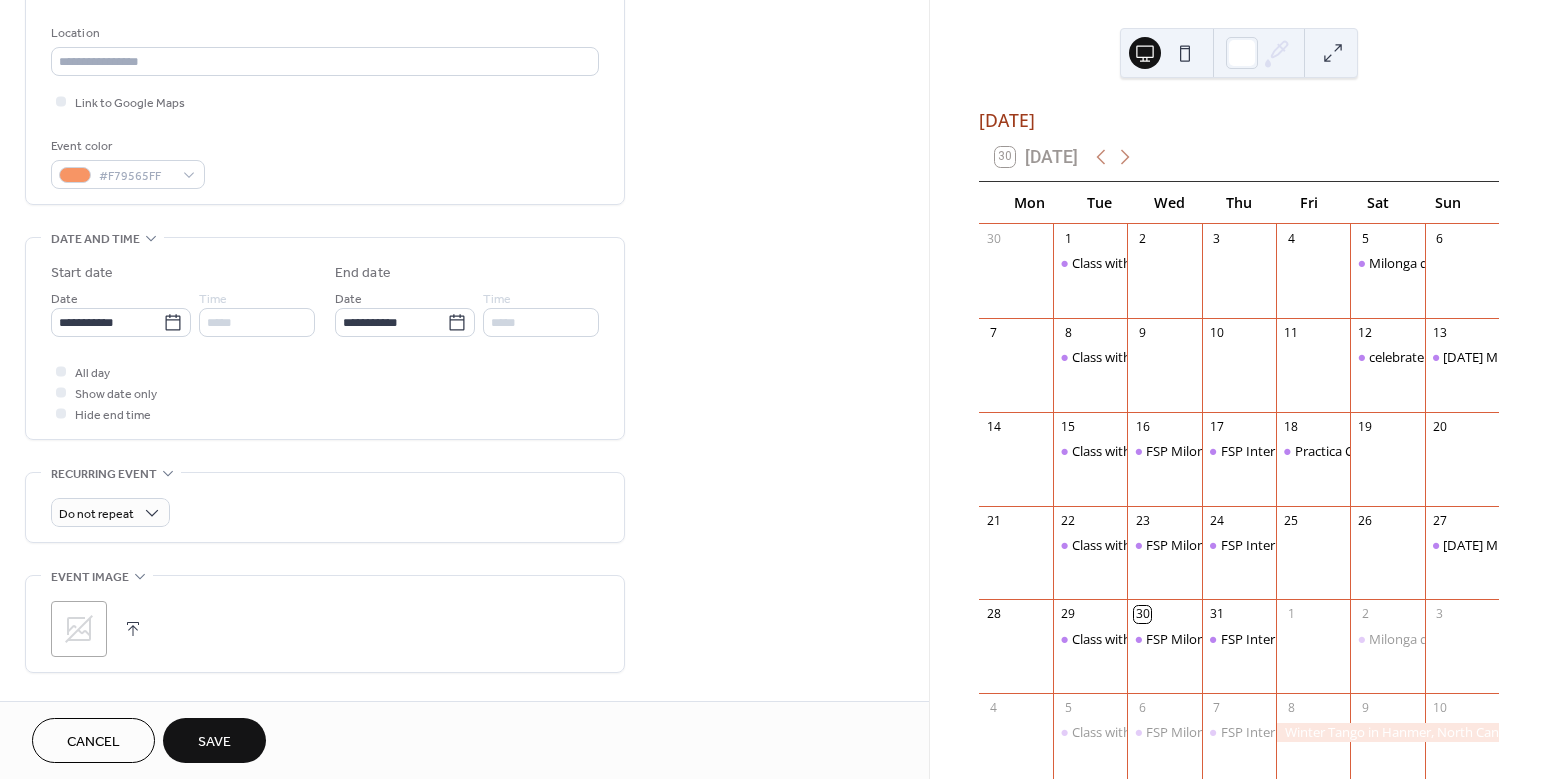 scroll, scrollTop: 436, scrollLeft: 0, axis: vertical 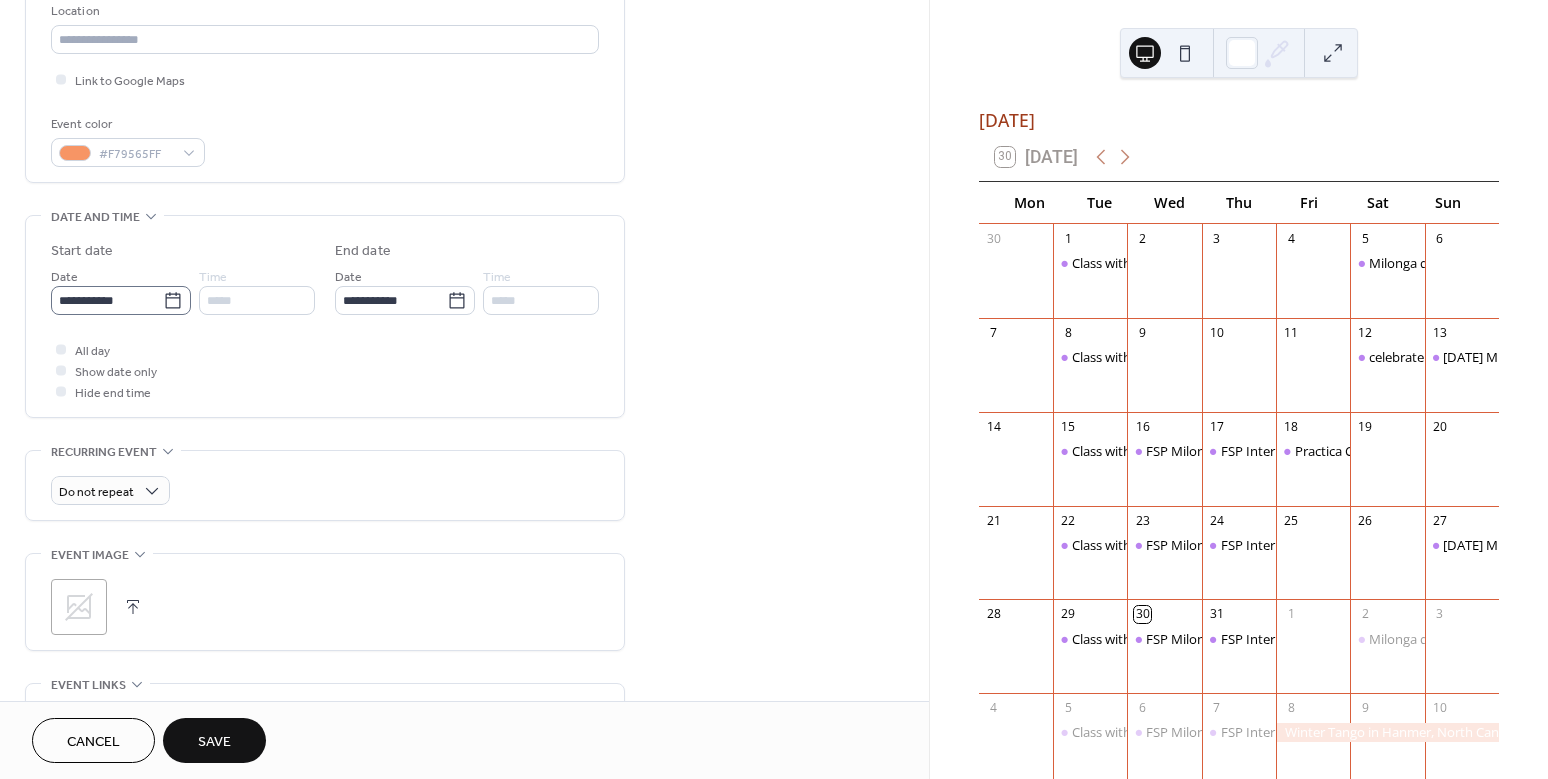 click 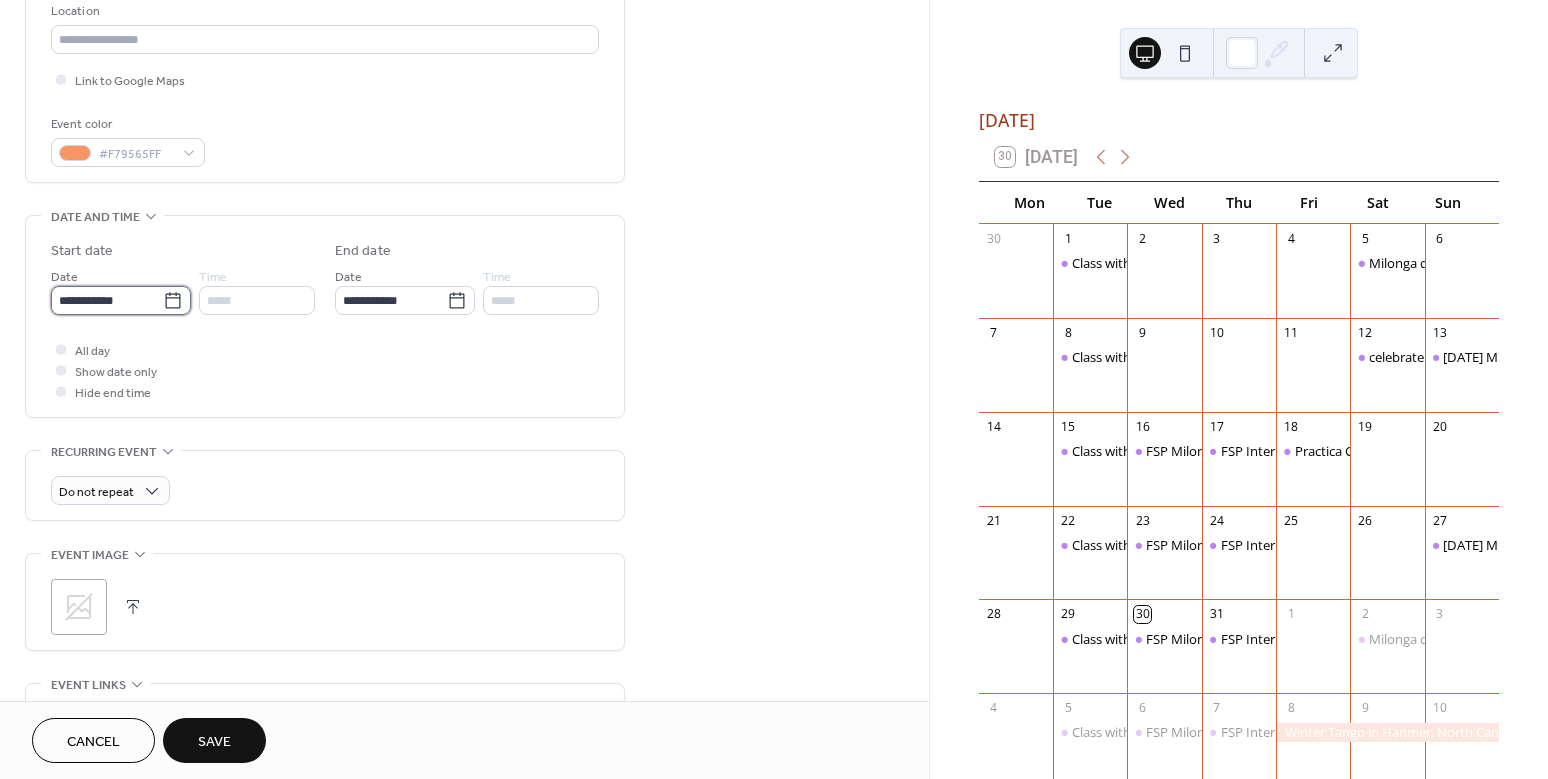 click on "**********" at bounding box center [107, 300] 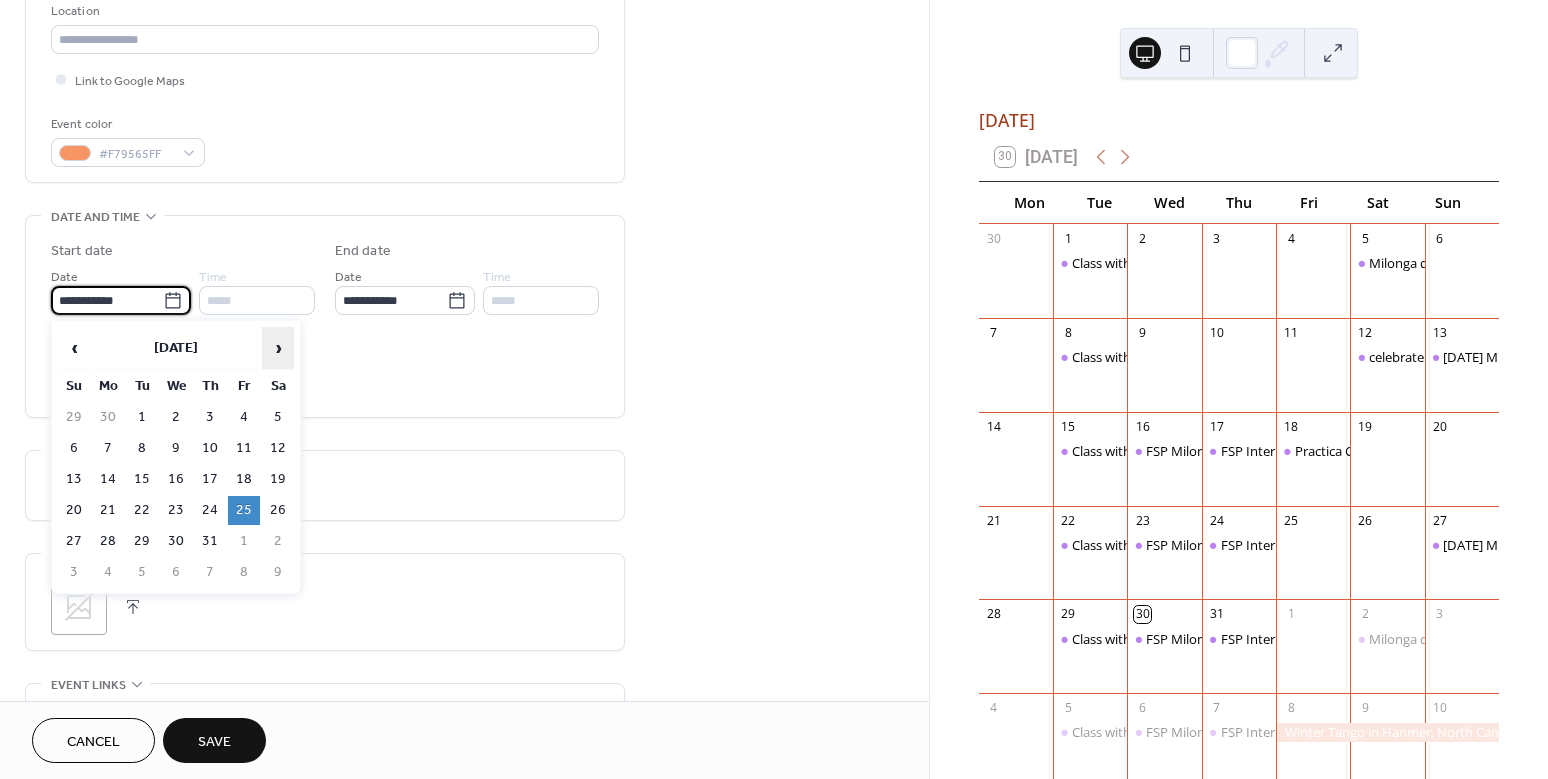 click on "›" at bounding box center (278, 348) 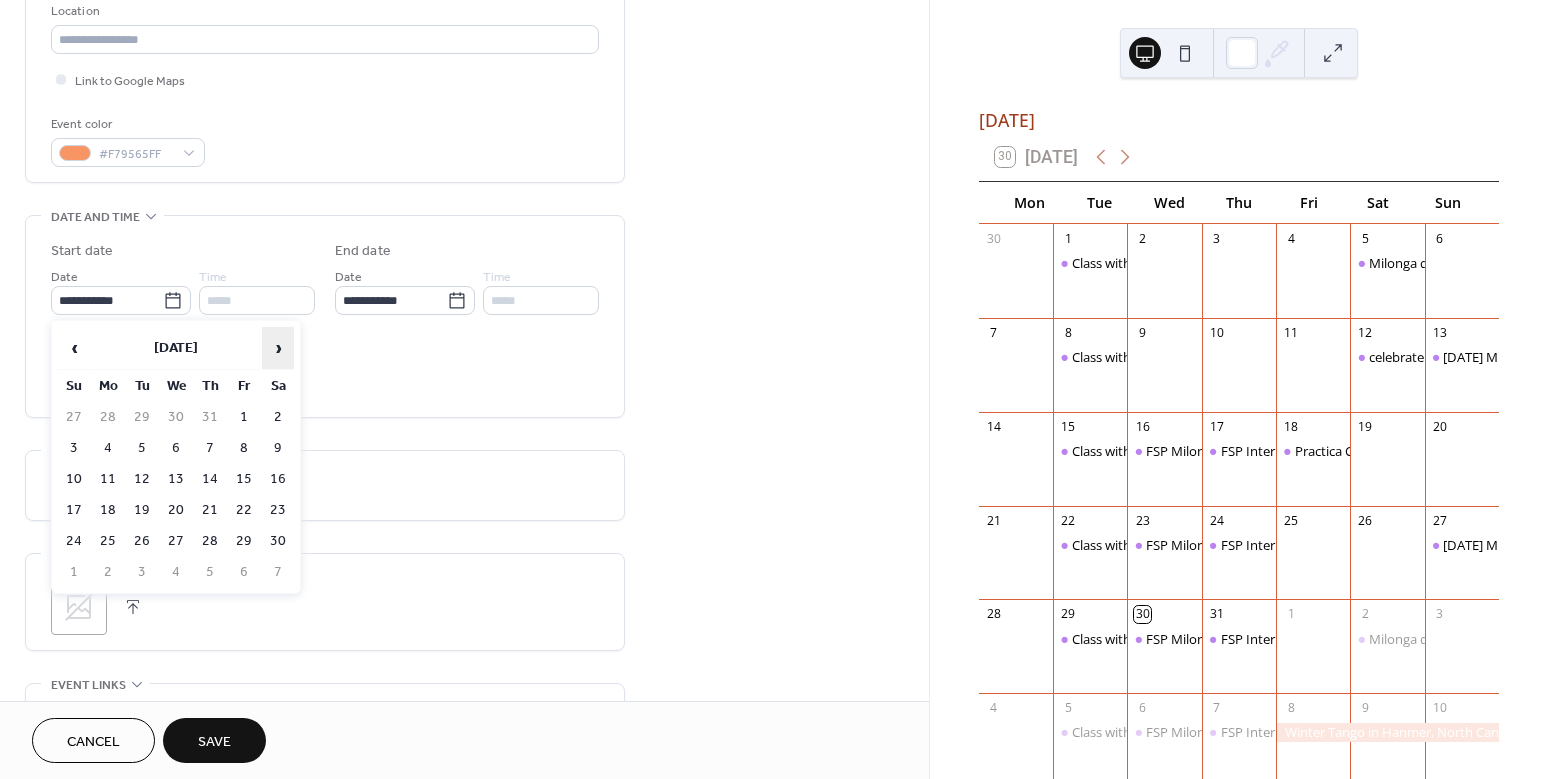 click on "›" at bounding box center [278, 348] 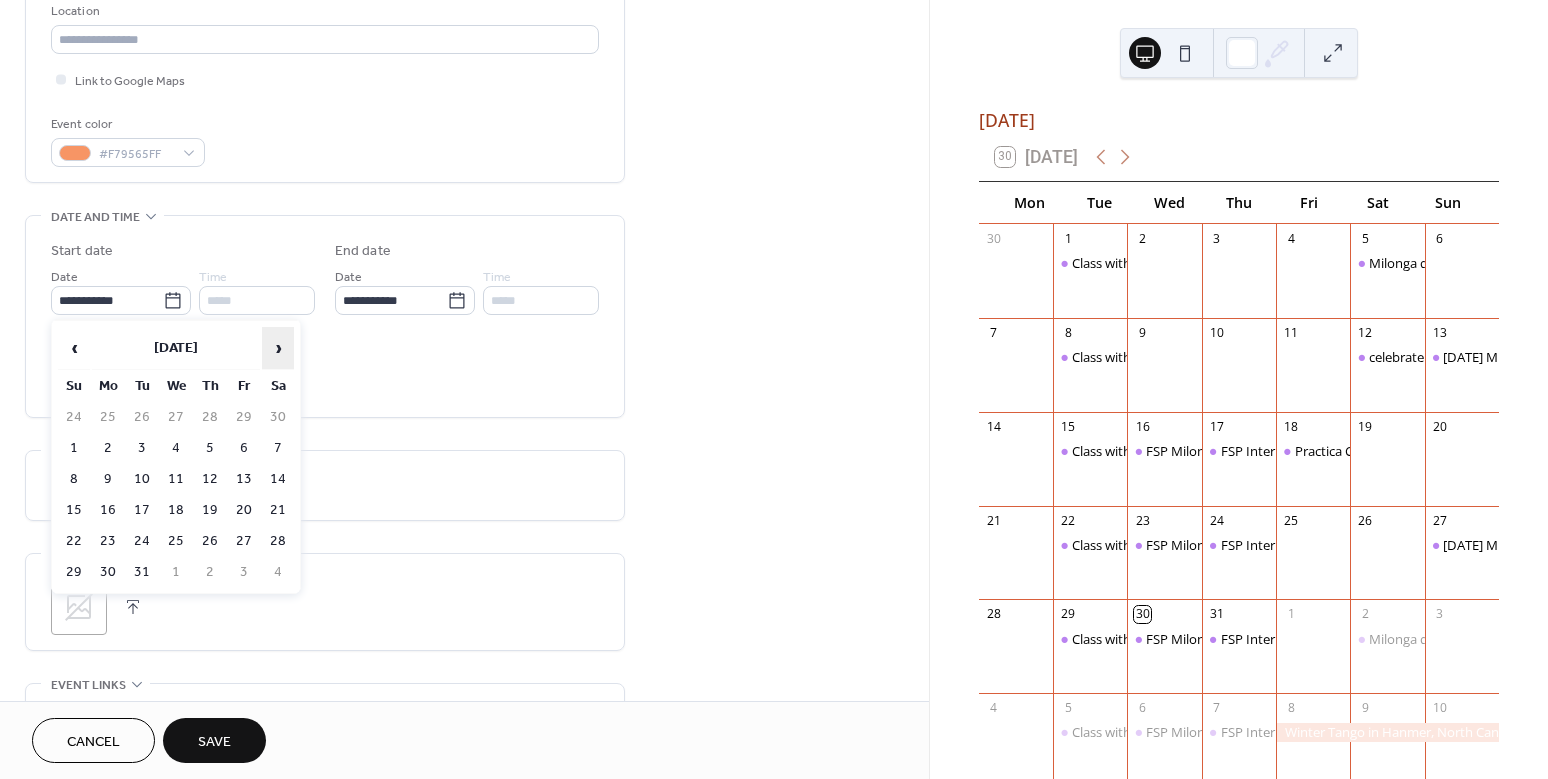 click on "›" at bounding box center (278, 348) 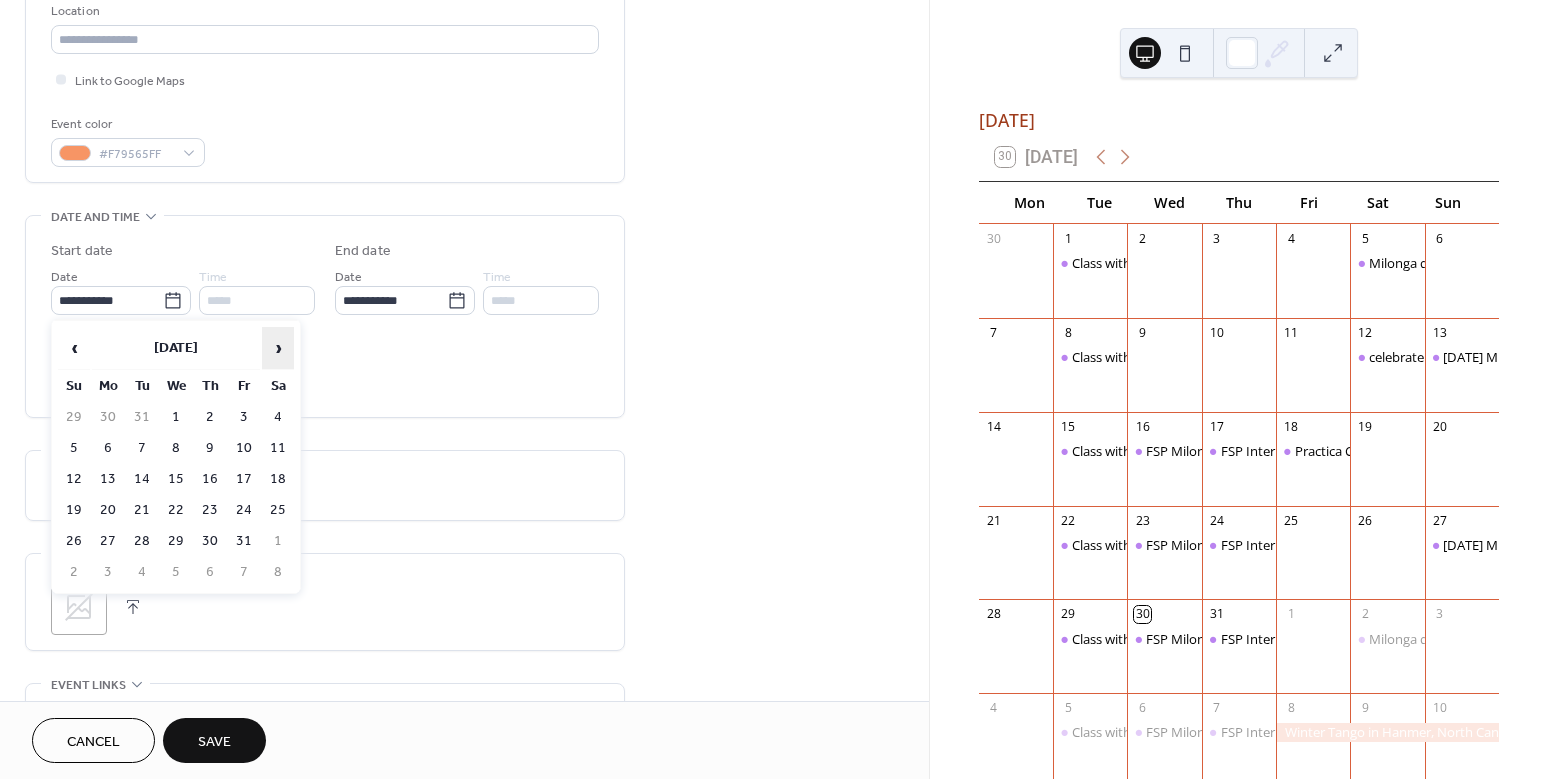 click on "›" at bounding box center (278, 348) 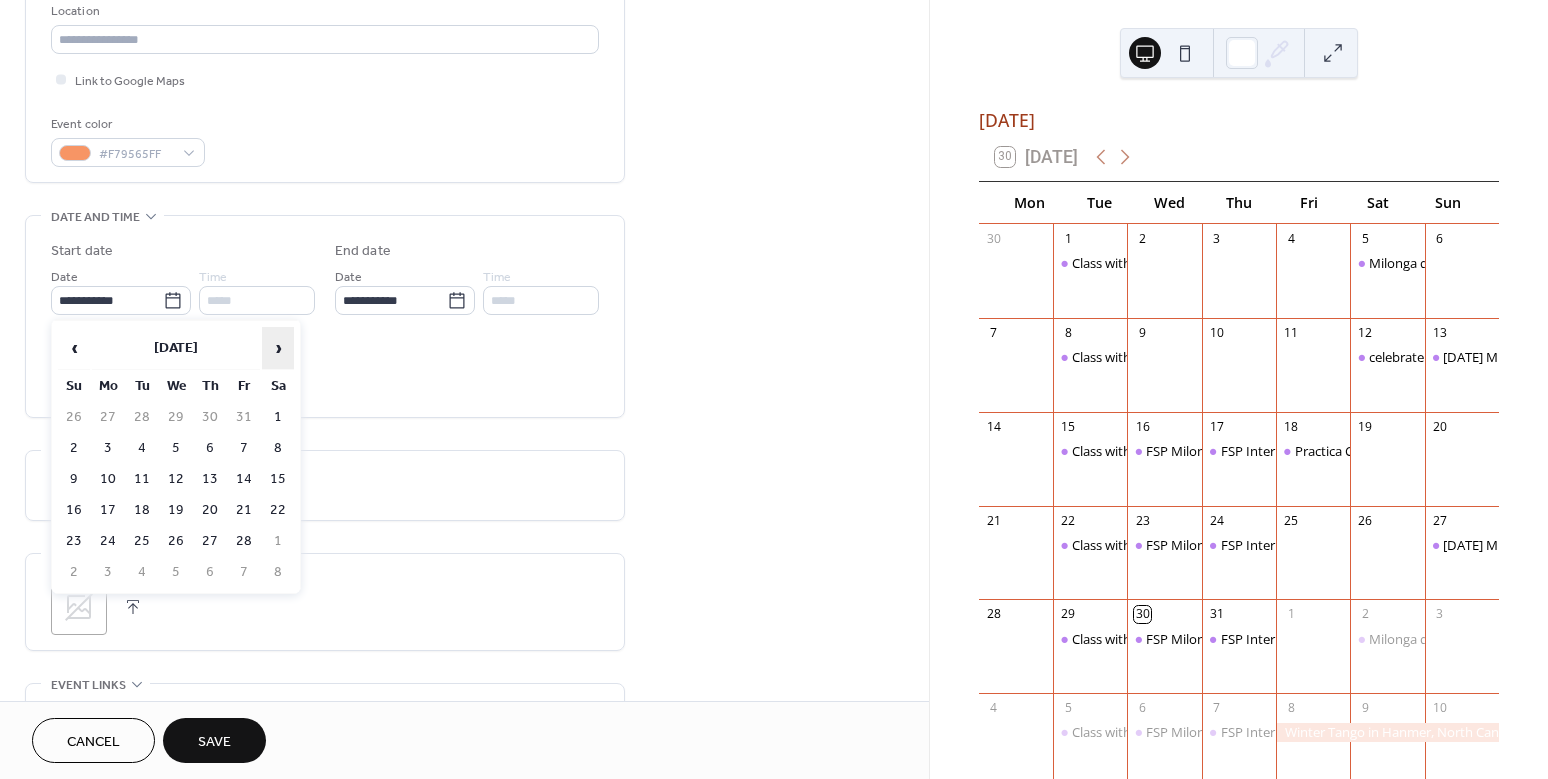 click on "›" at bounding box center [278, 348] 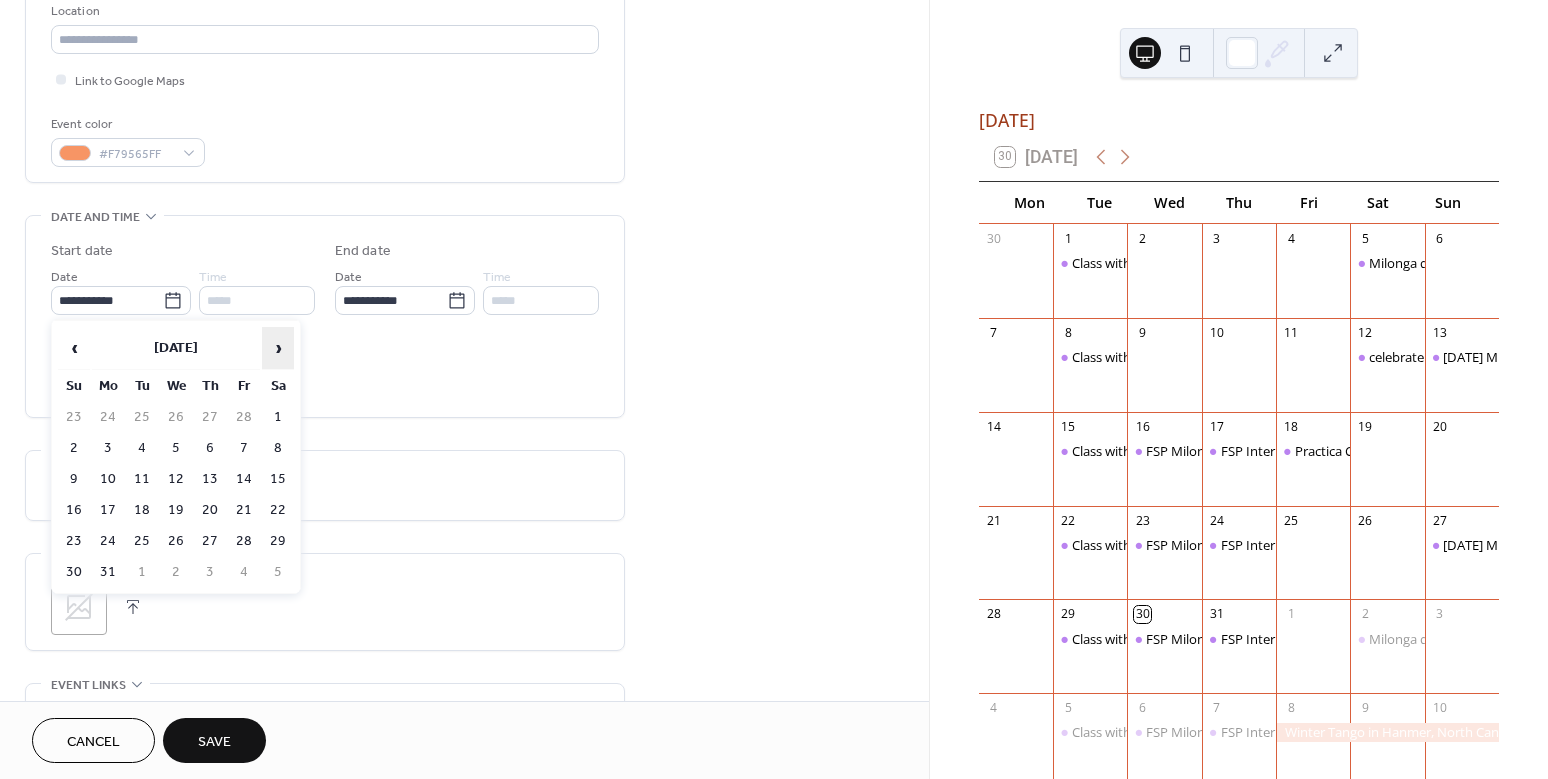 click on "›" at bounding box center [278, 348] 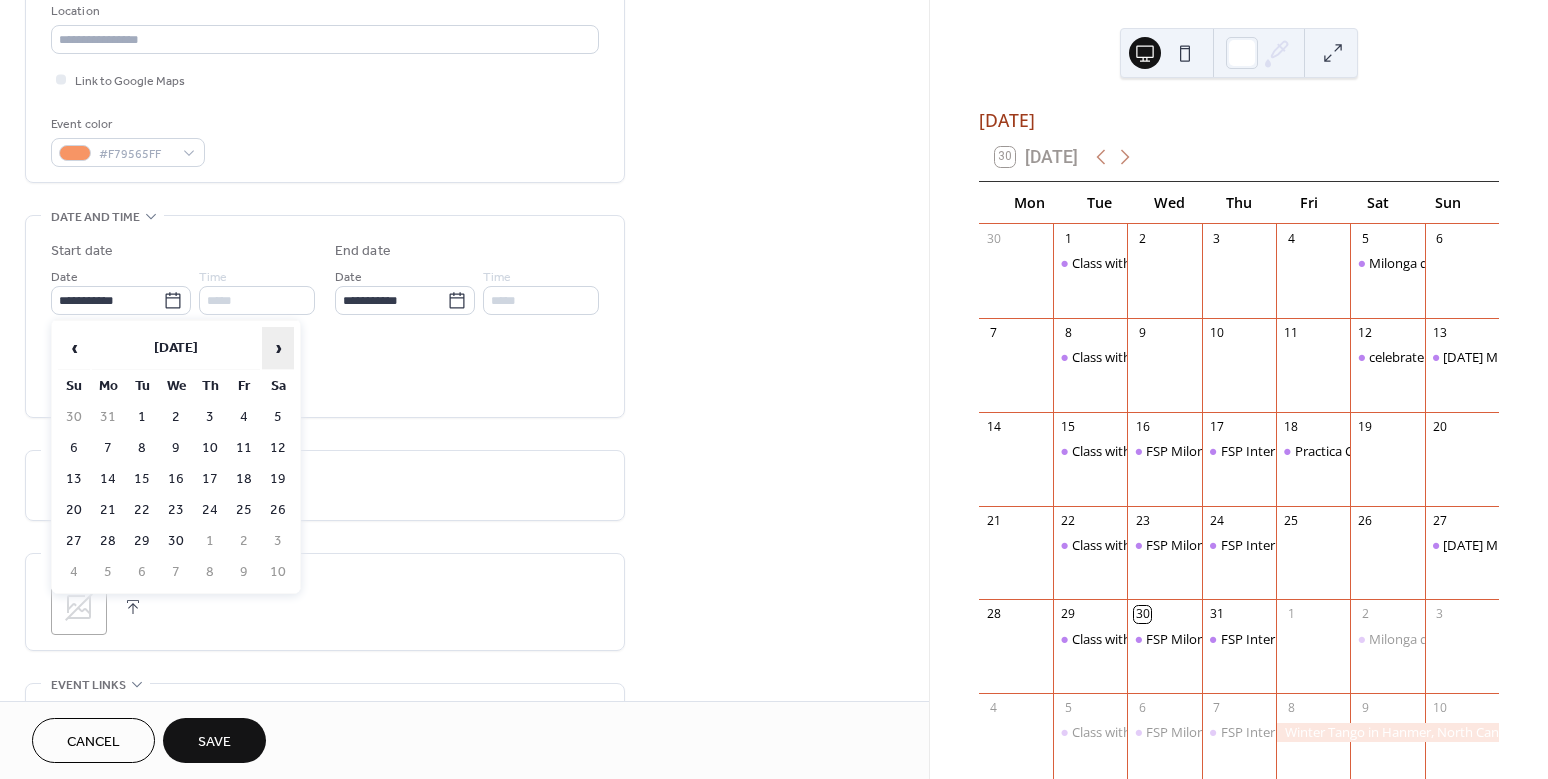 click on "›" at bounding box center [278, 348] 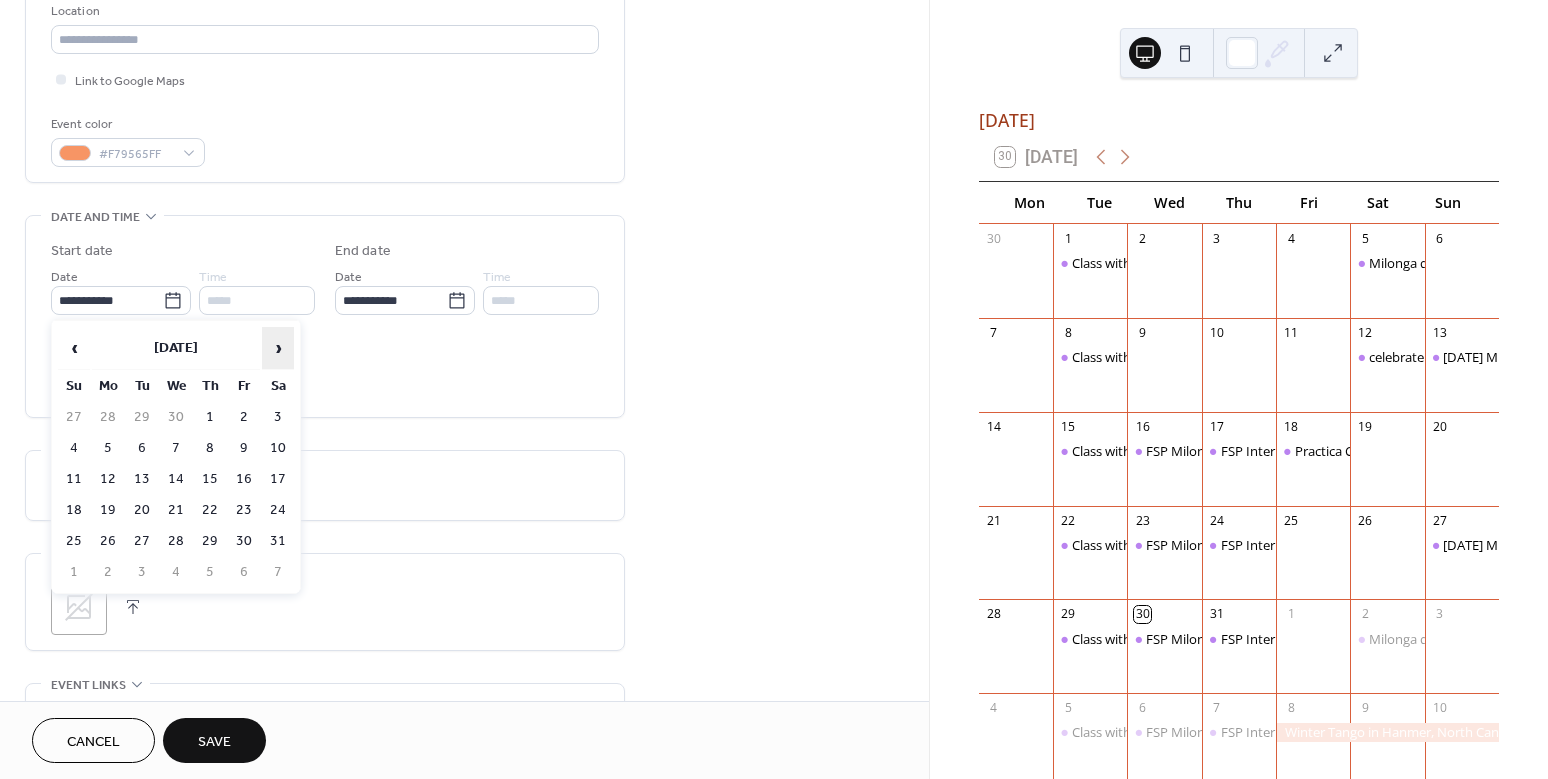 click on "›" at bounding box center (278, 348) 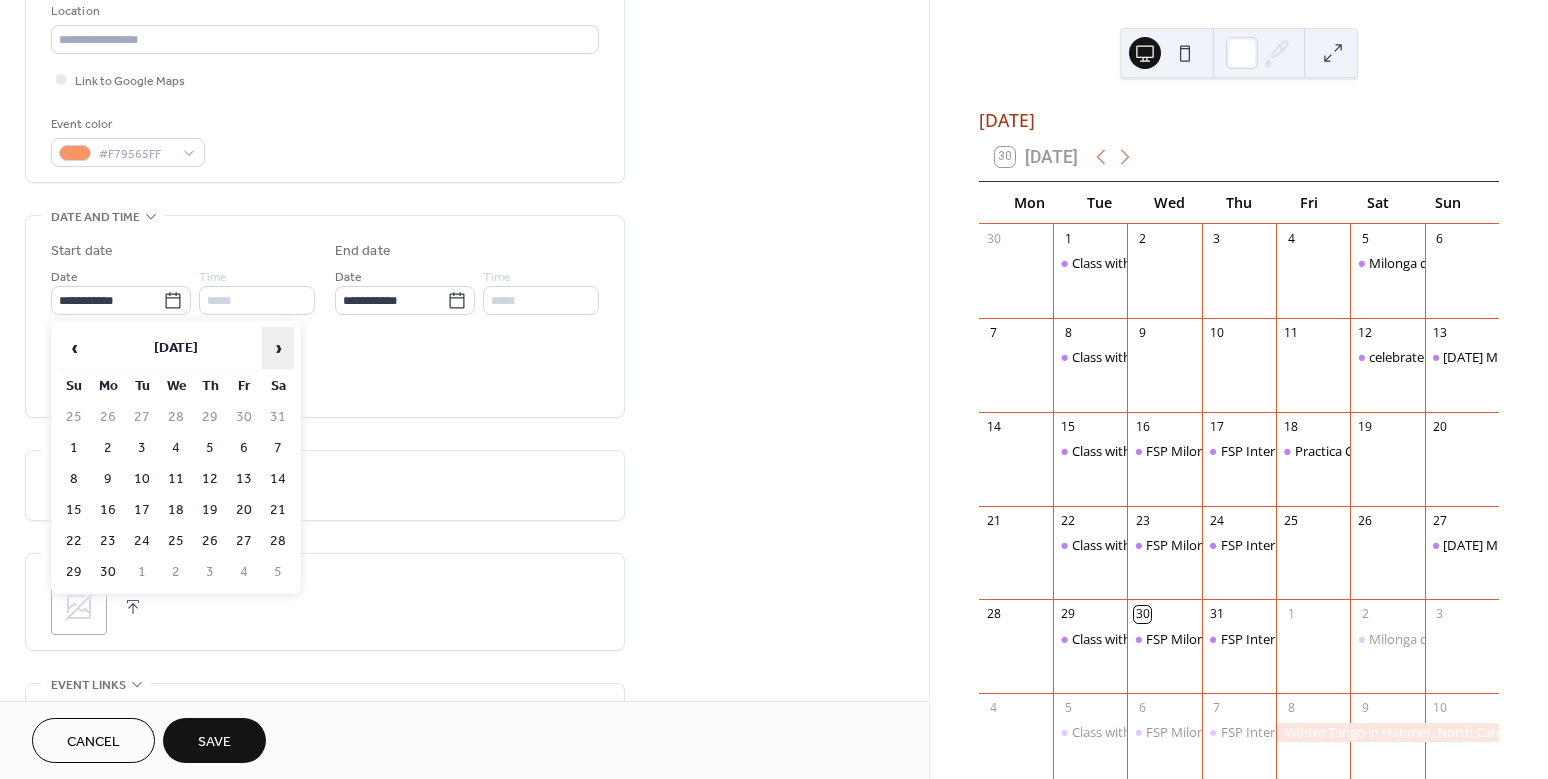 click on "›" at bounding box center (278, 348) 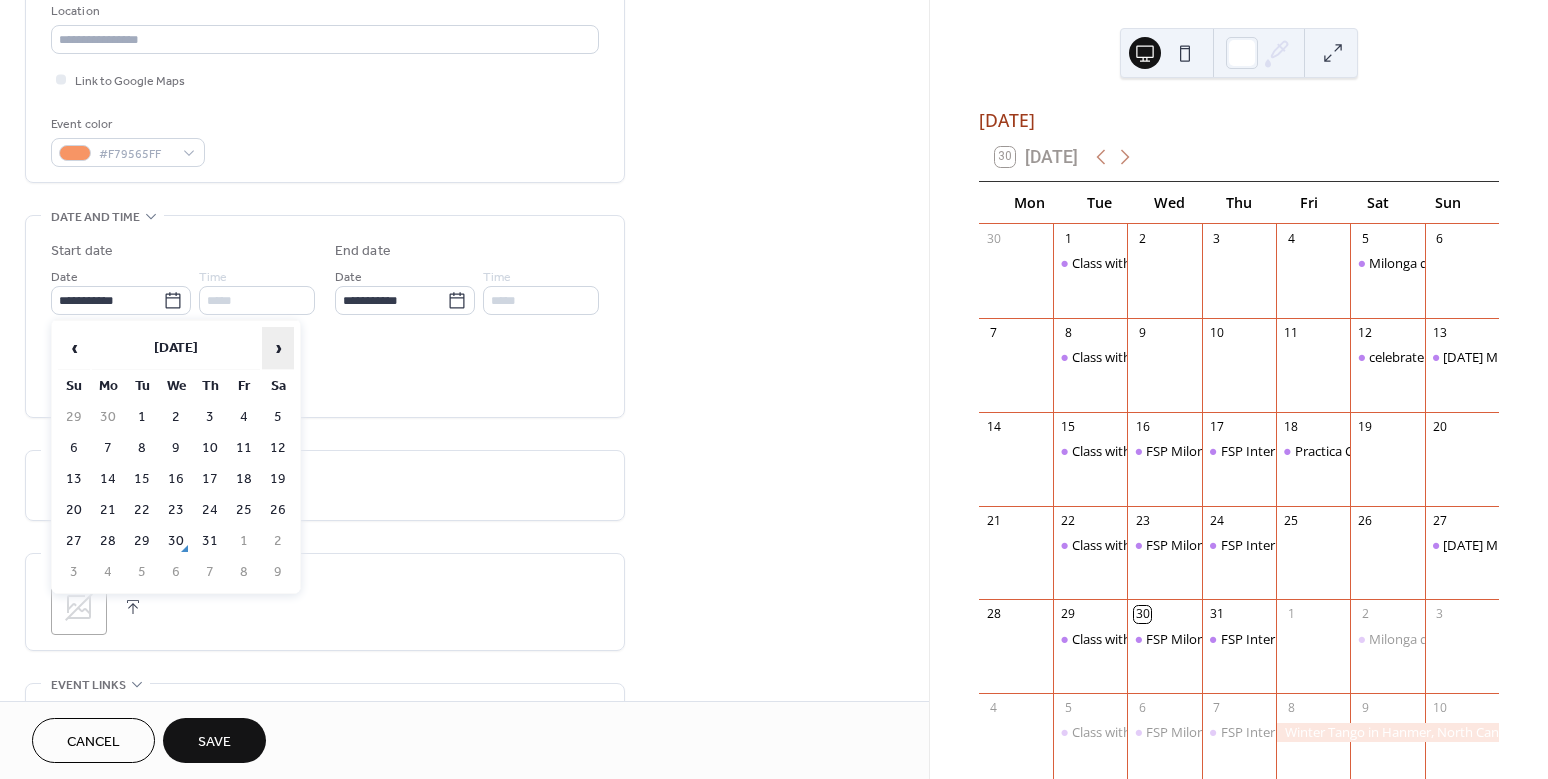 click on "›" at bounding box center (278, 348) 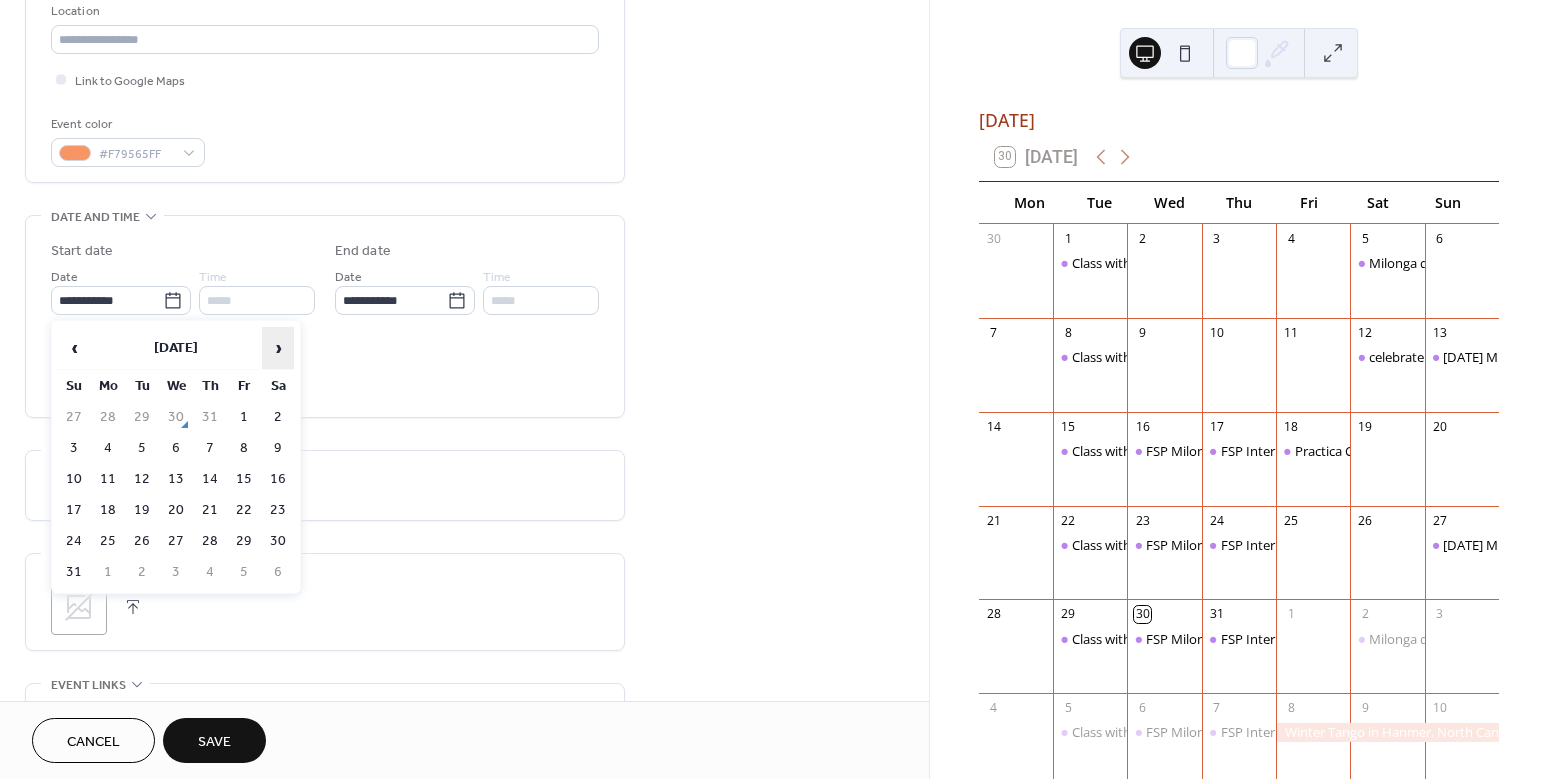 click on "›" at bounding box center (278, 348) 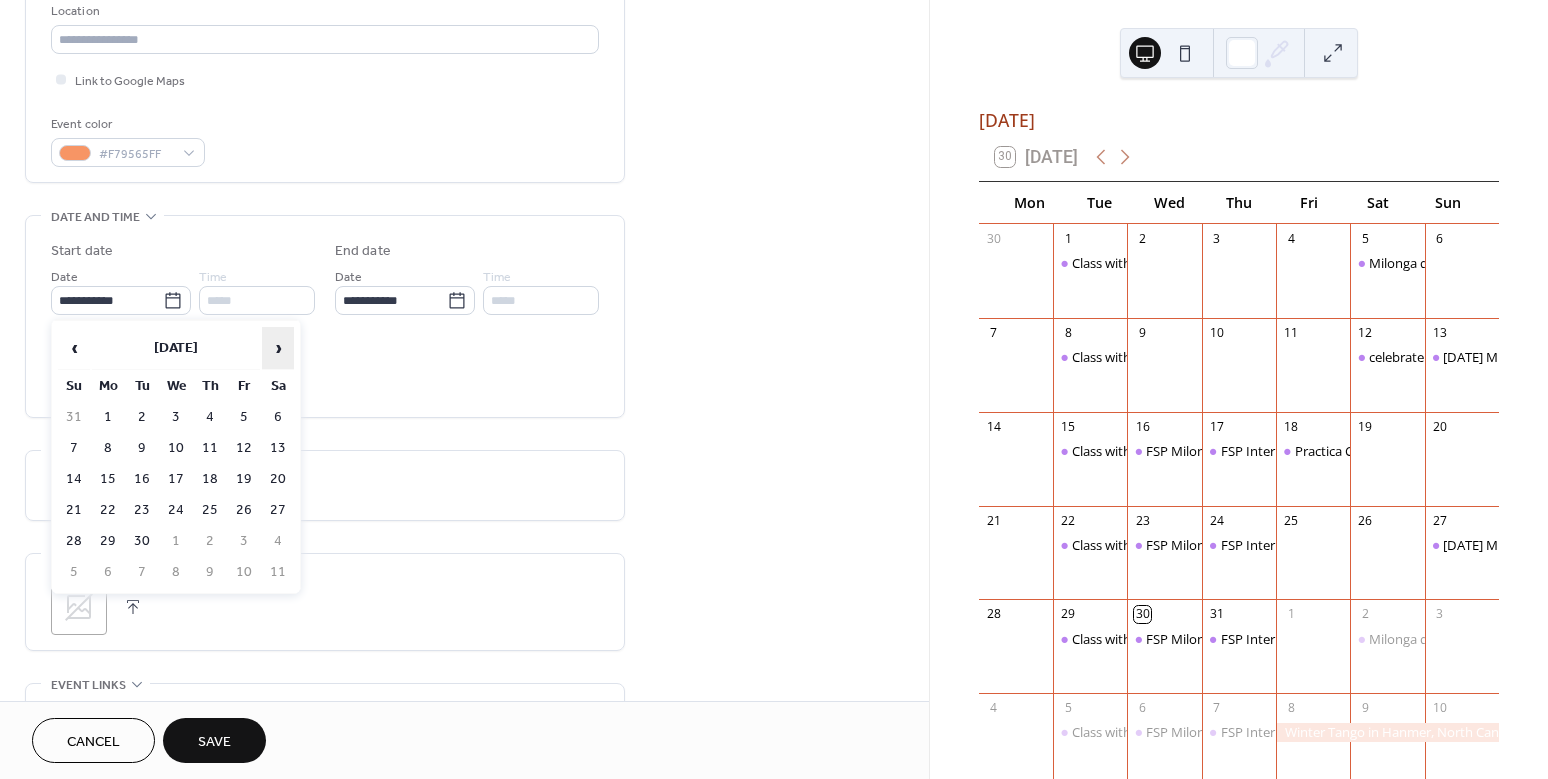 click on "›" at bounding box center (278, 348) 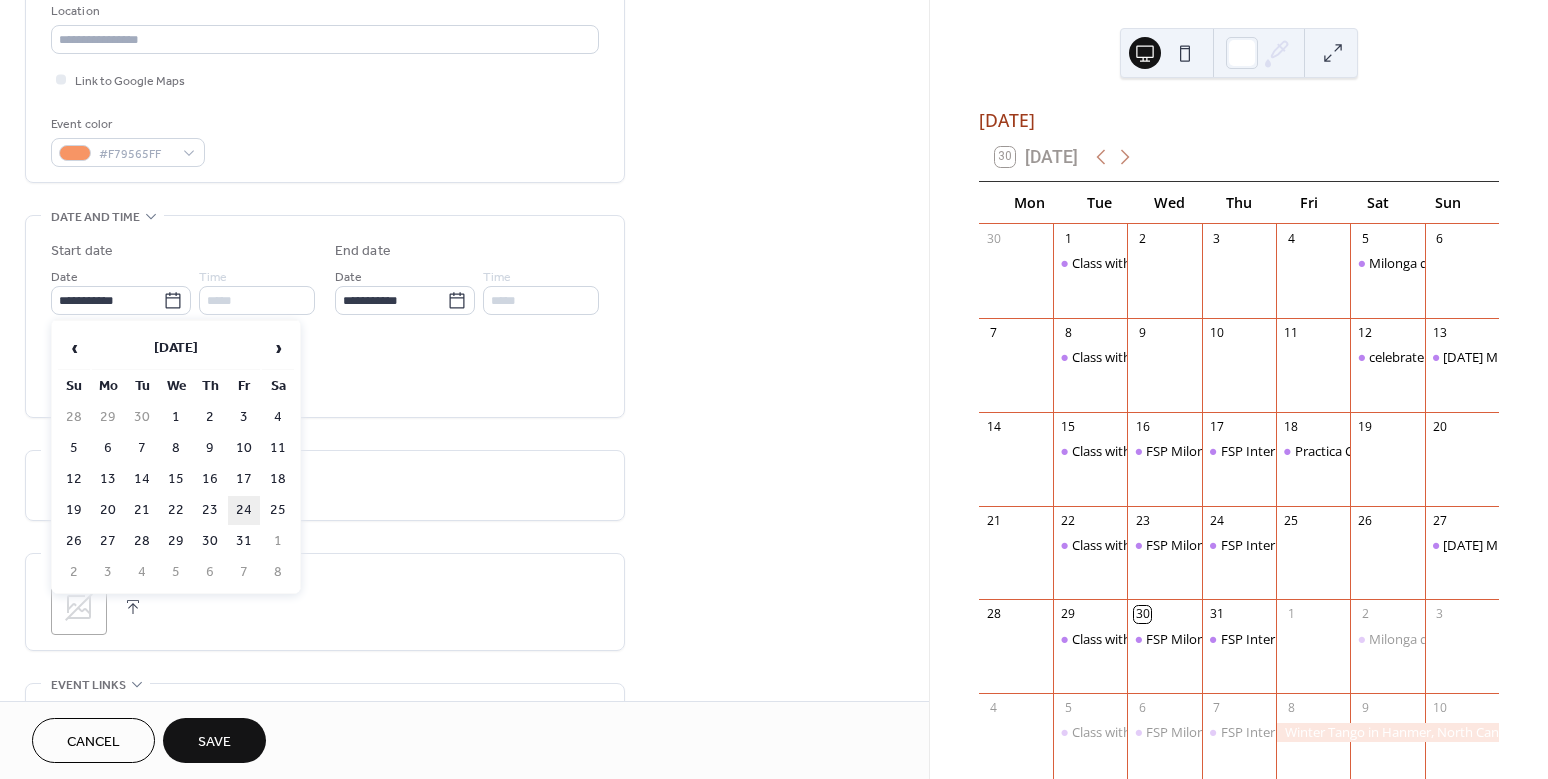 click on "24" at bounding box center [244, 510] 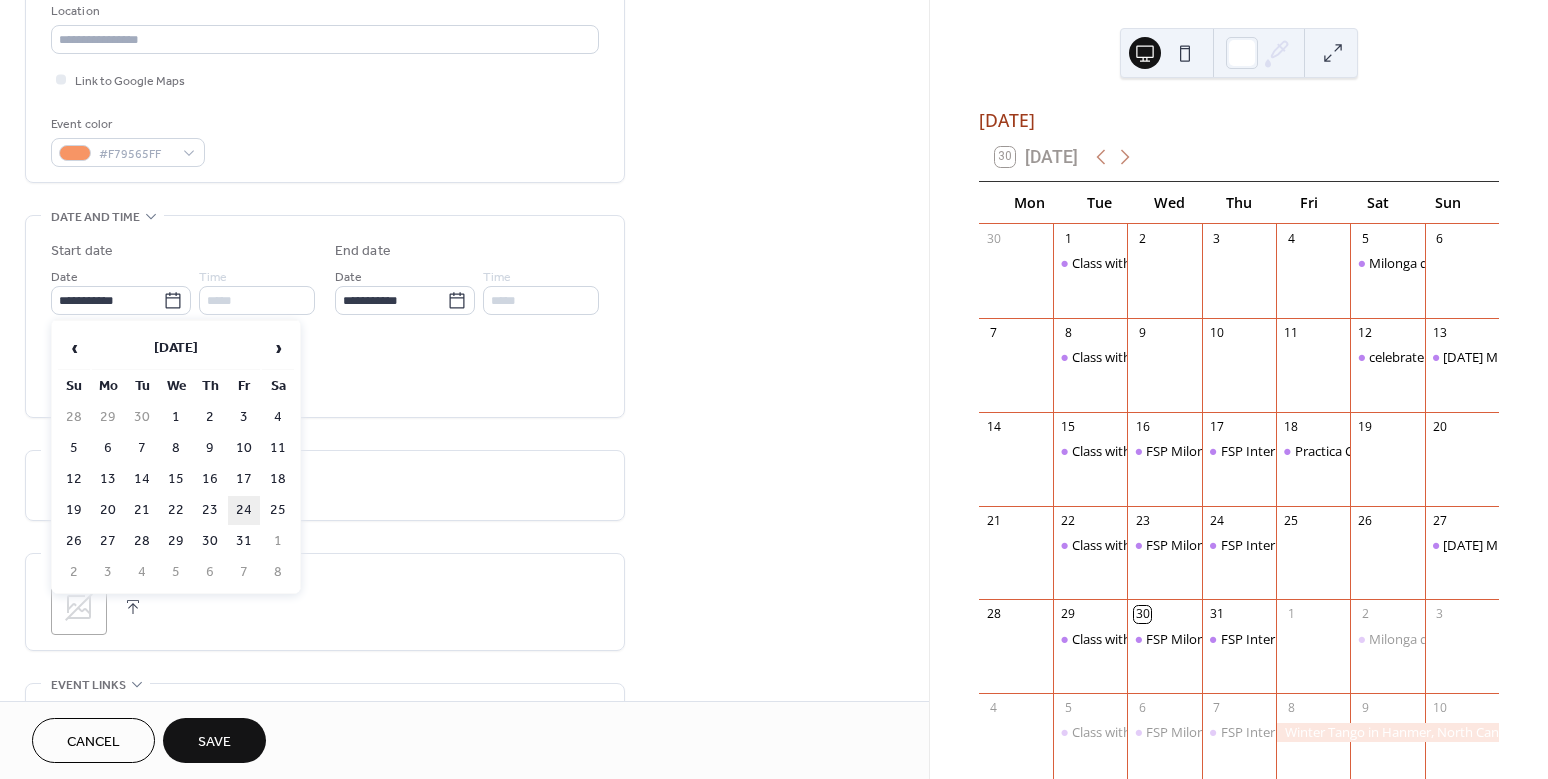 type on "**********" 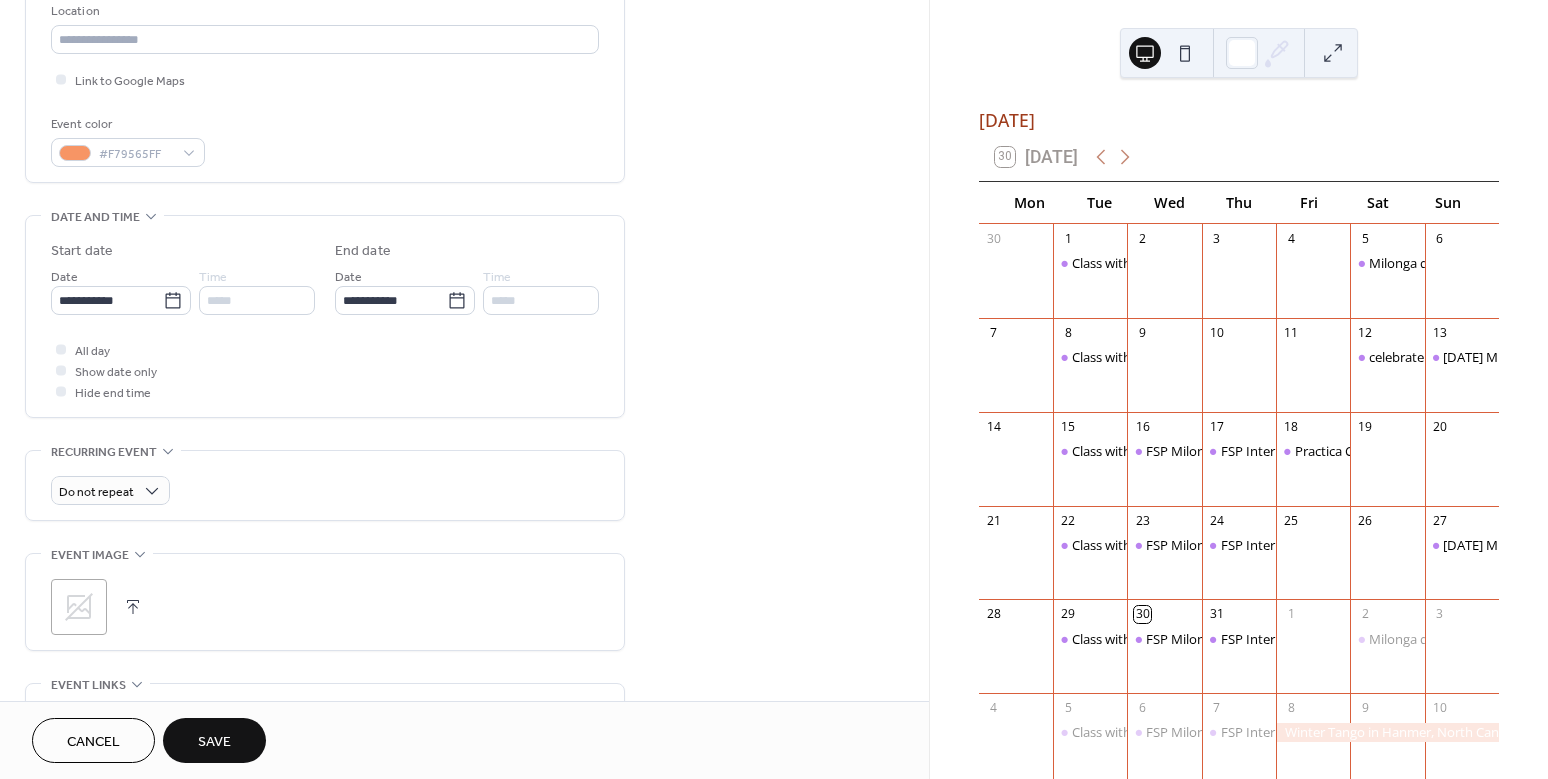 click on "Save" at bounding box center [214, 742] 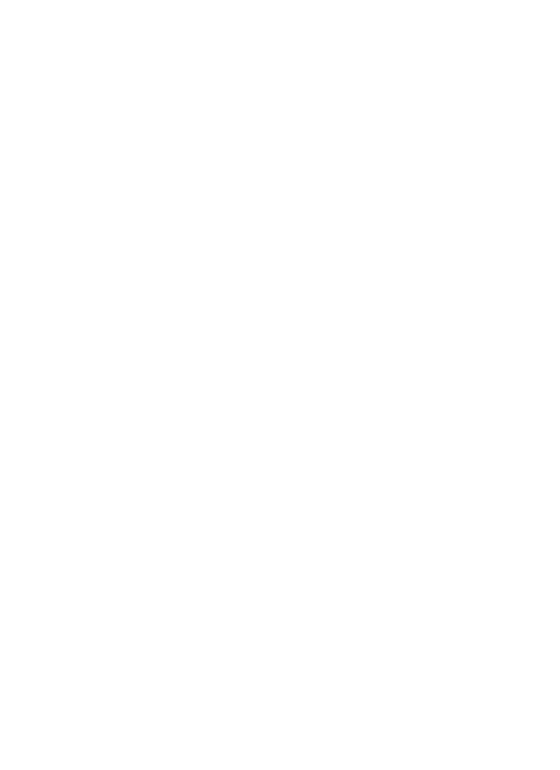 scroll, scrollTop: 0, scrollLeft: 0, axis: both 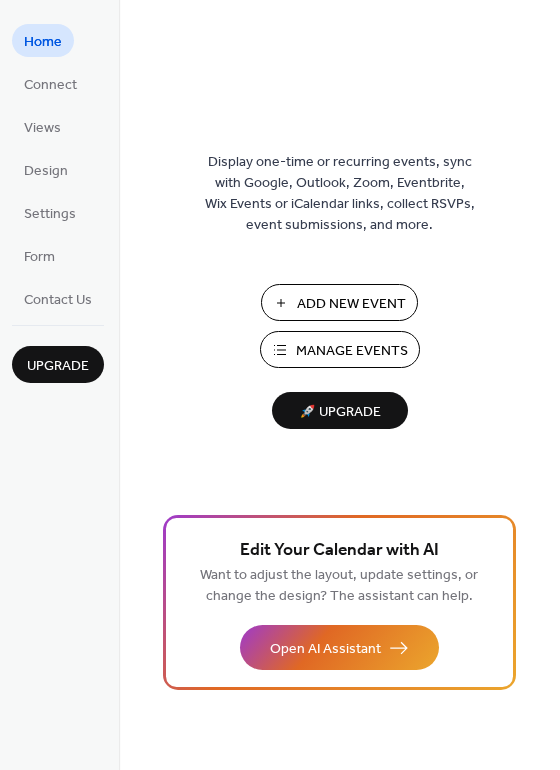 click on "Manage Events" at bounding box center (352, 351) 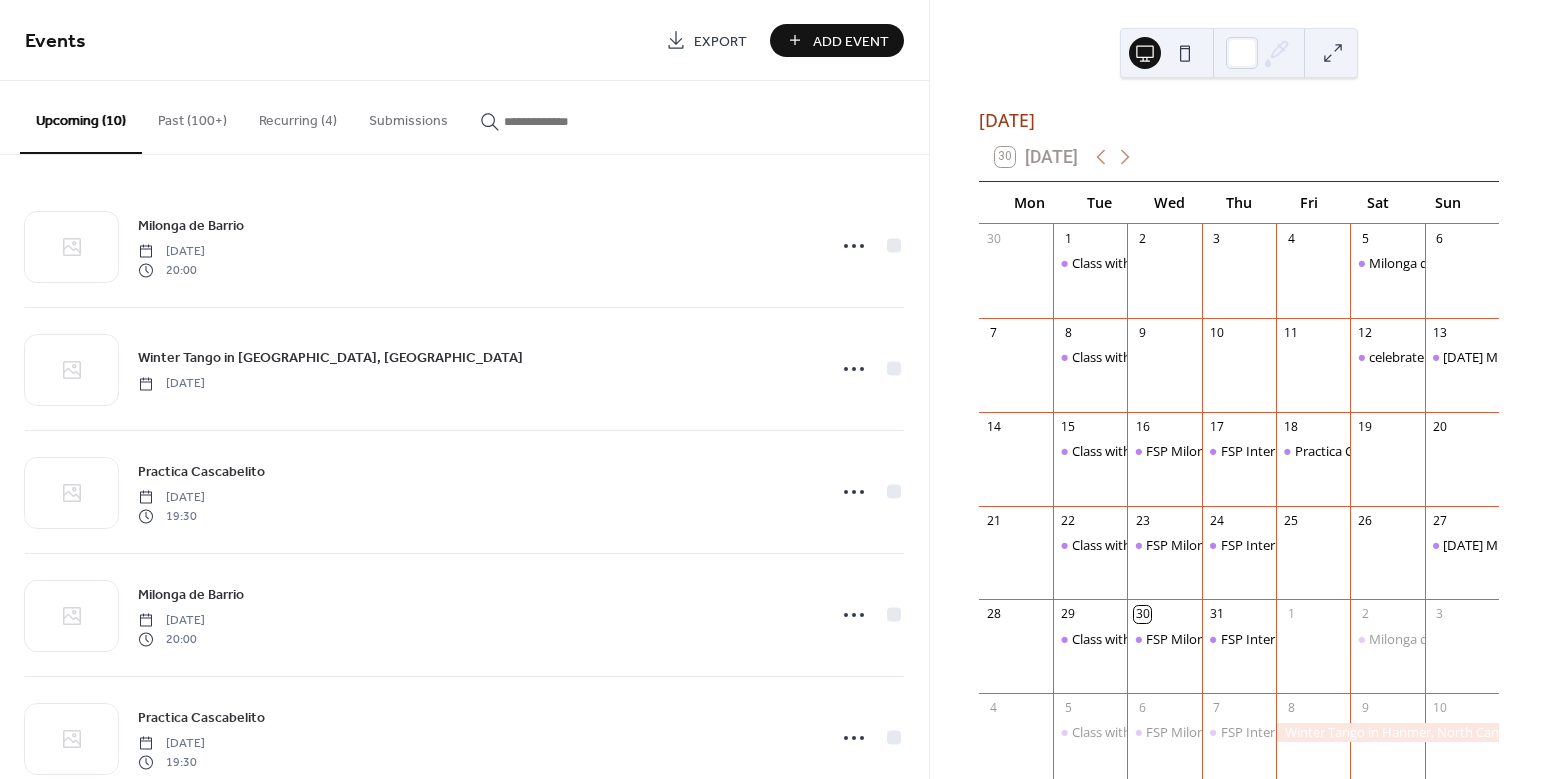 scroll, scrollTop: 0, scrollLeft: 0, axis: both 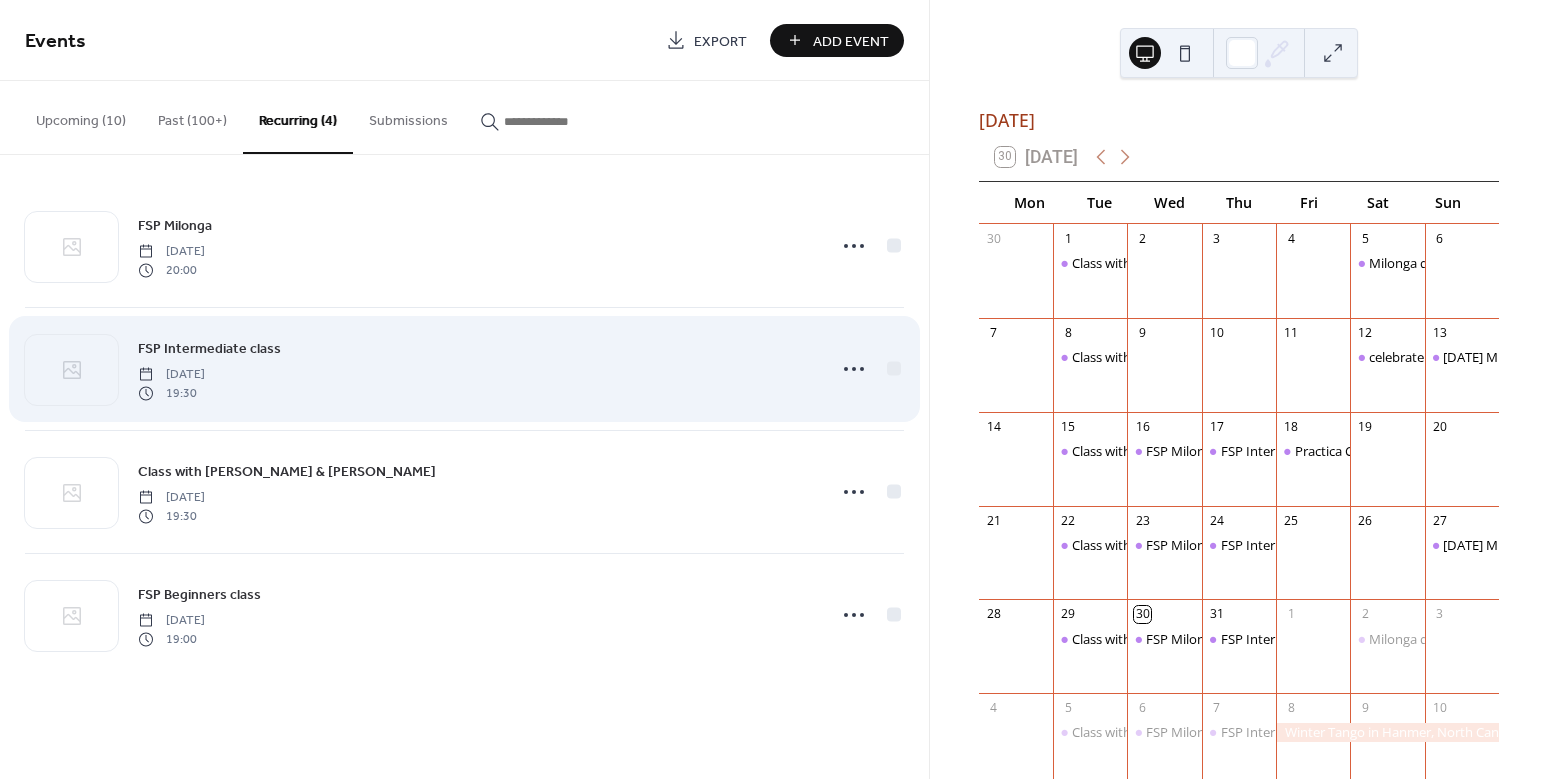 click on "FSP Intermediate class" at bounding box center [209, 349] 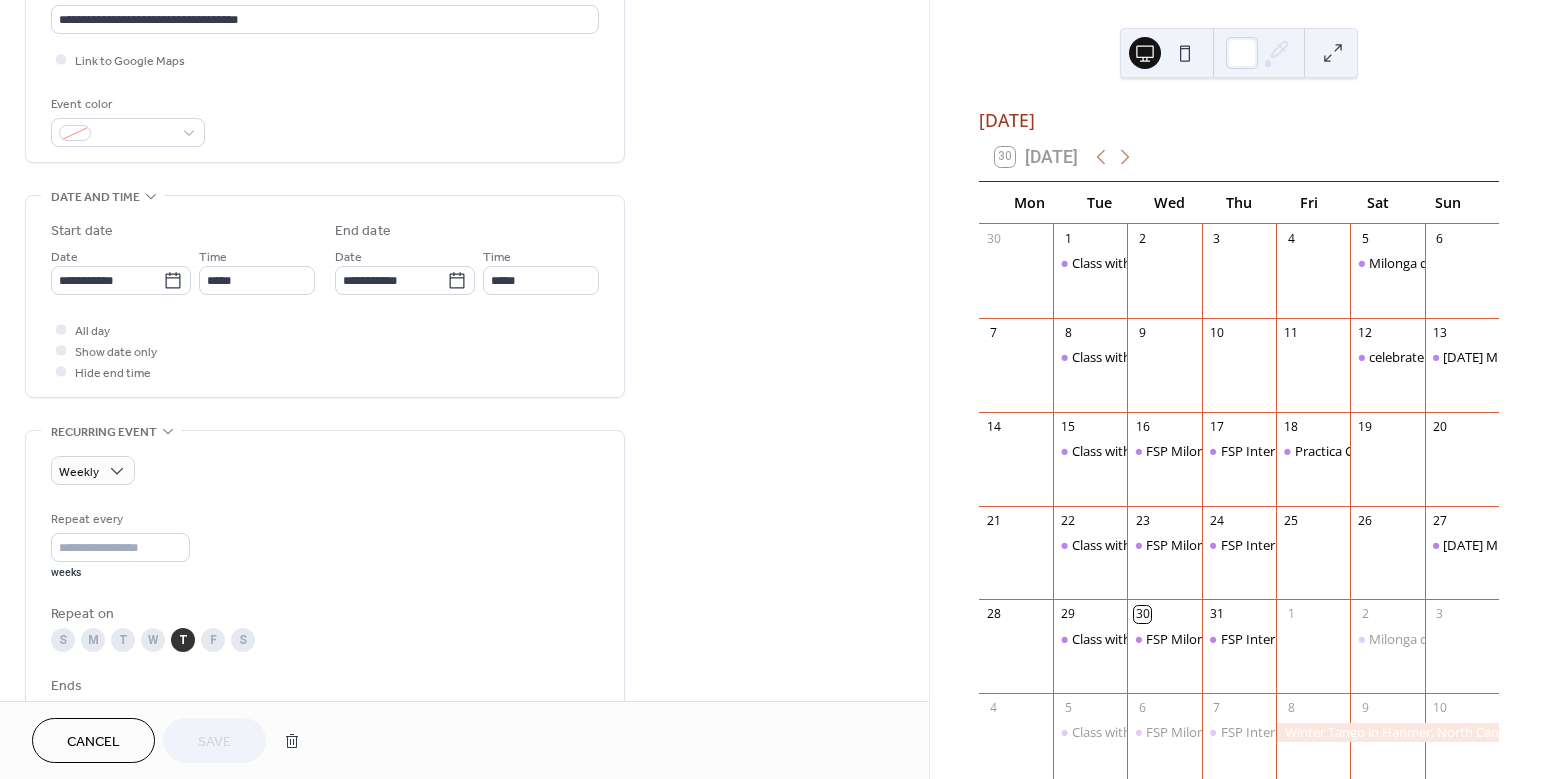 scroll, scrollTop: 606, scrollLeft: 0, axis: vertical 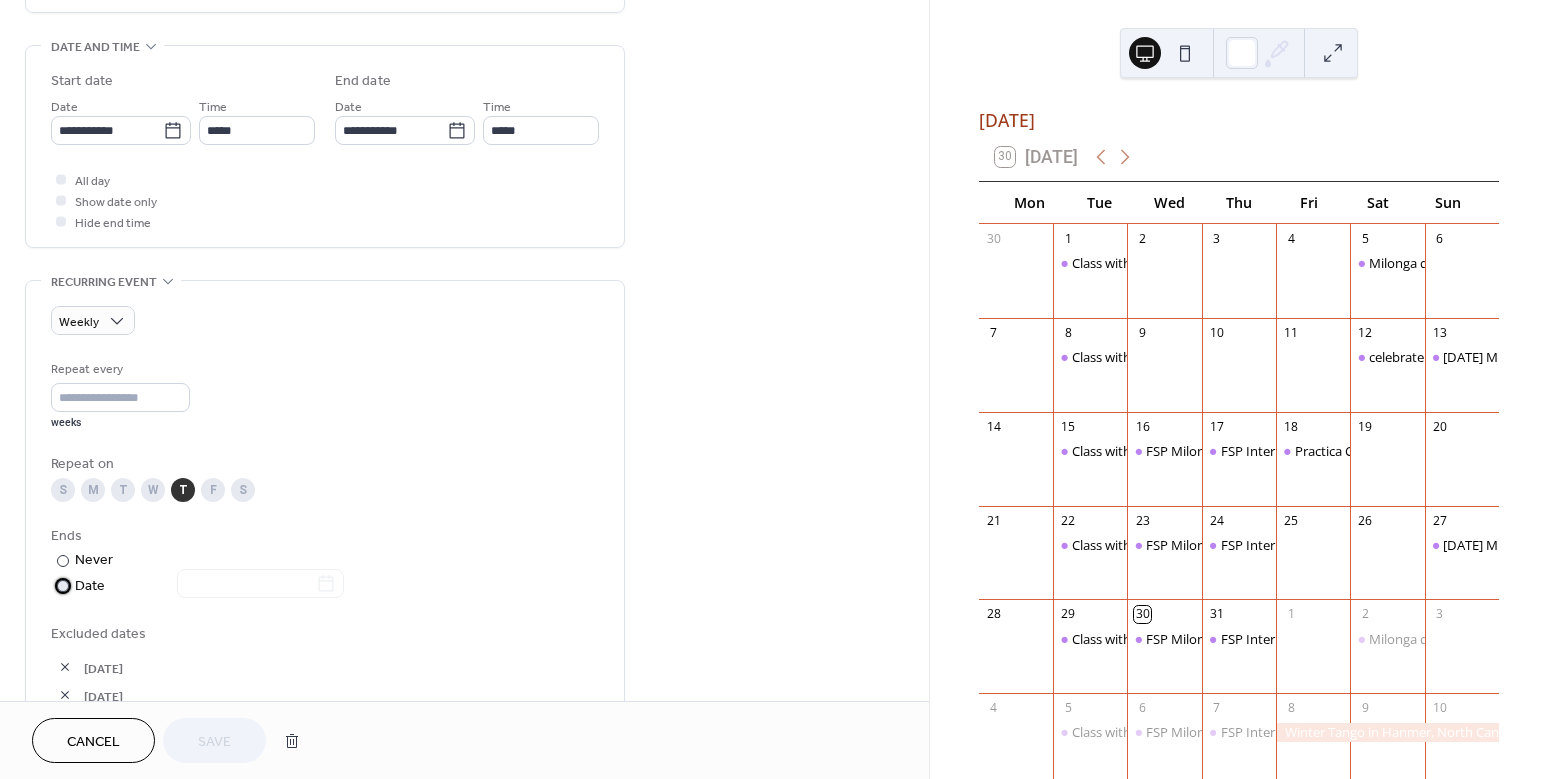 click at bounding box center (248, 585) 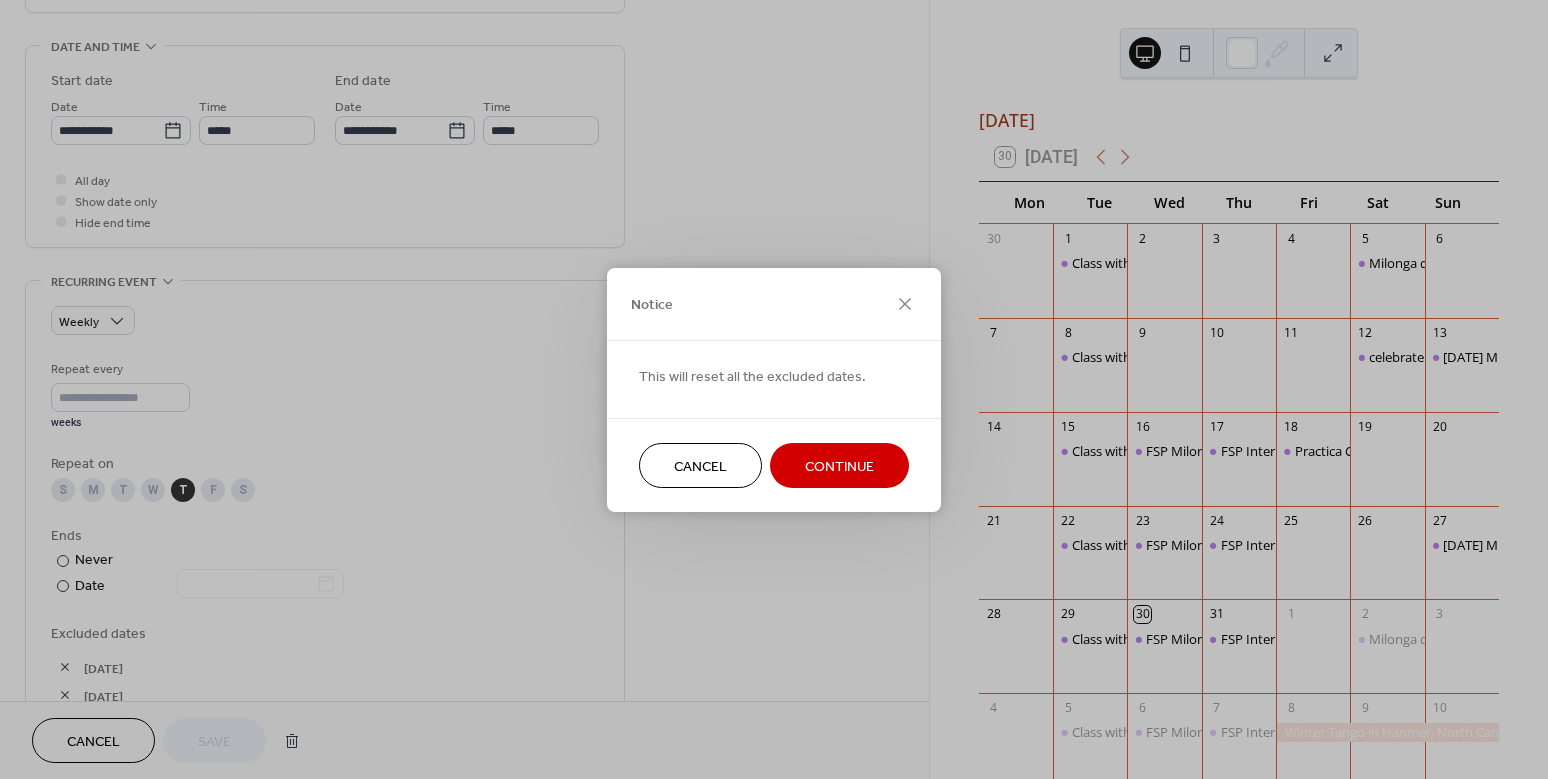 click on "Cancel" at bounding box center (700, 466) 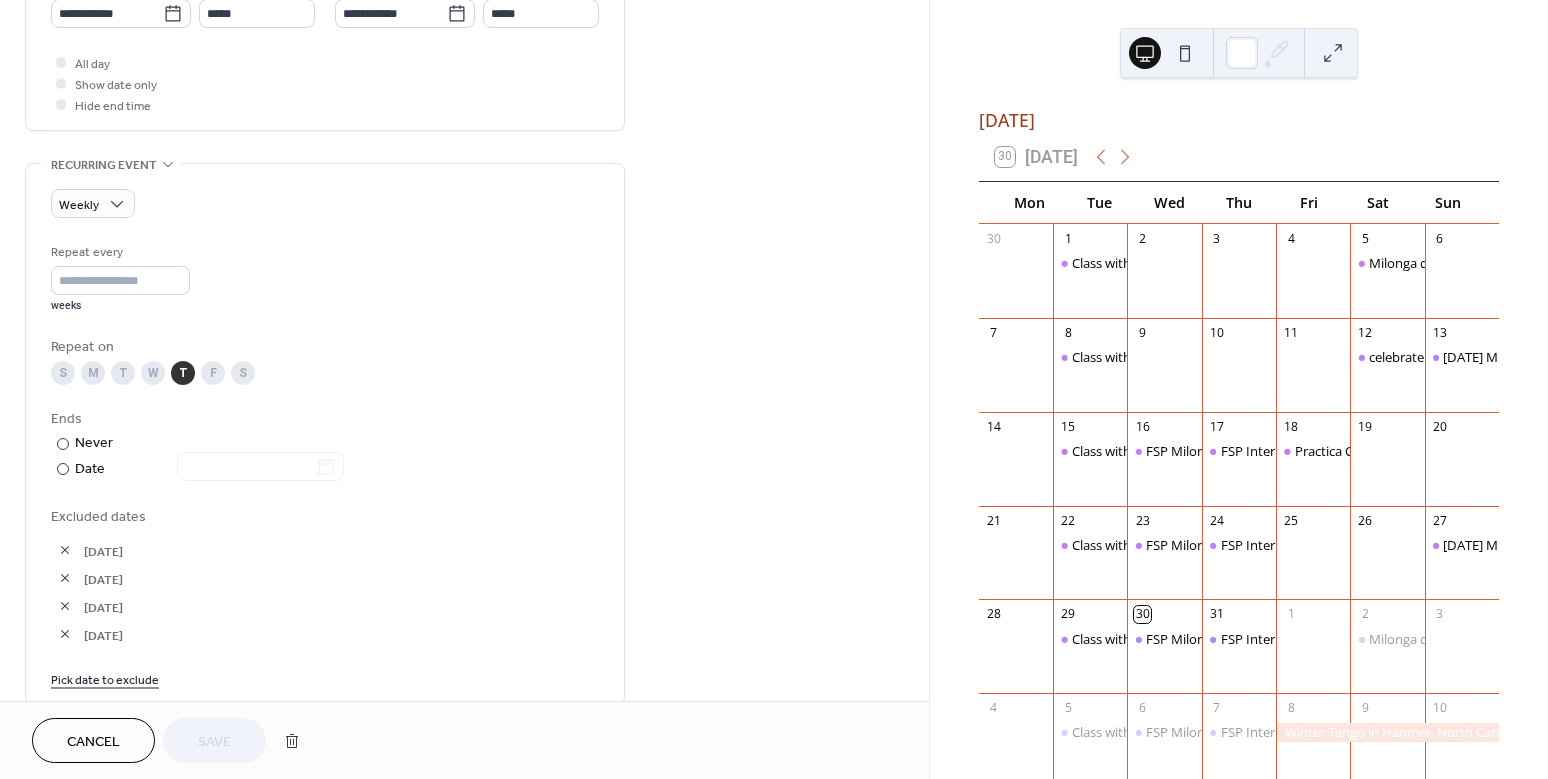 scroll, scrollTop: 739, scrollLeft: 0, axis: vertical 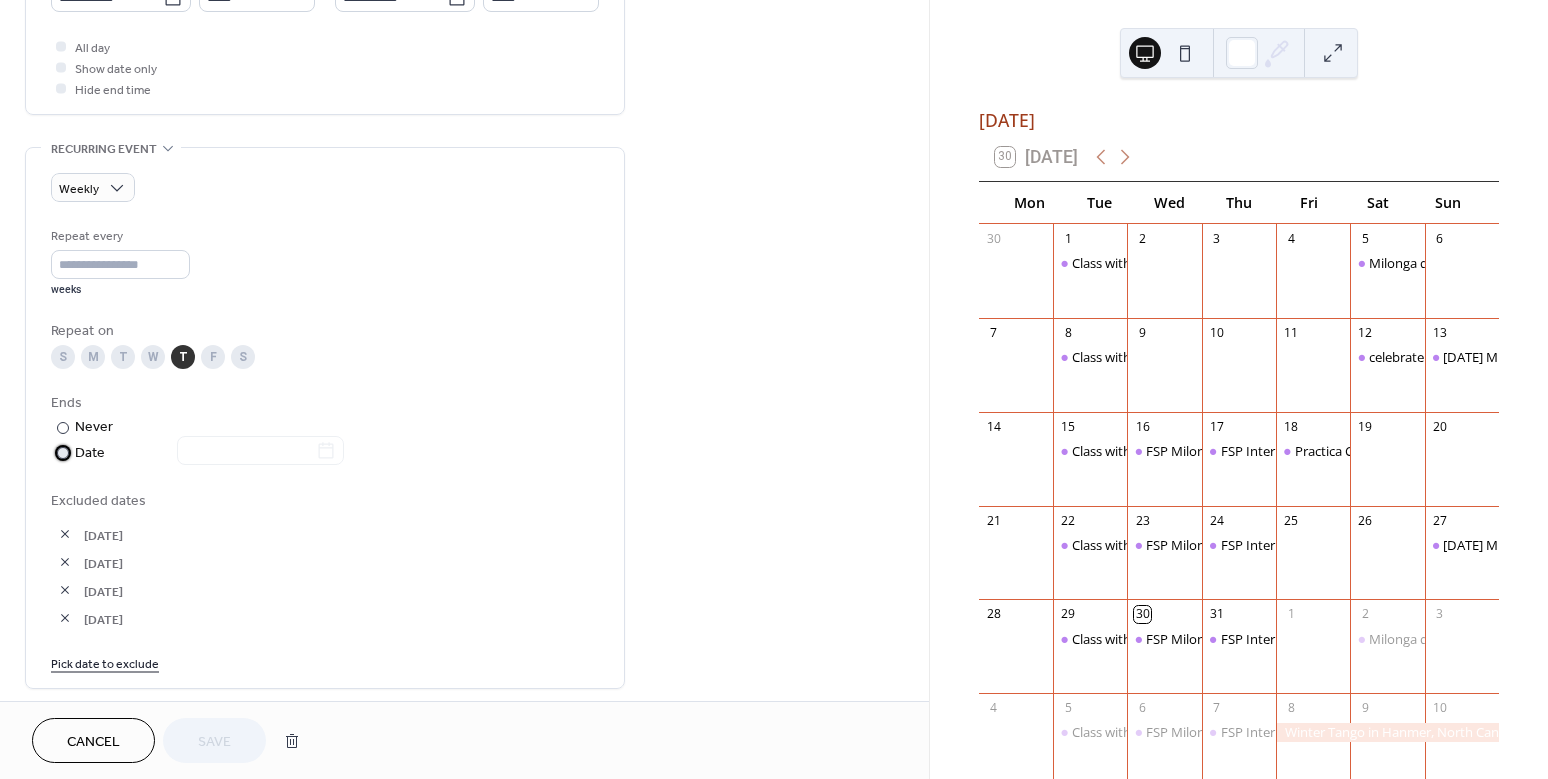click at bounding box center (63, 453) 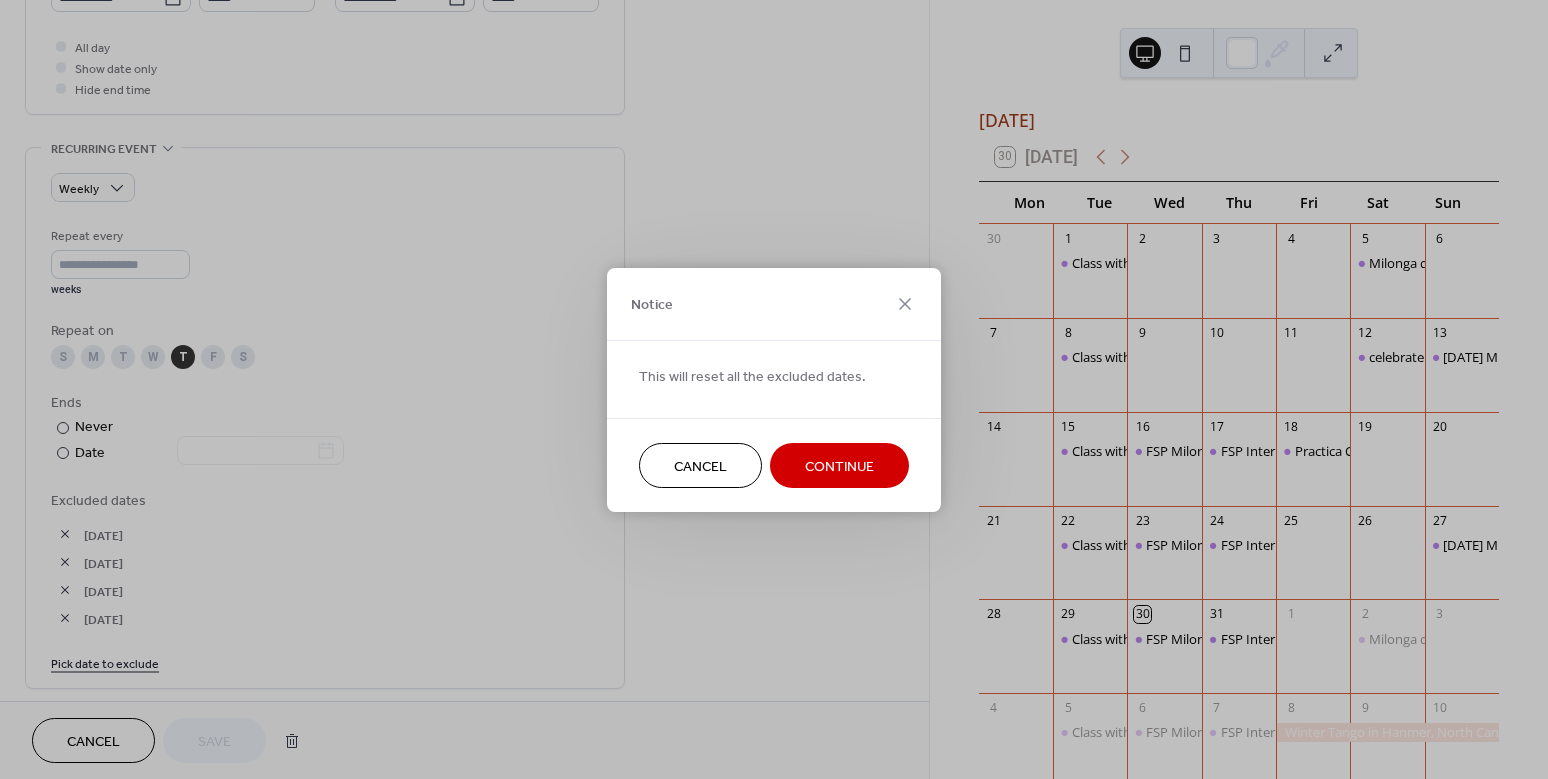 click on "Continue" at bounding box center [839, 466] 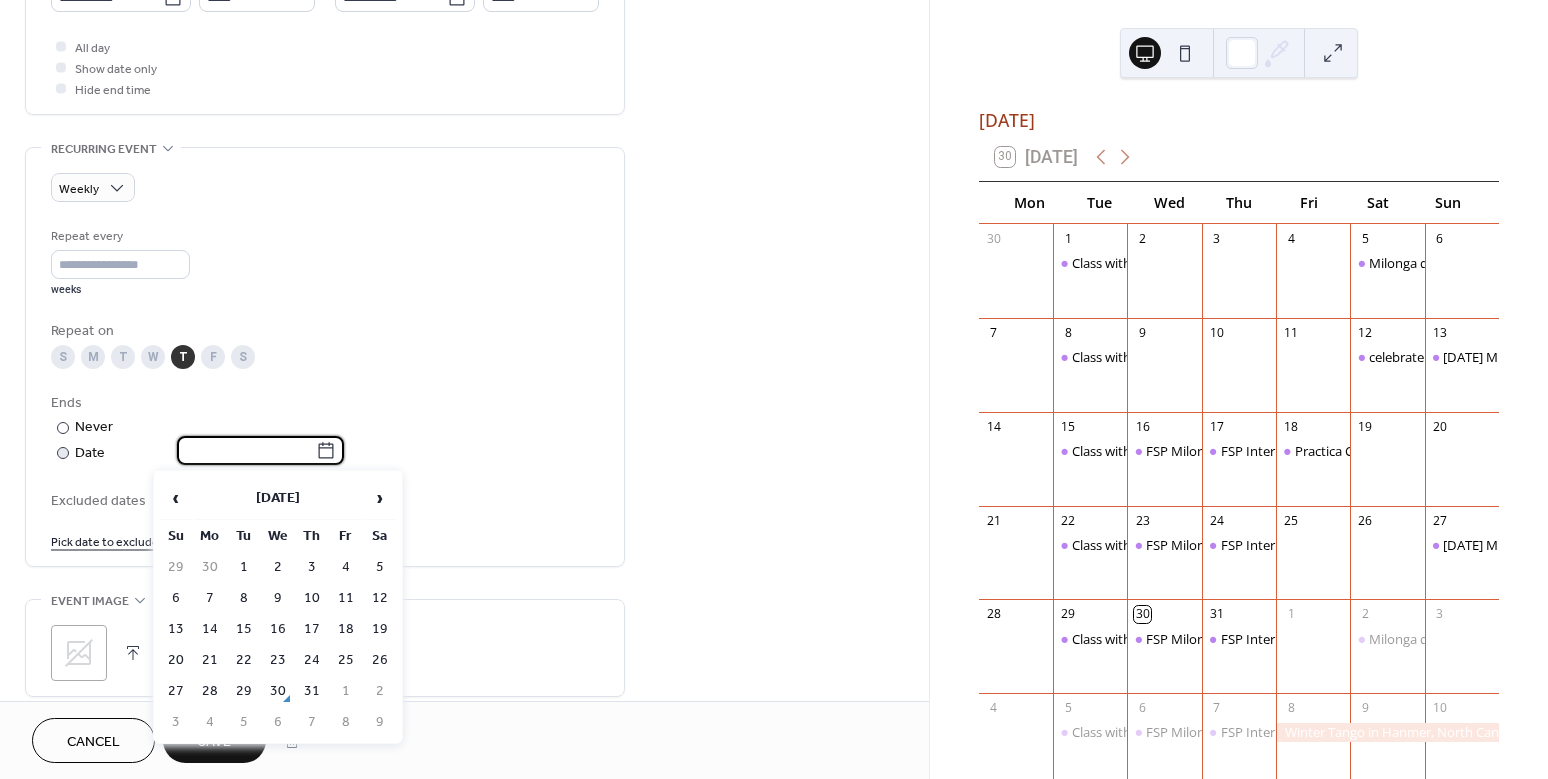 click at bounding box center [246, 450] 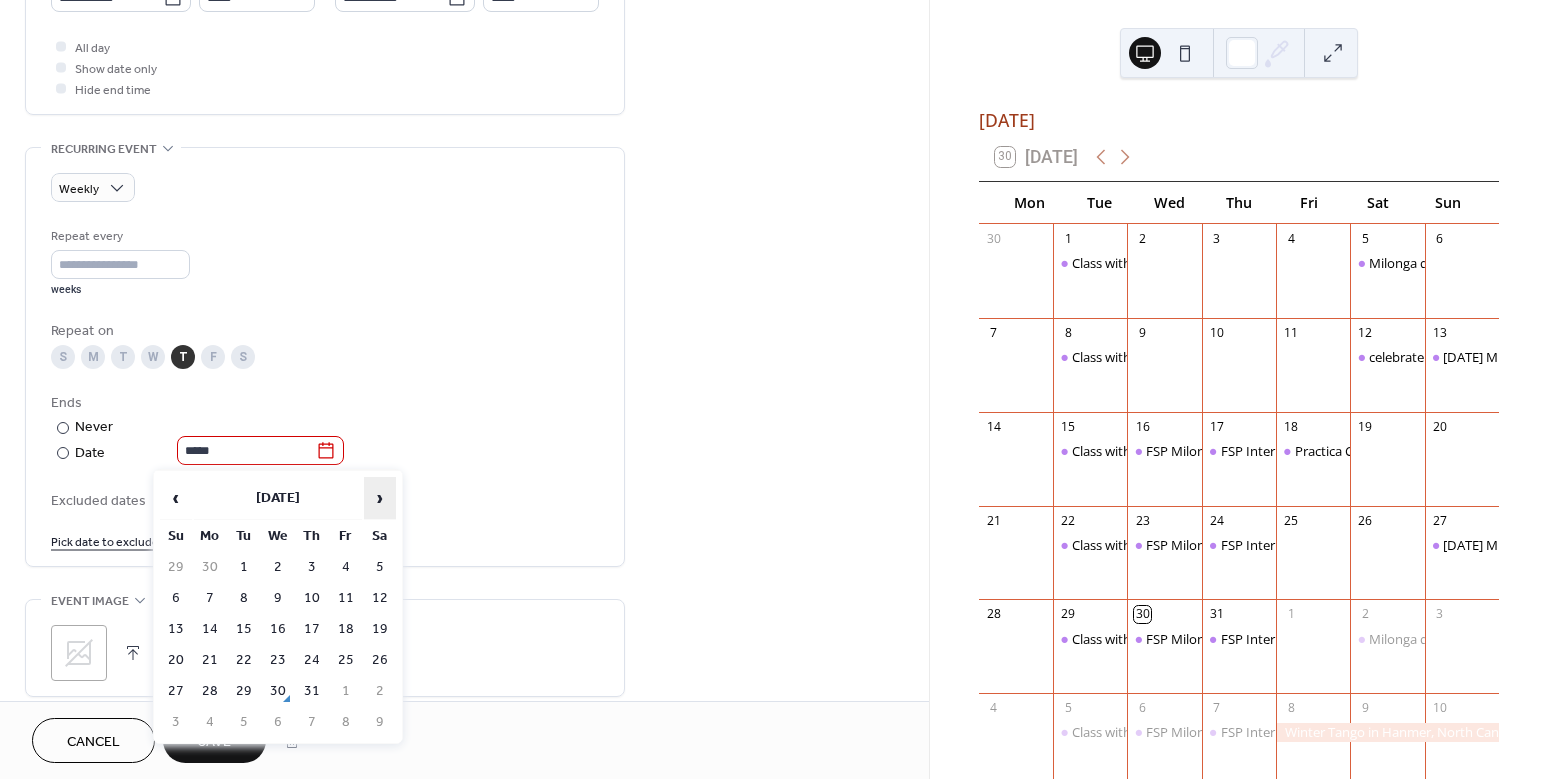 click on "›" at bounding box center (380, 498) 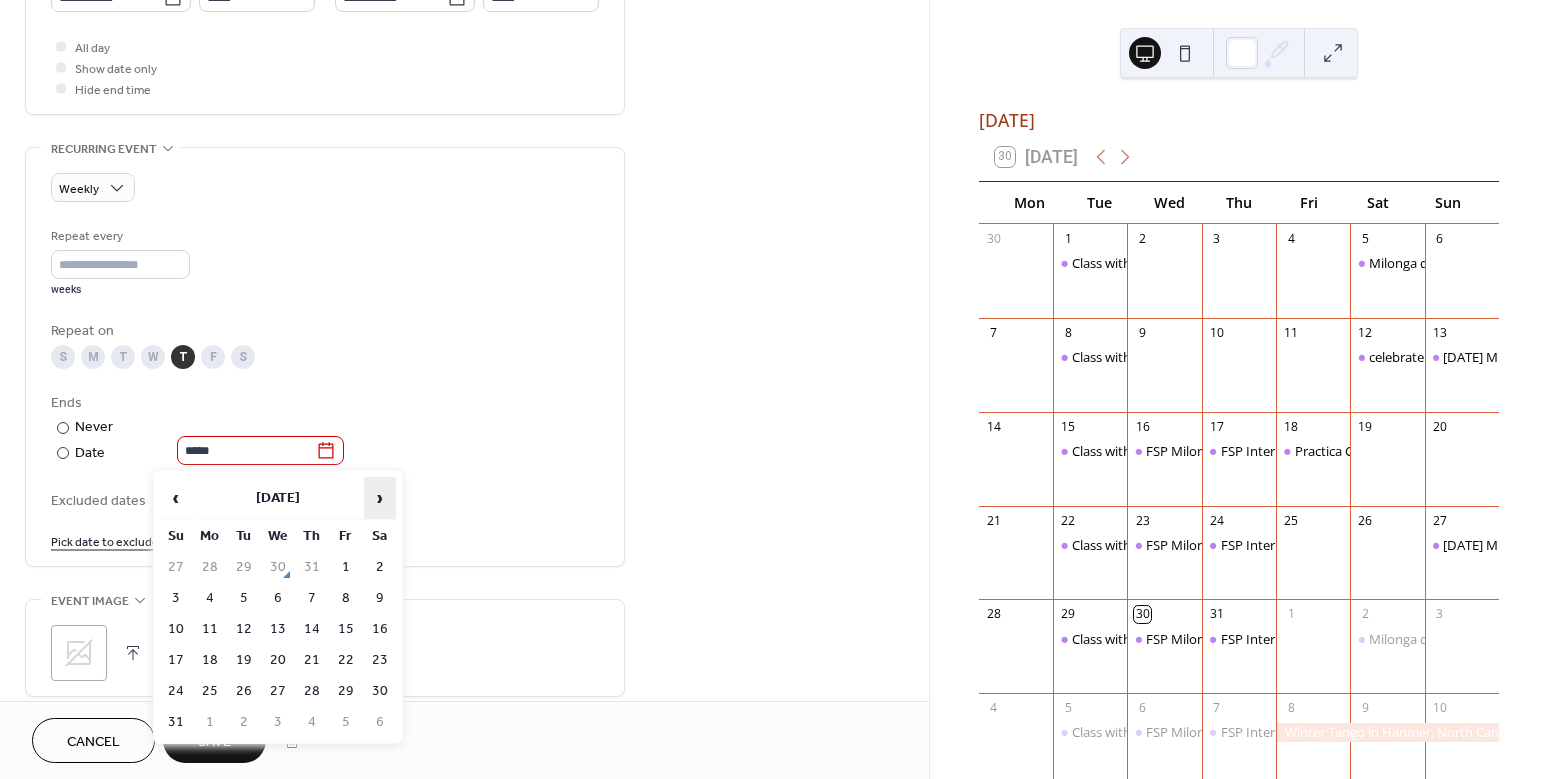 click on "›" at bounding box center (380, 498) 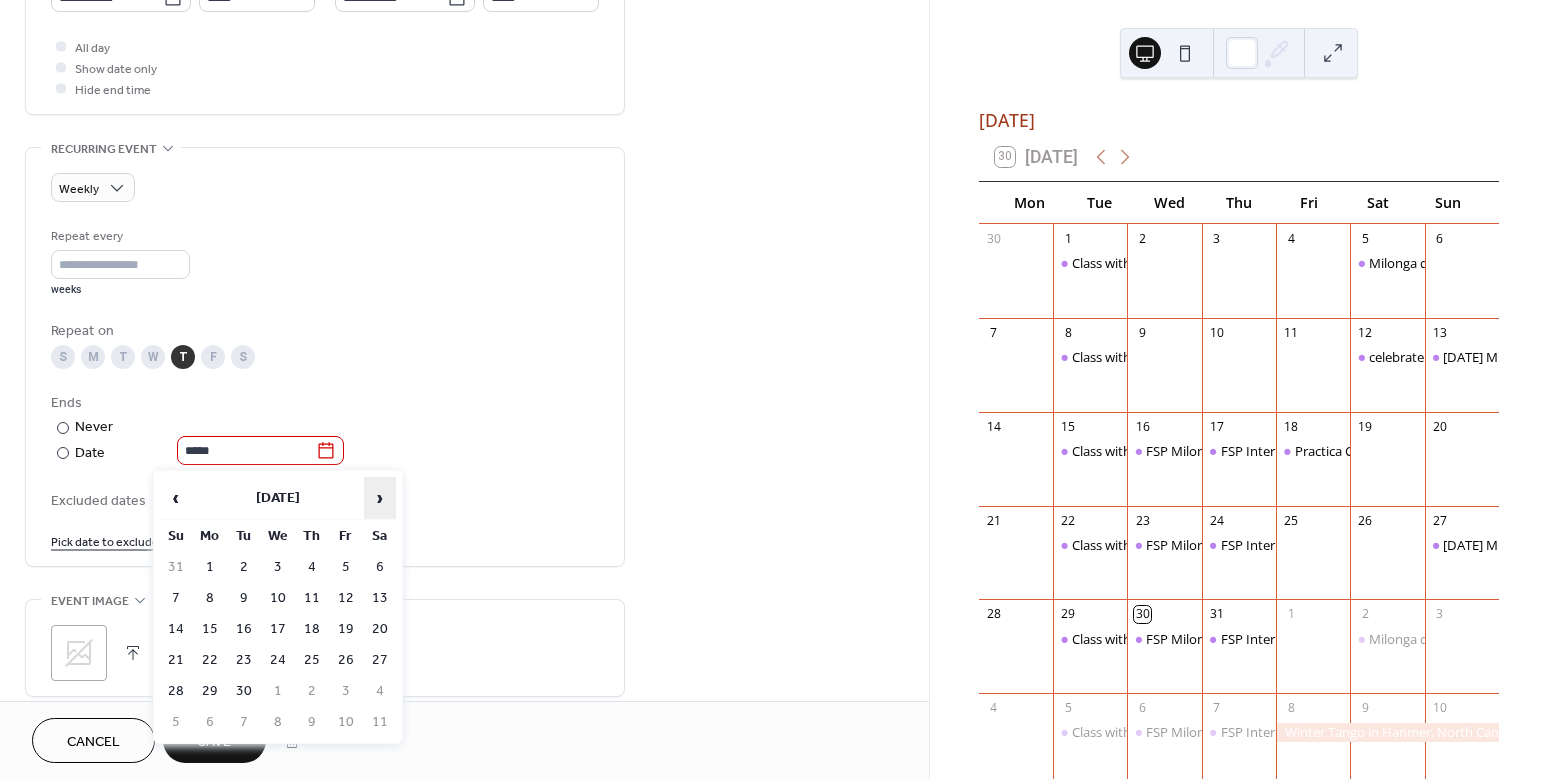 click on "›" at bounding box center [380, 498] 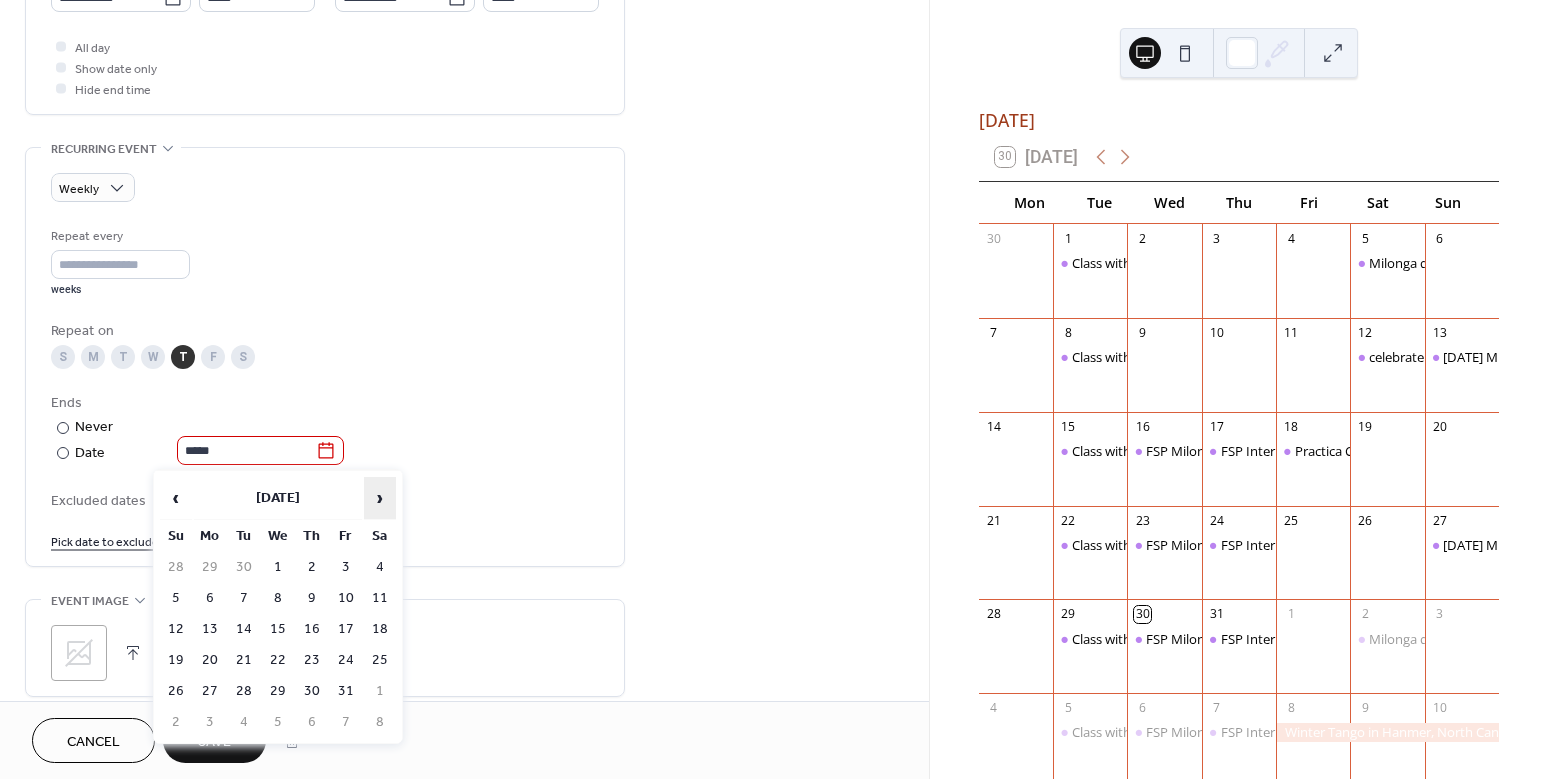 click on "›" at bounding box center [380, 498] 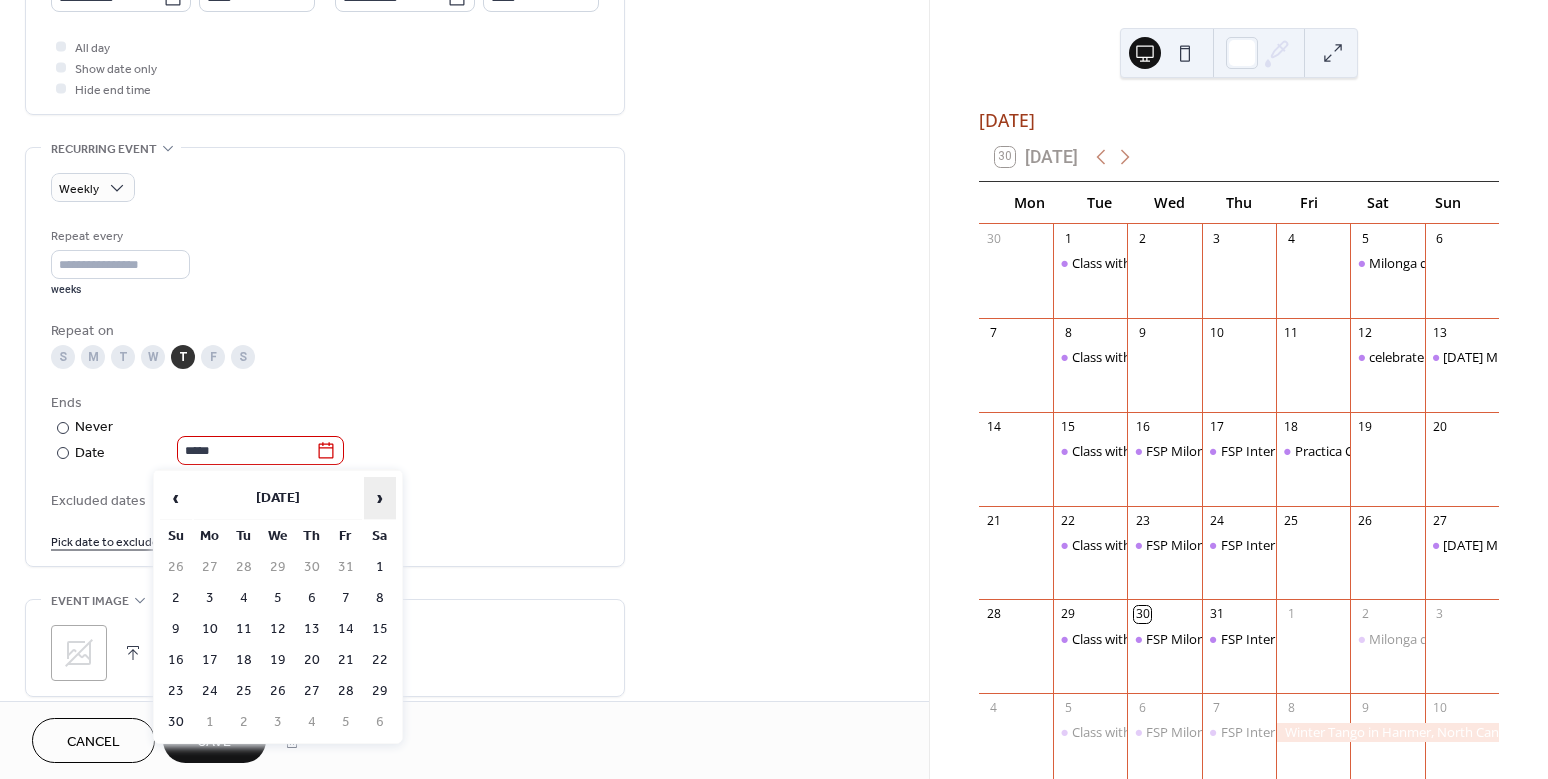 click on "›" at bounding box center (380, 498) 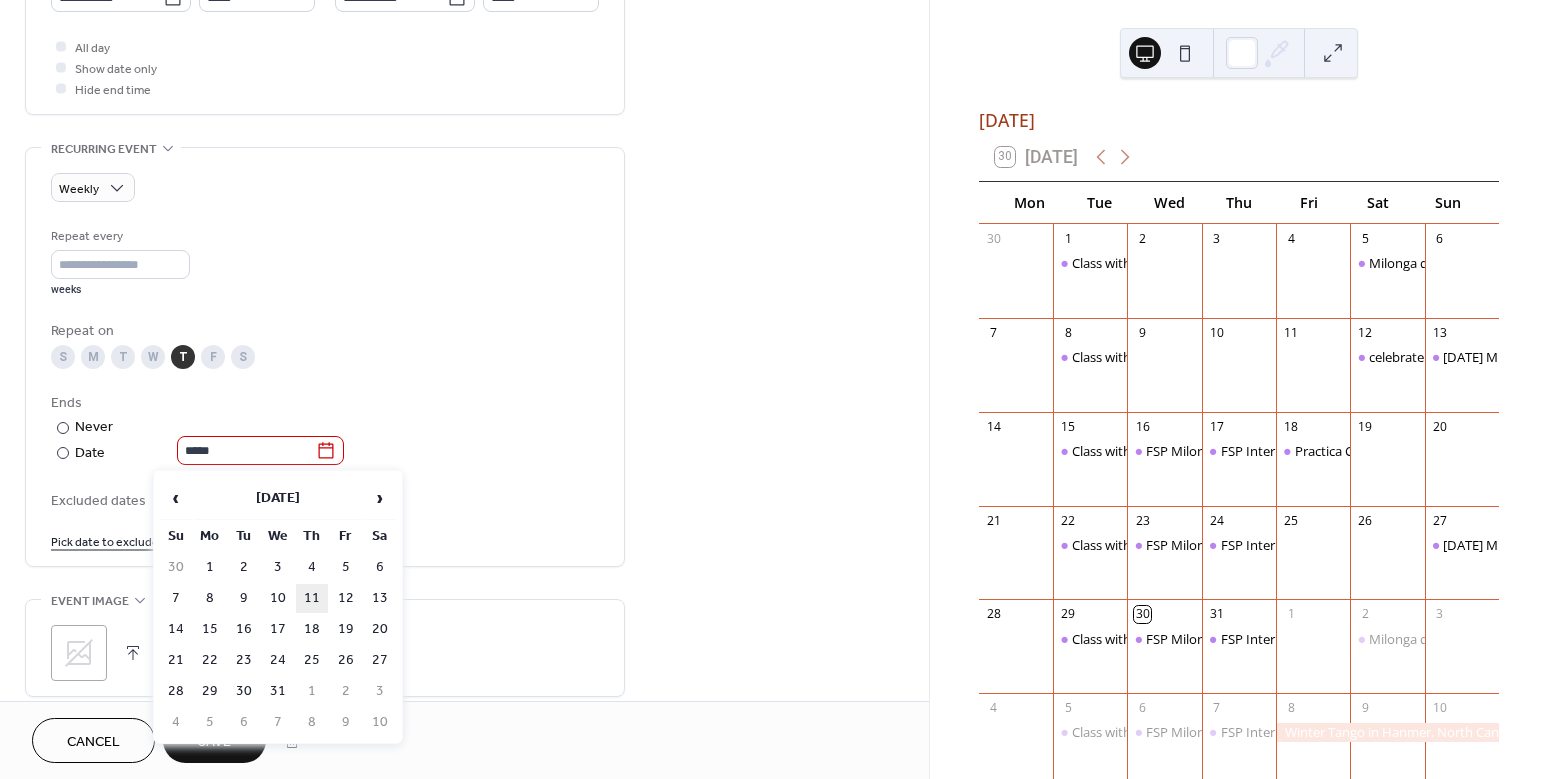 click on "11" at bounding box center [312, 598] 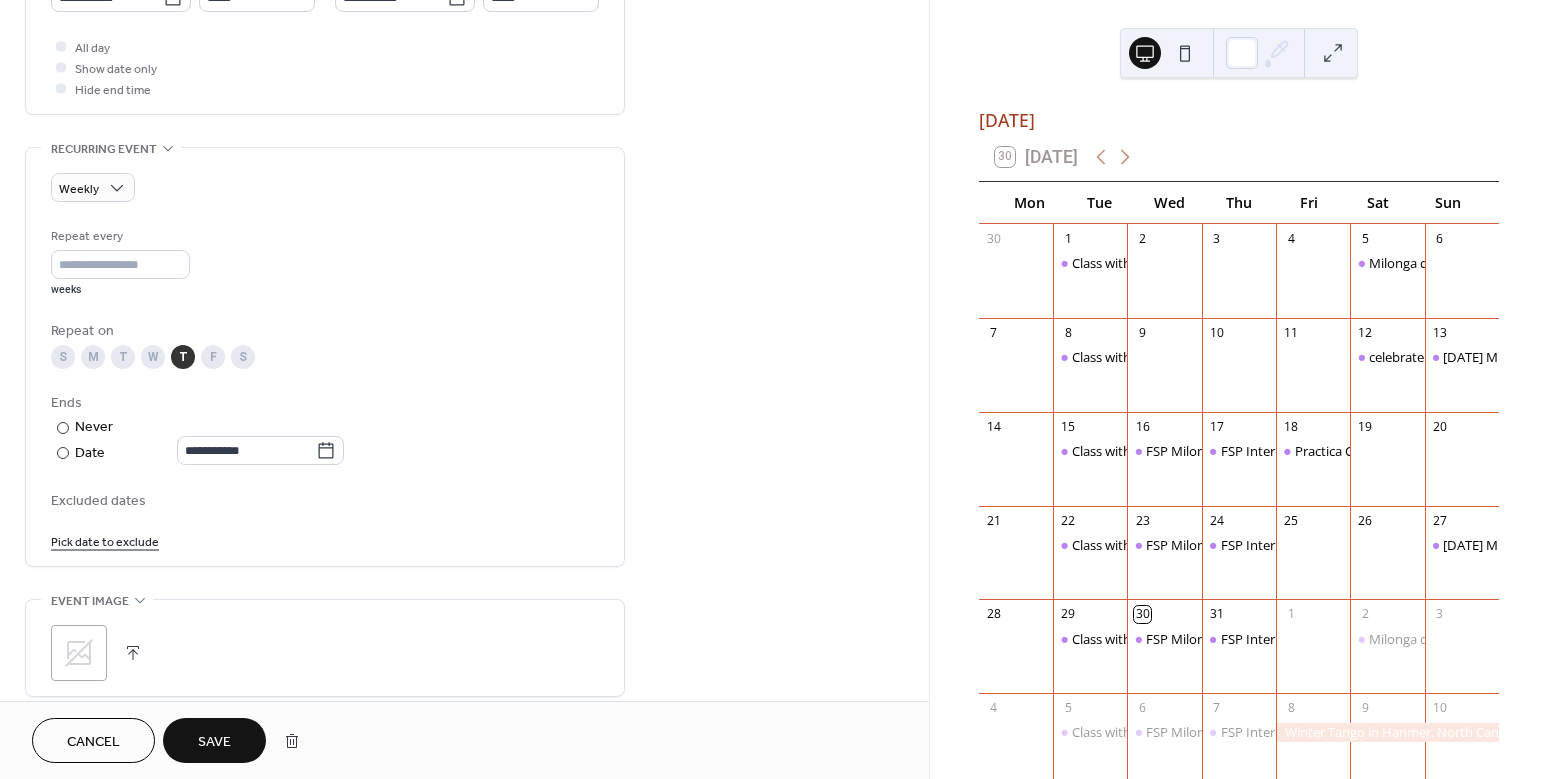 click on "Save" at bounding box center (214, 742) 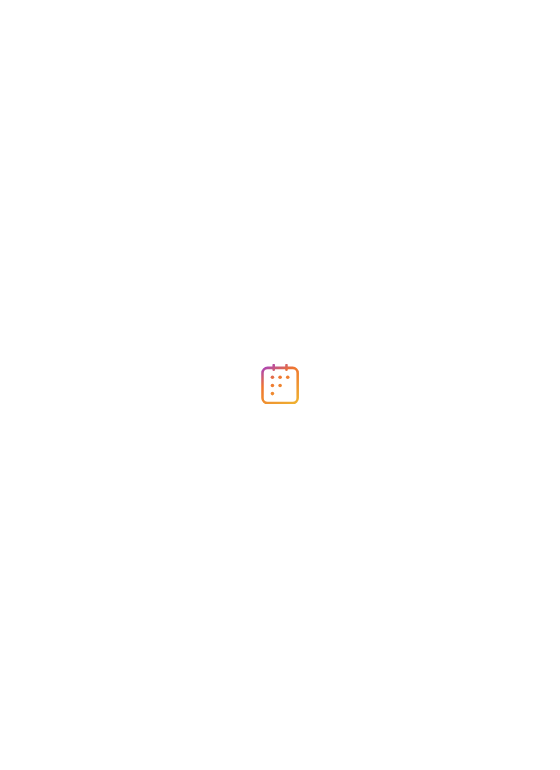 scroll, scrollTop: 0, scrollLeft: 0, axis: both 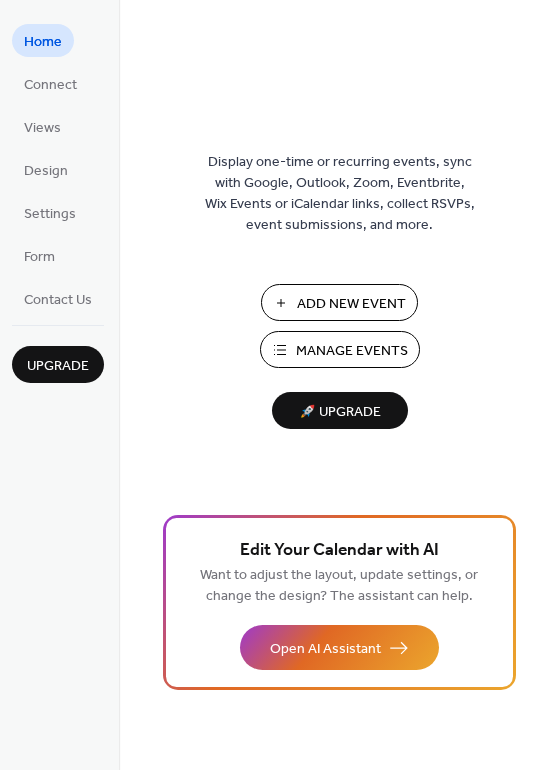 click on "Manage Events" at bounding box center (352, 351) 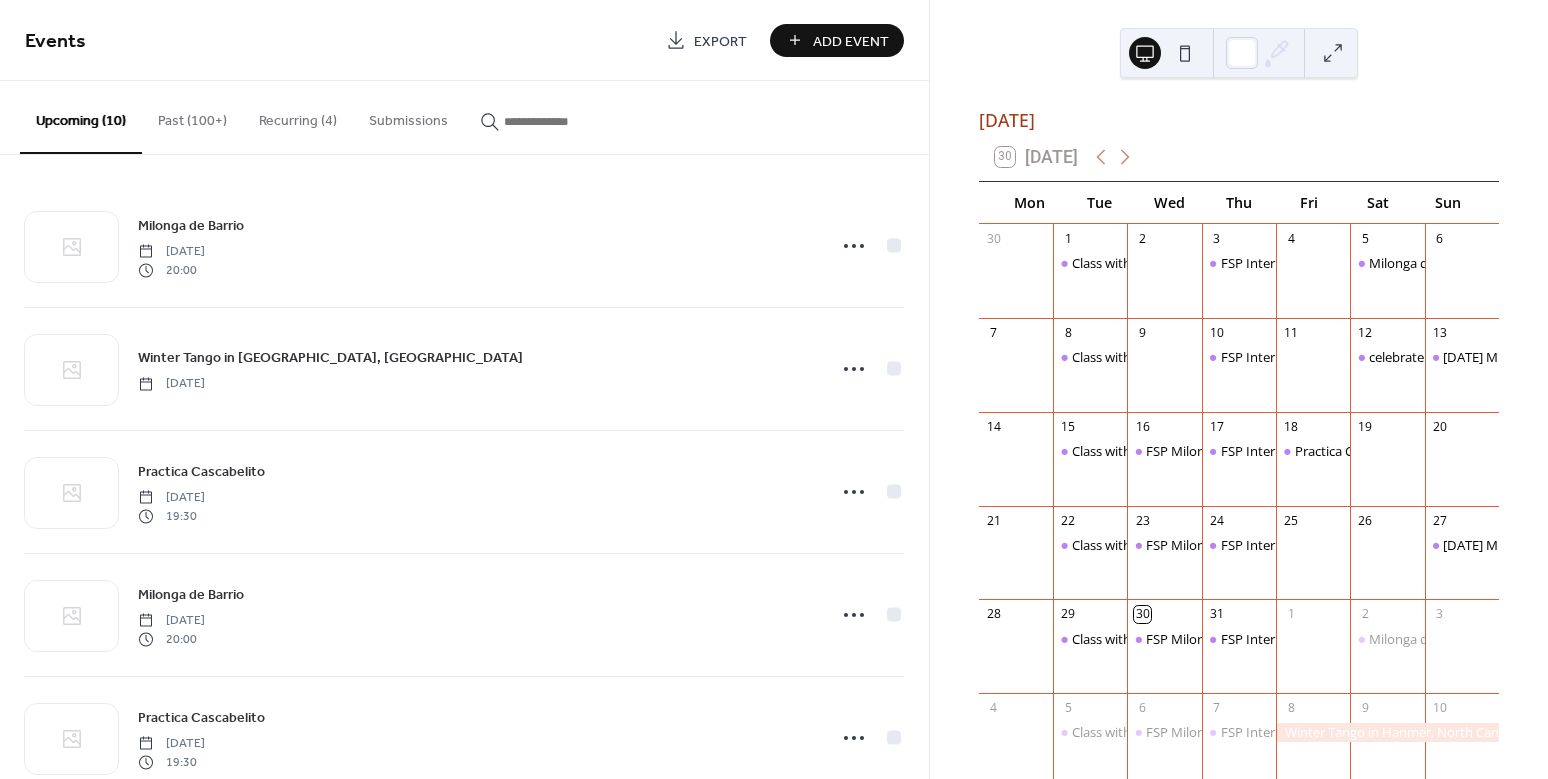 scroll, scrollTop: 0, scrollLeft: 0, axis: both 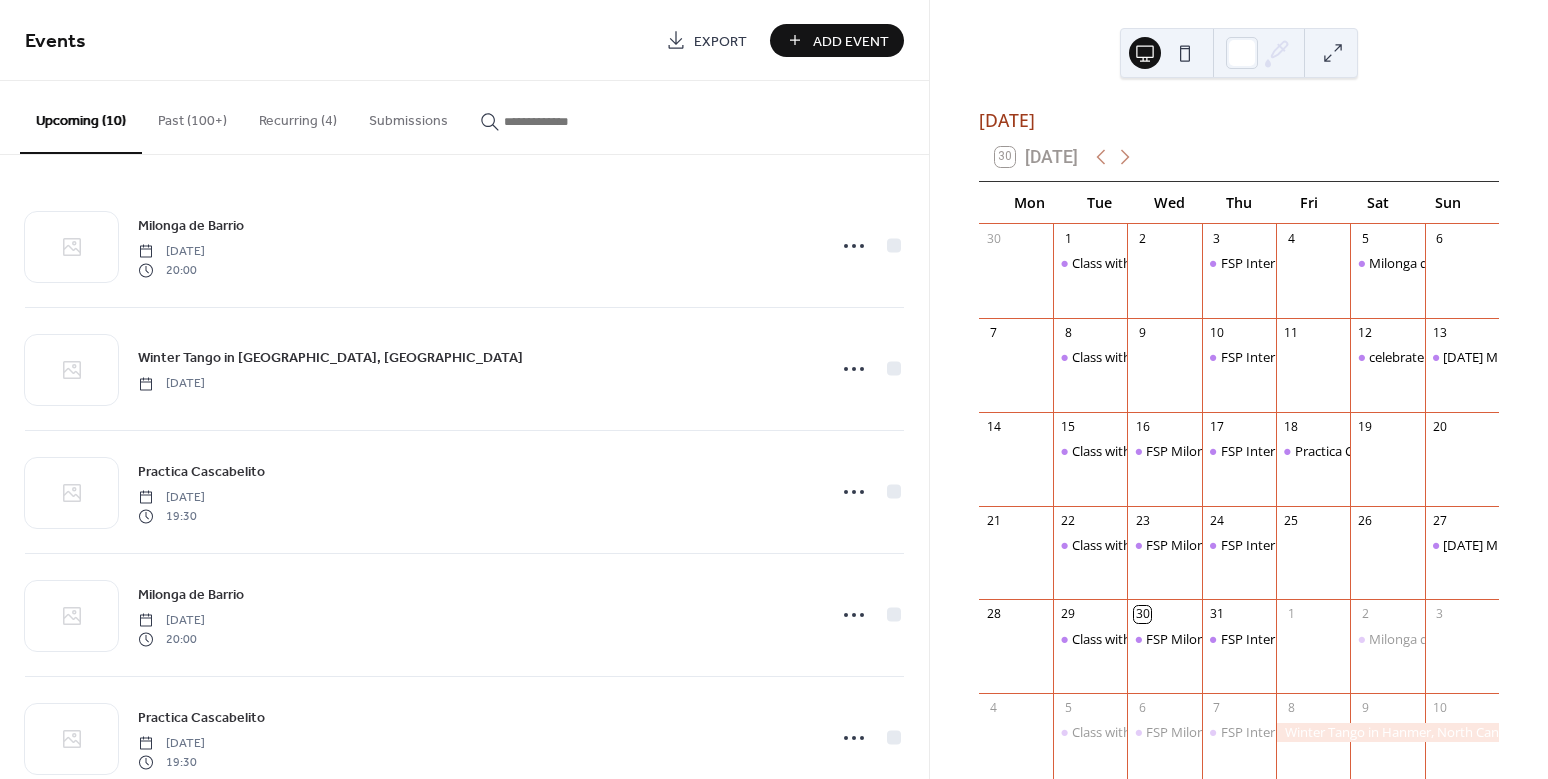 click on "Past (100+)" at bounding box center [192, 116] 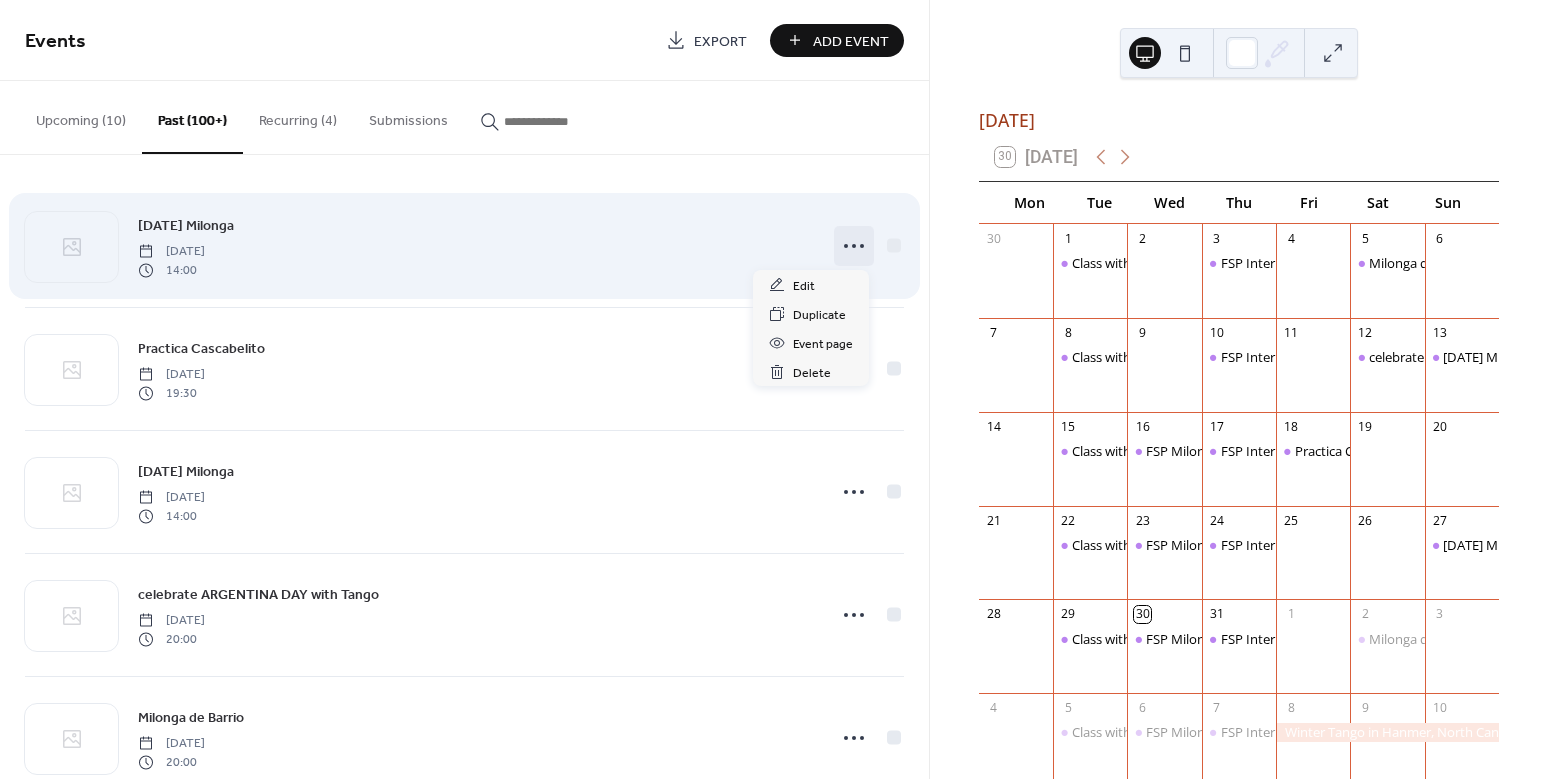 click 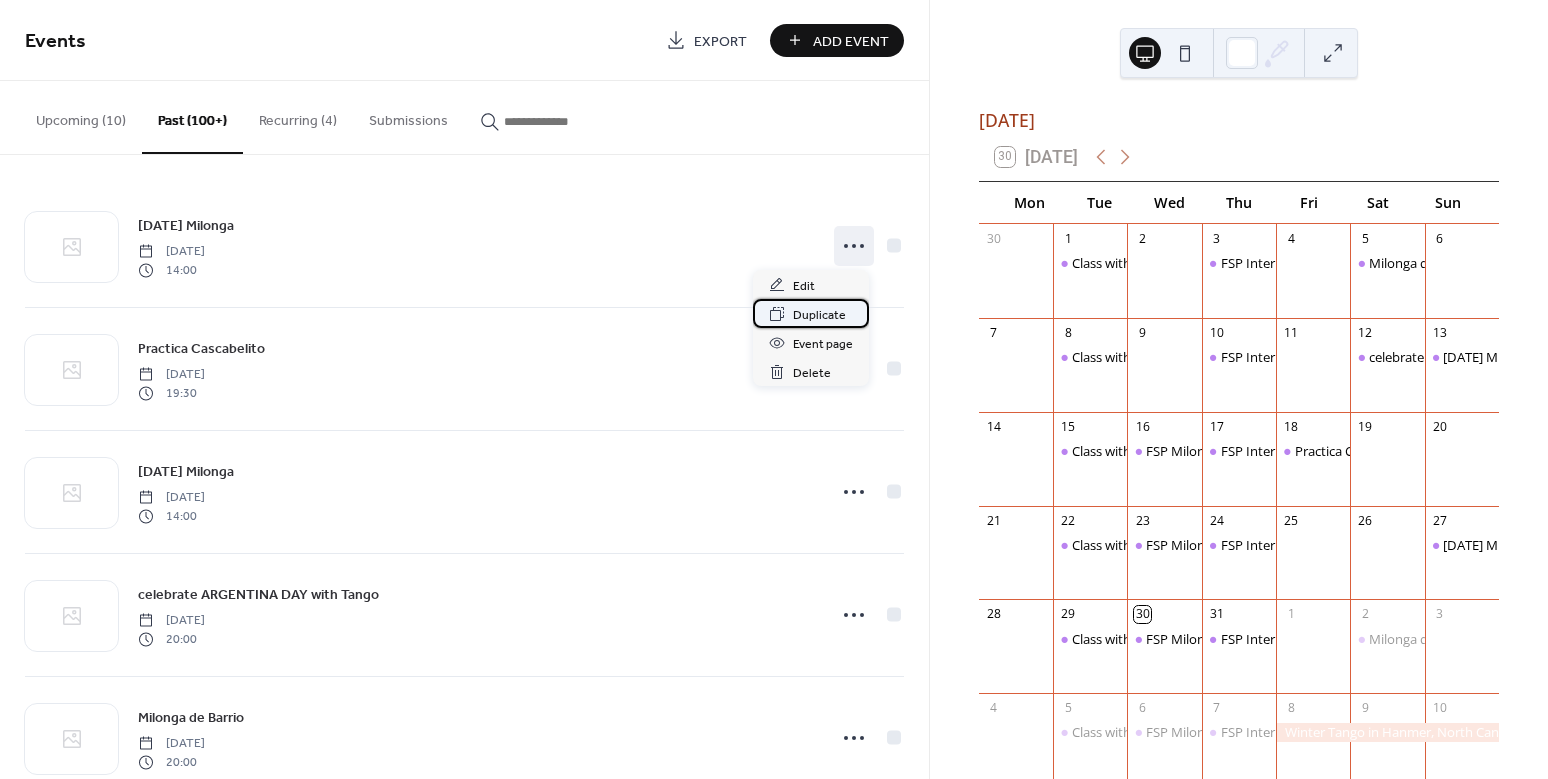 click on "Duplicate" at bounding box center (819, 315) 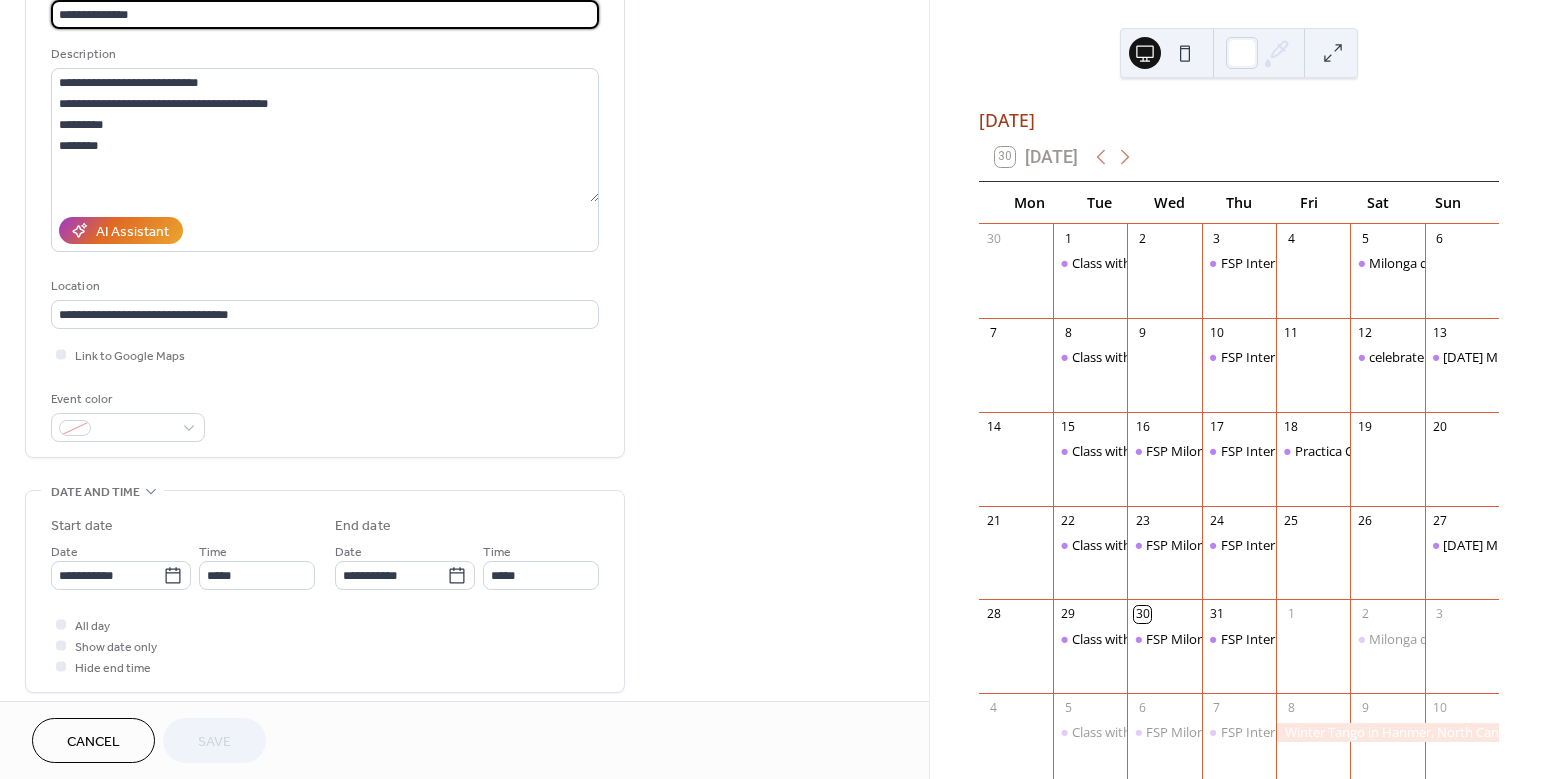 scroll, scrollTop: 181, scrollLeft: 0, axis: vertical 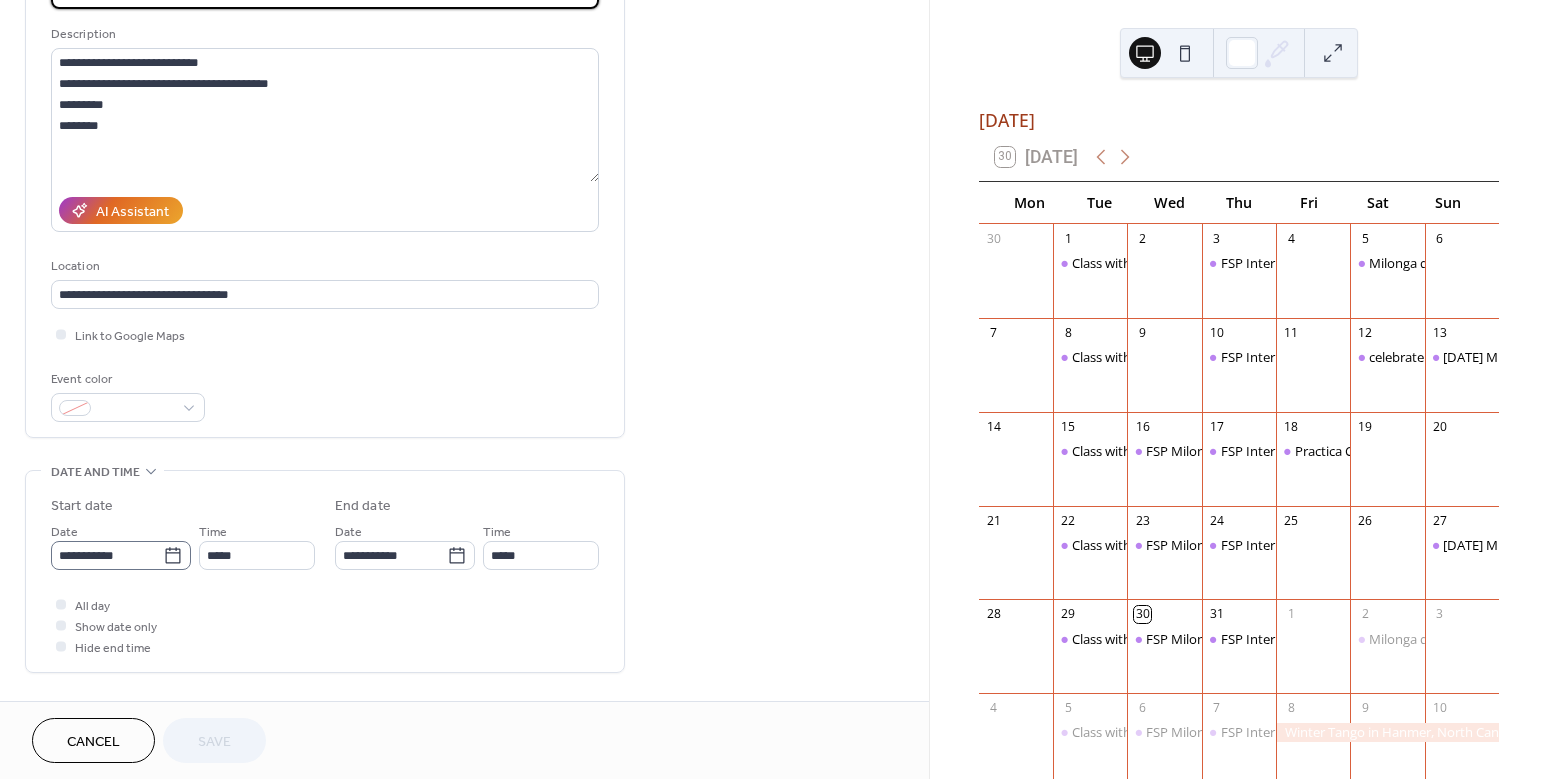 click on "**********" at bounding box center (774, 389) 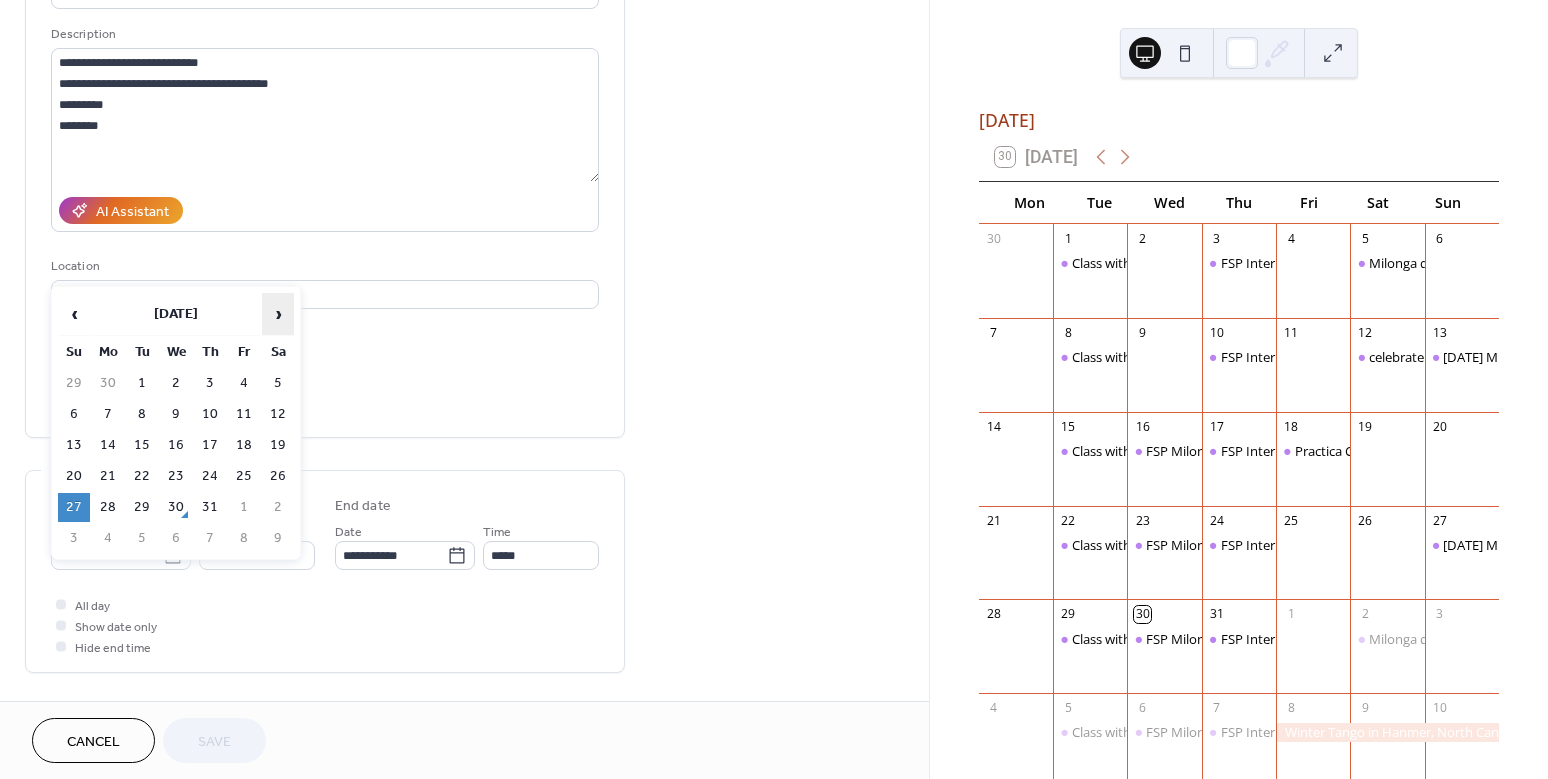 click on "›" at bounding box center [278, 314] 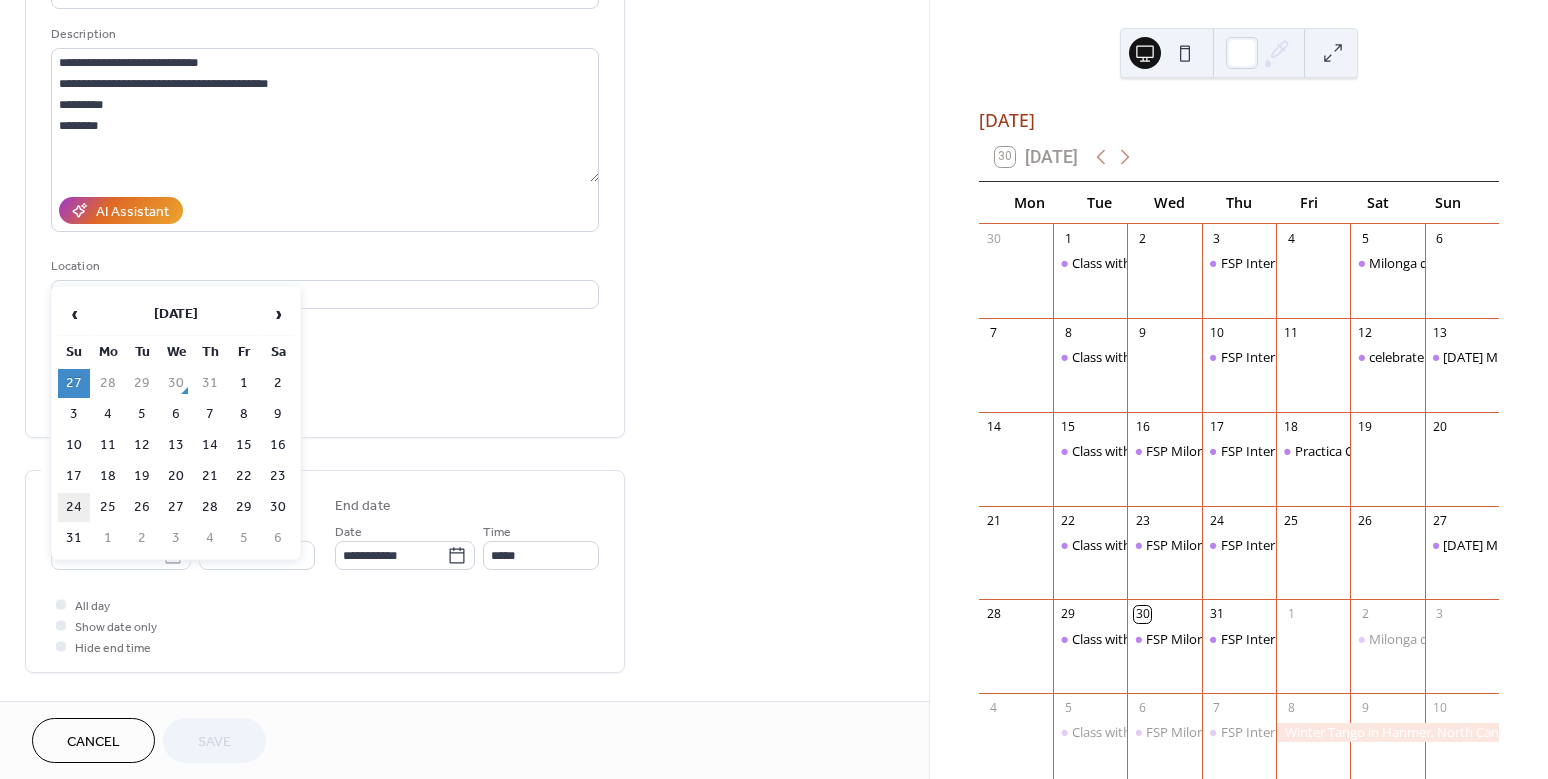click on "24" at bounding box center (74, 507) 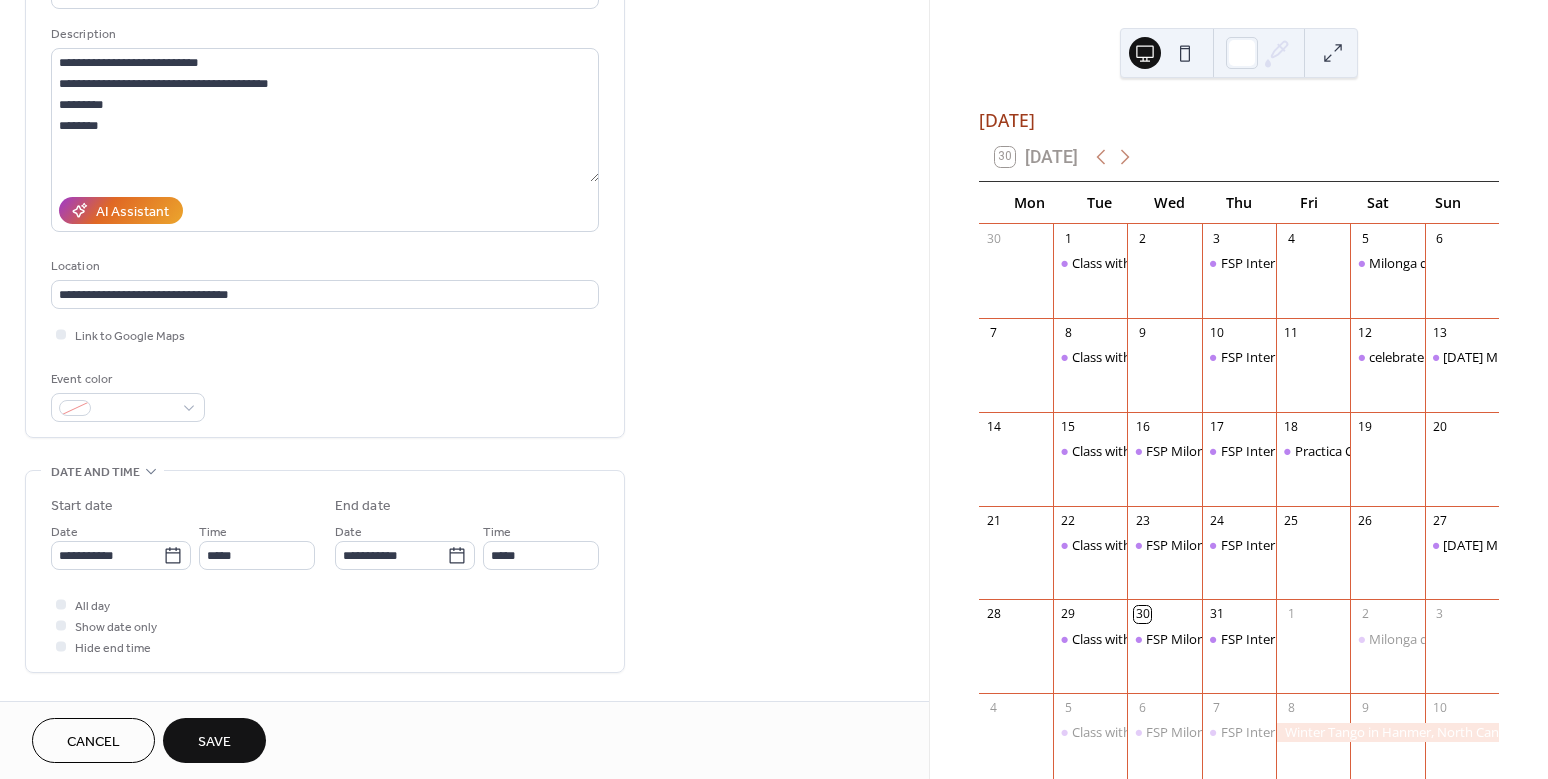 click on "Save" at bounding box center [214, 742] 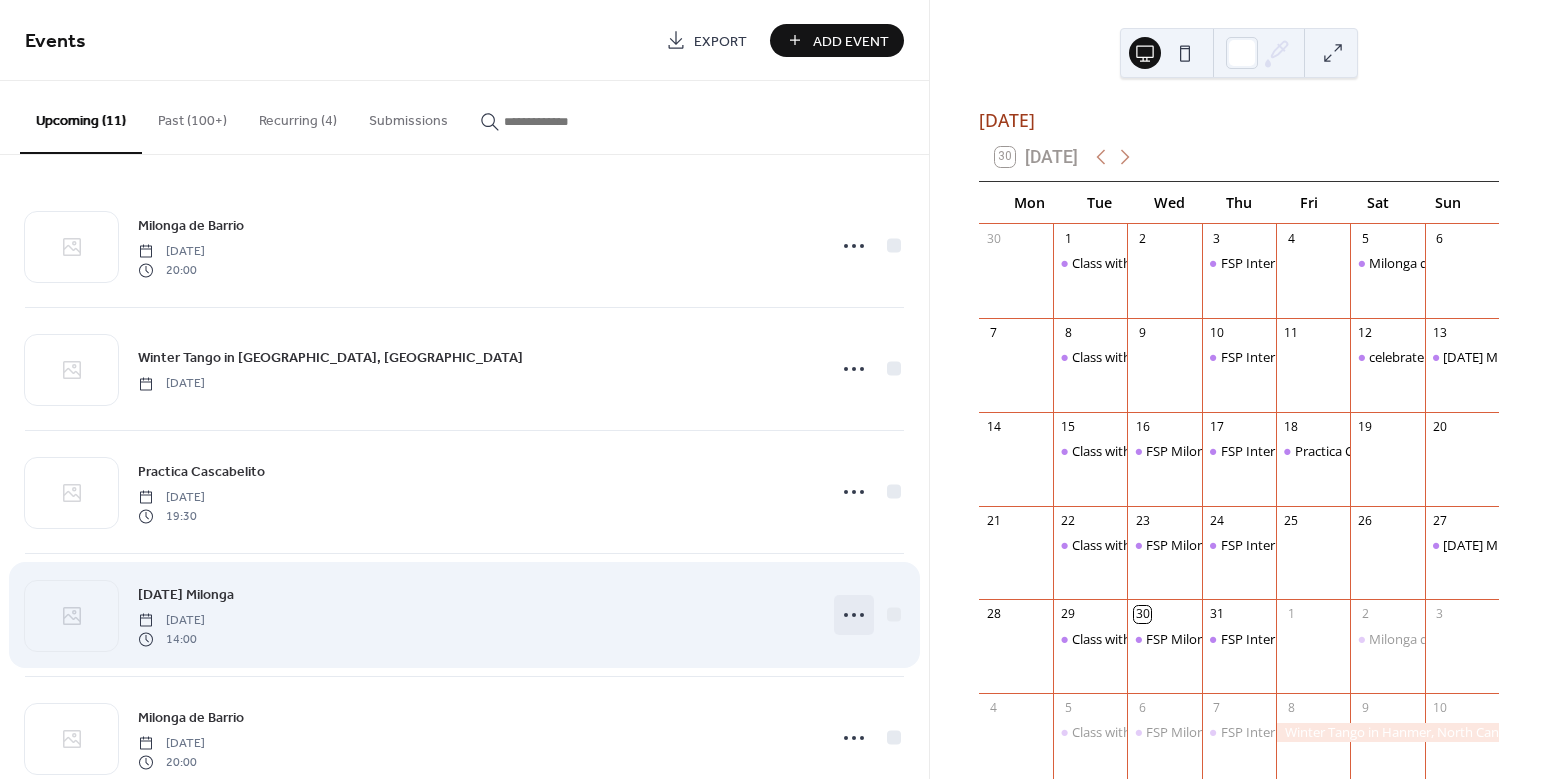 click 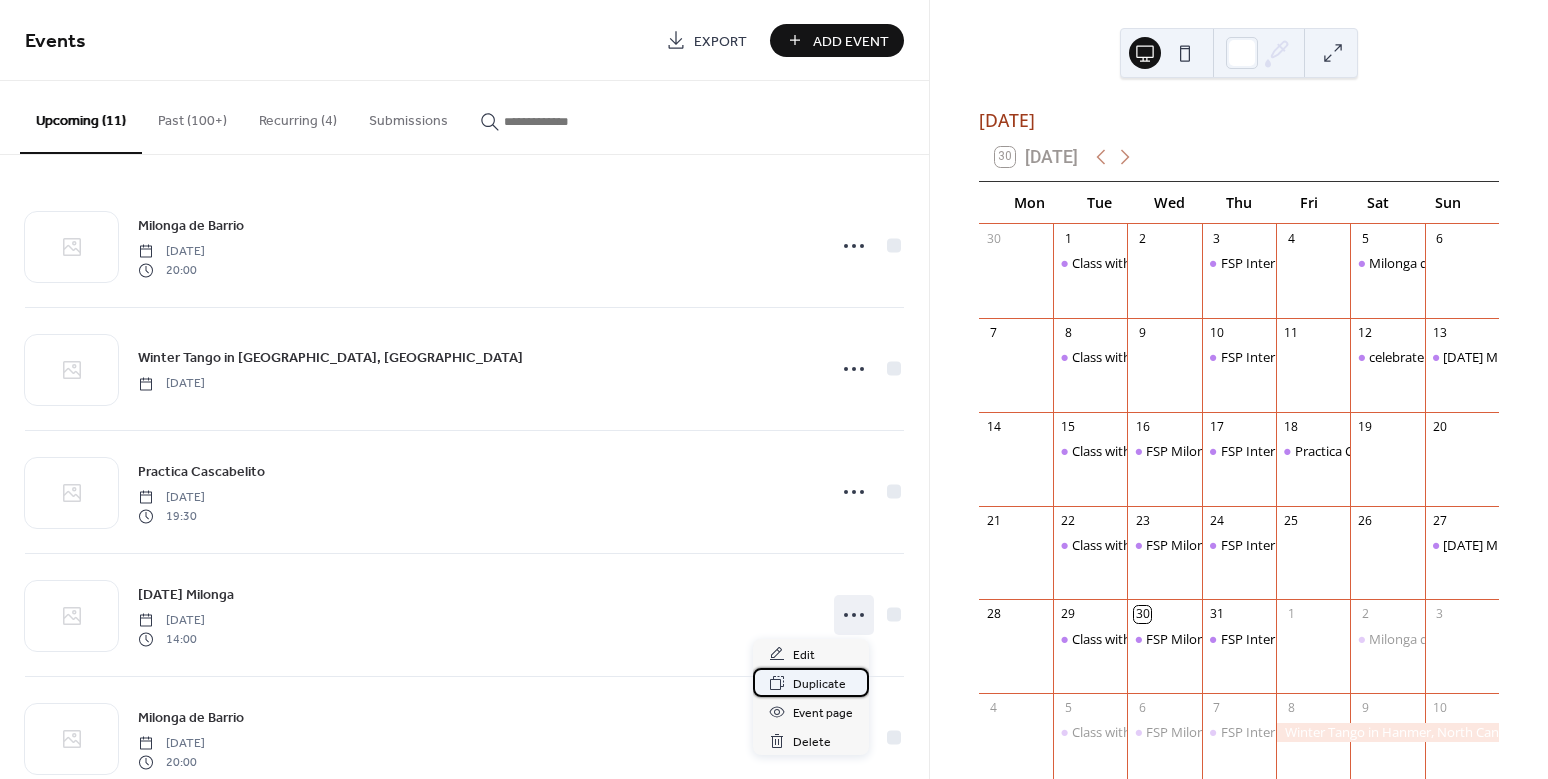 click on "Duplicate" at bounding box center [819, 684] 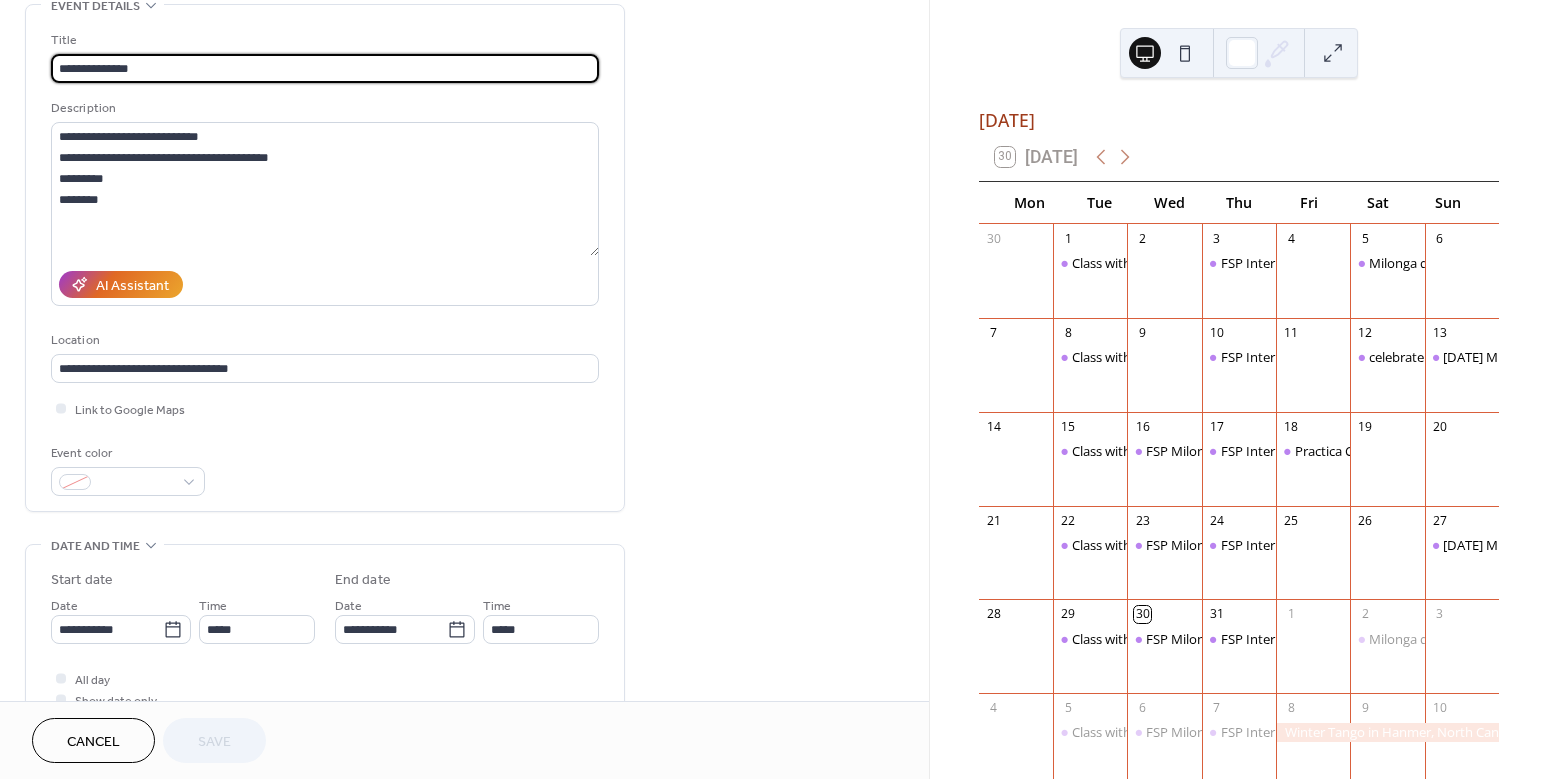 scroll, scrollTop: 238, scrollLeft: 0, axis: vertical 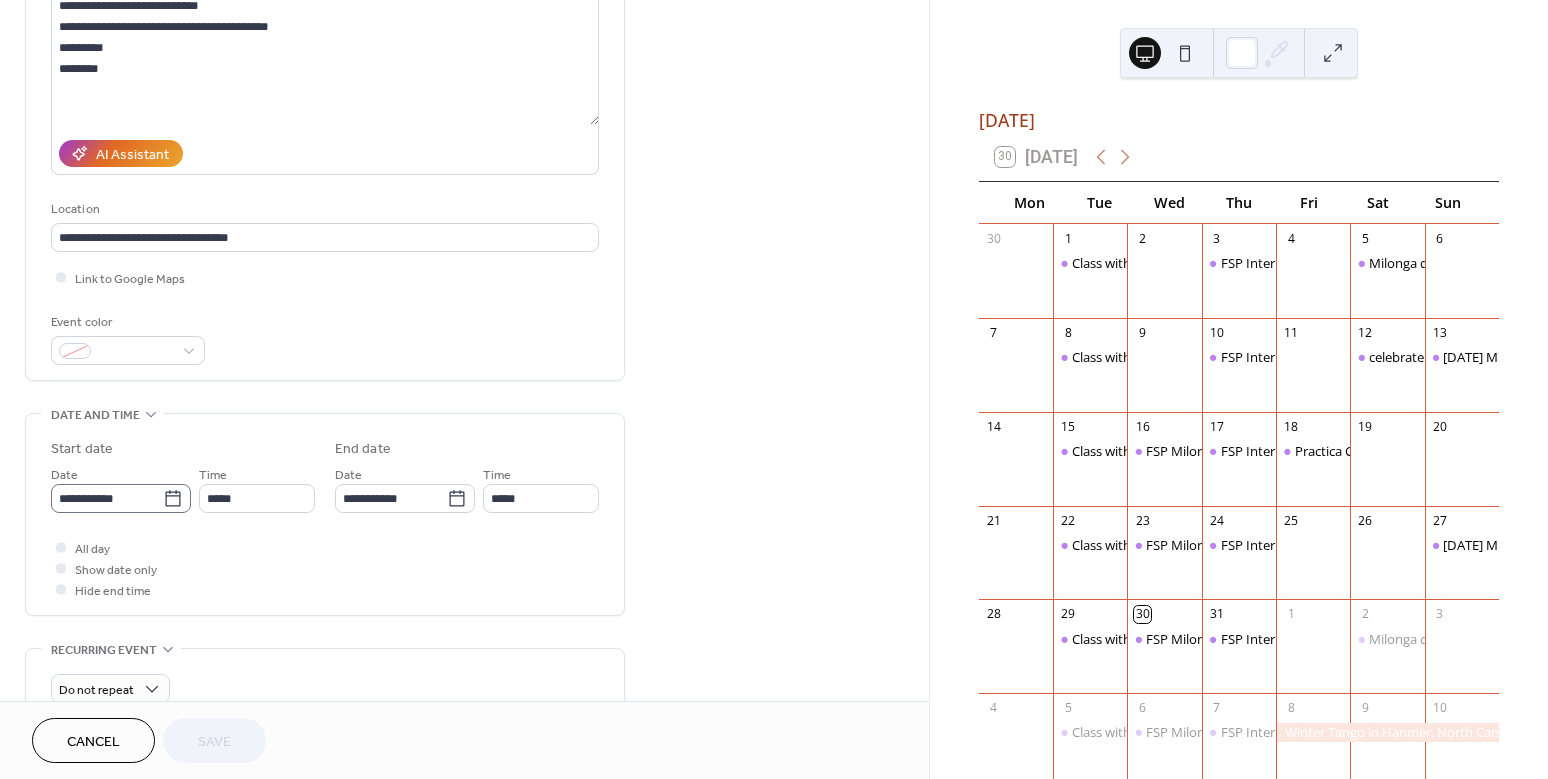 click 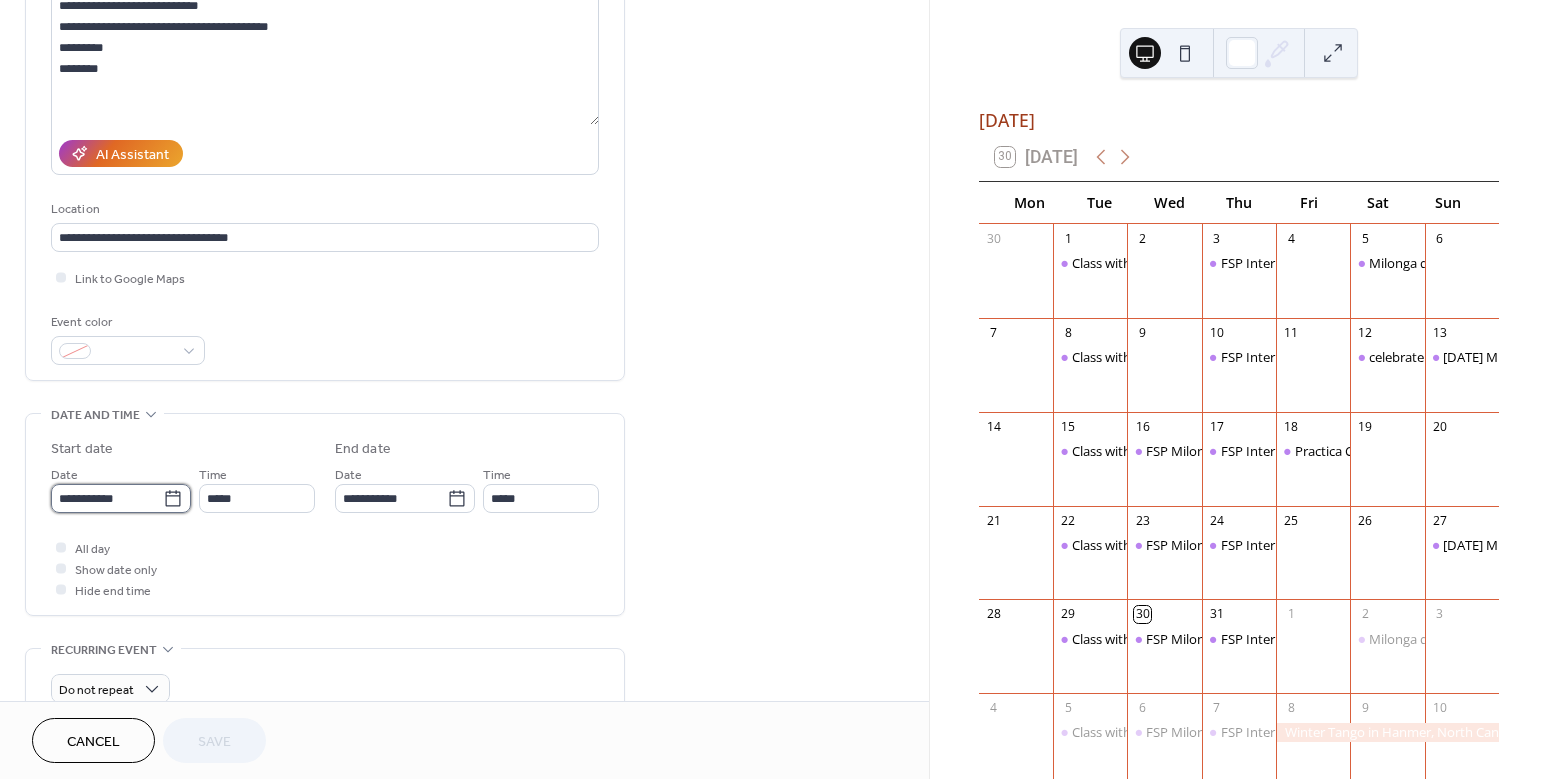 click on "**********" at bounding box center (107, 498) 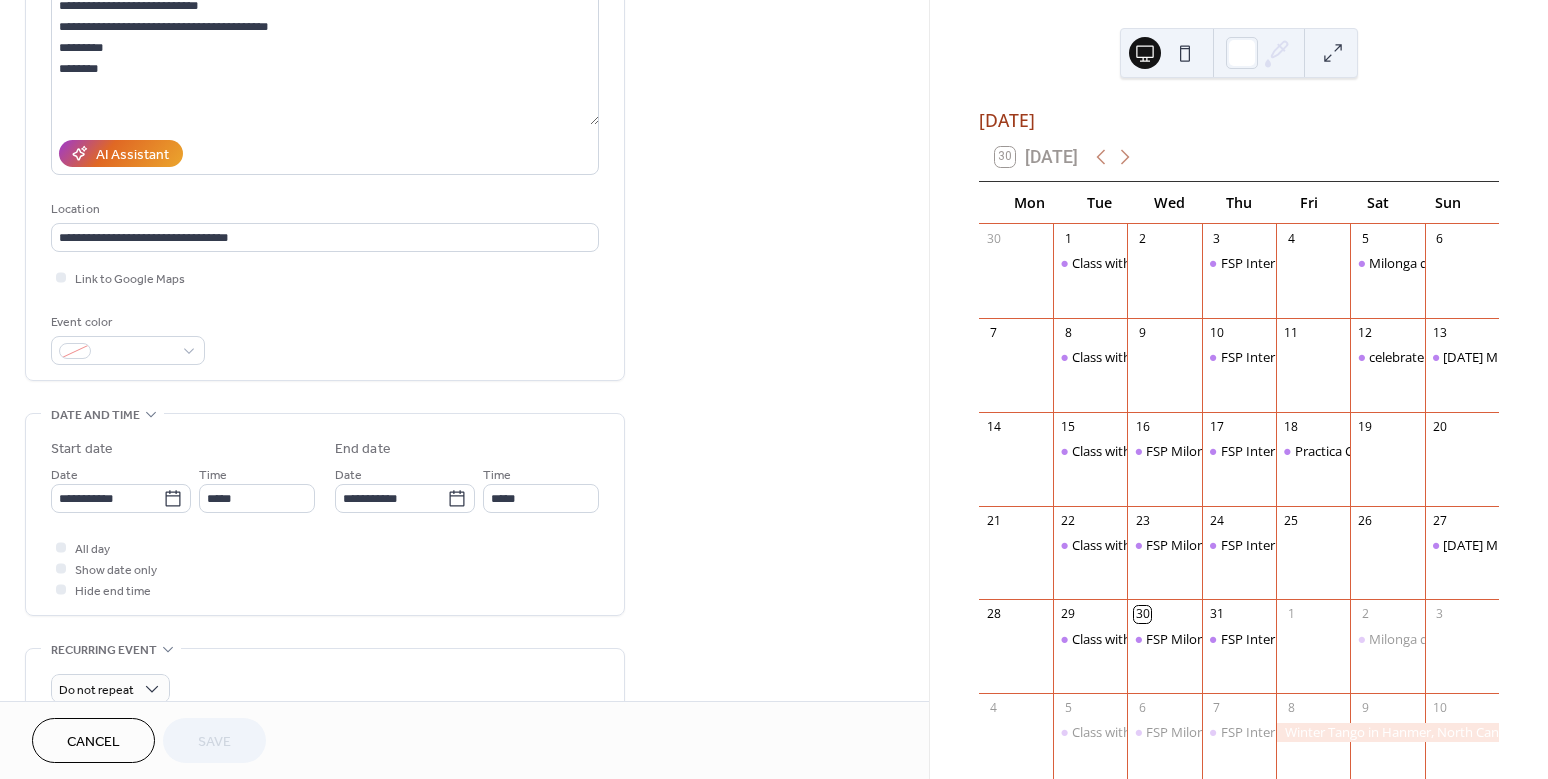 click on "Cancel" at bounding box center (93, 742) 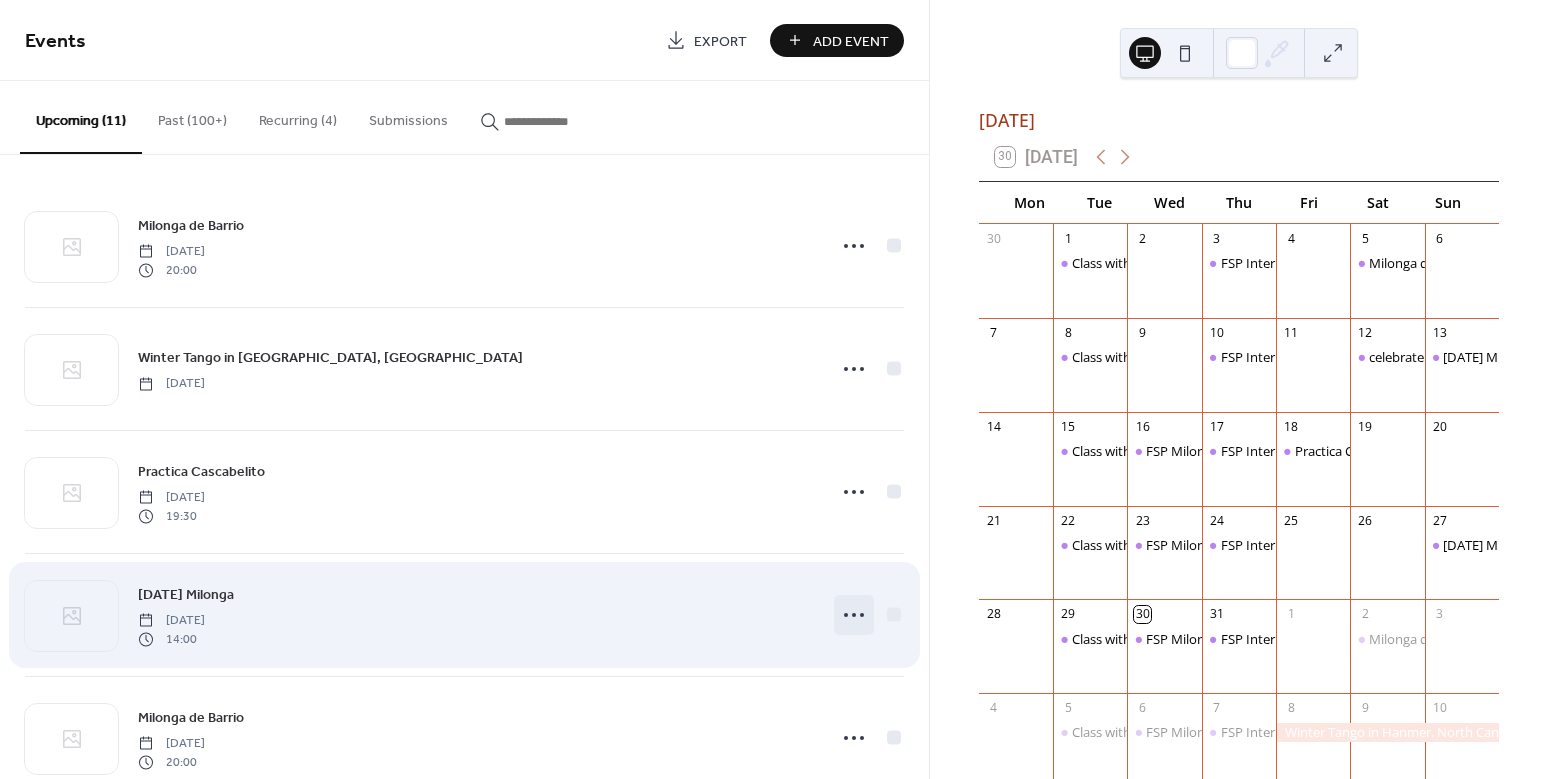 click 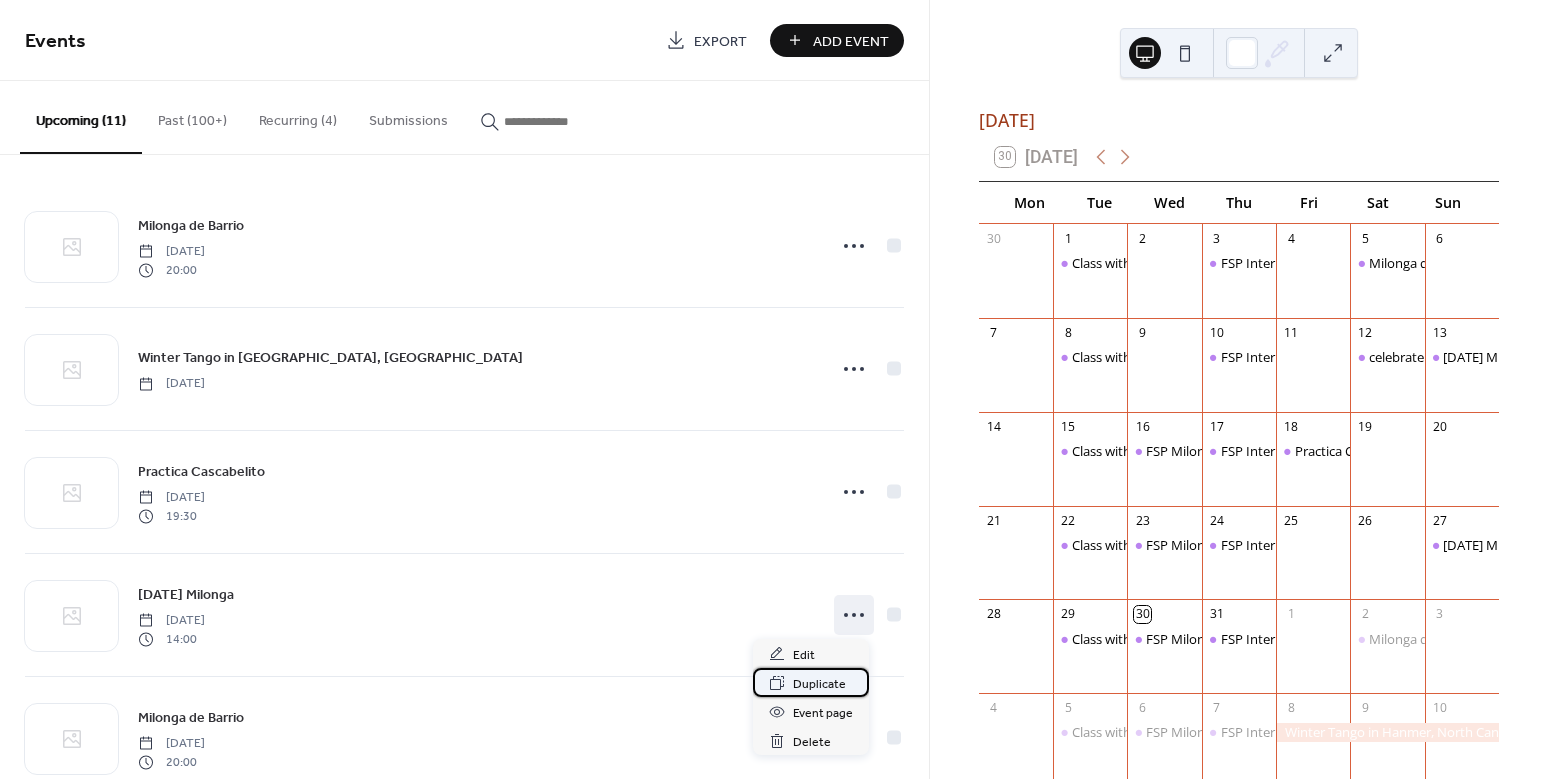 click on "Duplicate" at bounding box center [819, 684] 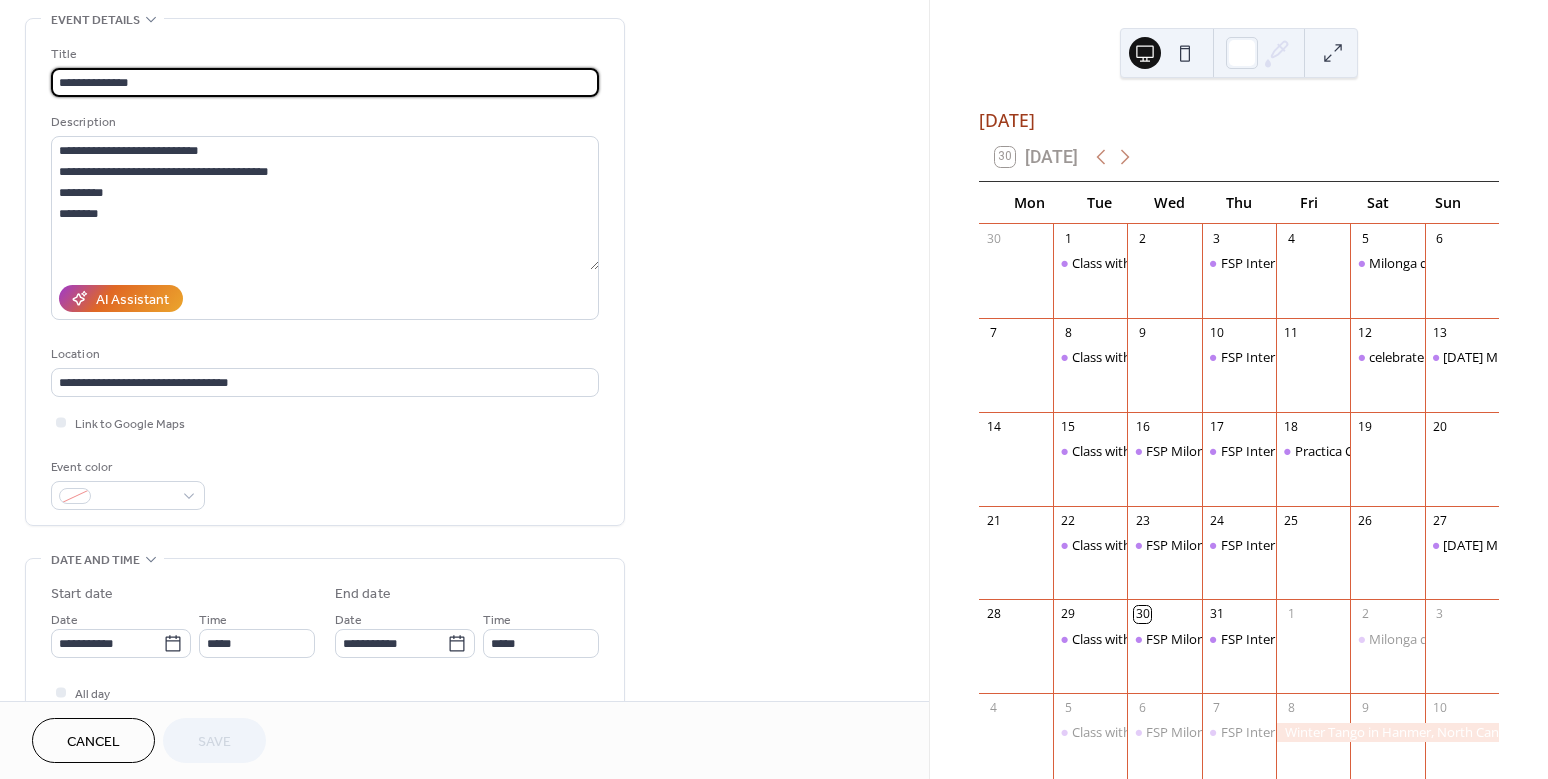 scroll, scrollTop: 135, scrollLeft: 0, axis: vertical 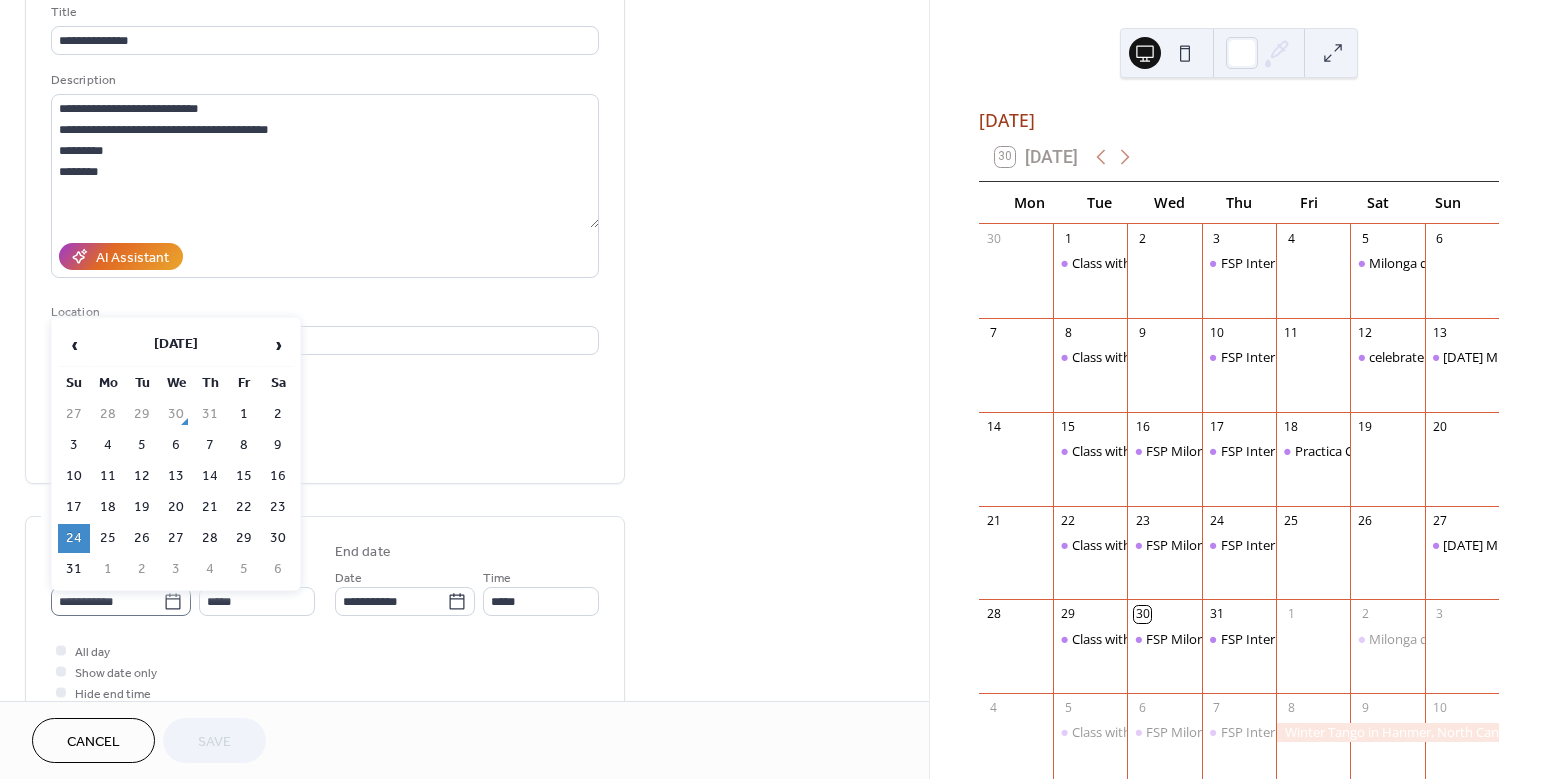 click 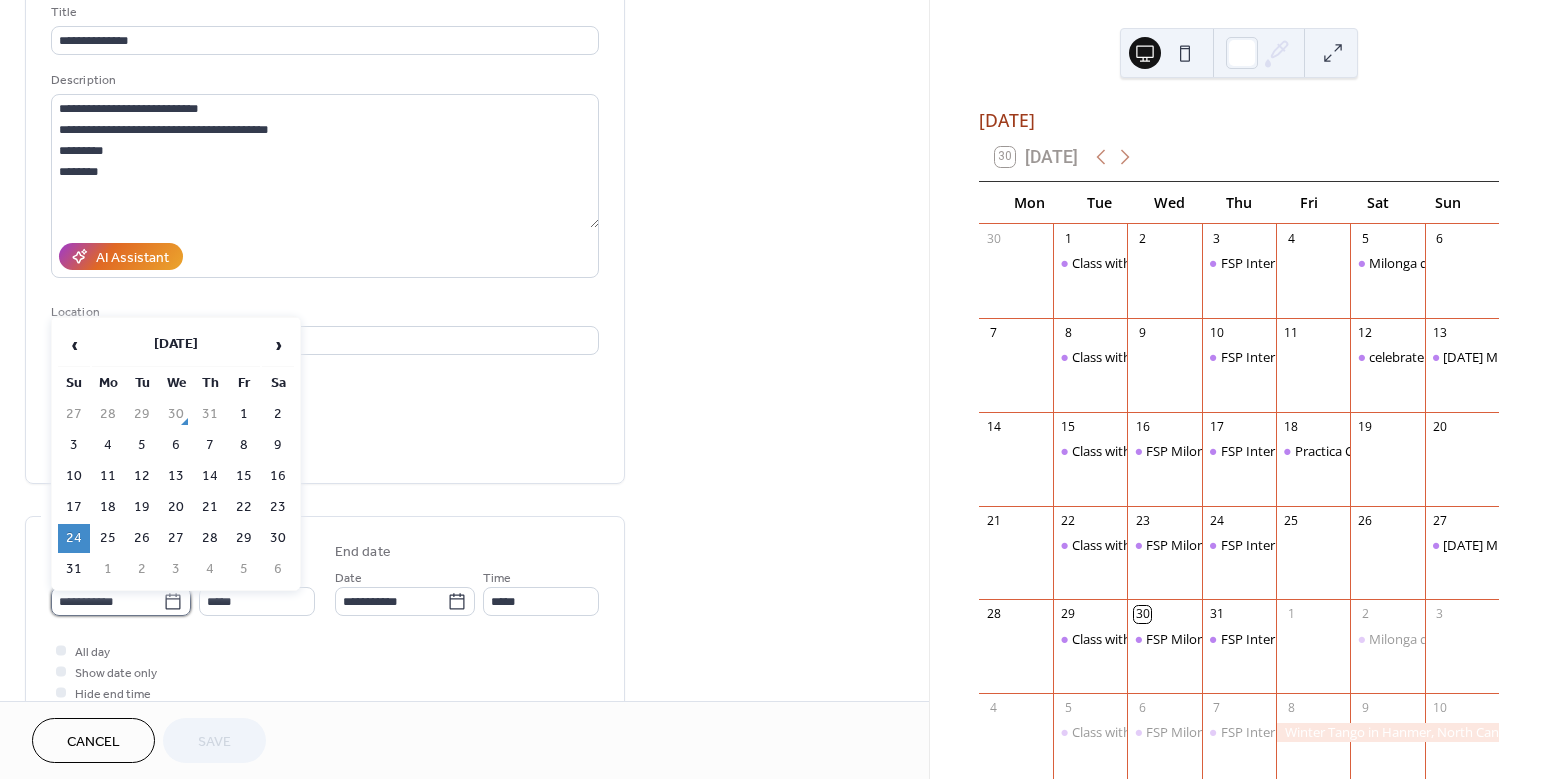 click on "**********" at bounding box center [107, 601] 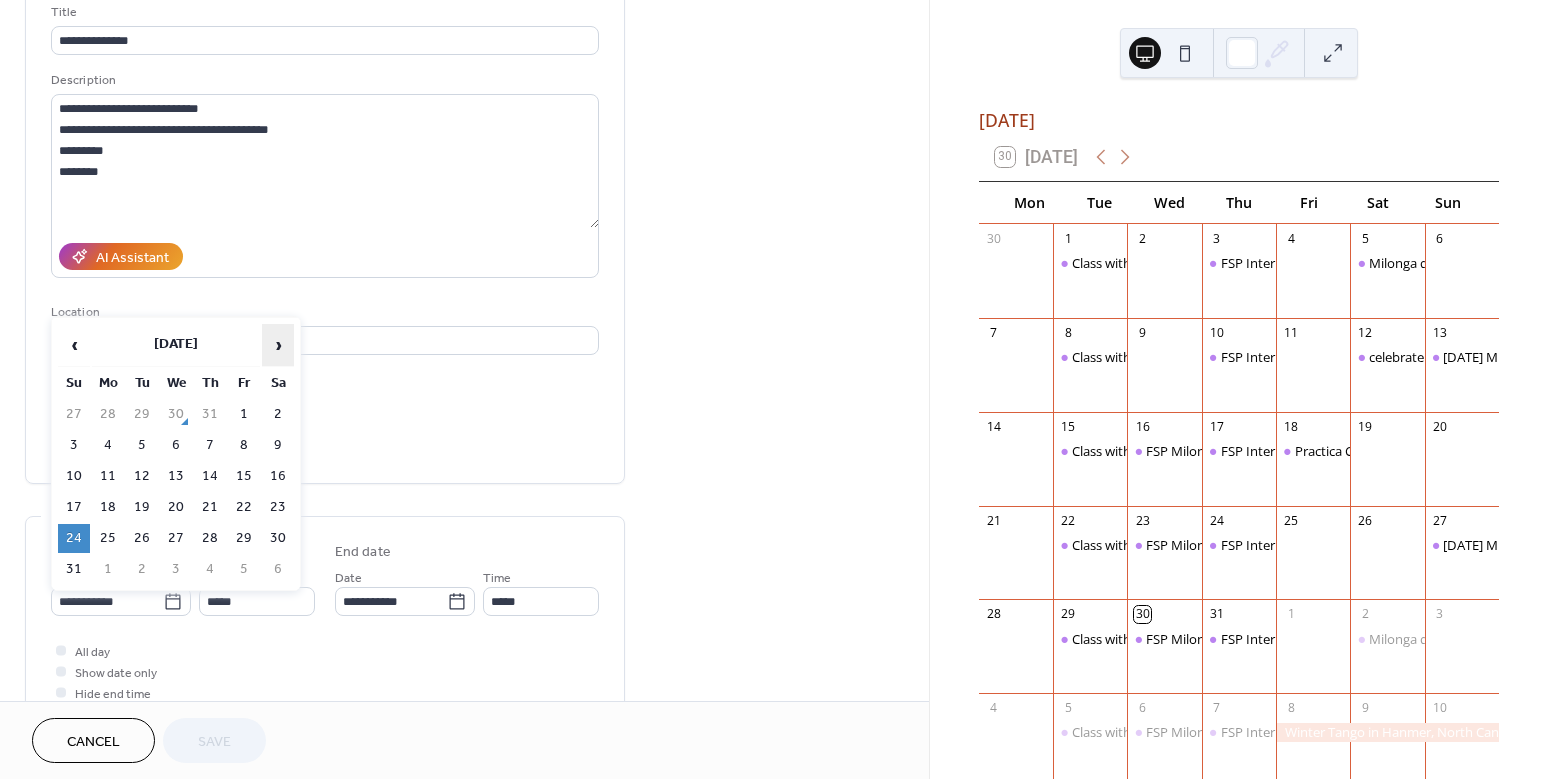 click on "›" at bounding box center [278, 345] 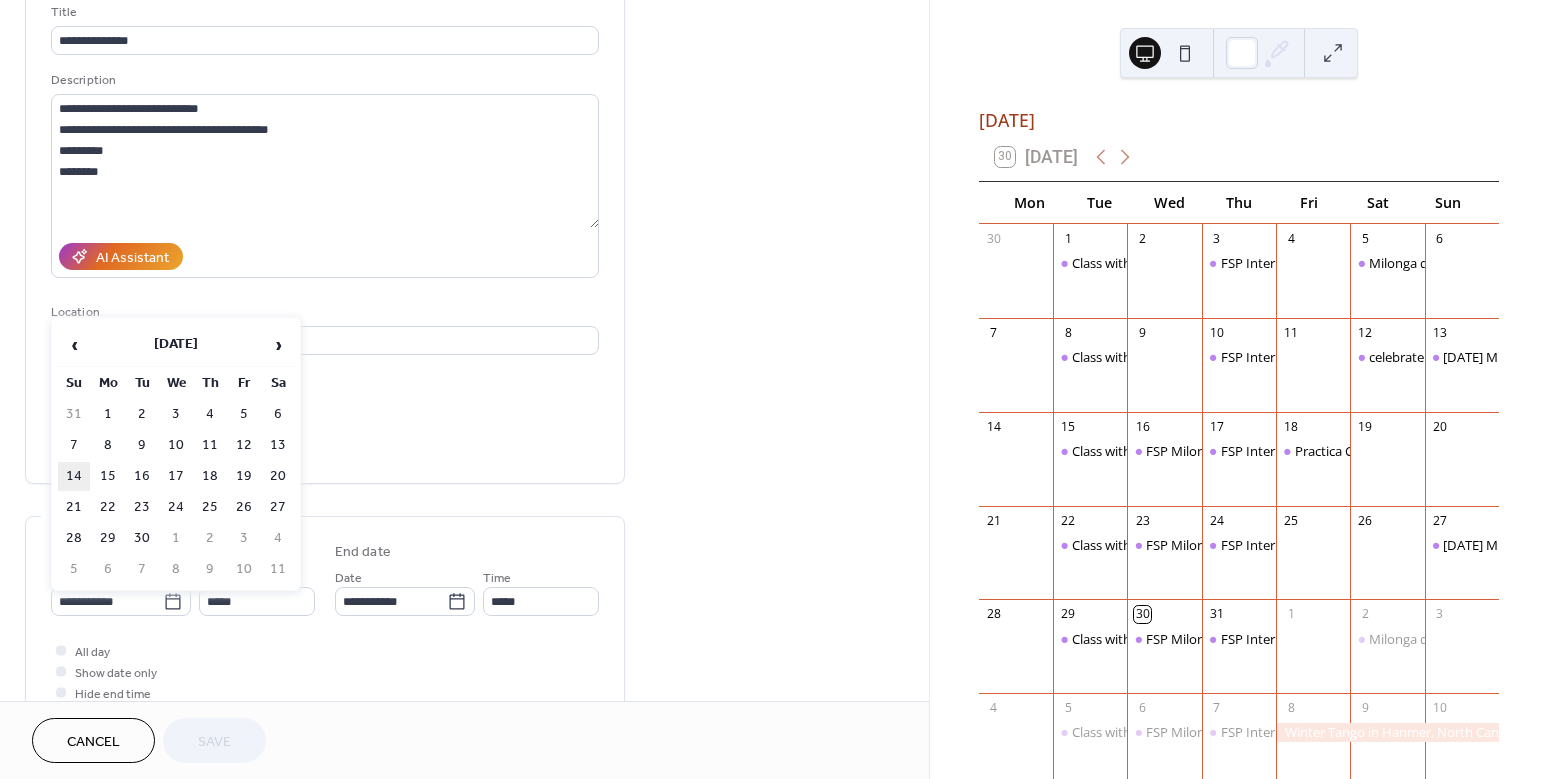 click on "14" at bounding box center [74, 476] 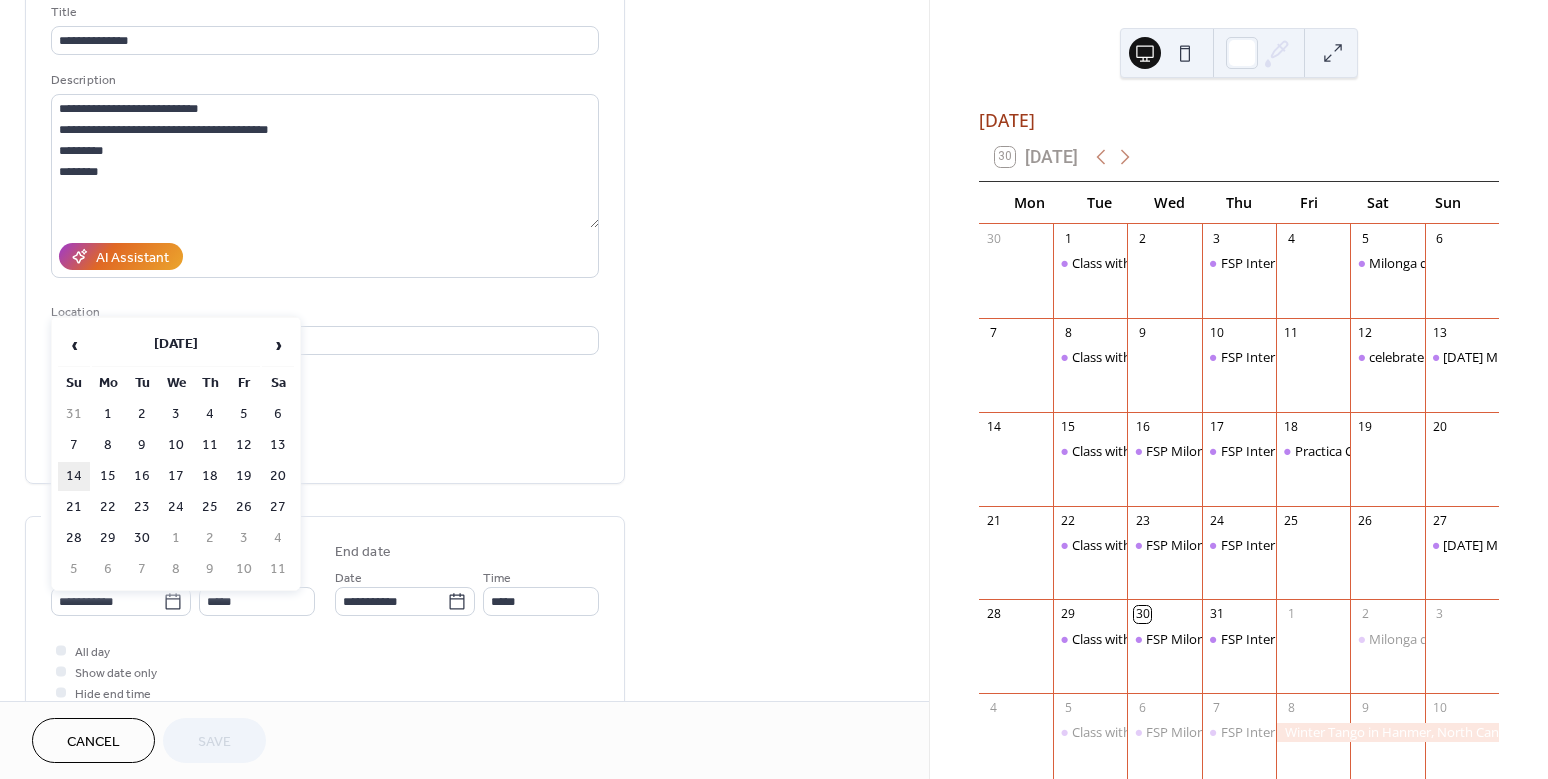 type on "**********" 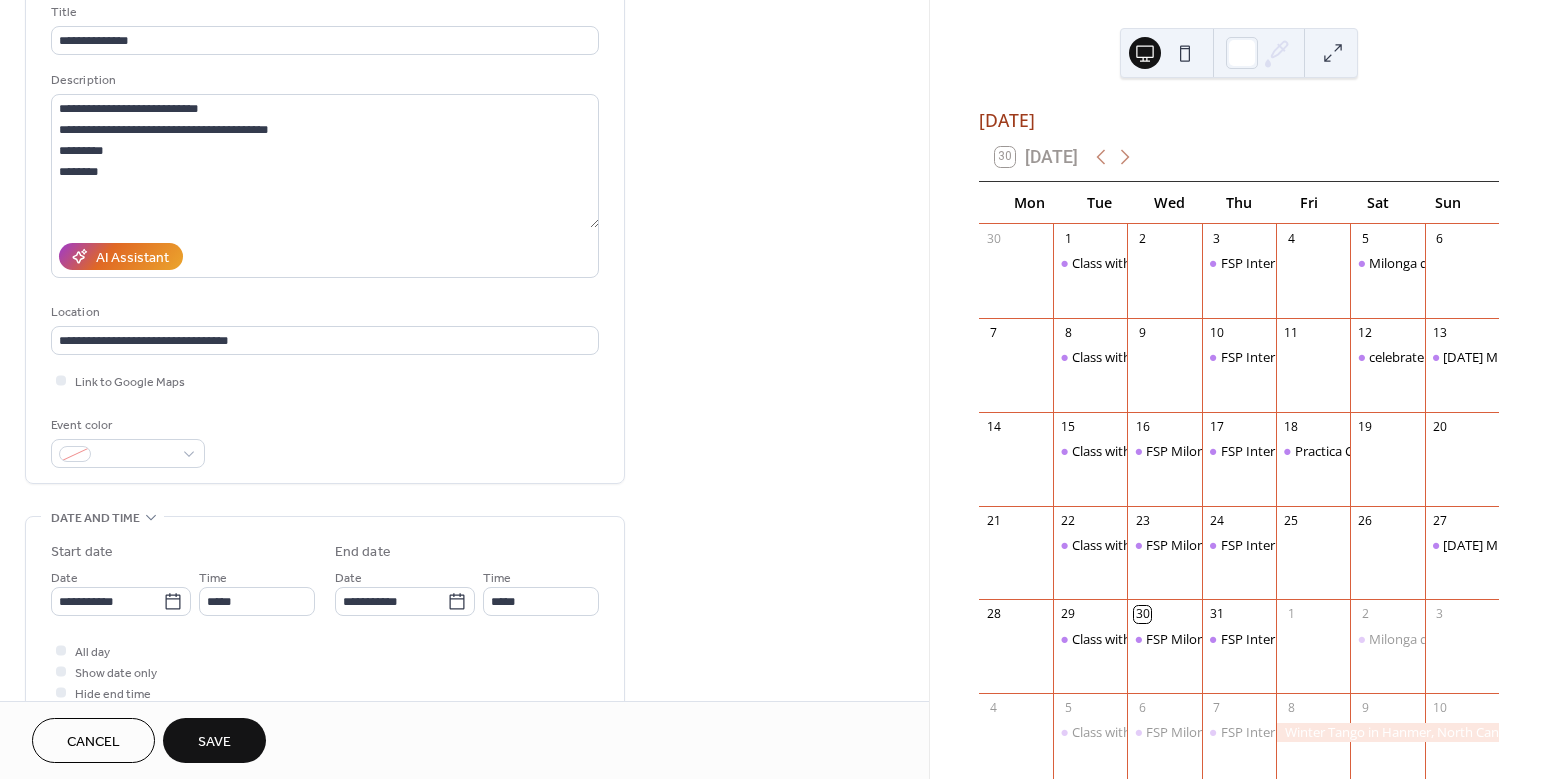 click on "Save" at bounding box center (214, 742) 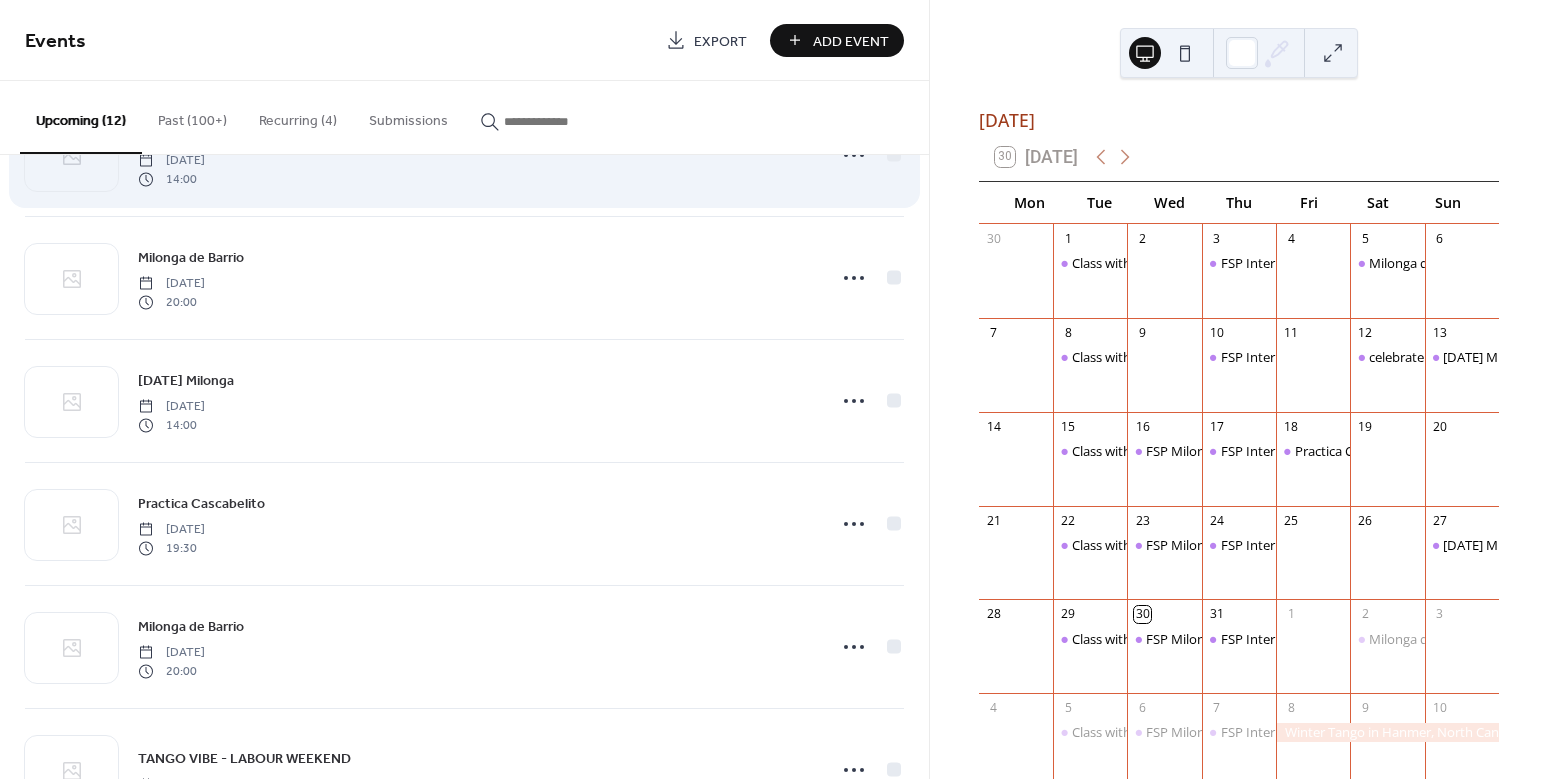 scroll, scrollTop: 592, scrollLeft: 0, axis: vertical 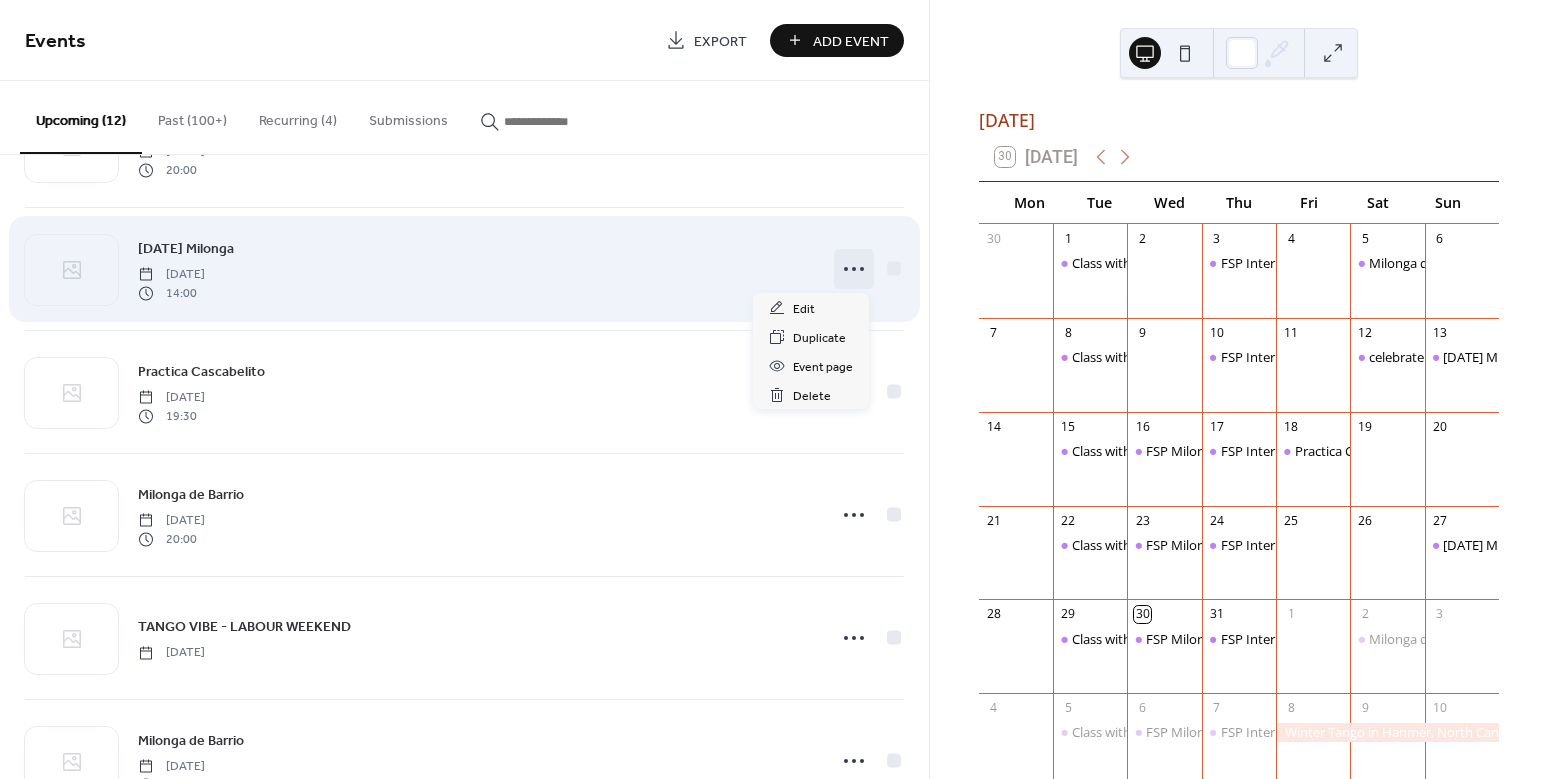 click 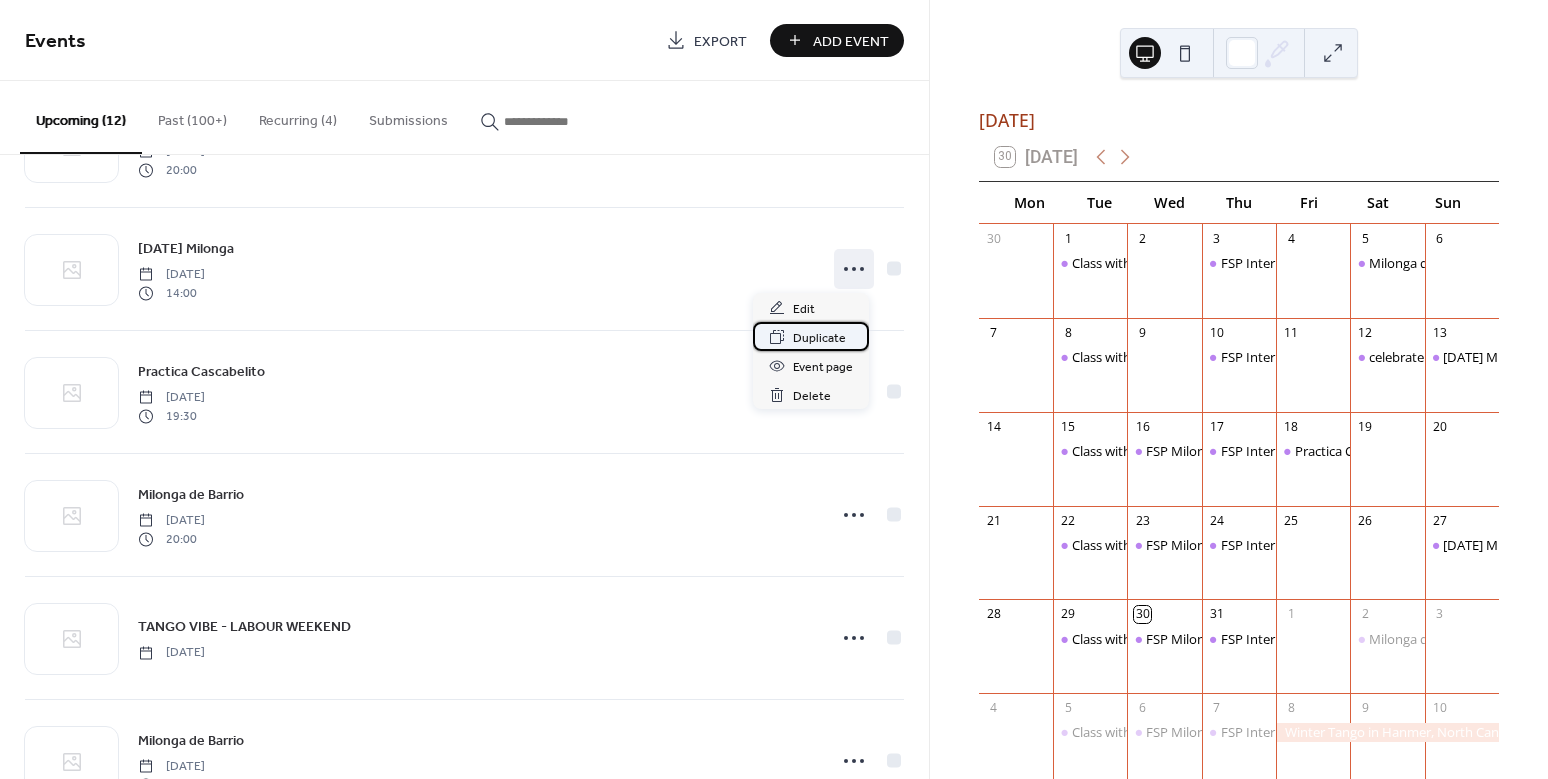 click on "Duplicate" at bounding box center [819, 338] 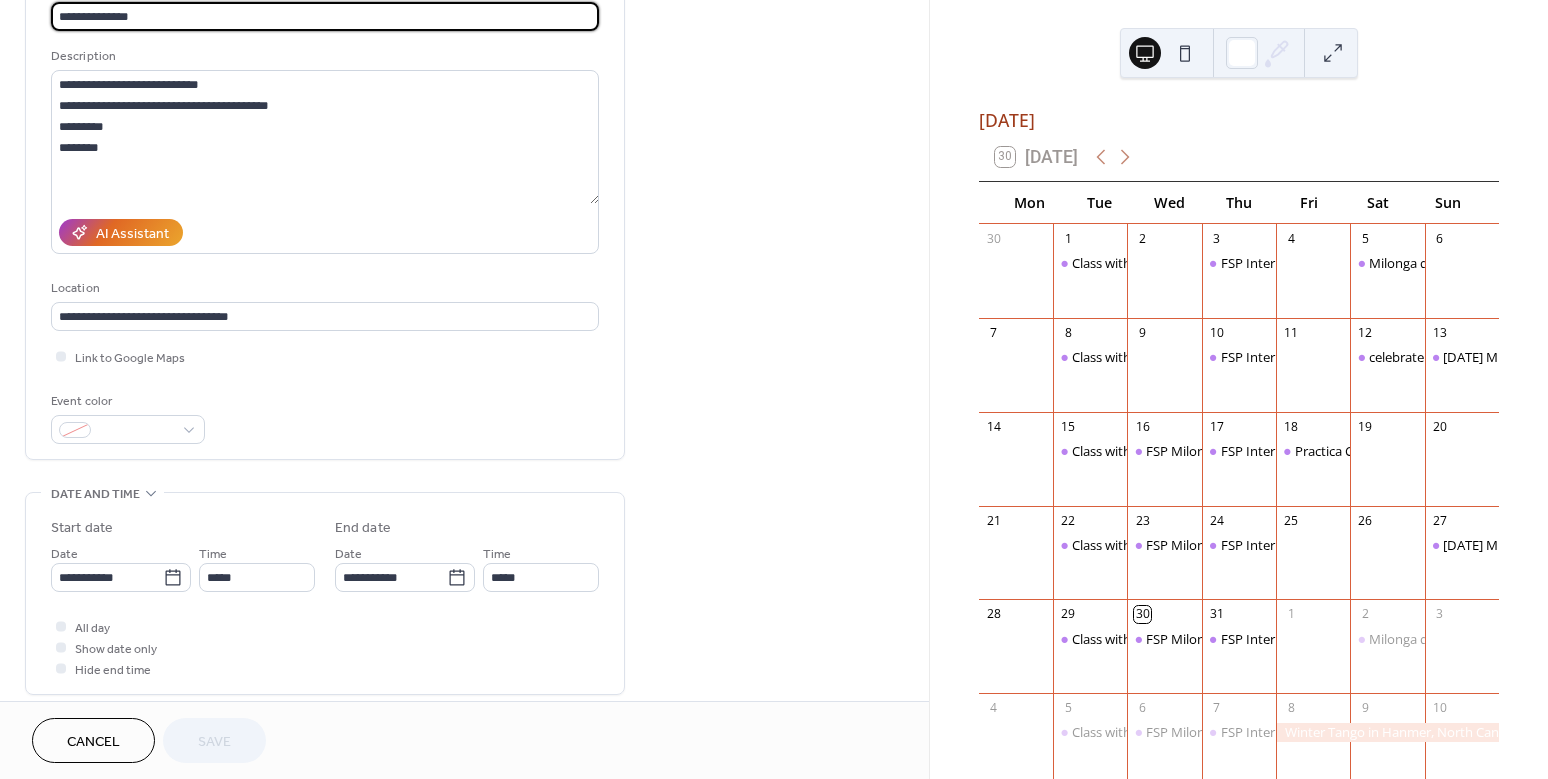 scroll, scrollTop: 284, scrollLeft: 0, axis: vertical 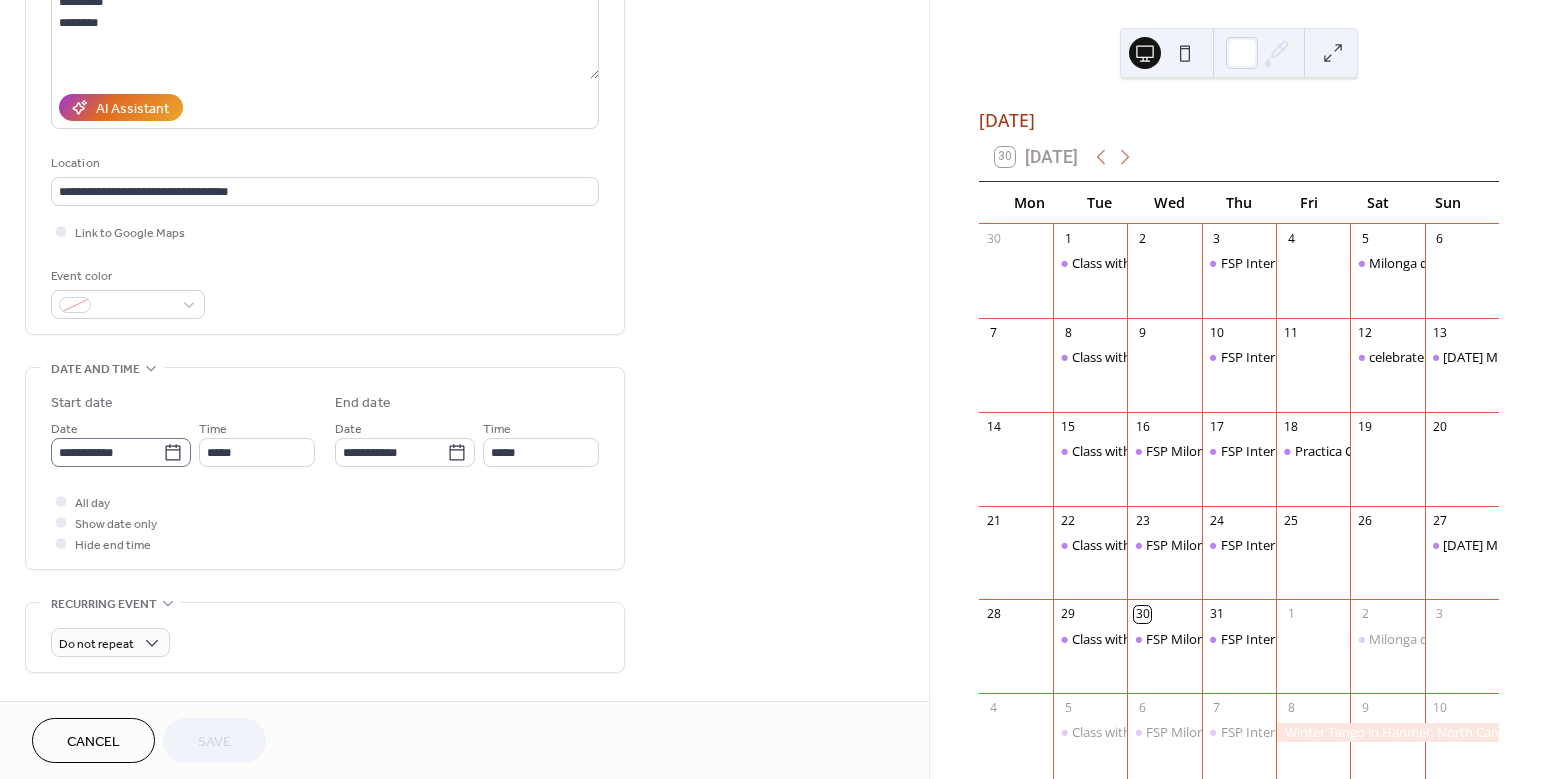 click 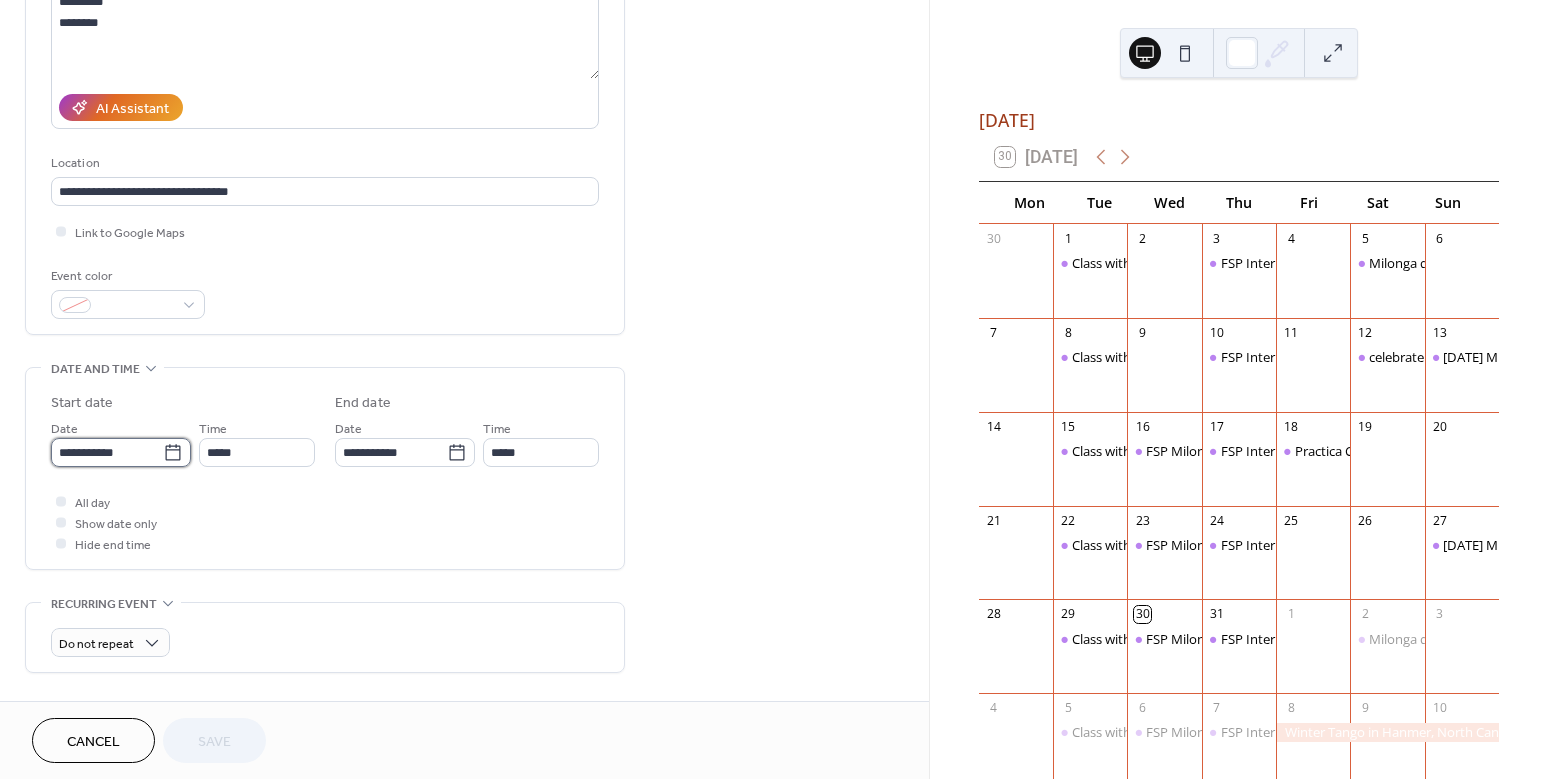 click on "**********" at bounding box center (107, 452) 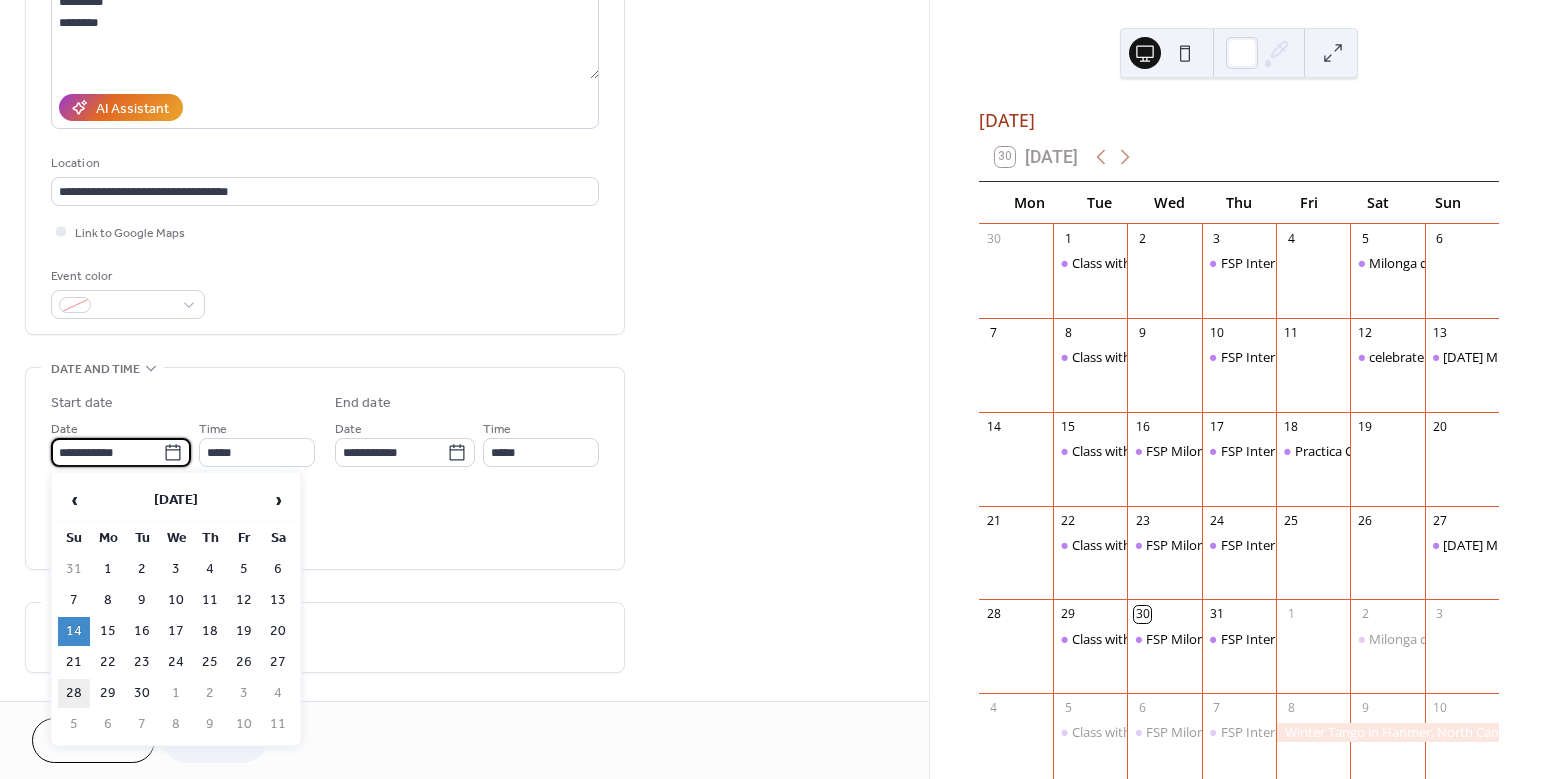 click on "28" at bounding box center (74, 693) 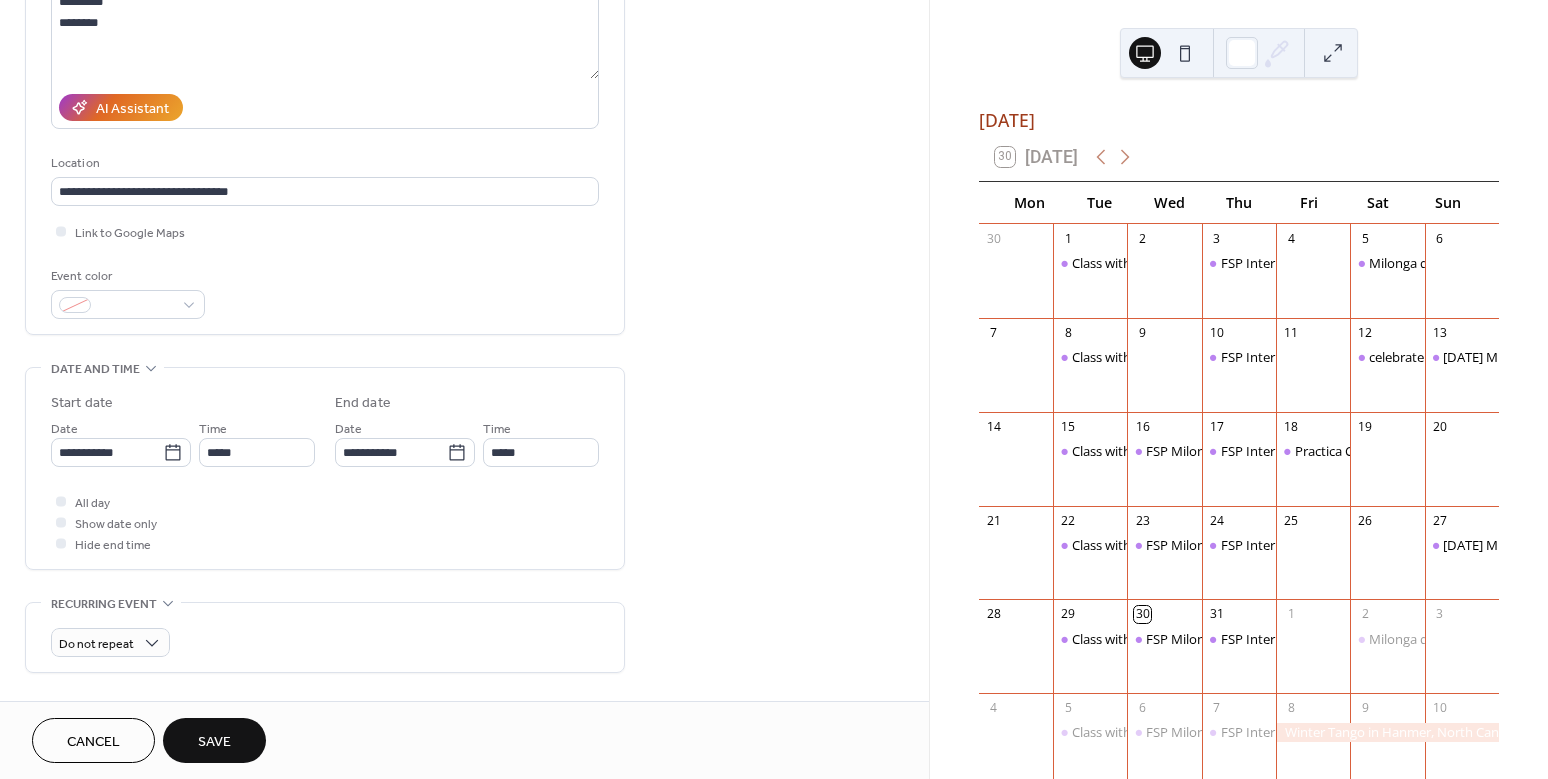 click on "Save" at bounding box center [214, 742] 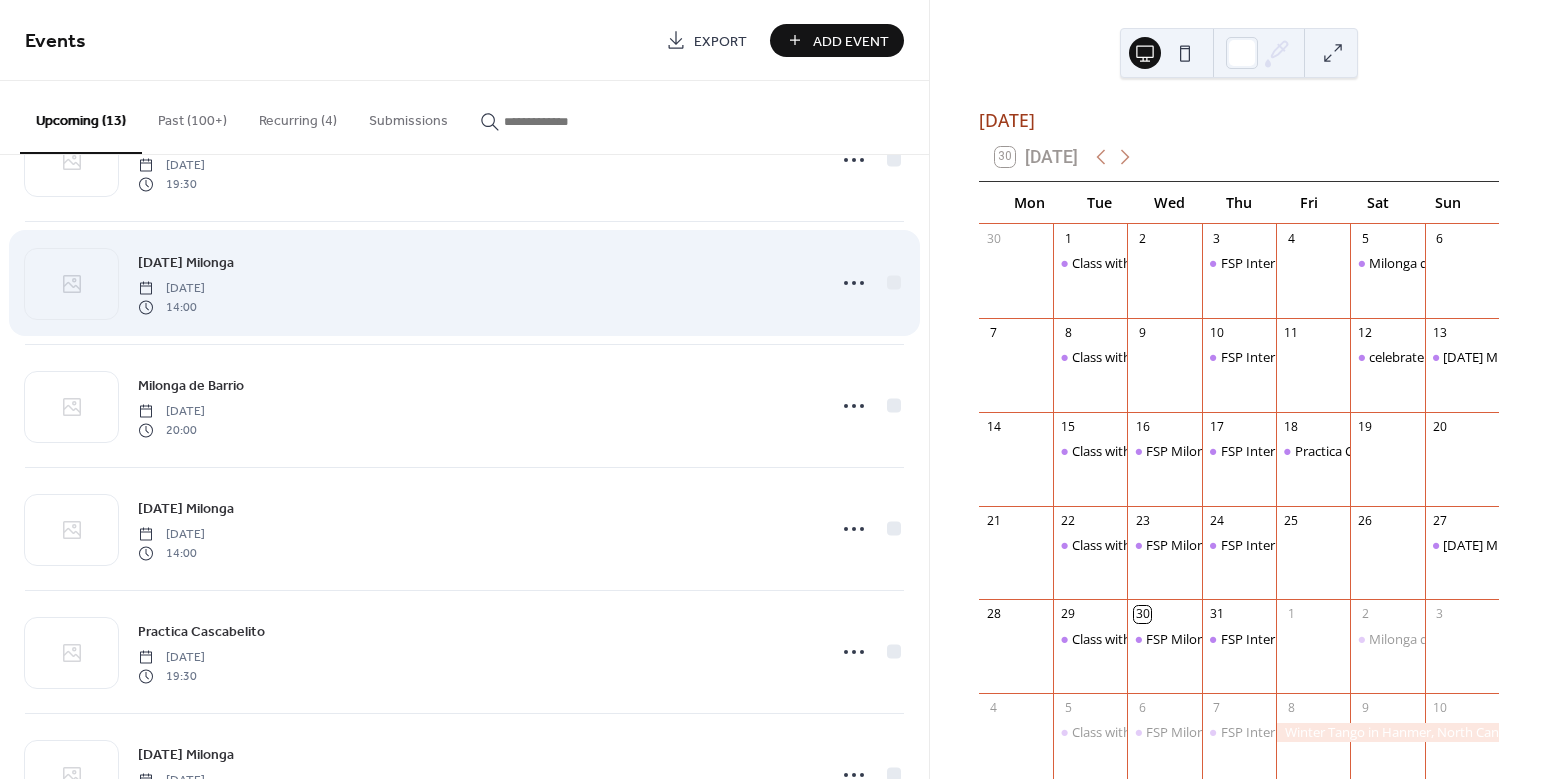 scroll, scrollTop: 725, scrollLeft: 0, axis: vertical 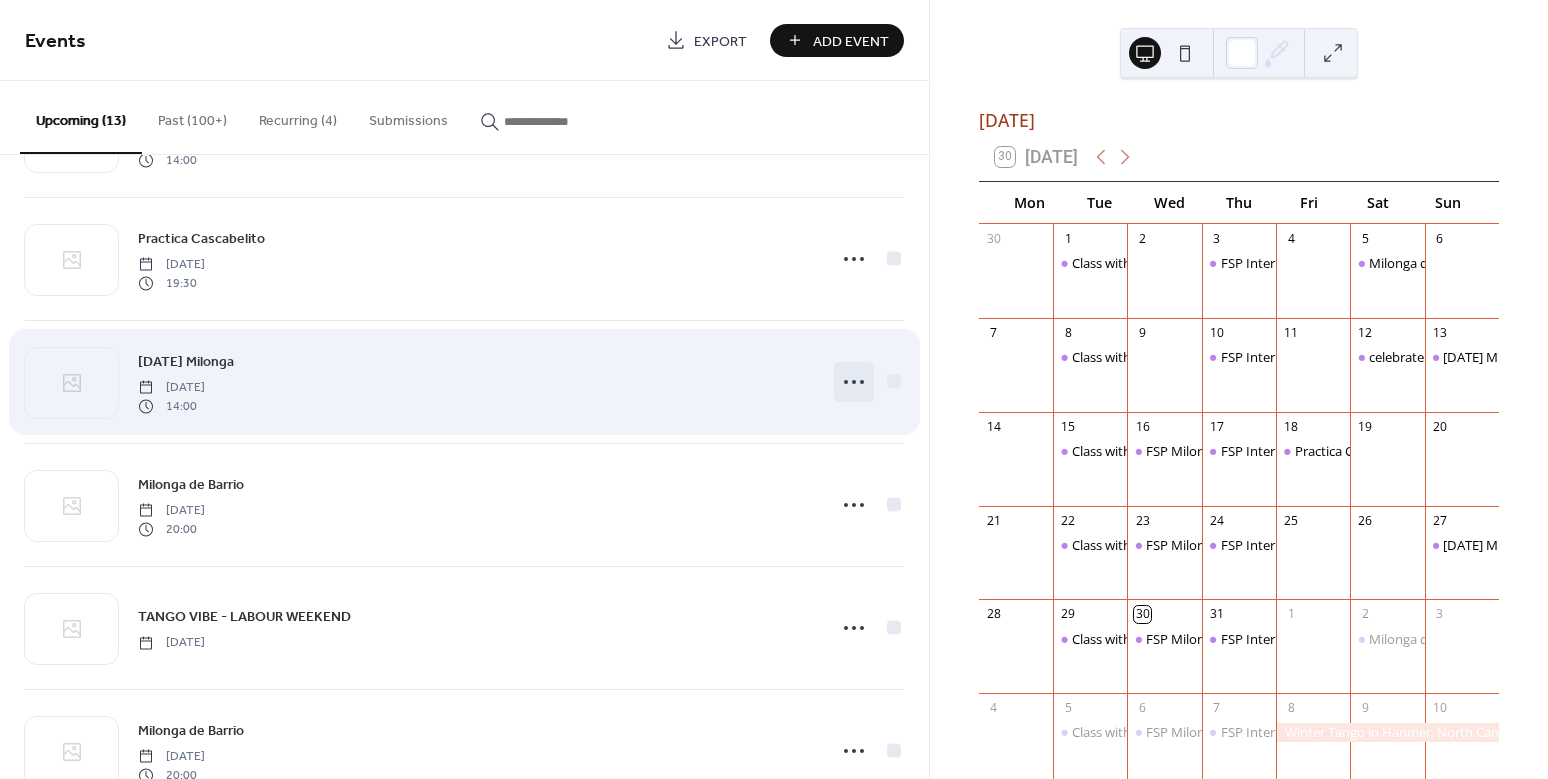 click 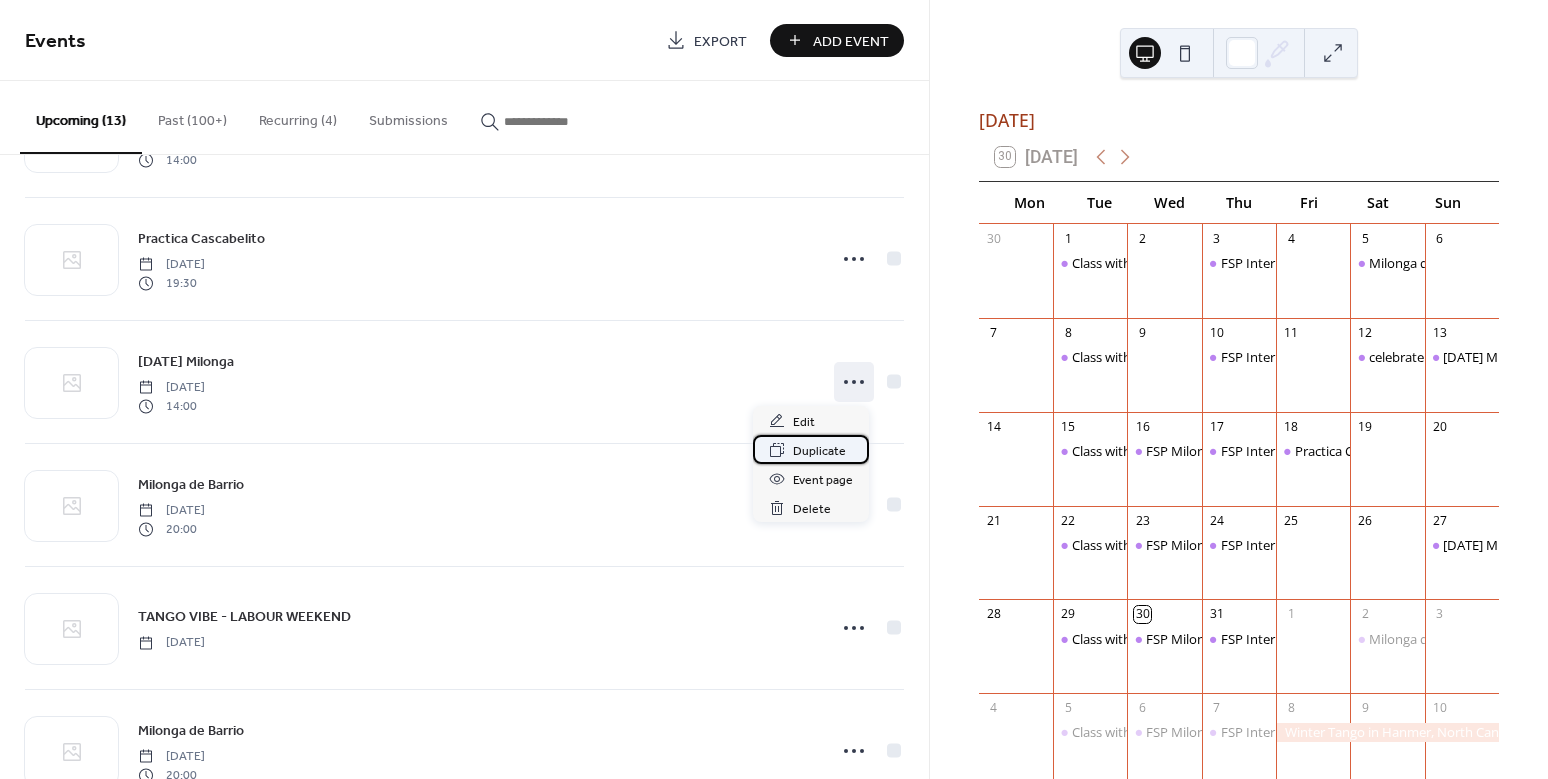 click on "Duplicate" at bounding box center (819, 451) 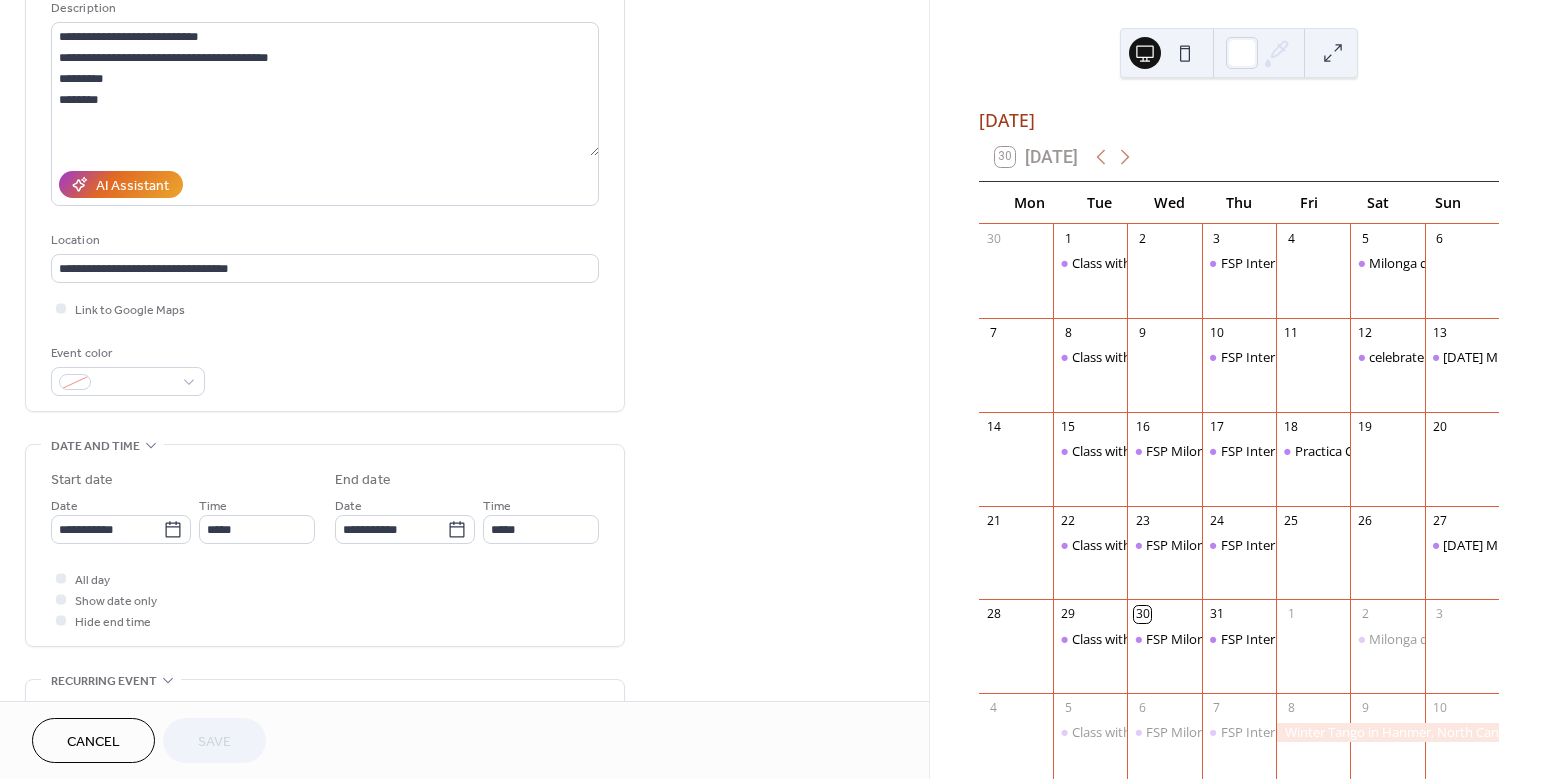 scroll, scrollTop: 297, scrollLeft: 0, axis: vertical 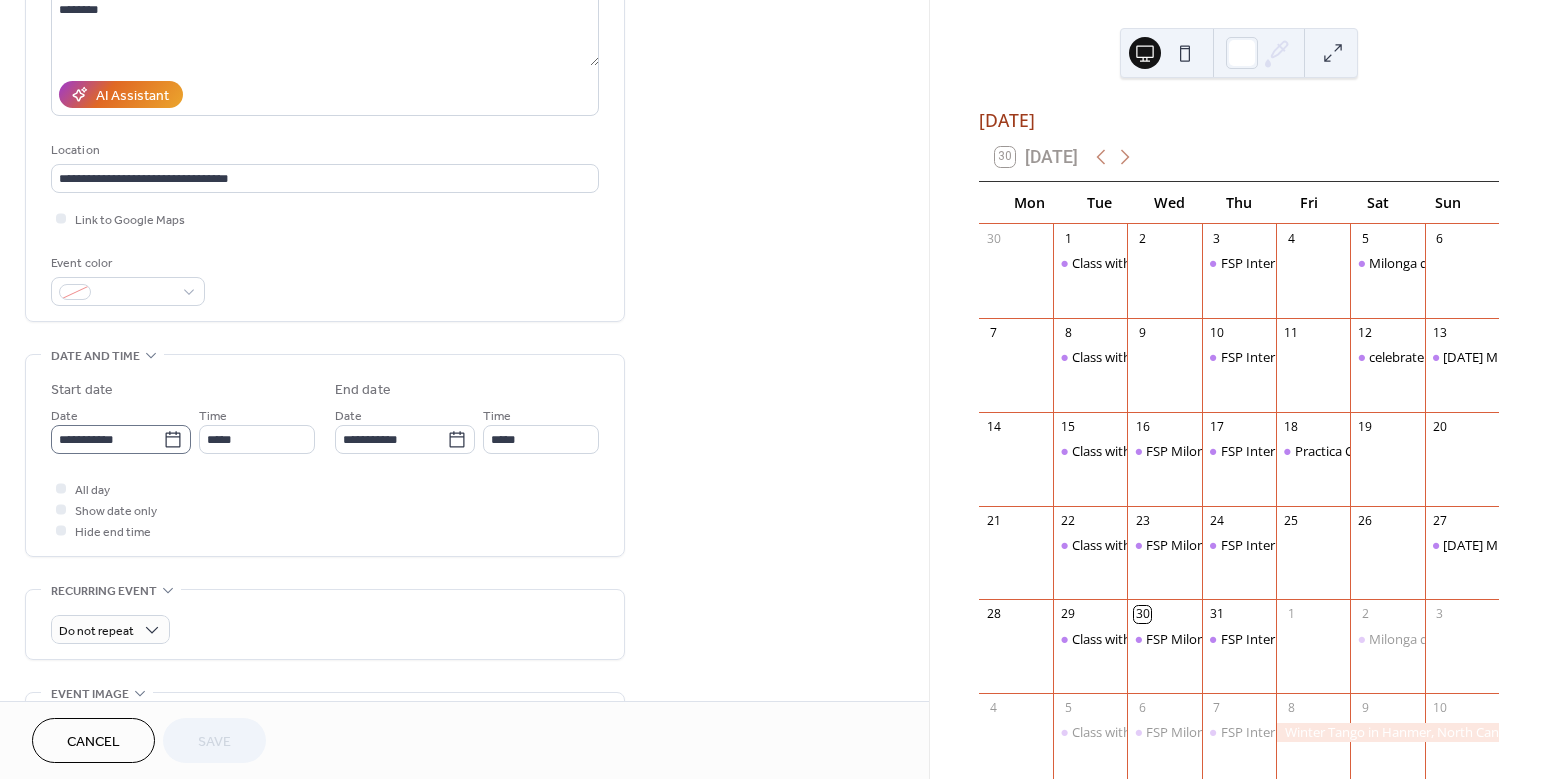 click 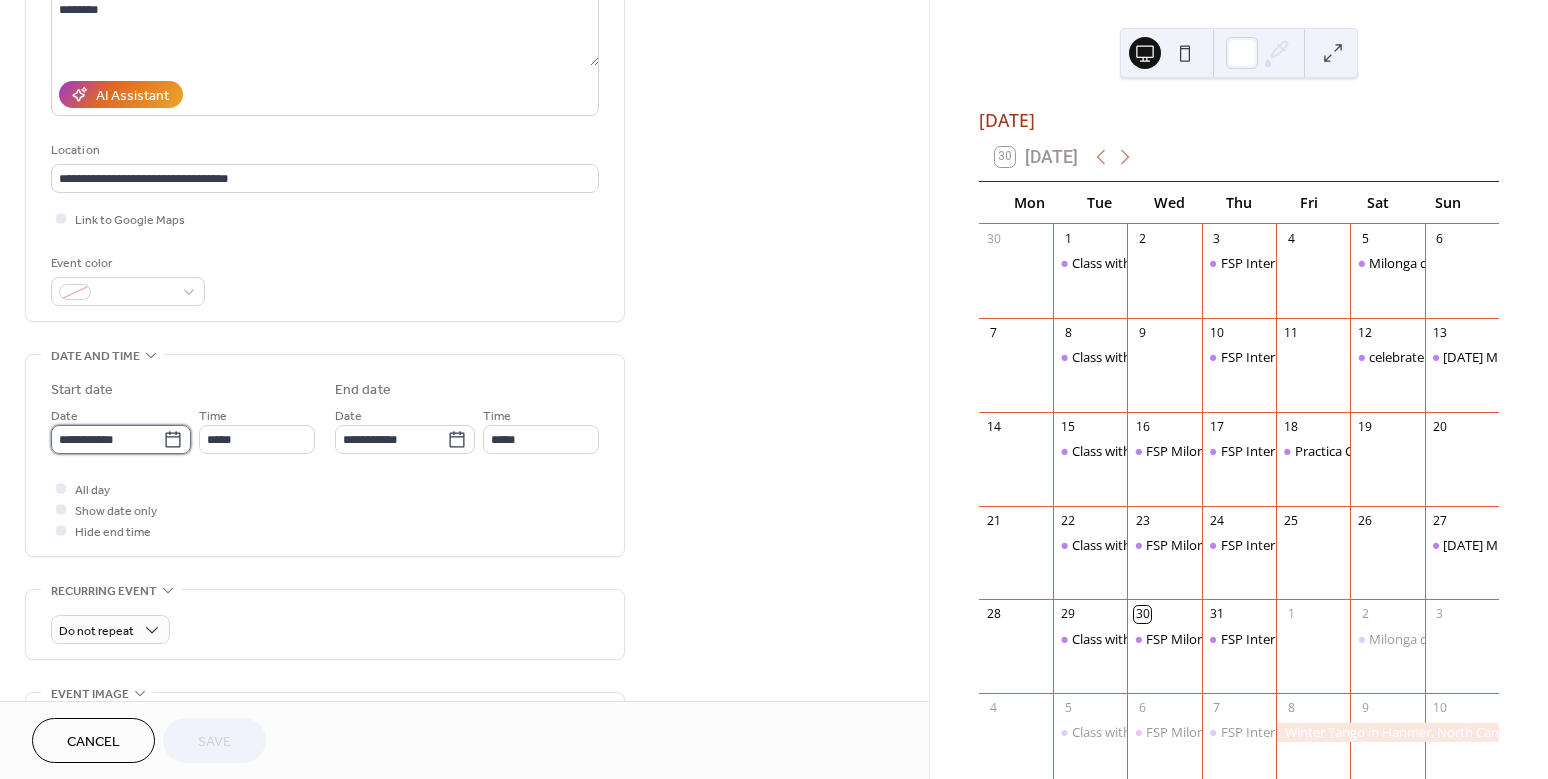 click on "**********" at bounding box center [107, 439] 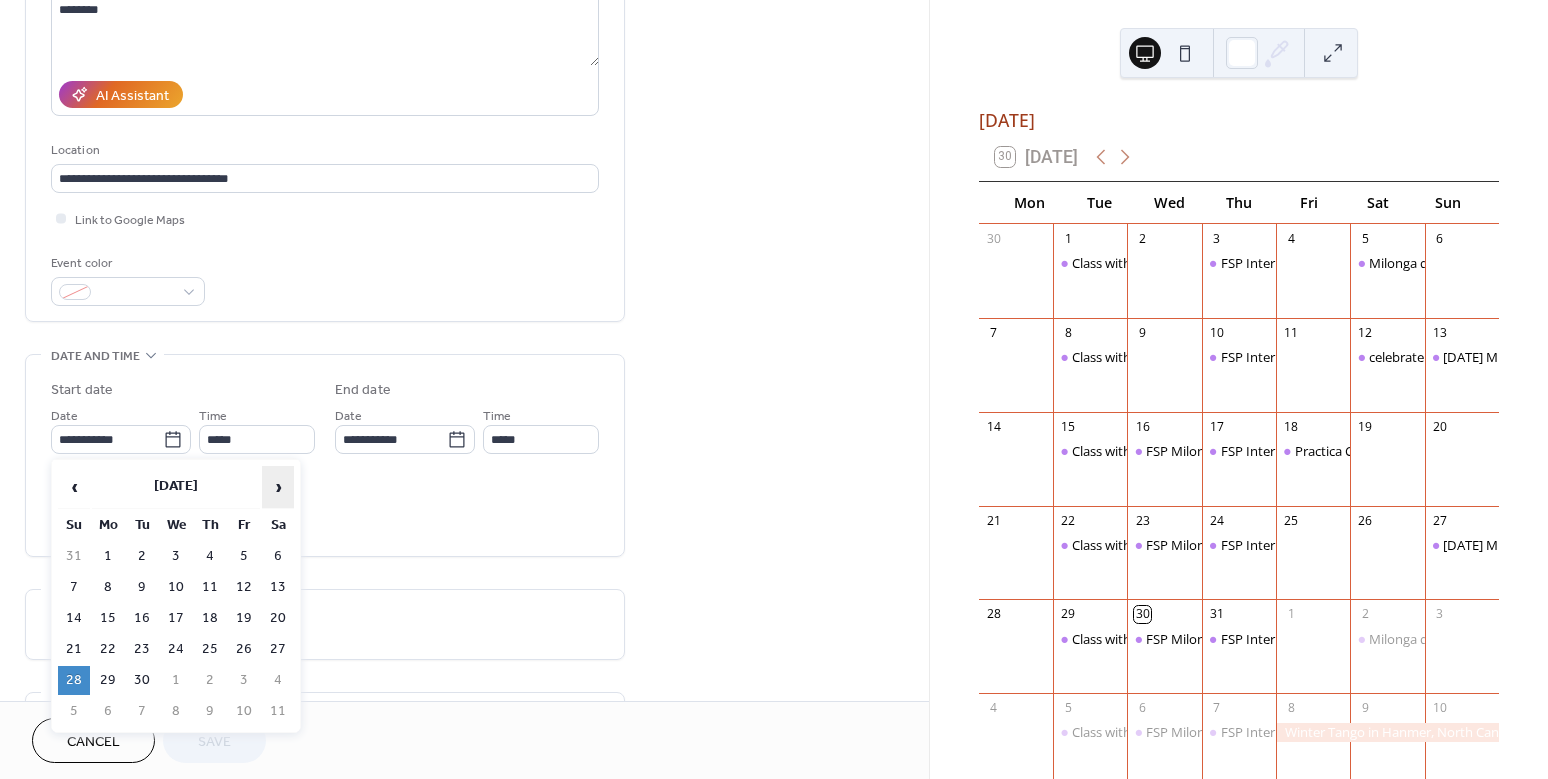 click on "›" at bounding box center [278, 487] 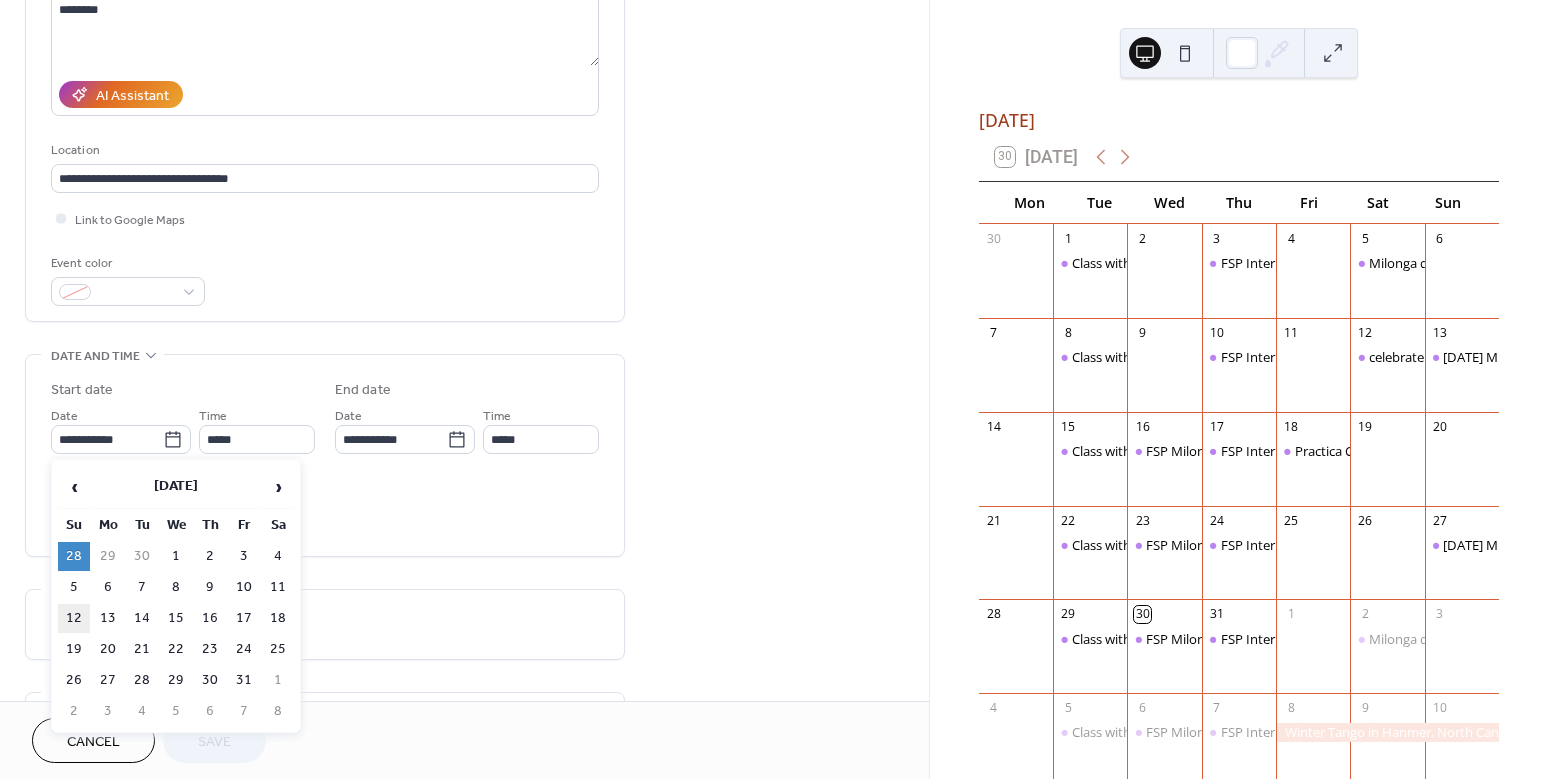click on "12" at bounding box center [74, 618] 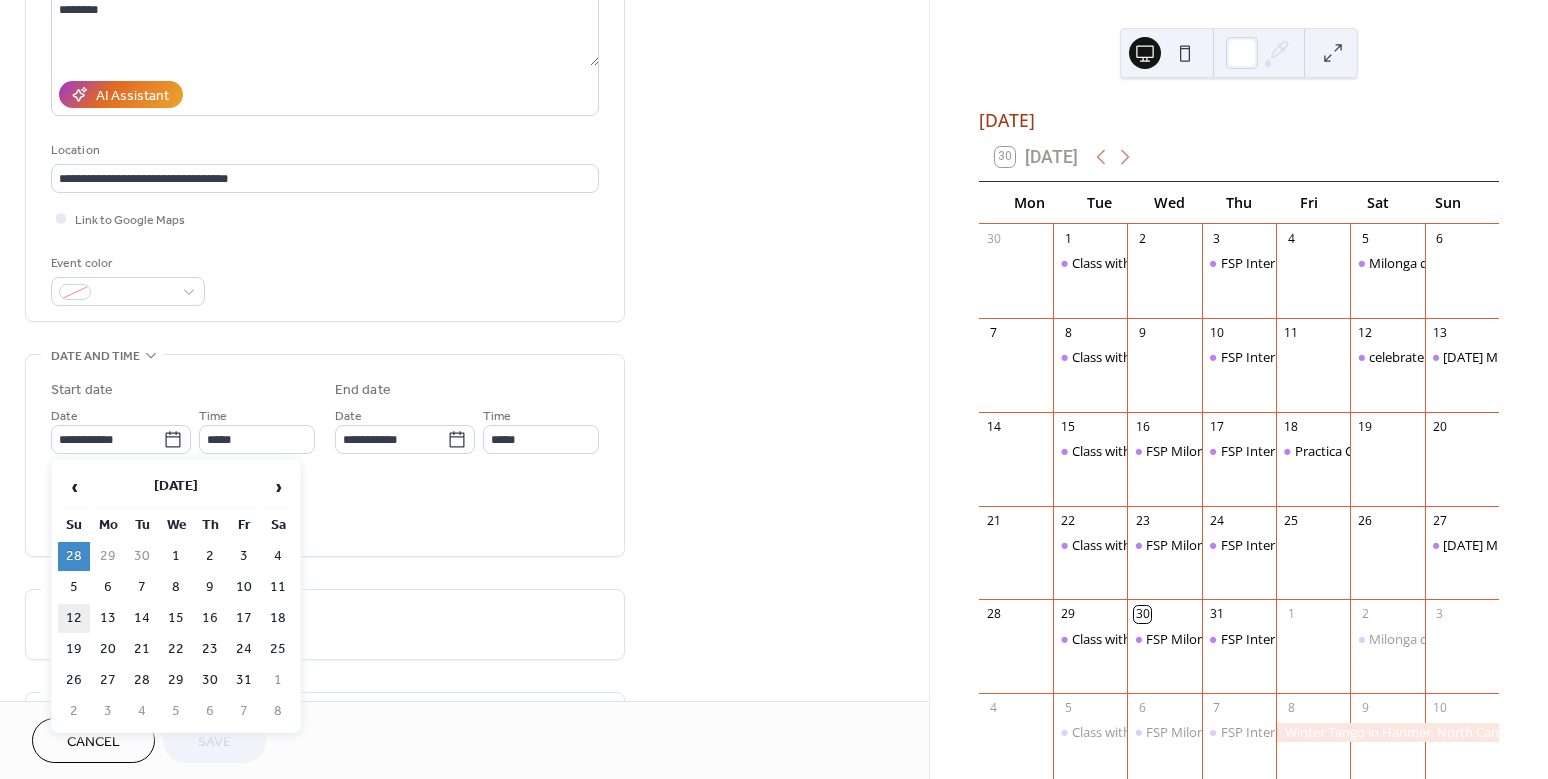 type on "**********" 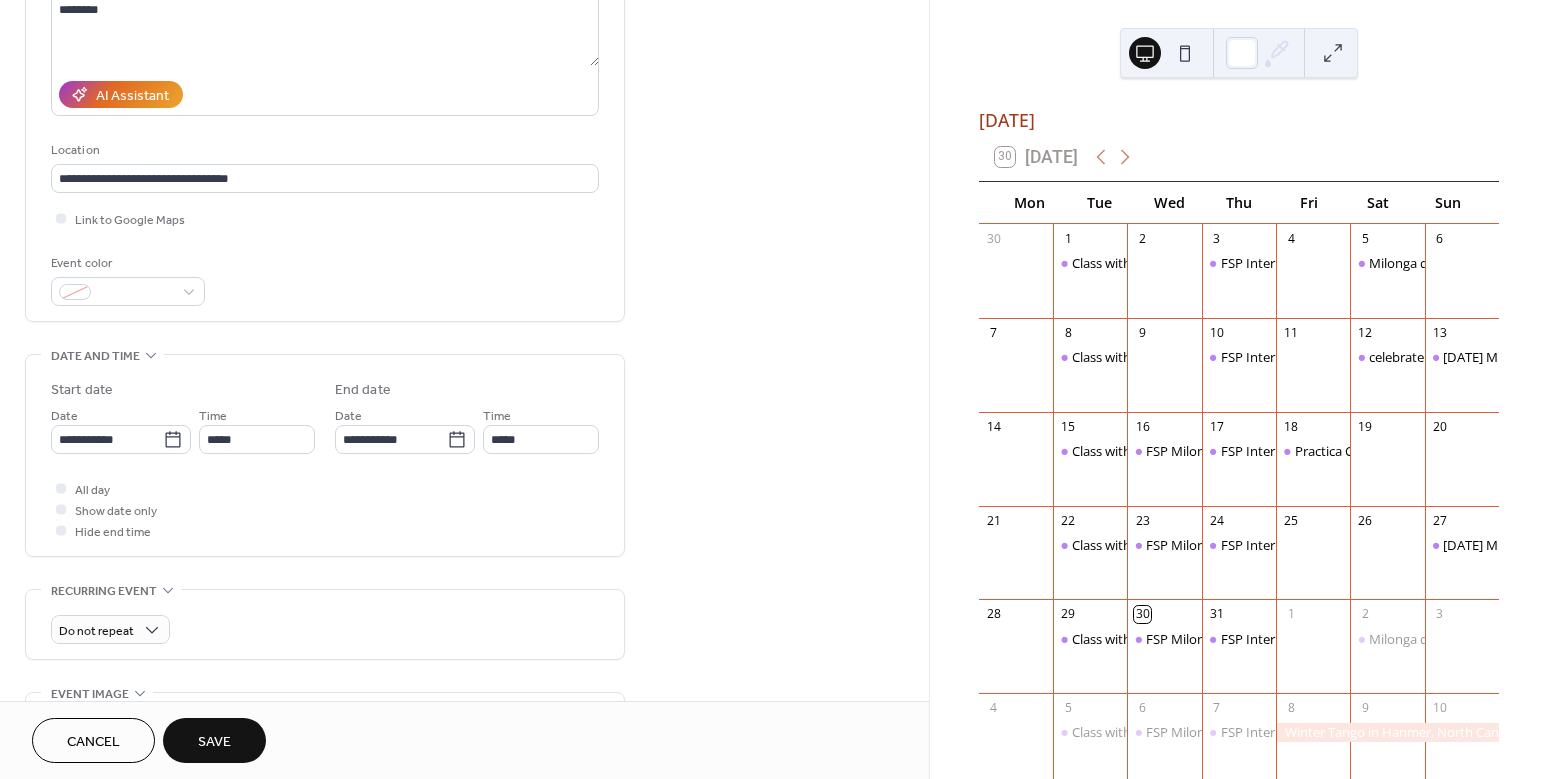 click on "Save" at bounding box center (214, 742) 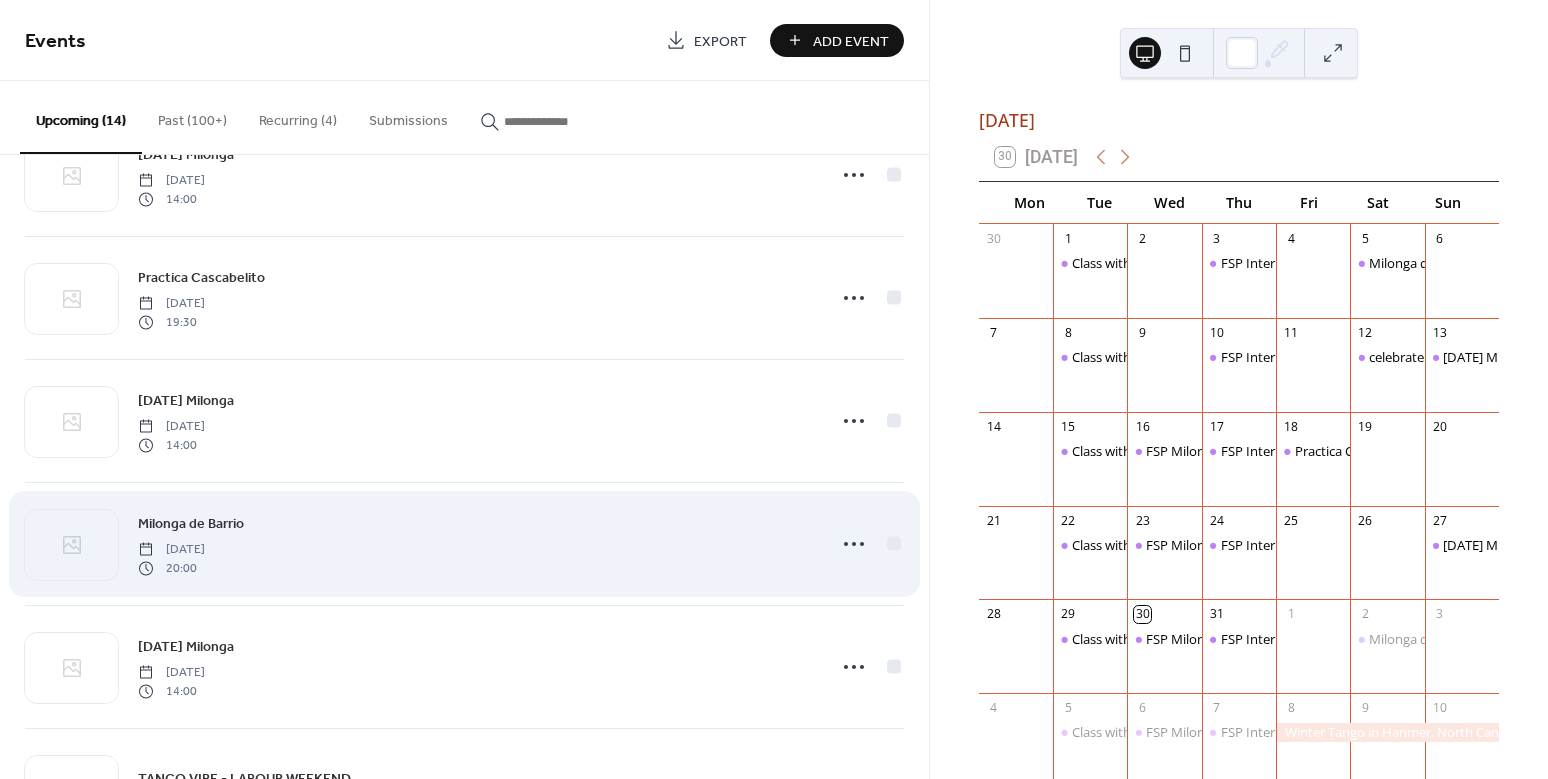scroll, scrollTop: 852, scrollLeft: 0, axis: vertical 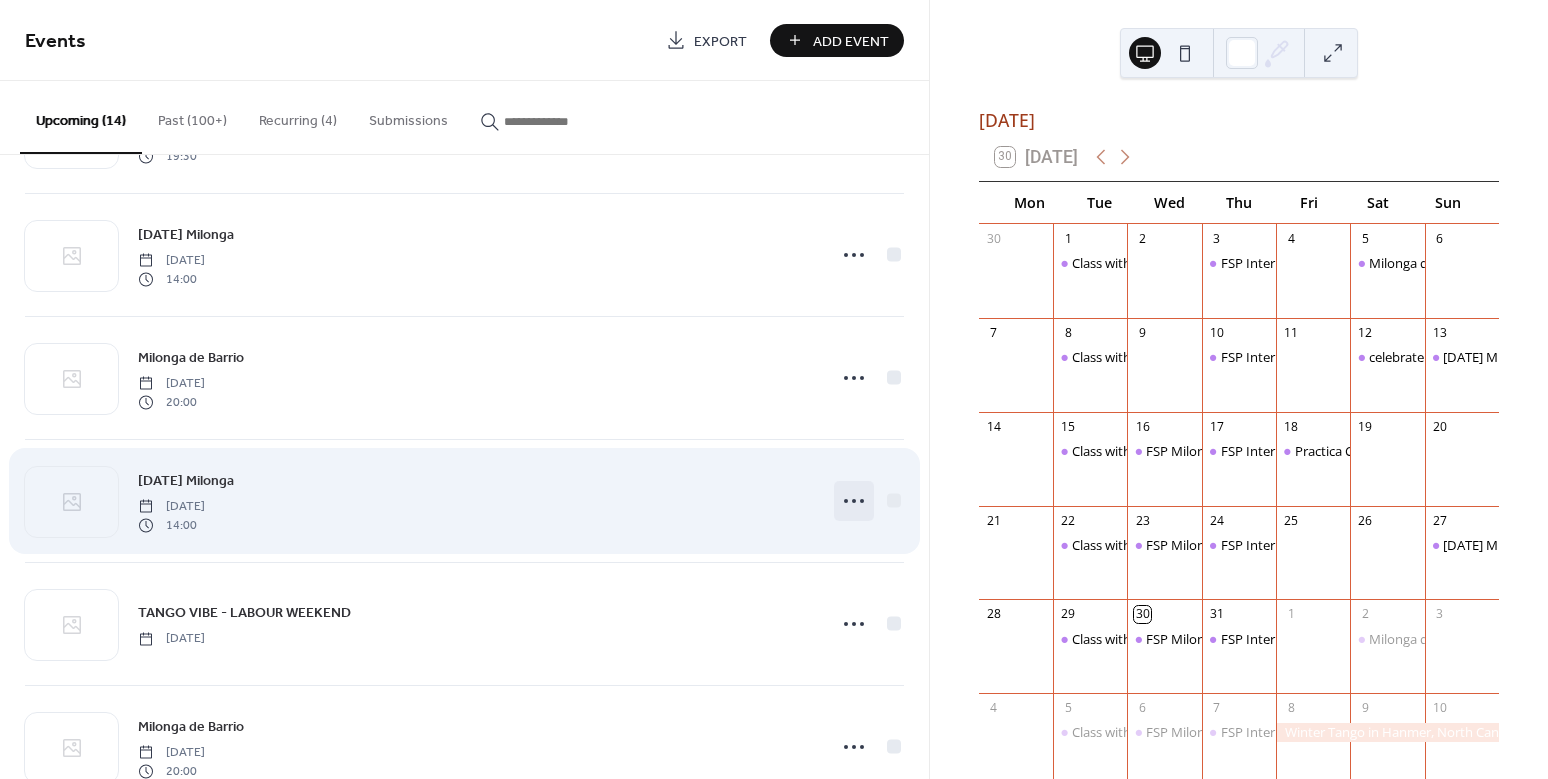 click 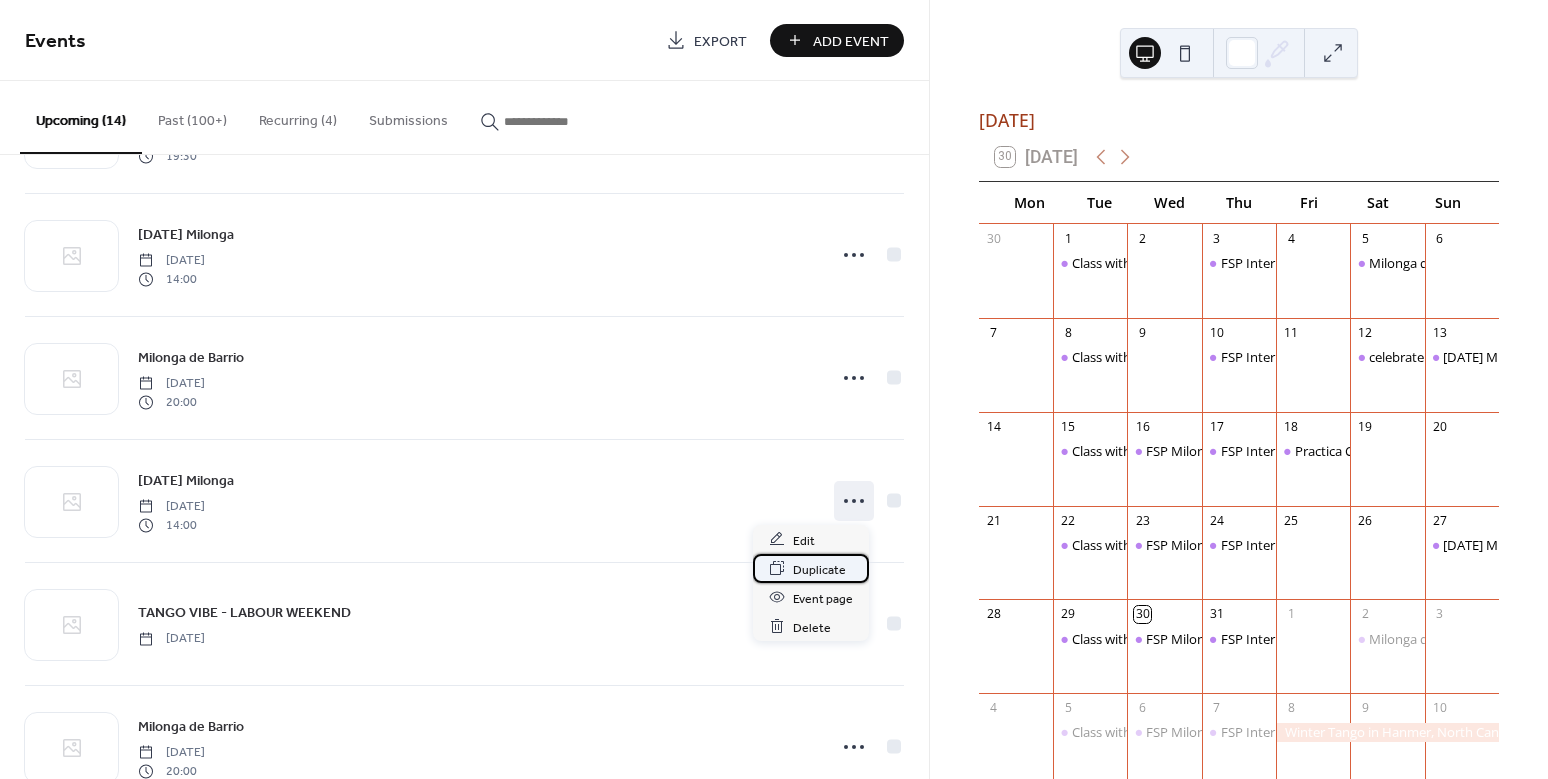 click on "Duplicate" at bounding box center (819, 569) 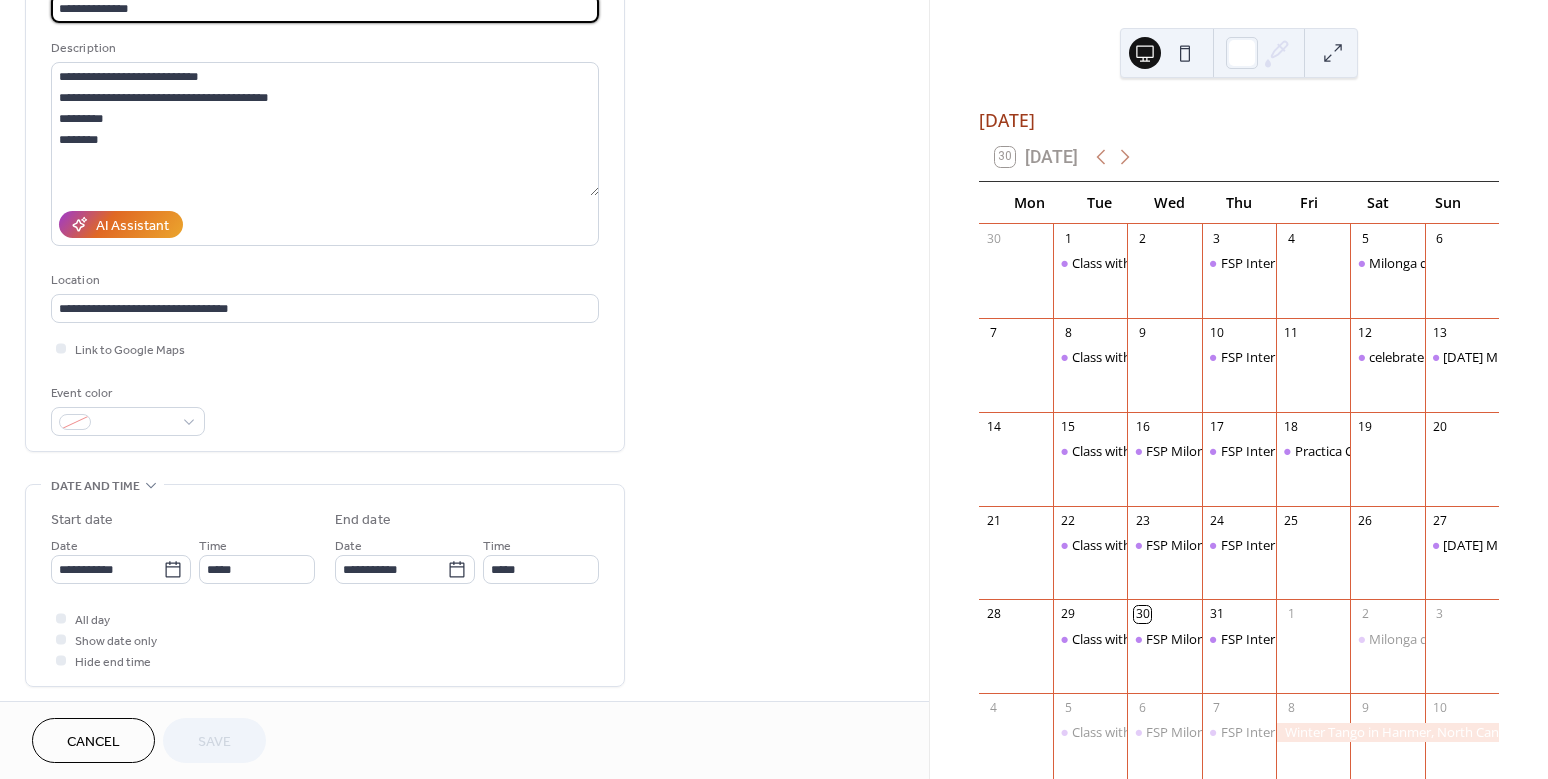 scroll, scrollTop: 168, scrollLeft: 0, axis: vertical 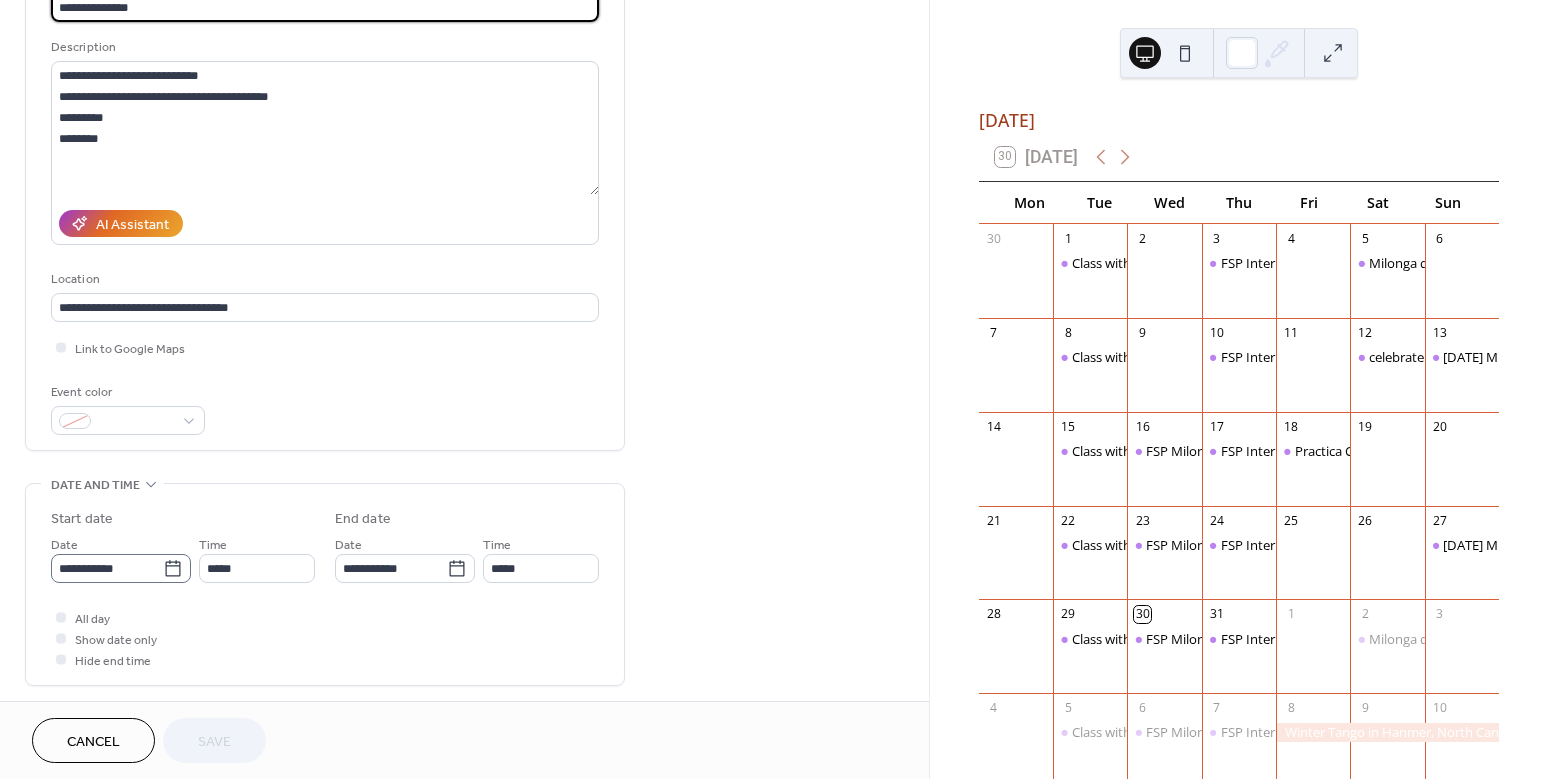 click 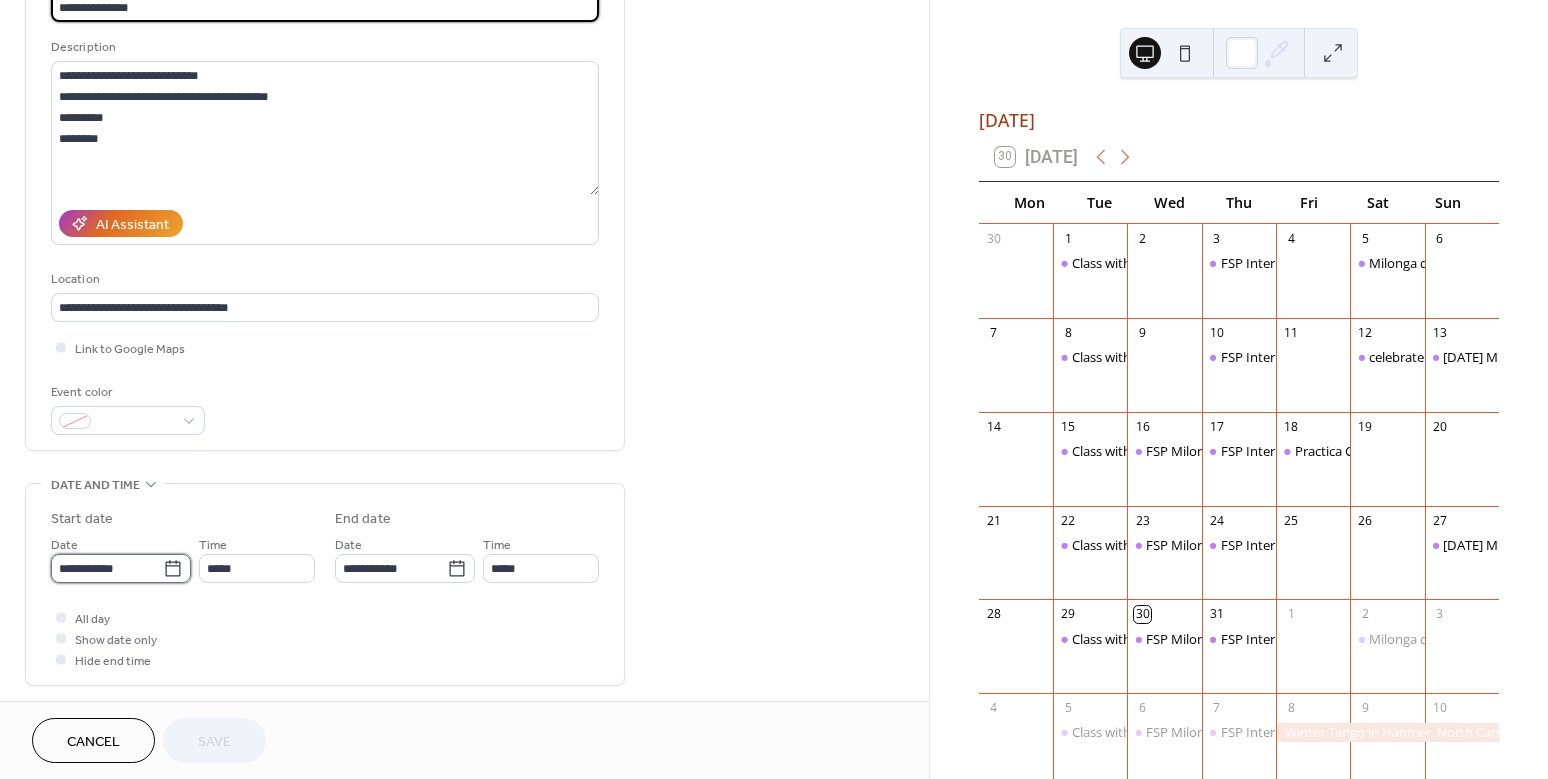 click on "**********" at bounding box center (107, 568) 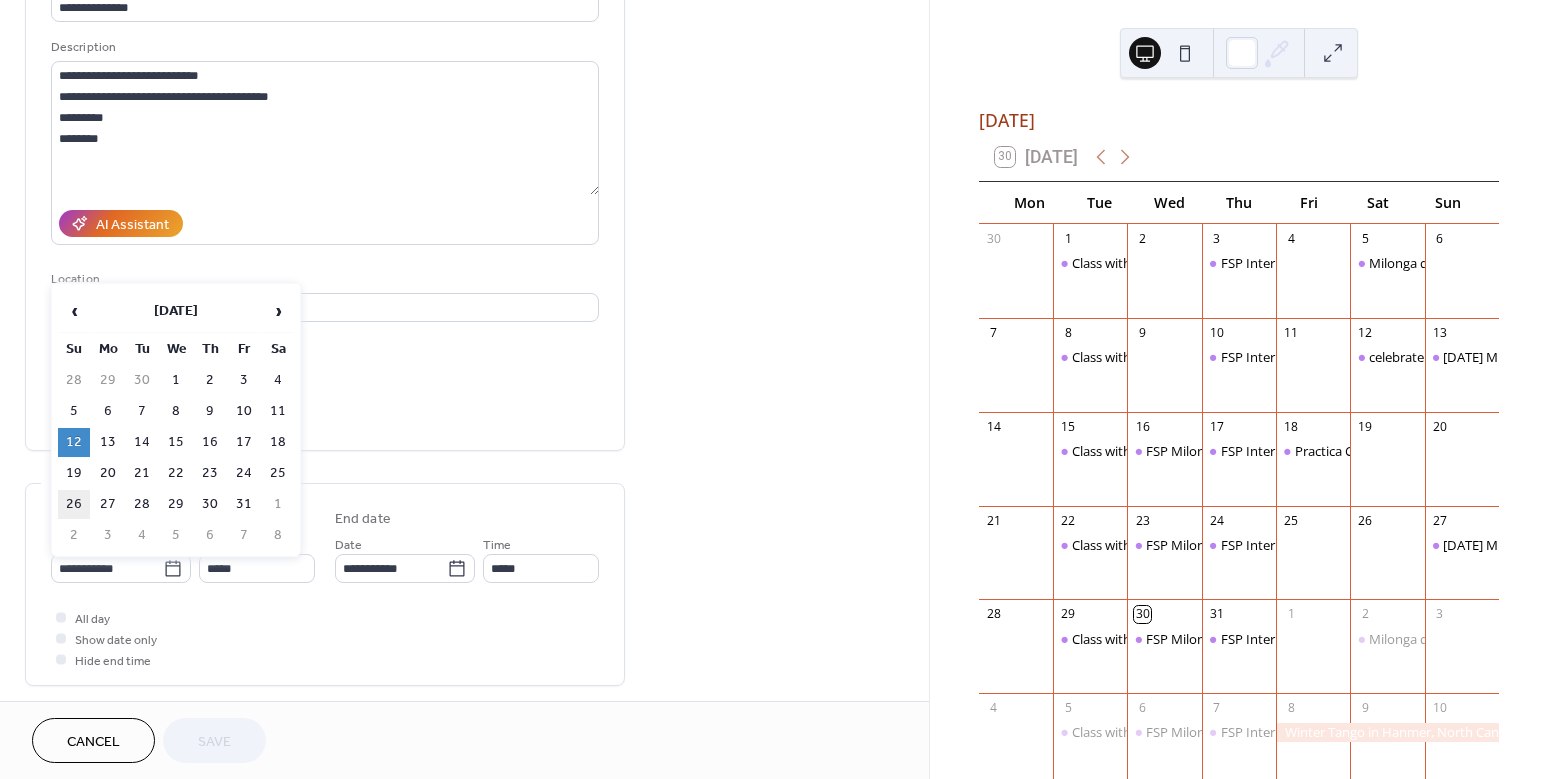 click on "26" at bounding box center [74, 504] 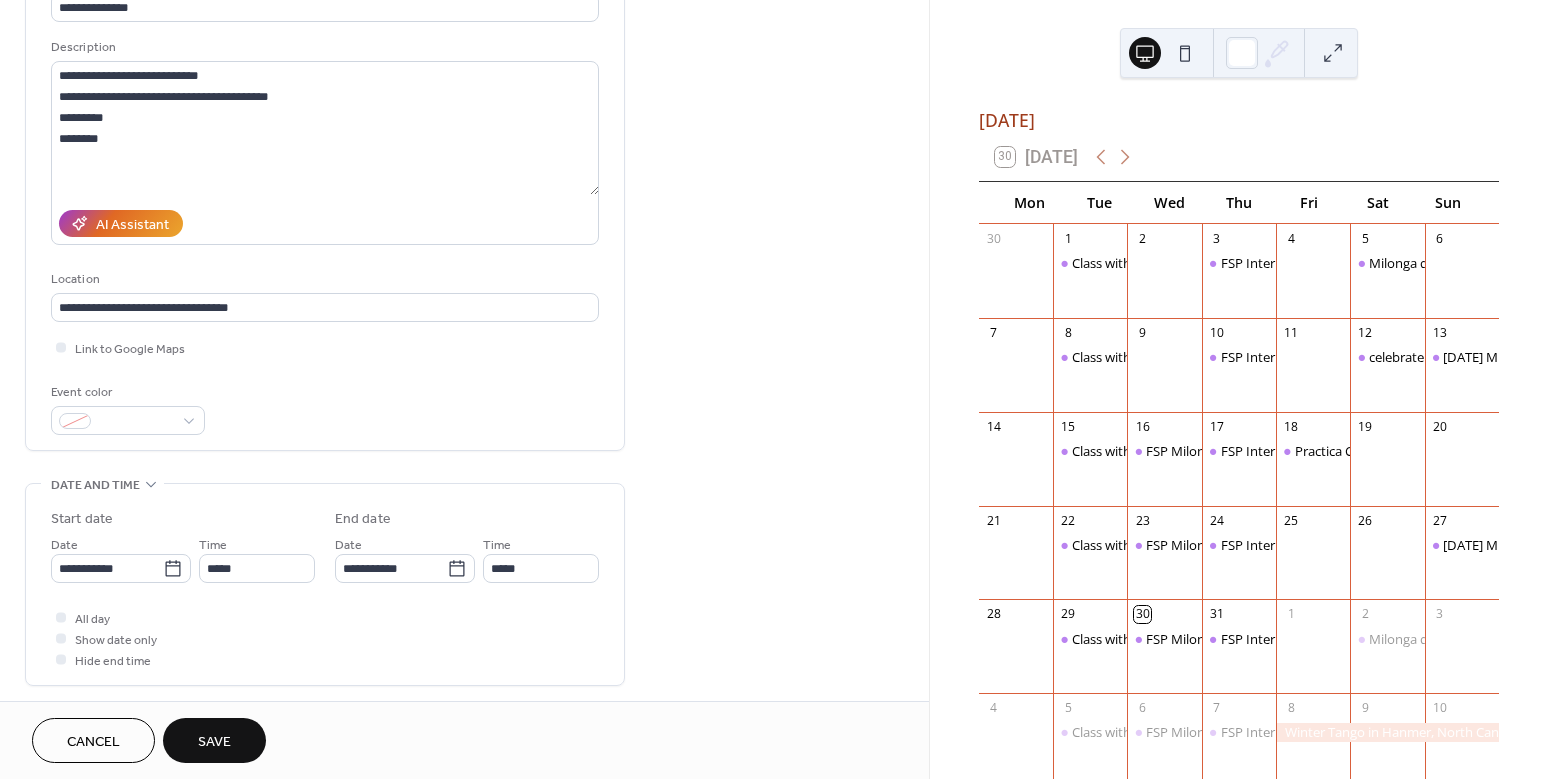 click on "Save" at bounding box center (214, 742) 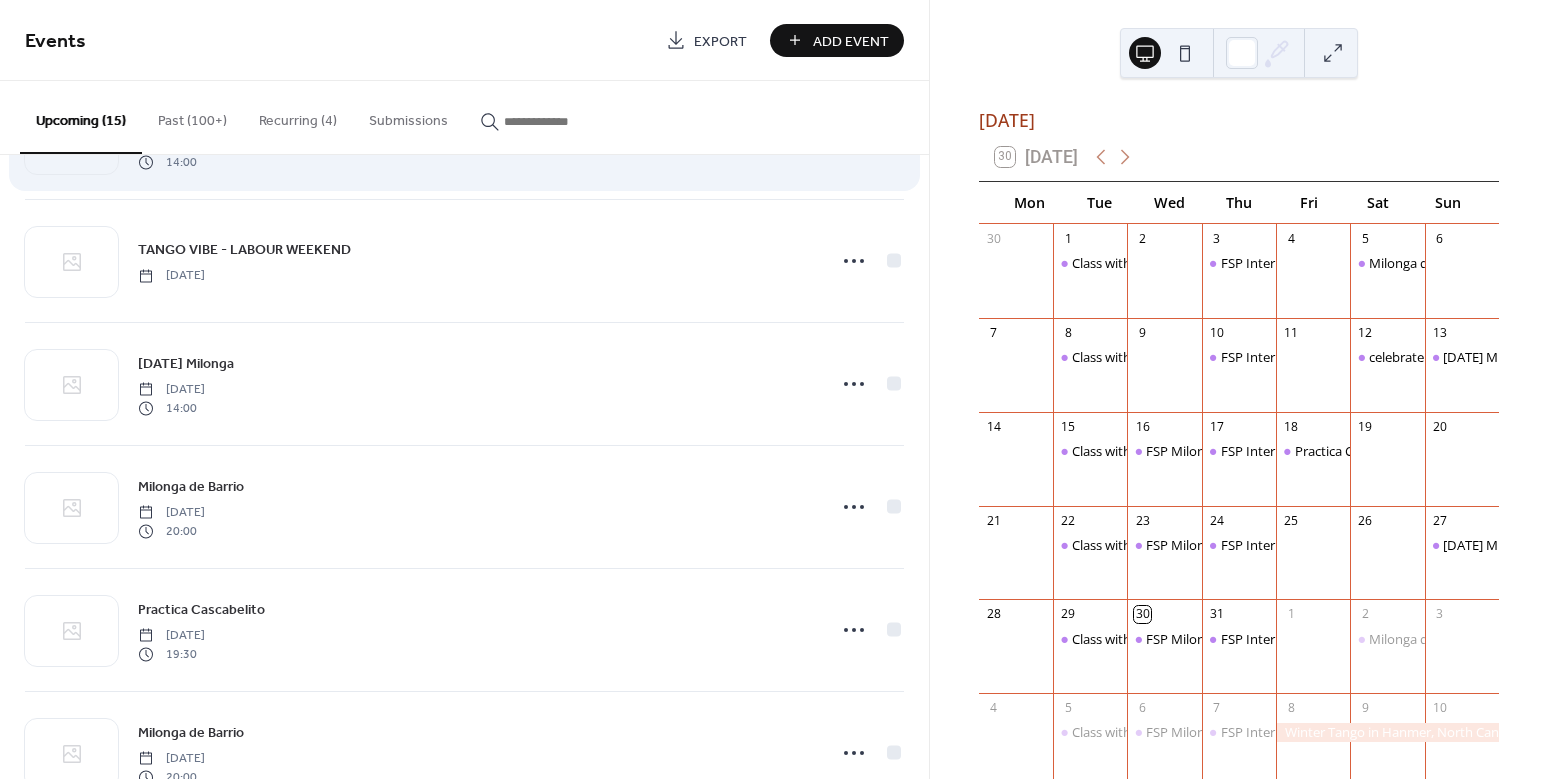 scroll, scrollTop: 1236, scrollLeft: 0, axis: vertical 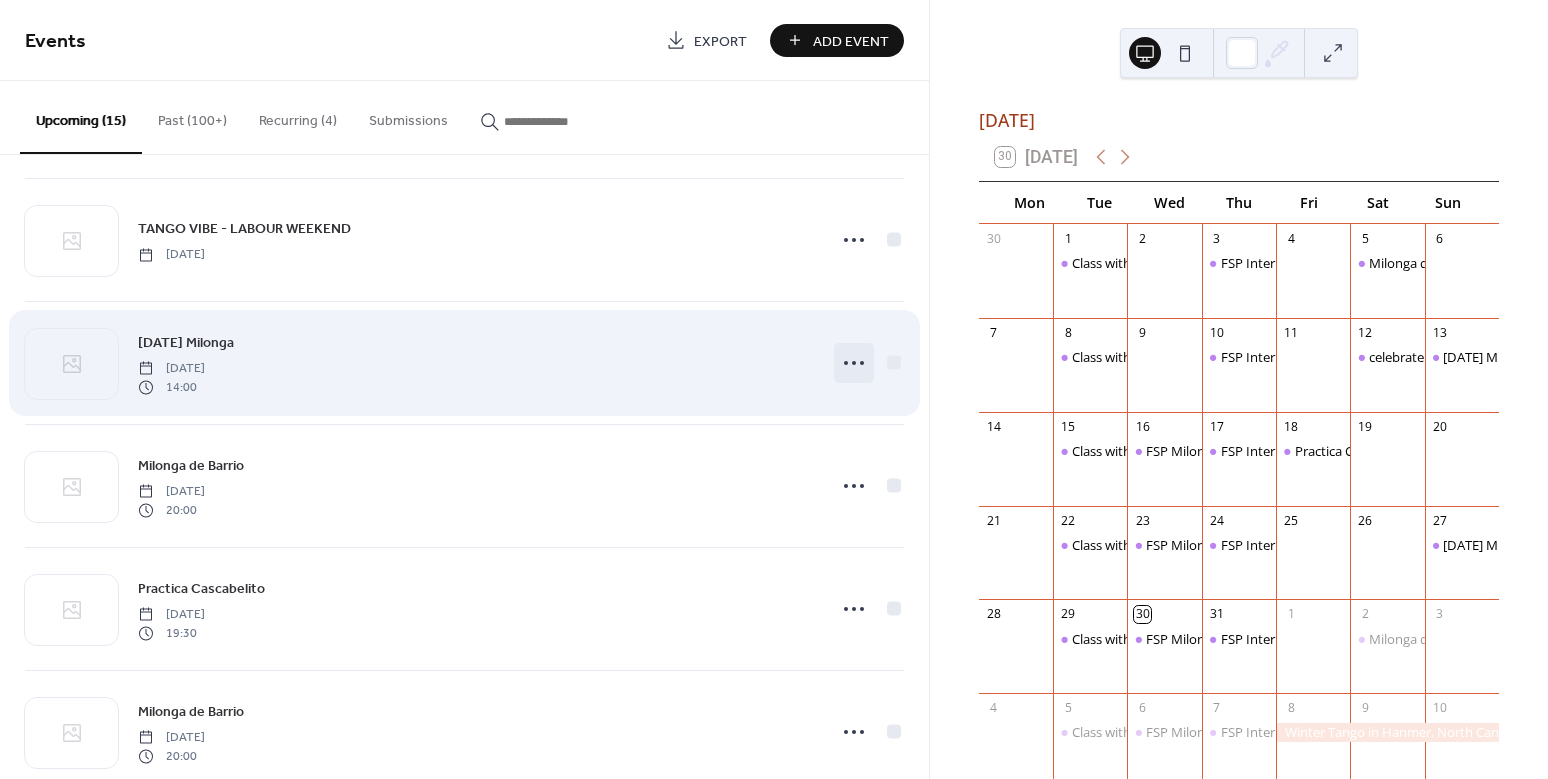 click 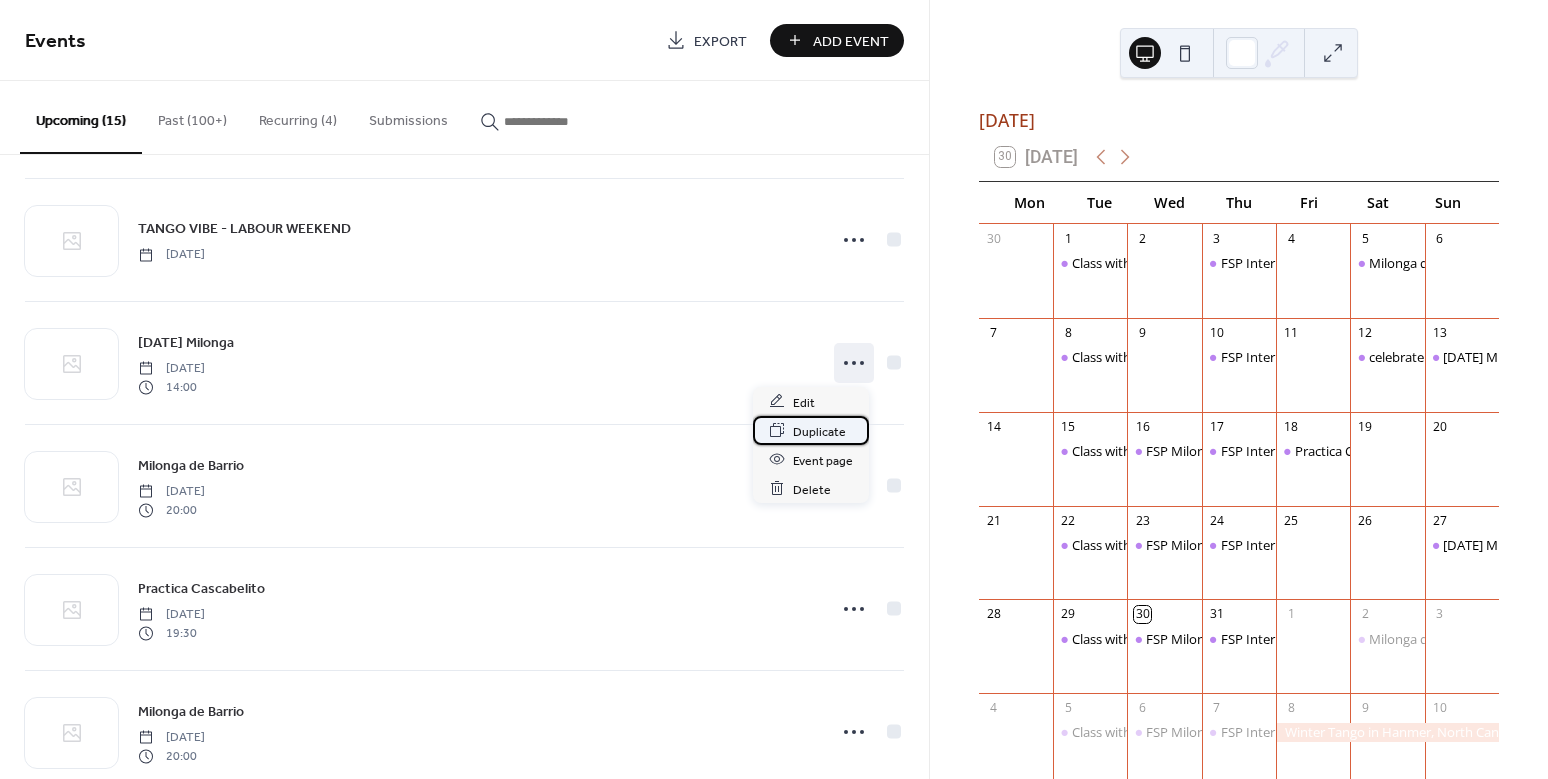 click on "Duplicate" at bounding box center [819, 431] 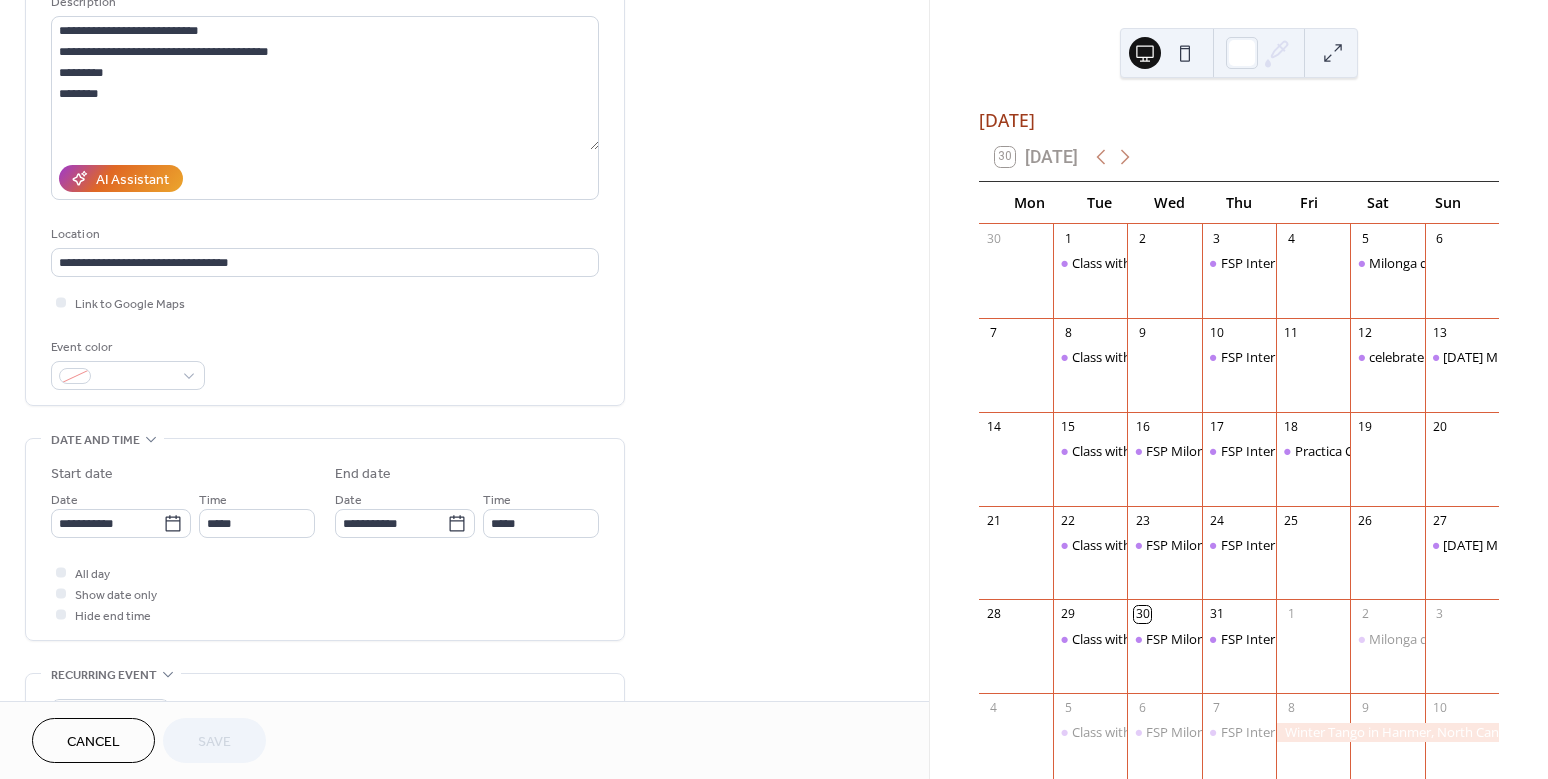 scroll, scrollTop: 459, scrollLeft: 0, axis: vertical 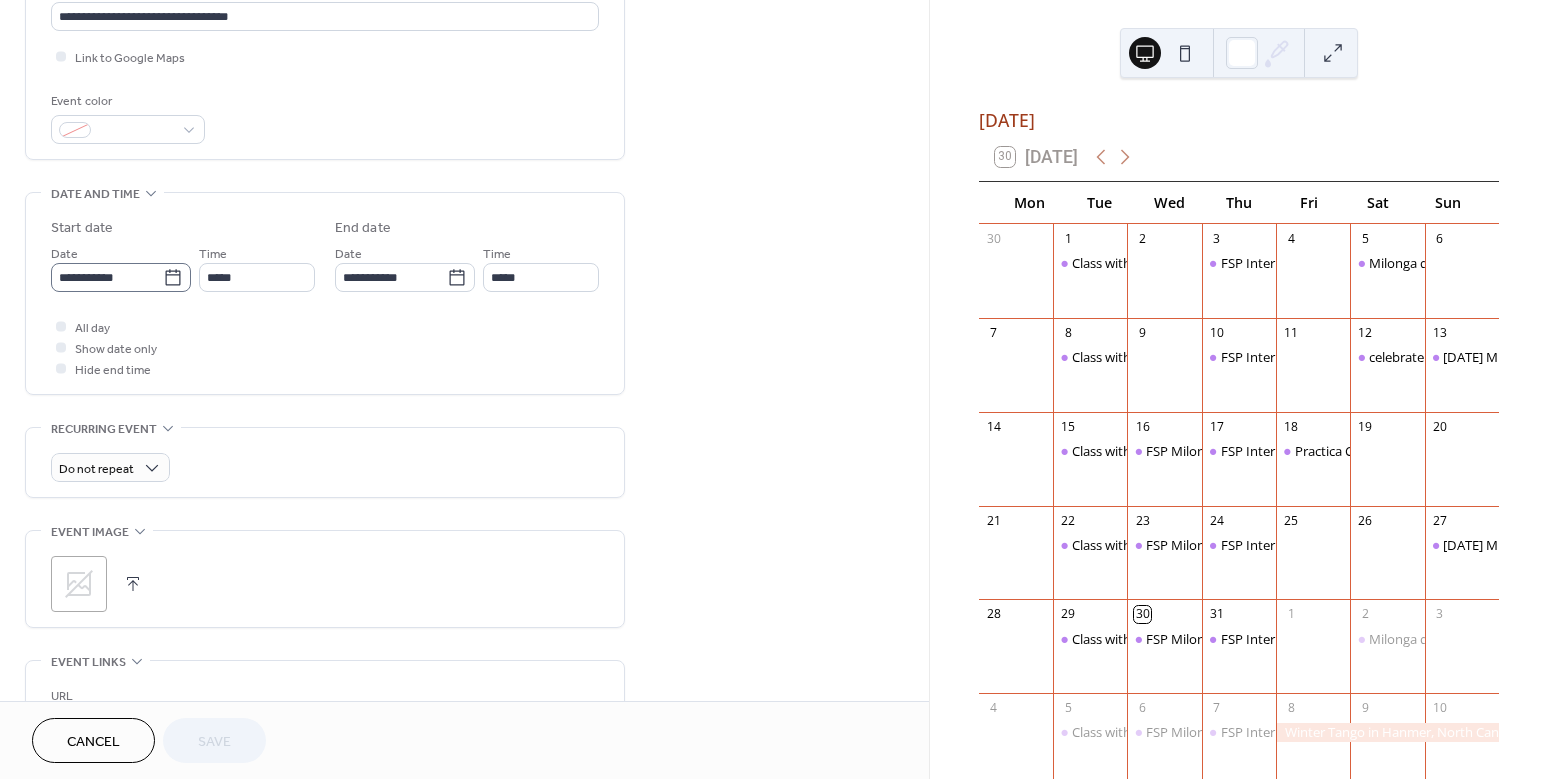 click 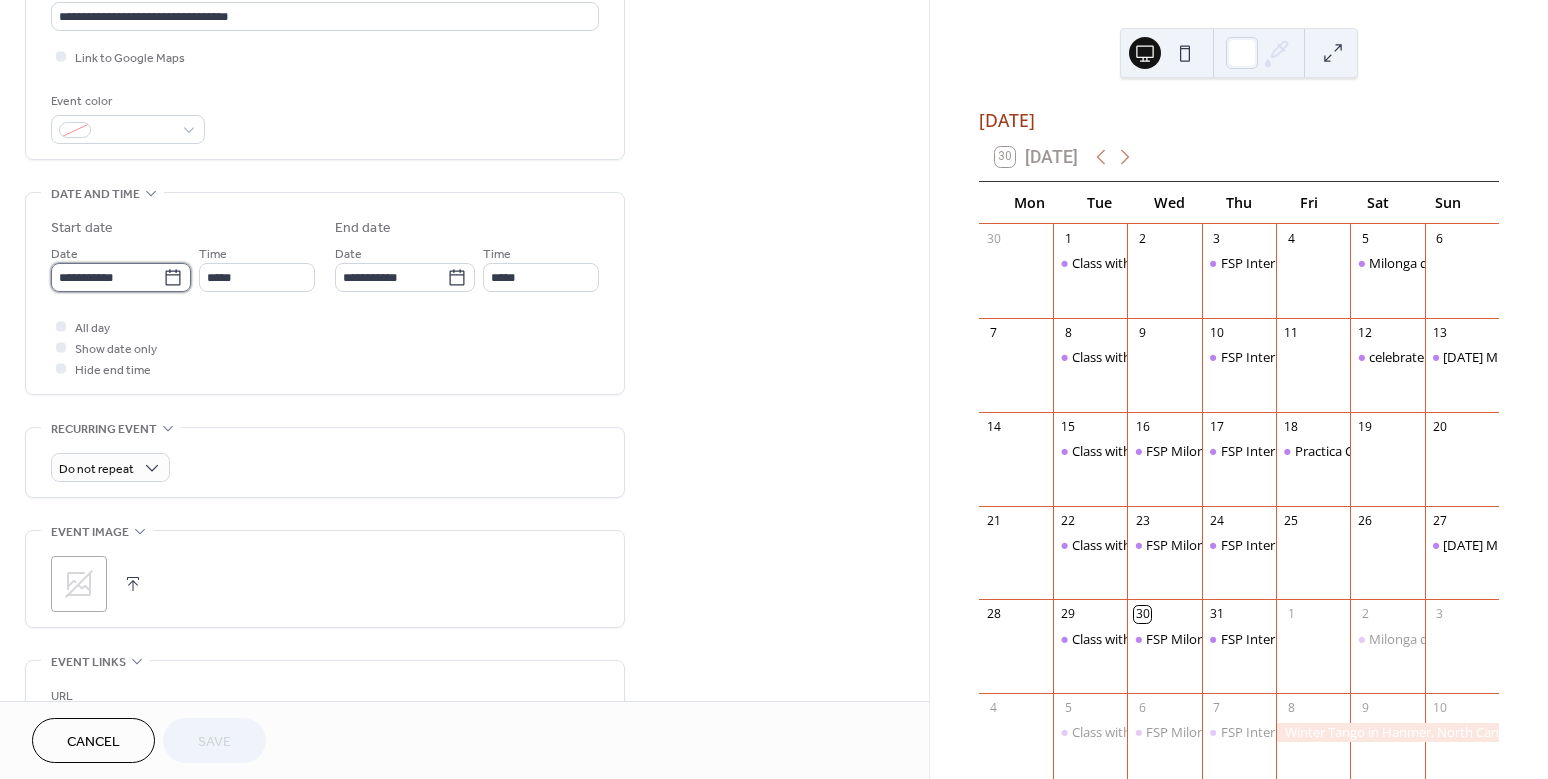 click on "**********" at bounding box center (107, 277) 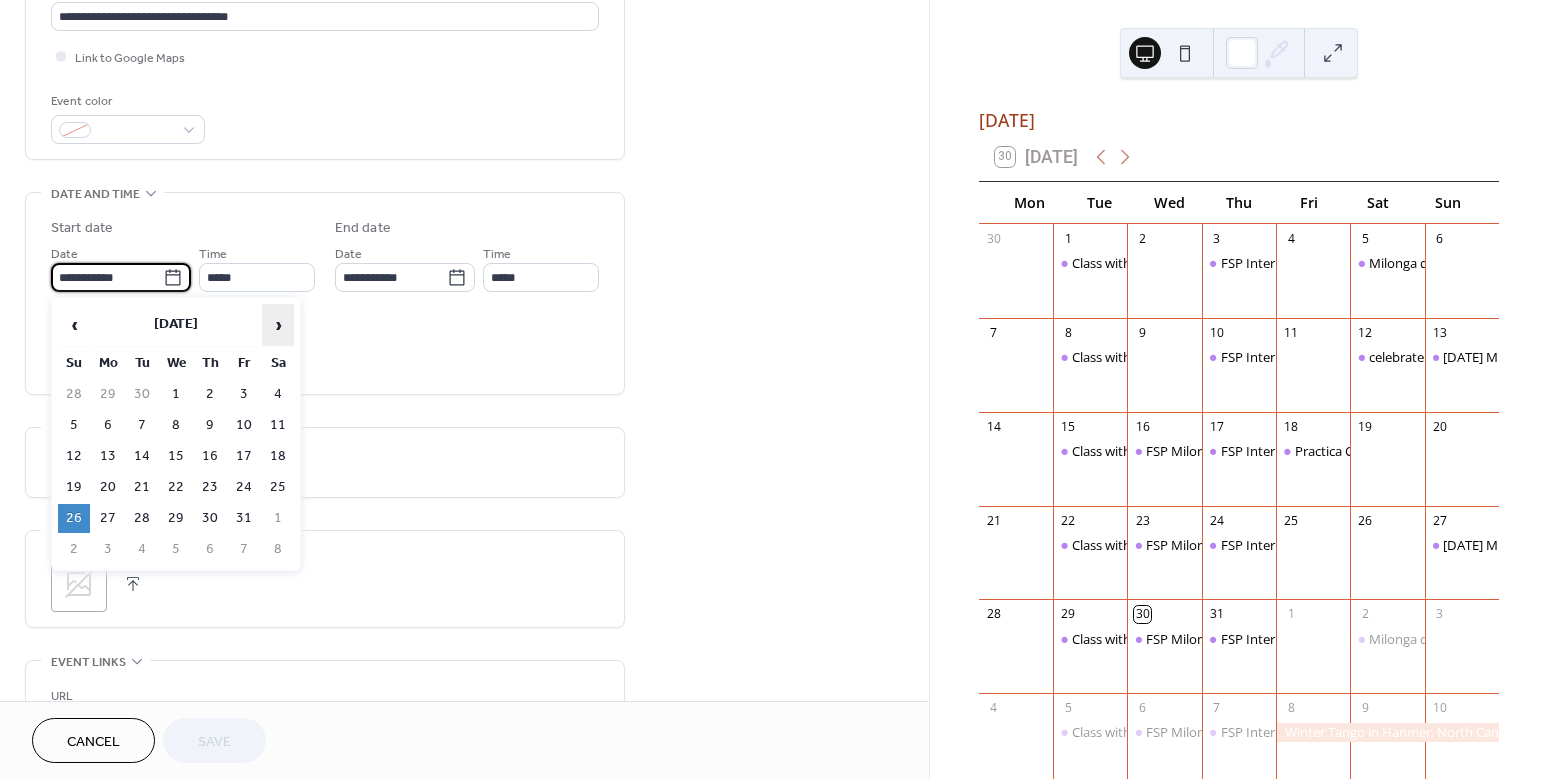 click on "›" at bounding box center (278, 325) 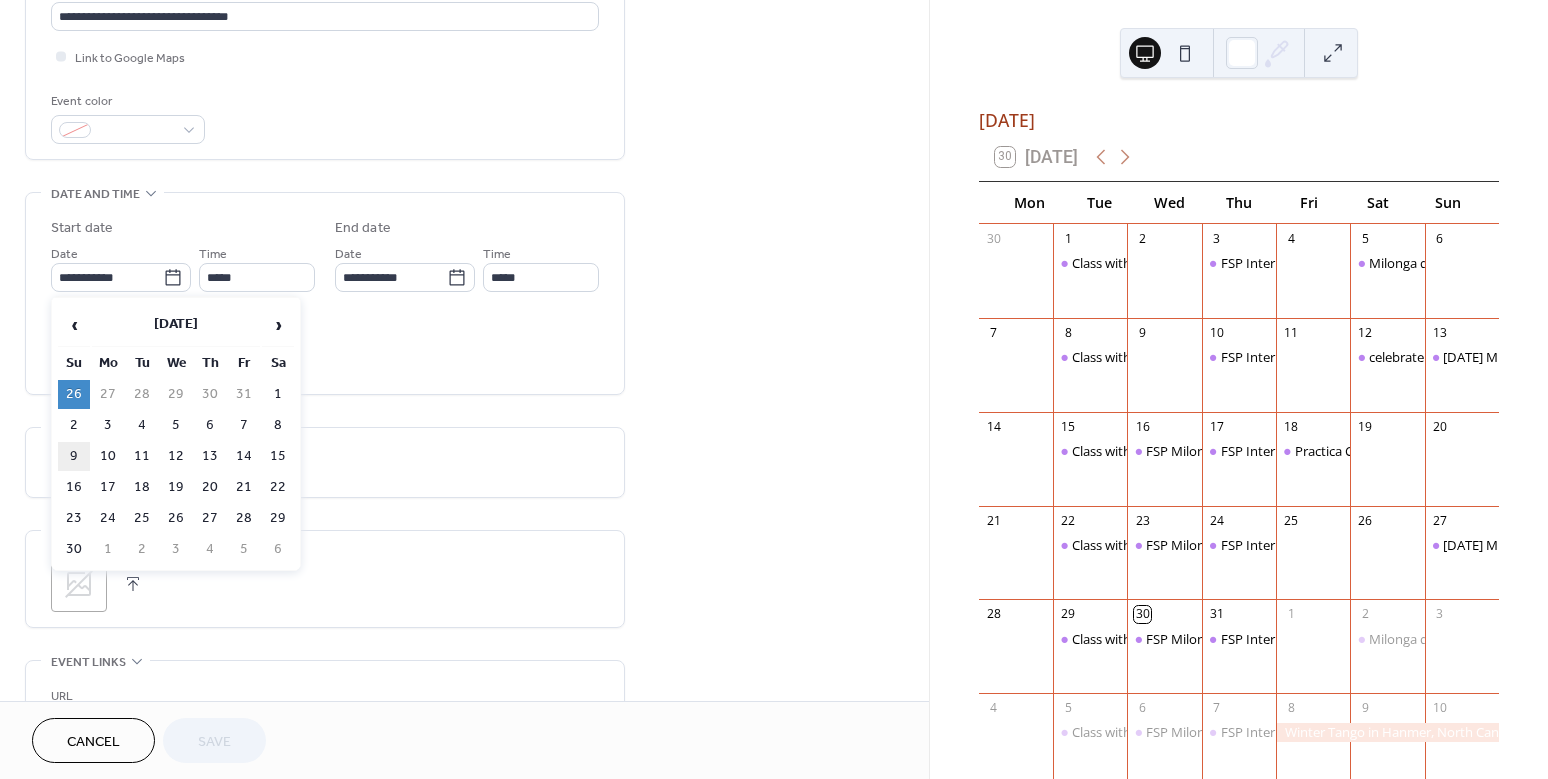 click on "9" at bounding box center (74, 456) 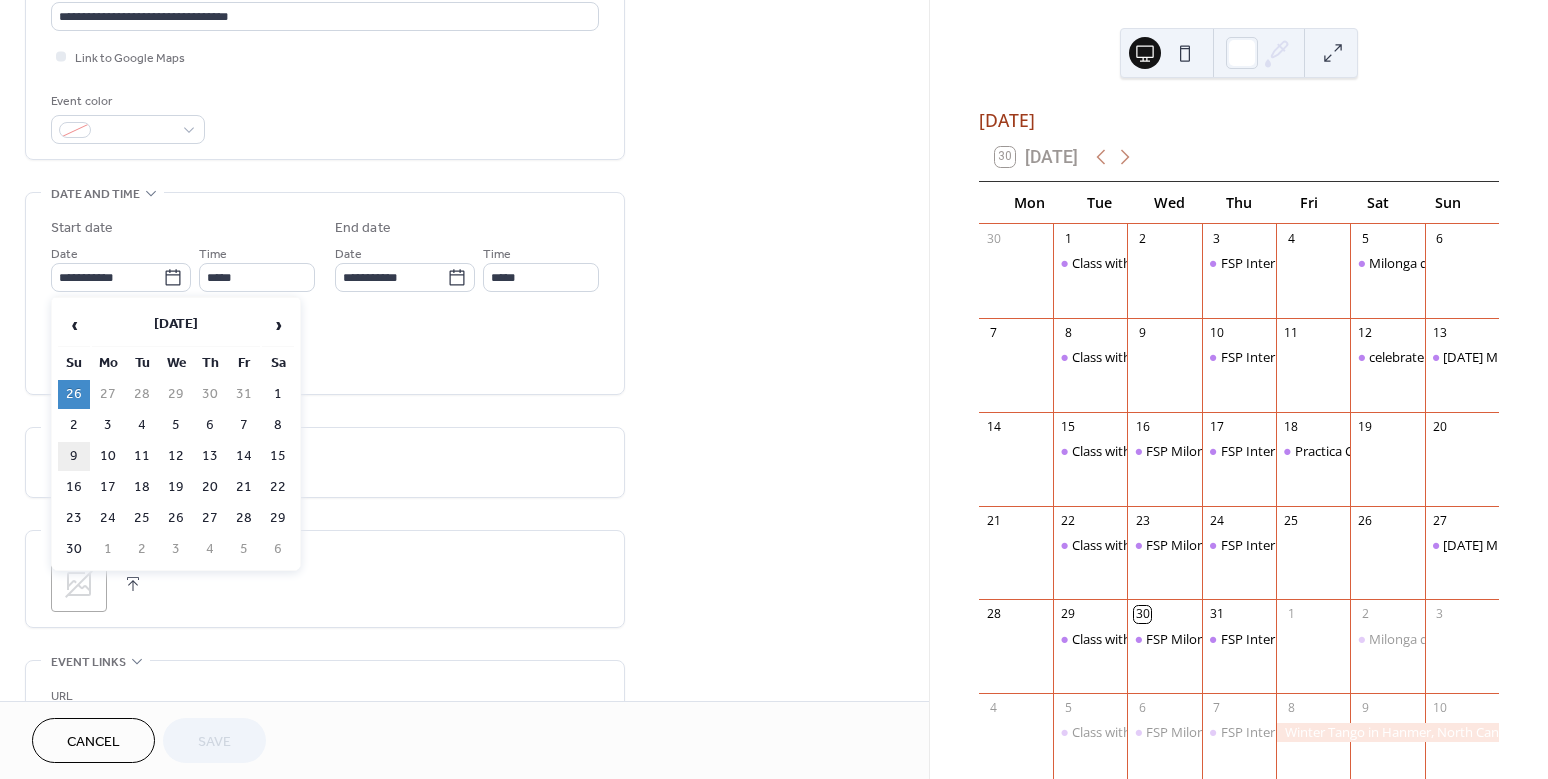 type on "**********" 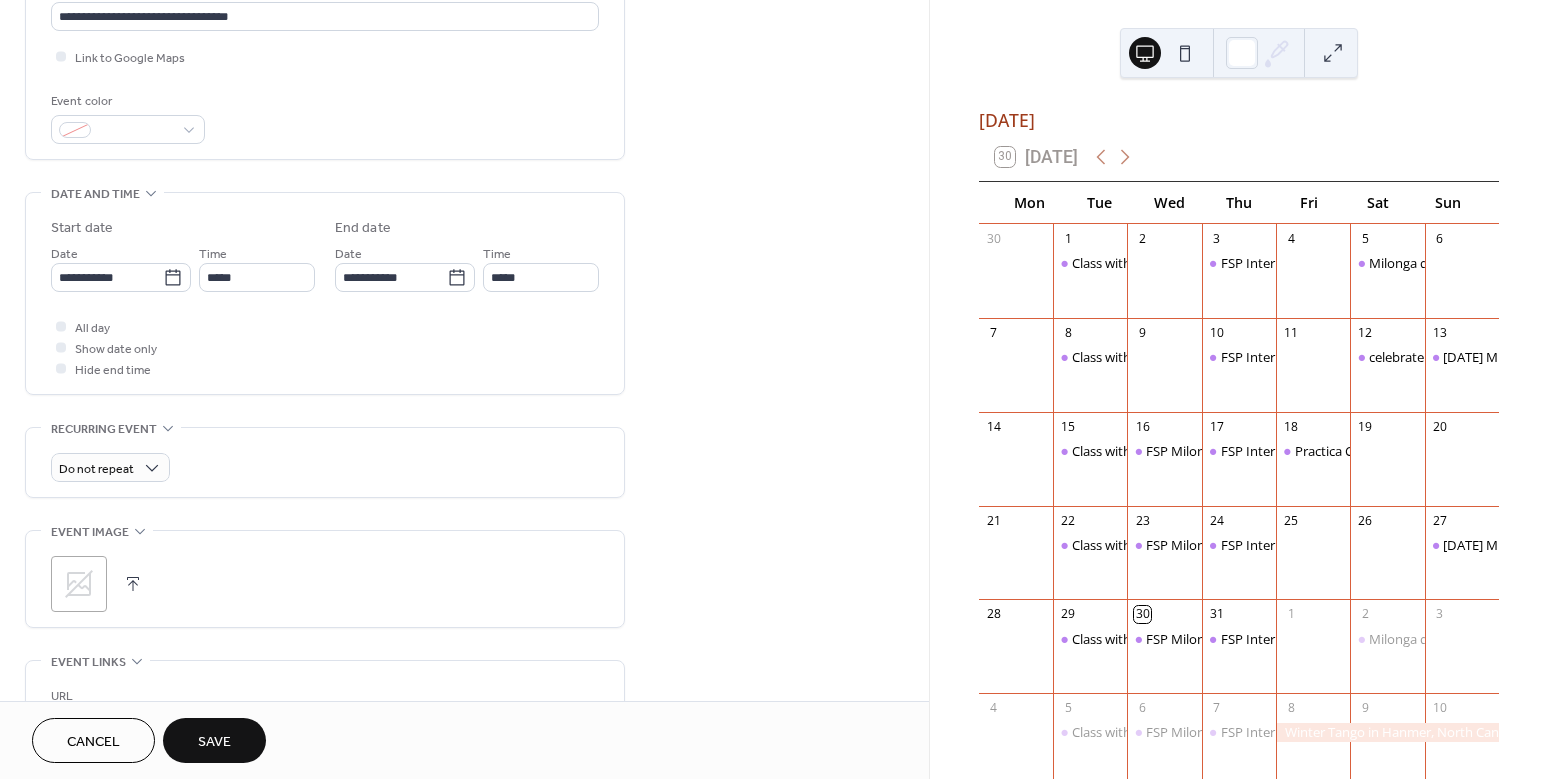 click on "Save" at bounding box center [214, 742] 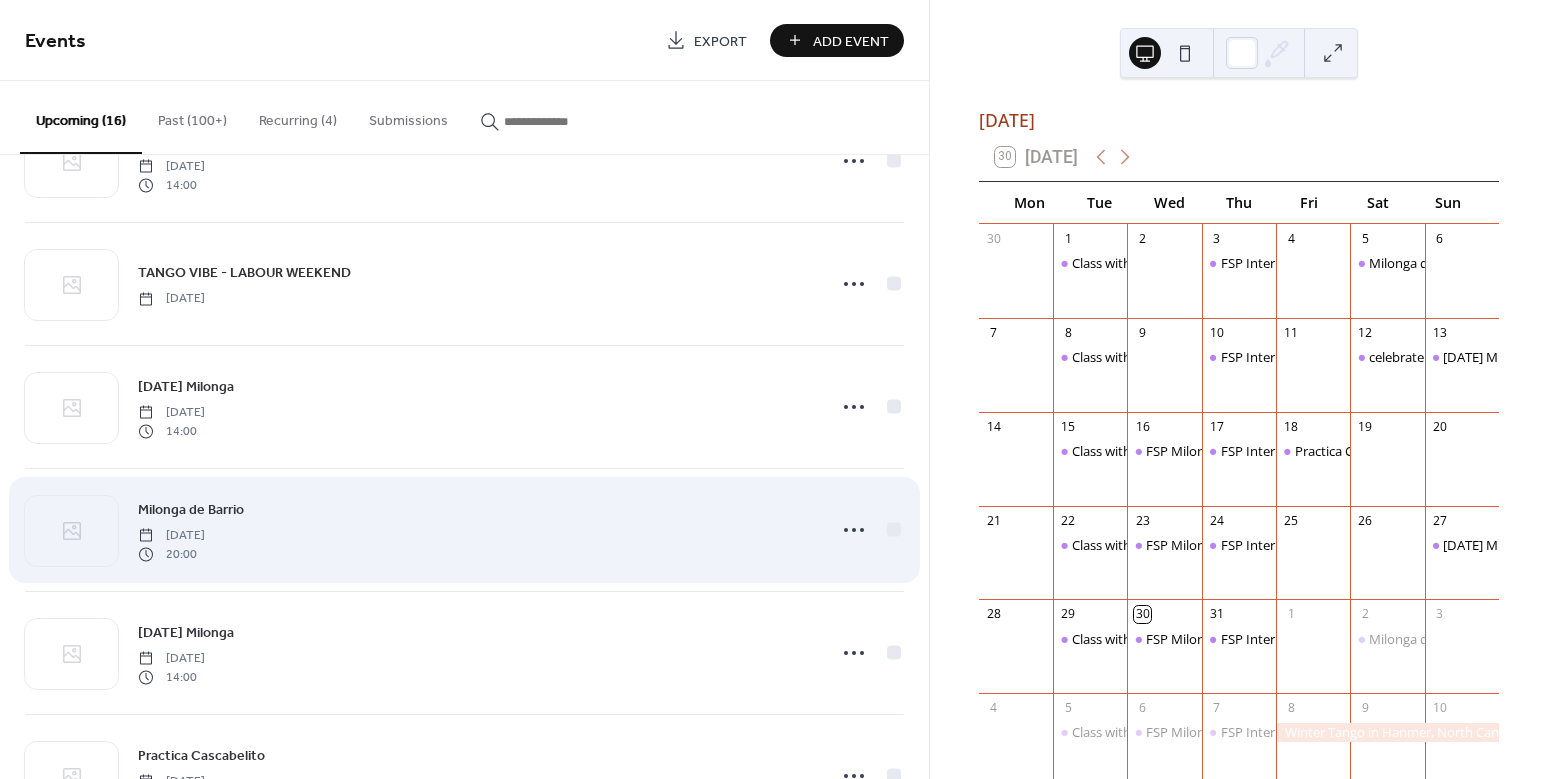 scroll, scrollTop: 1202, scrollLeft: 0, axis: vertical 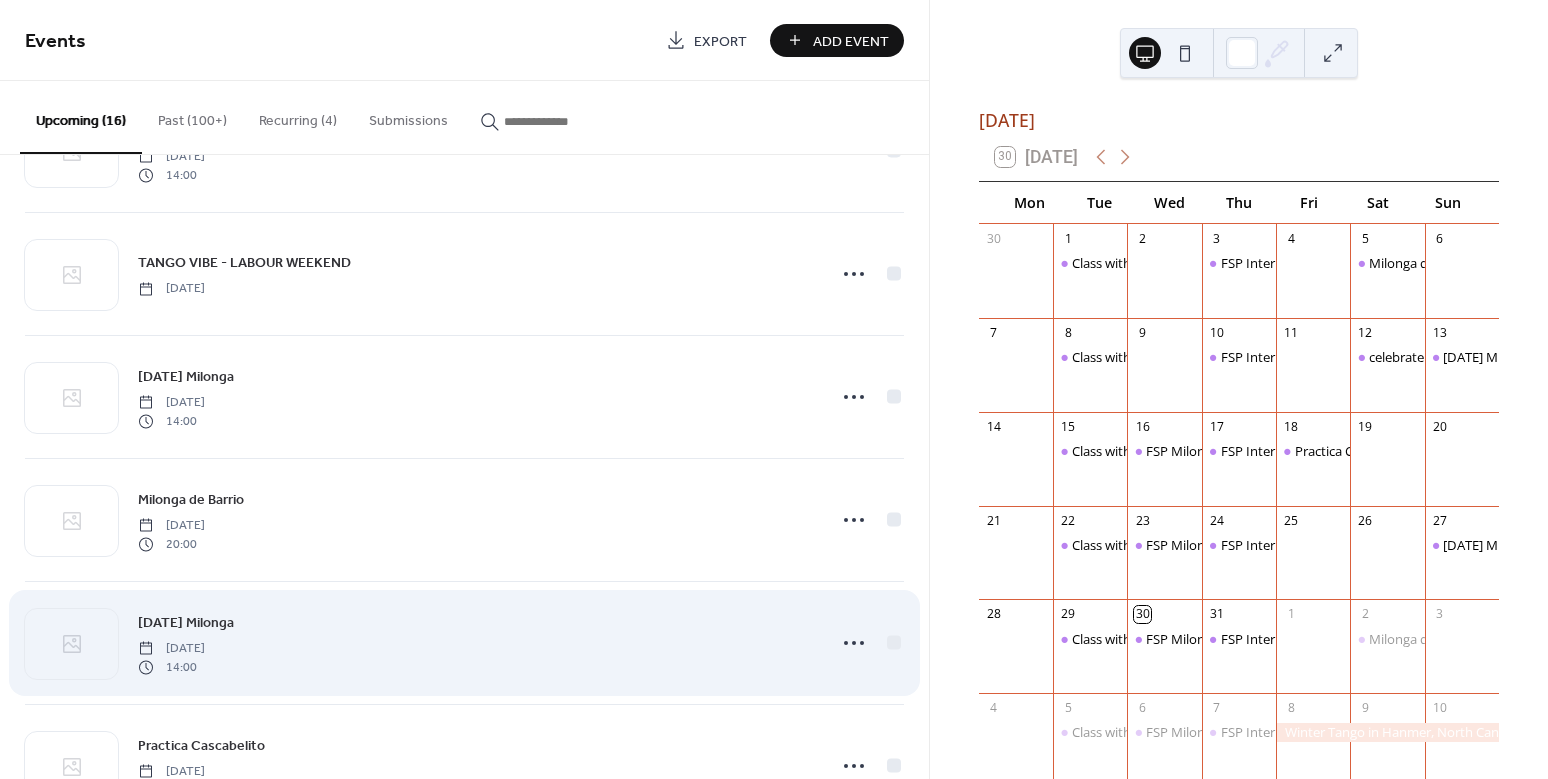 click 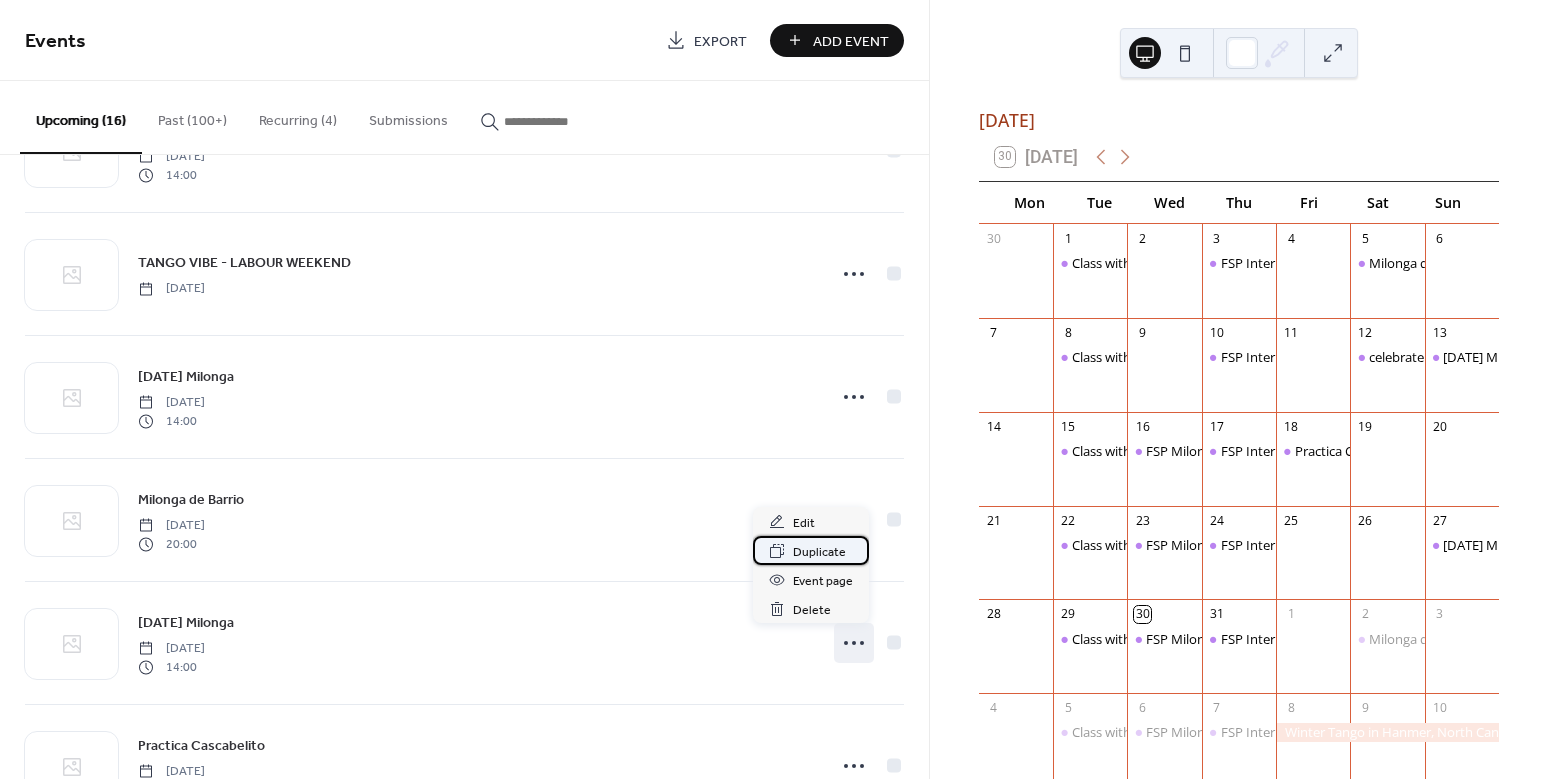 click on "Duplicate" at bounding box center [819, 552] 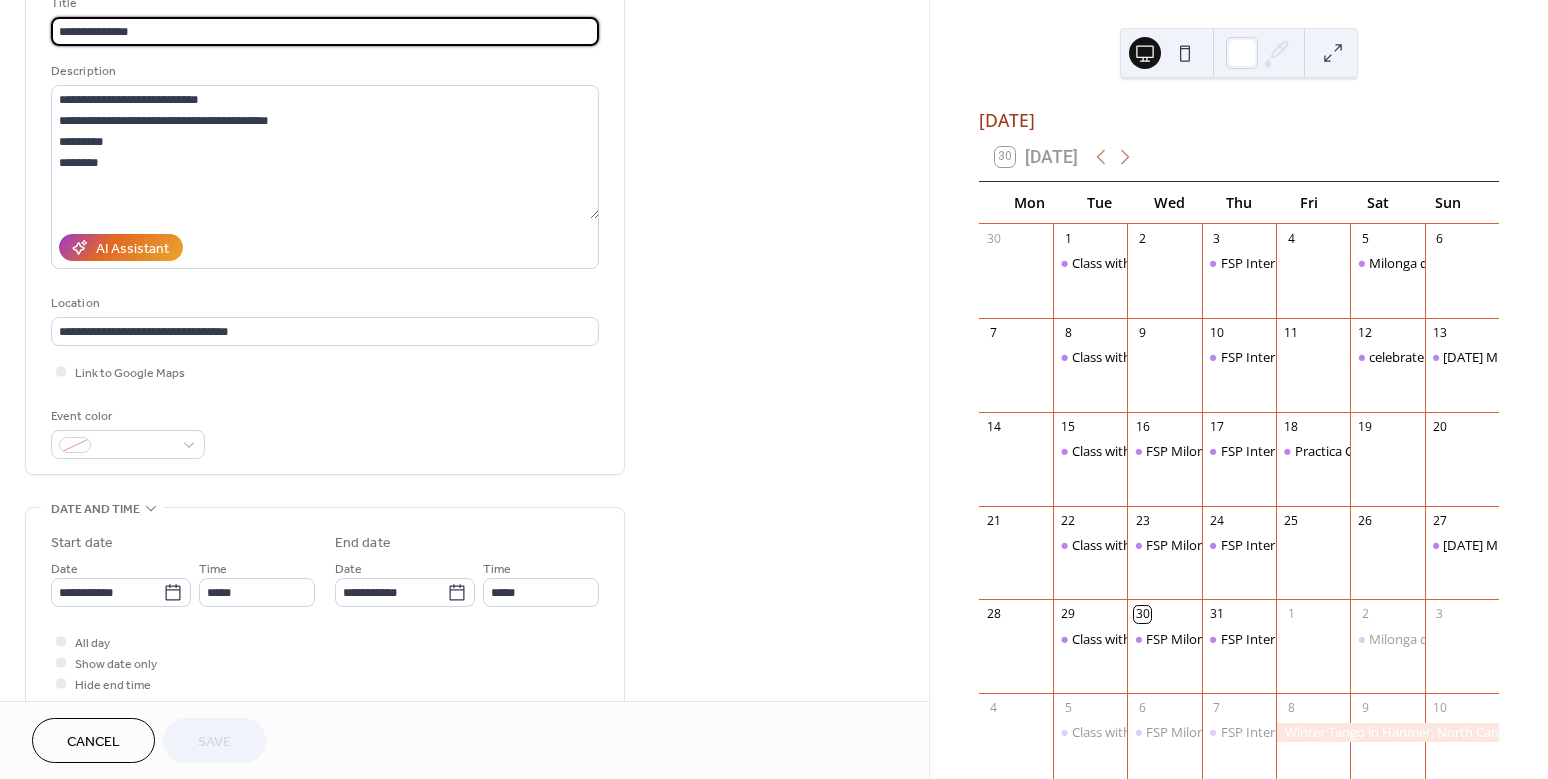 scroll, scrollTop: 287, scrollLeft: 0, axis: vertical 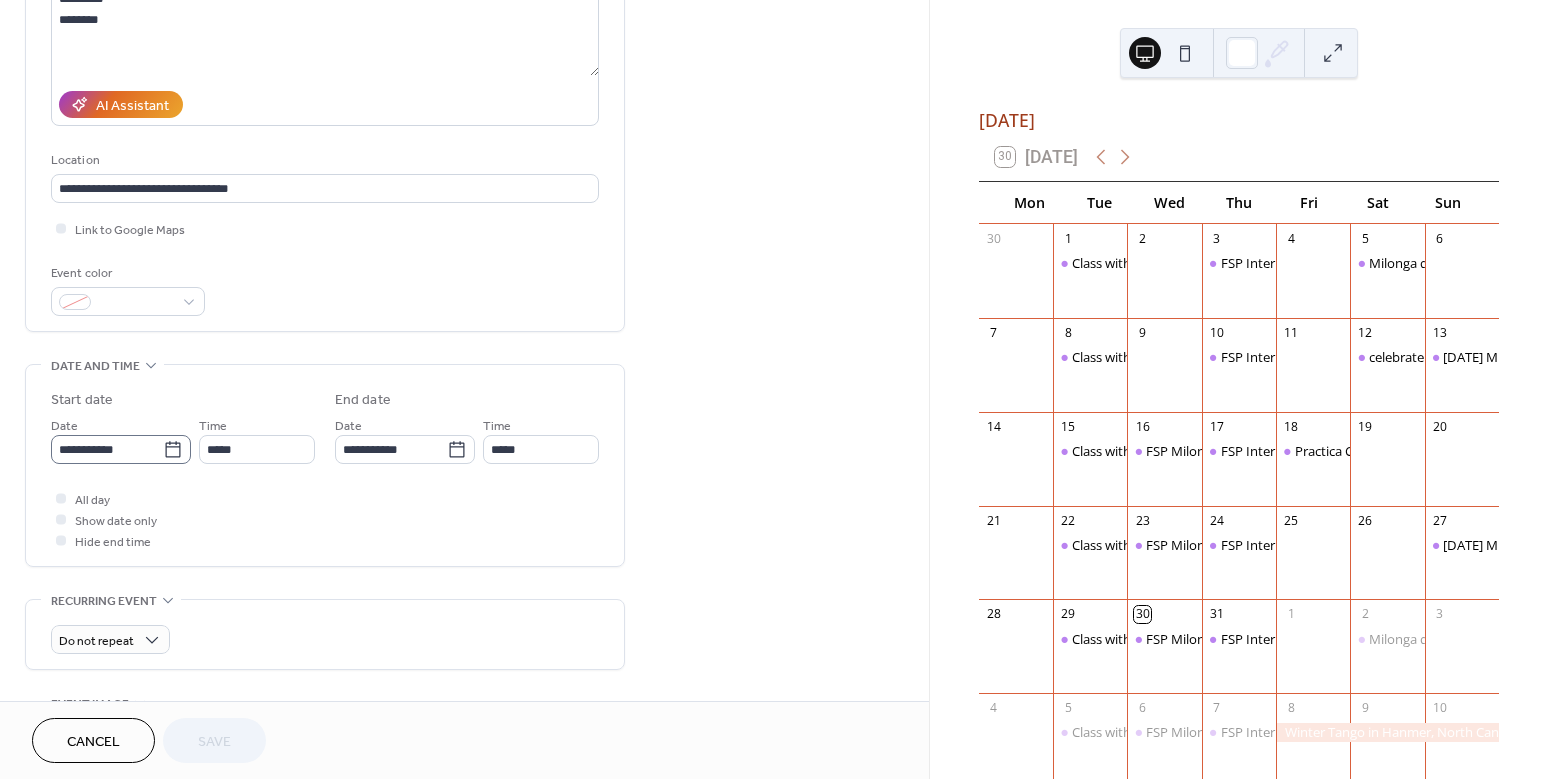 click 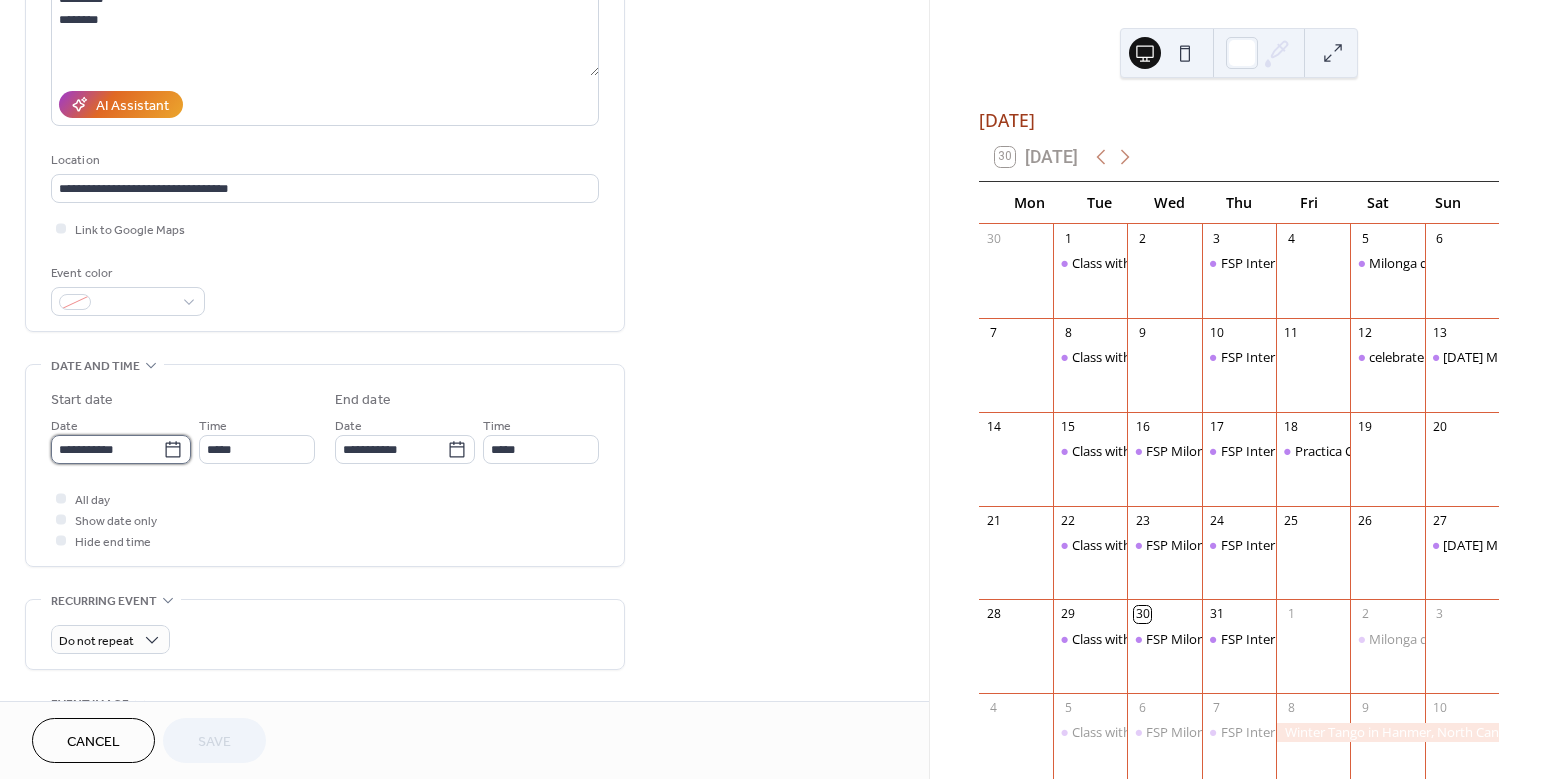 click on "**********" at bounding box center (107, 449) 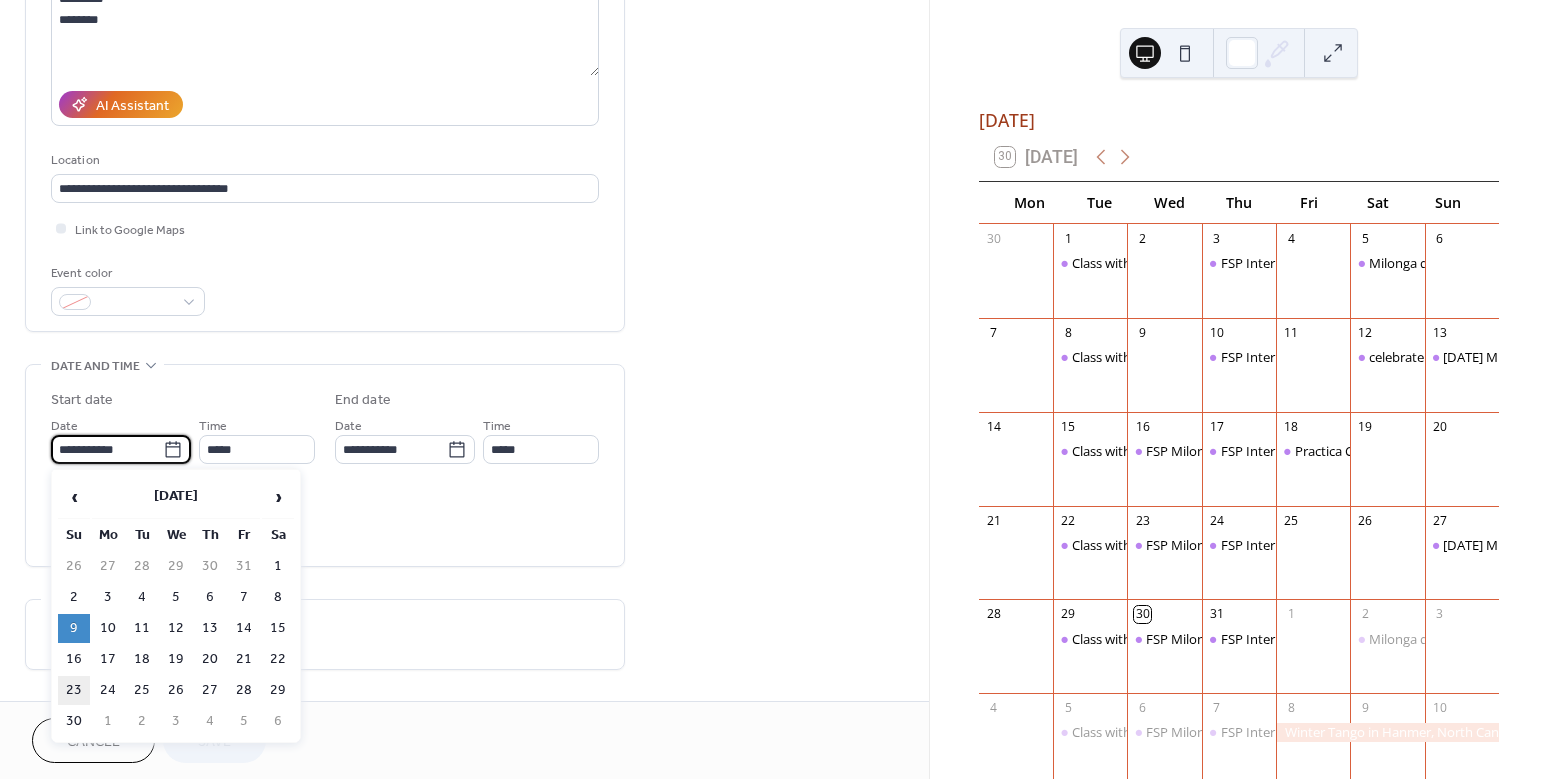 click on "23" at bounding box center (74, 690) 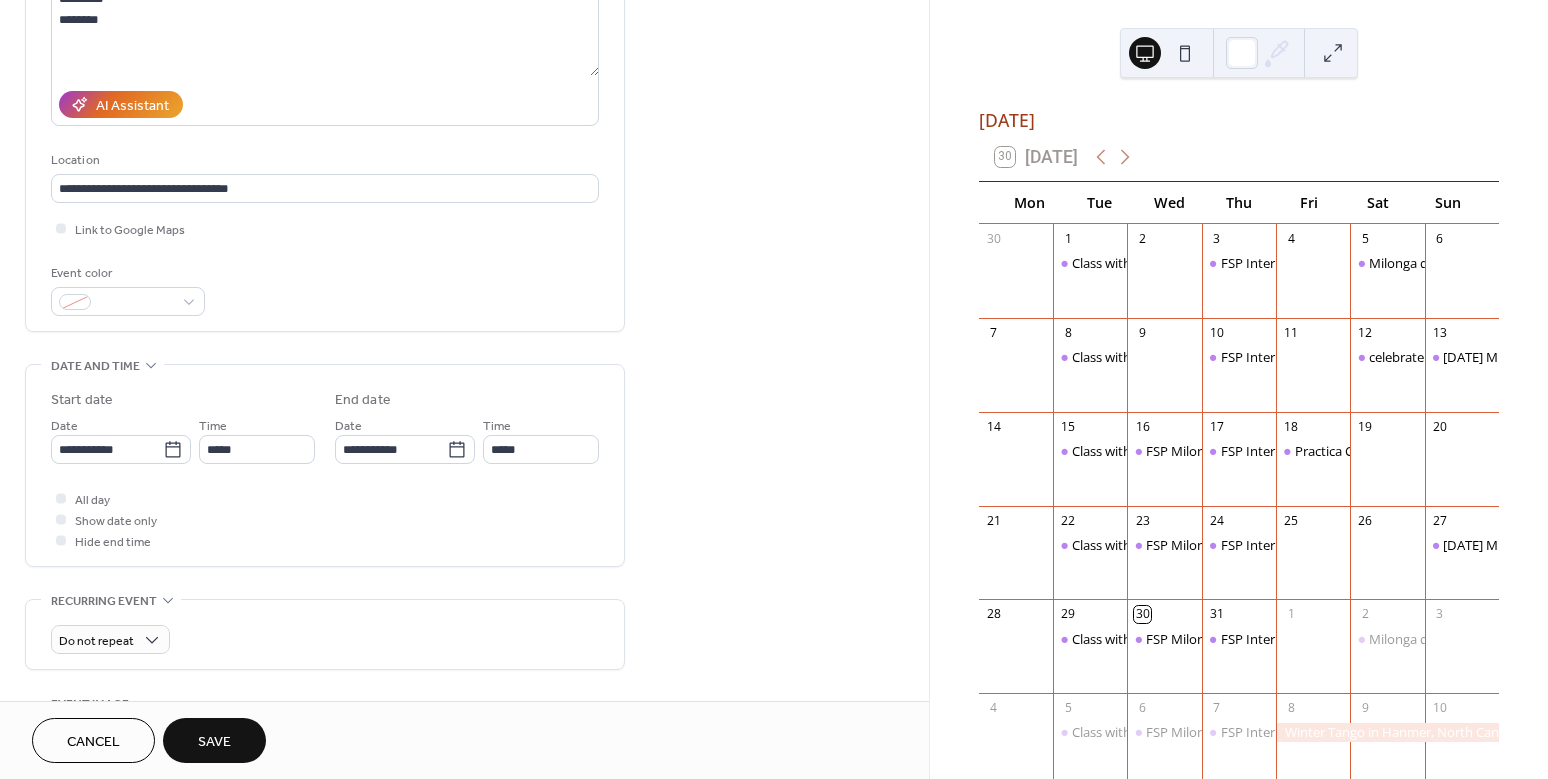 click on "Save" at bounding box center (214, 742) 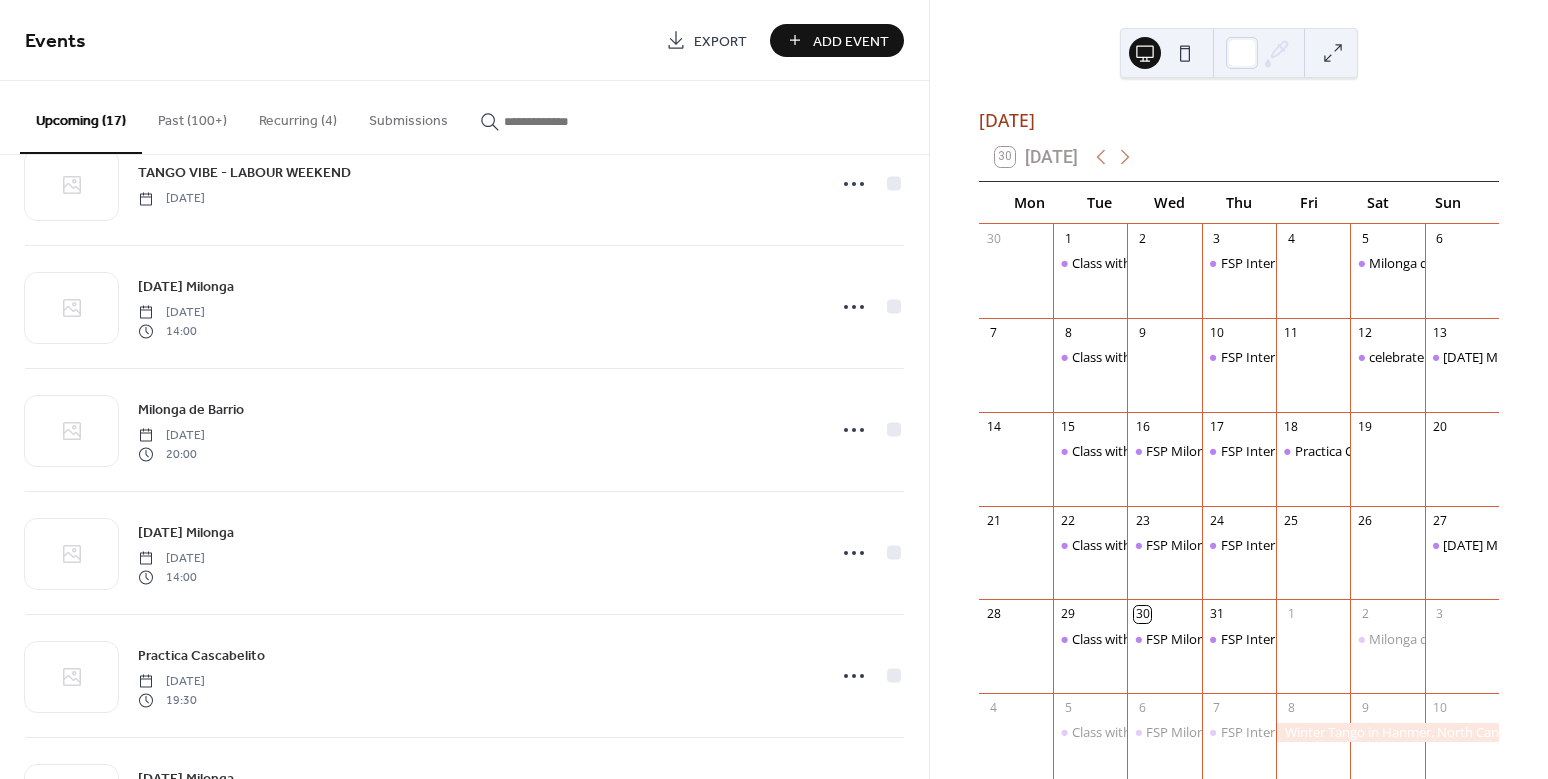 scroll, scrollTop: 1410, scrollLeft: 0, axis: vertical 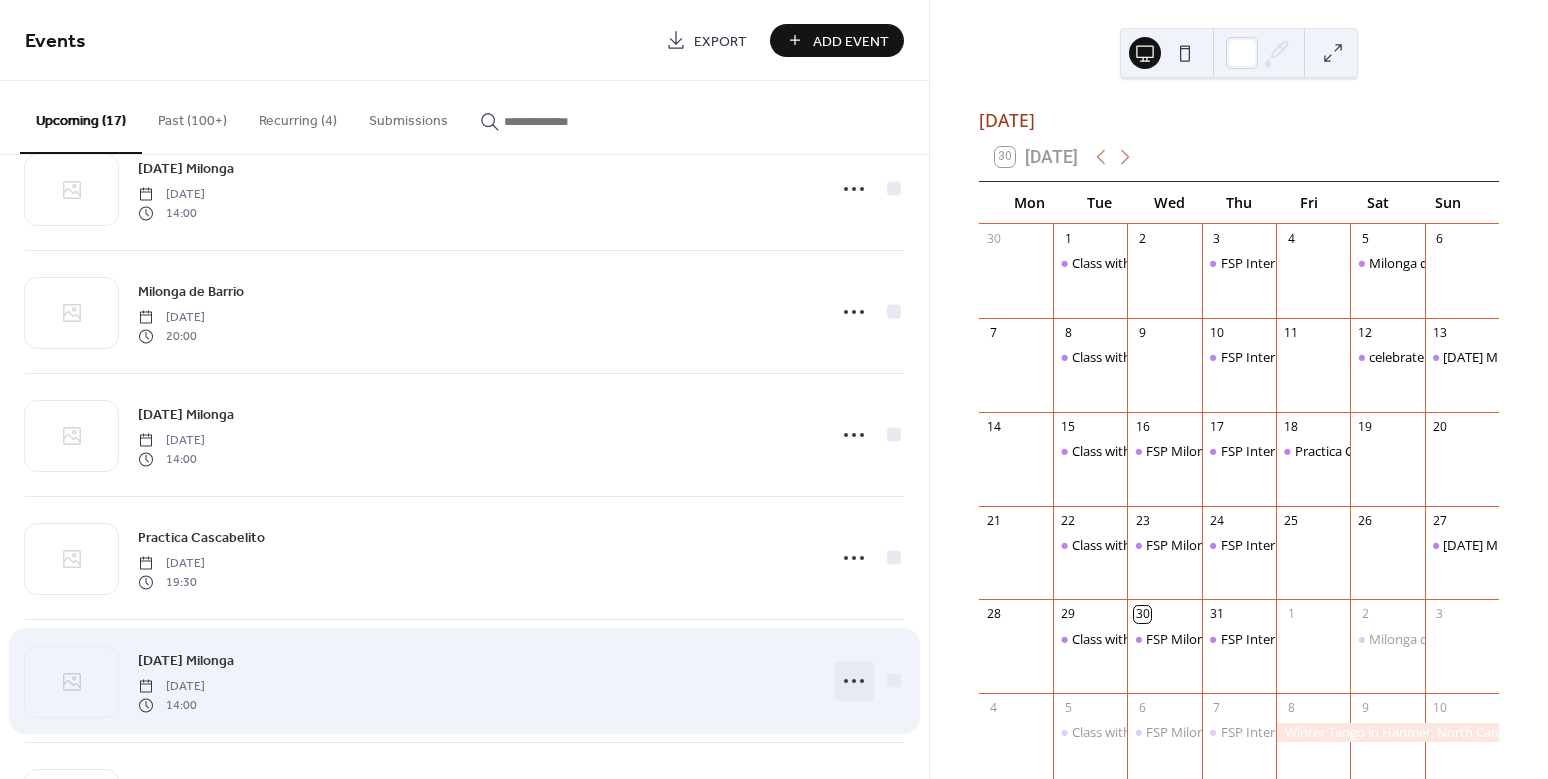 click 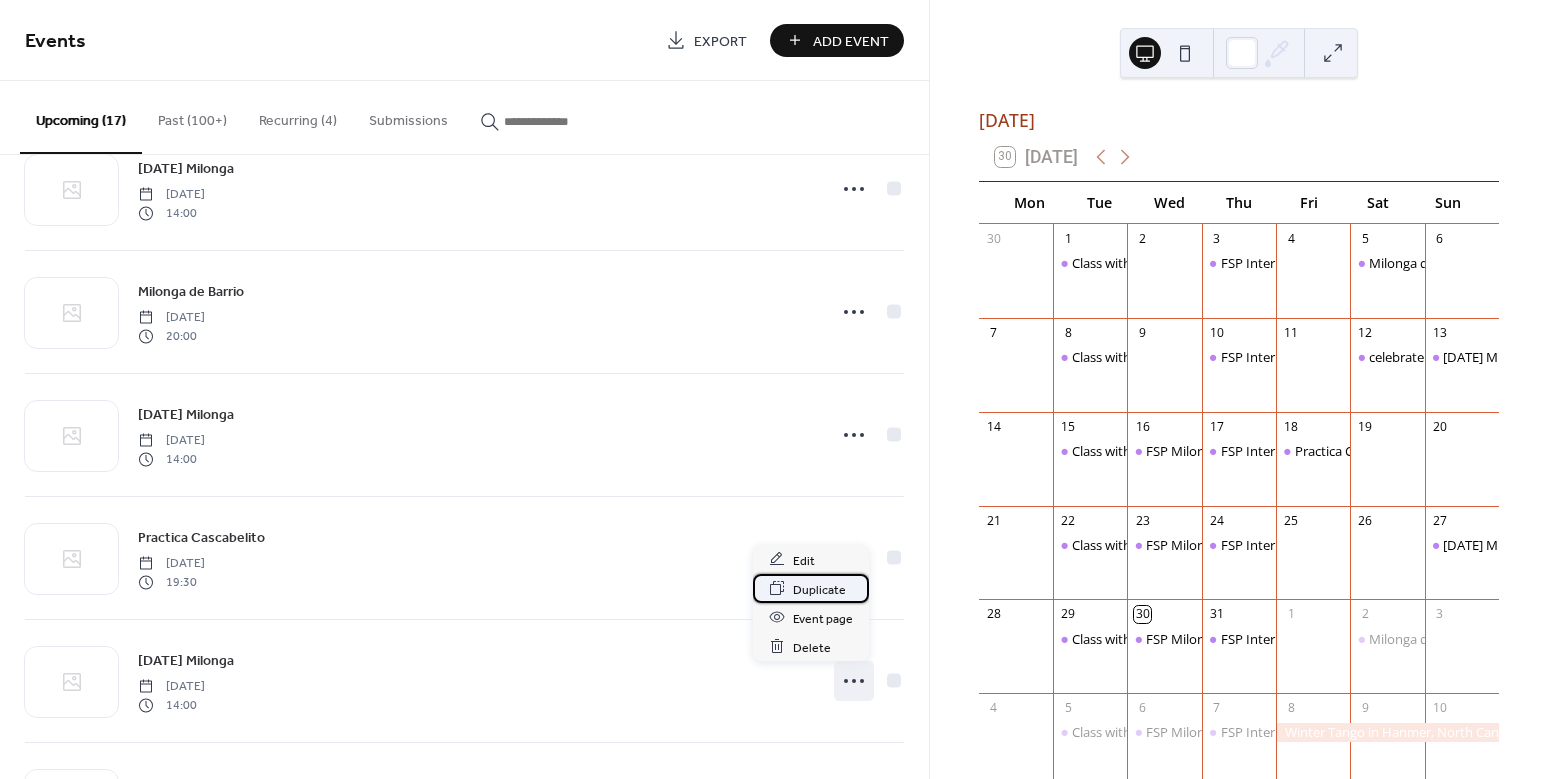 click on "Duplicate" at bounding box center (819, 589) 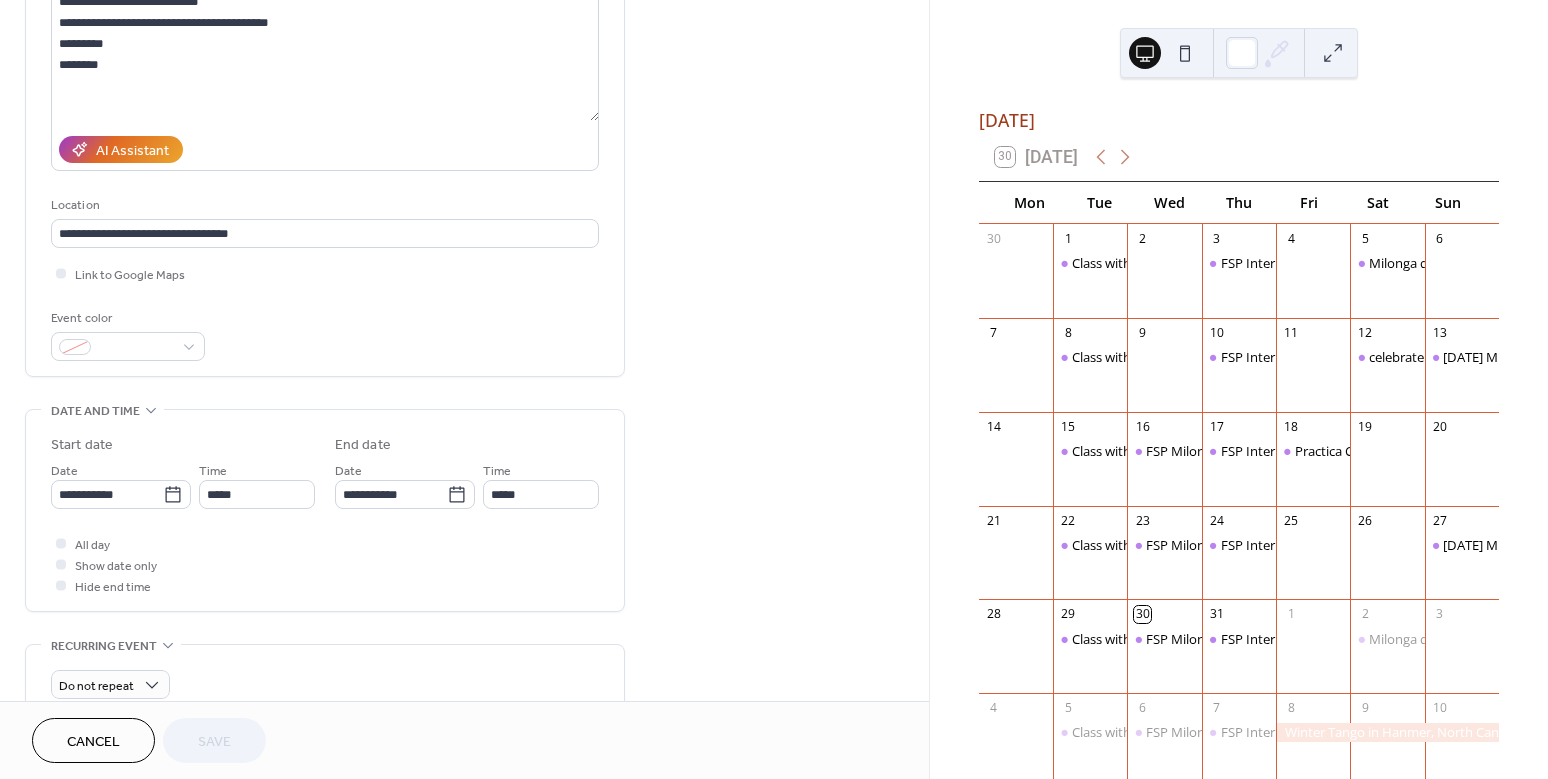 scroll, scrollTop: 259, scrollLeft: 0, axis: vertical 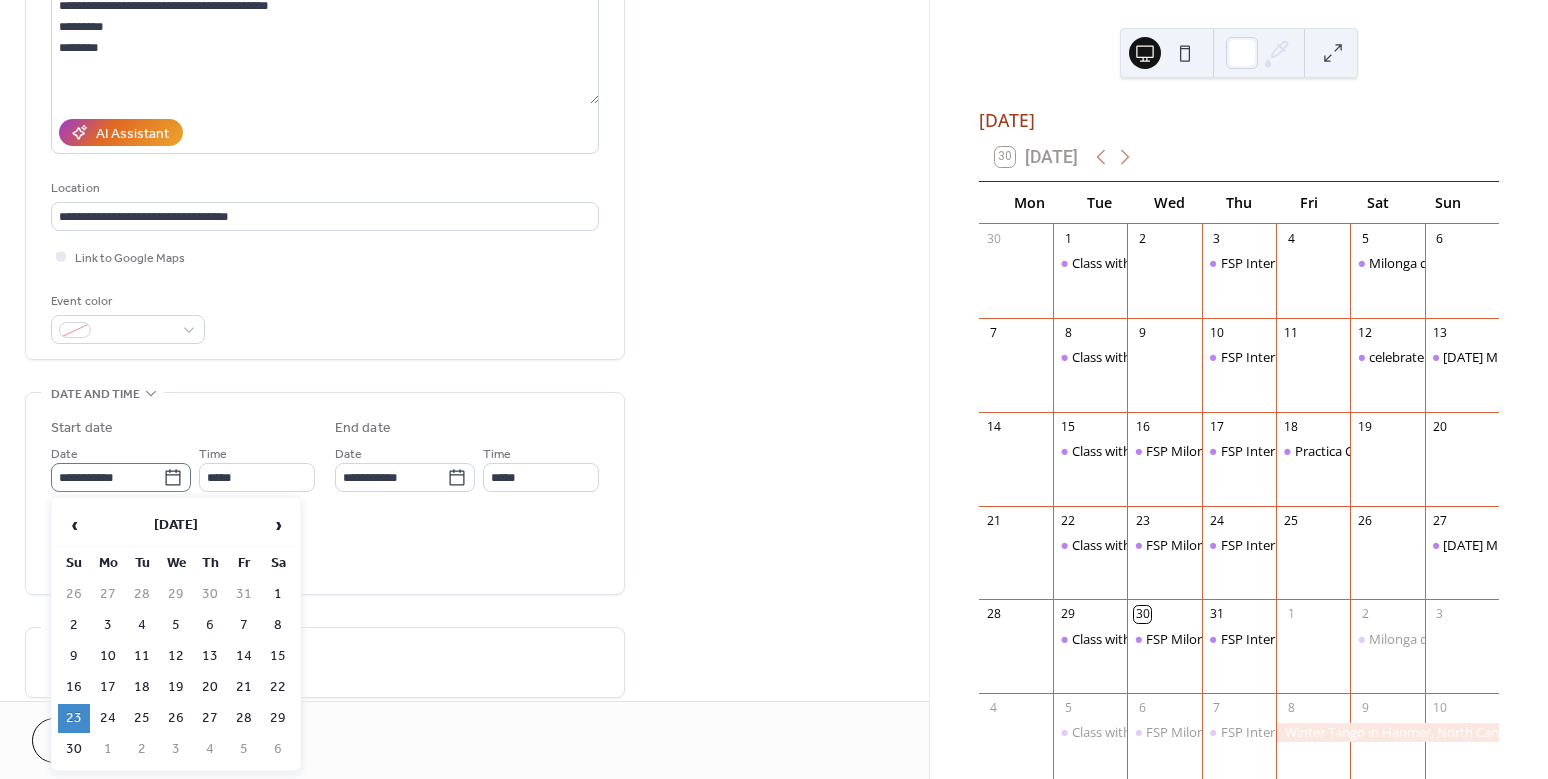 click 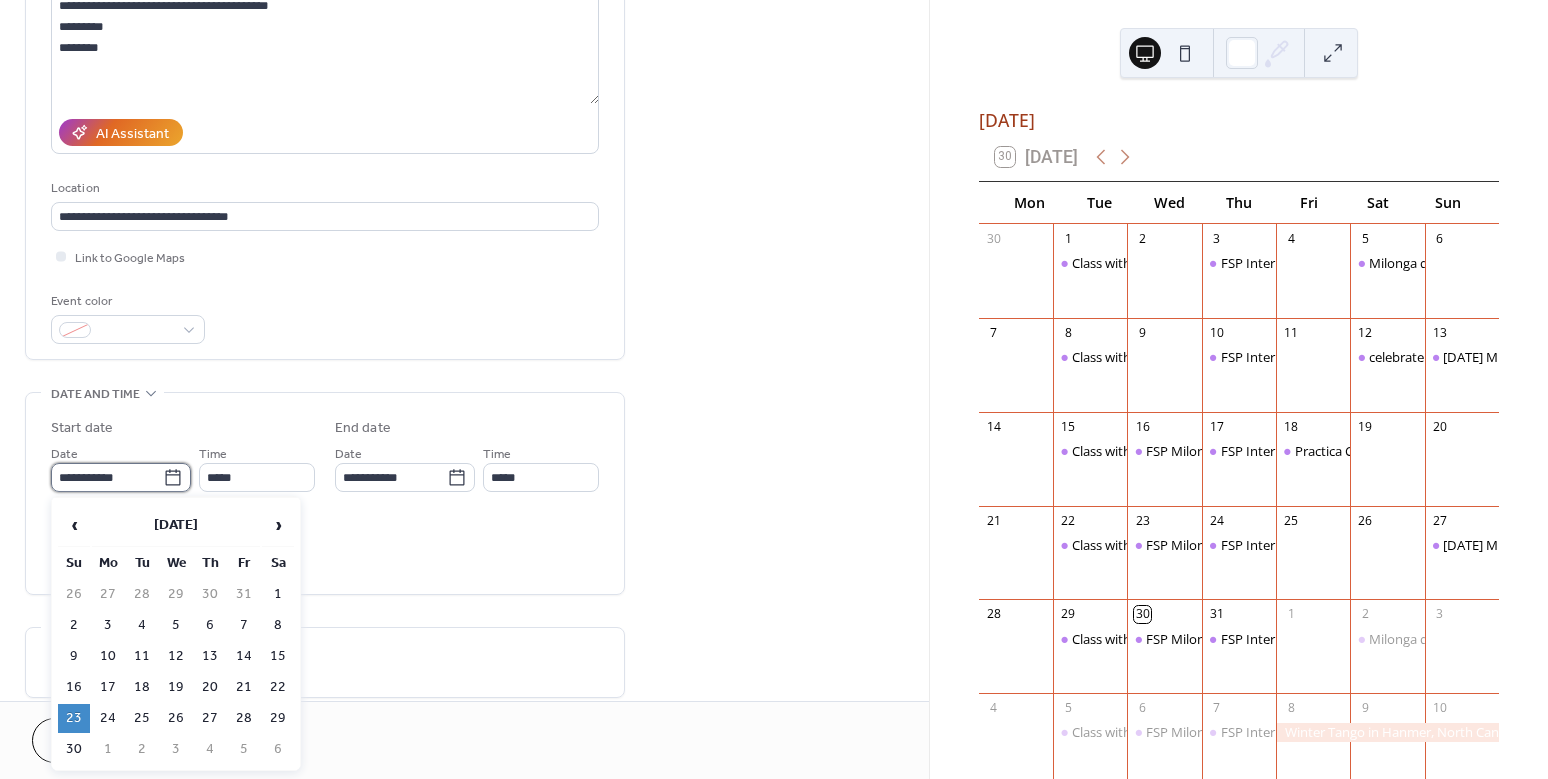 click on "**********" at bounding box center [107, 477] 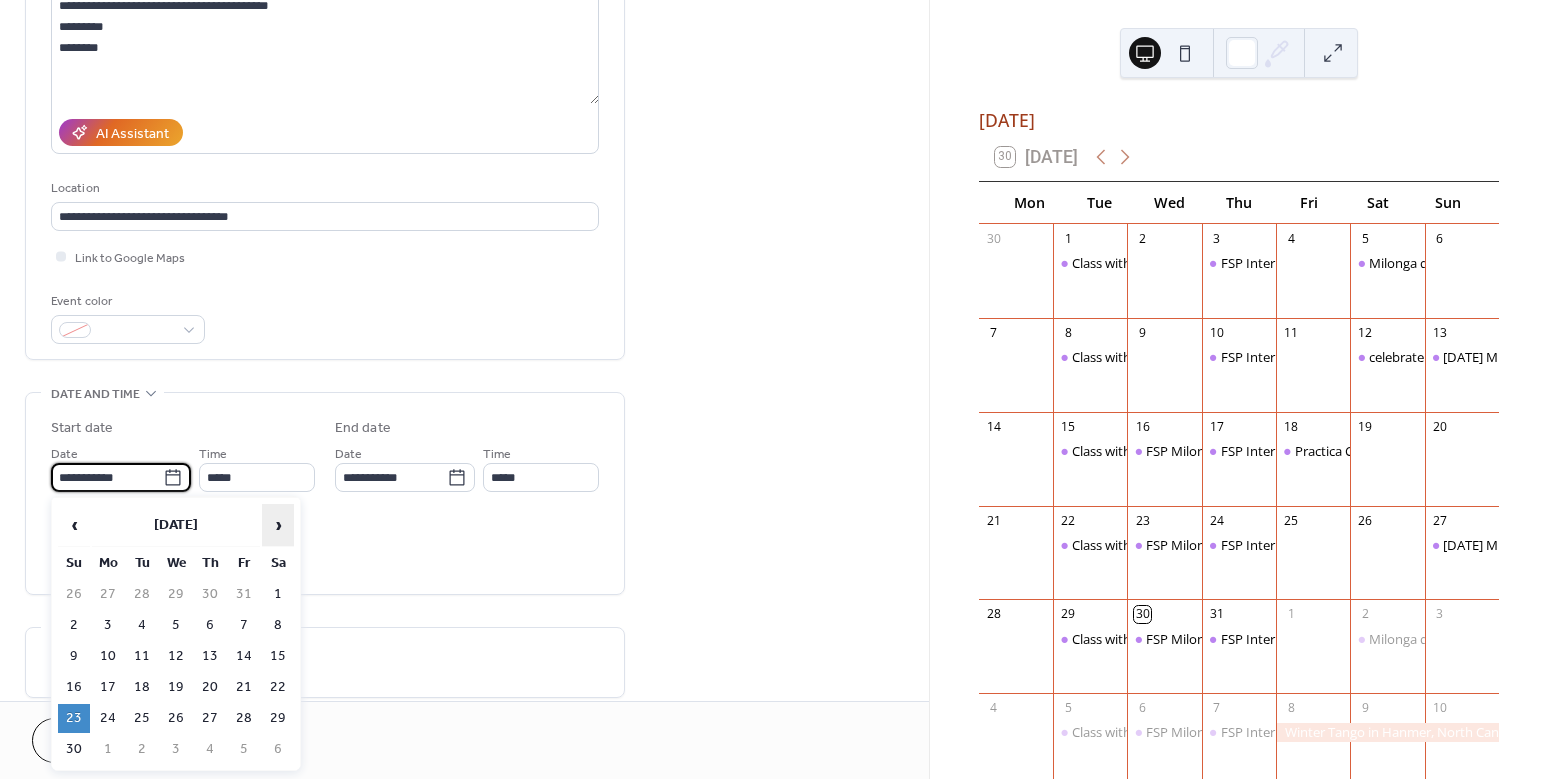 click on "›" at bounding box center (278, 525) 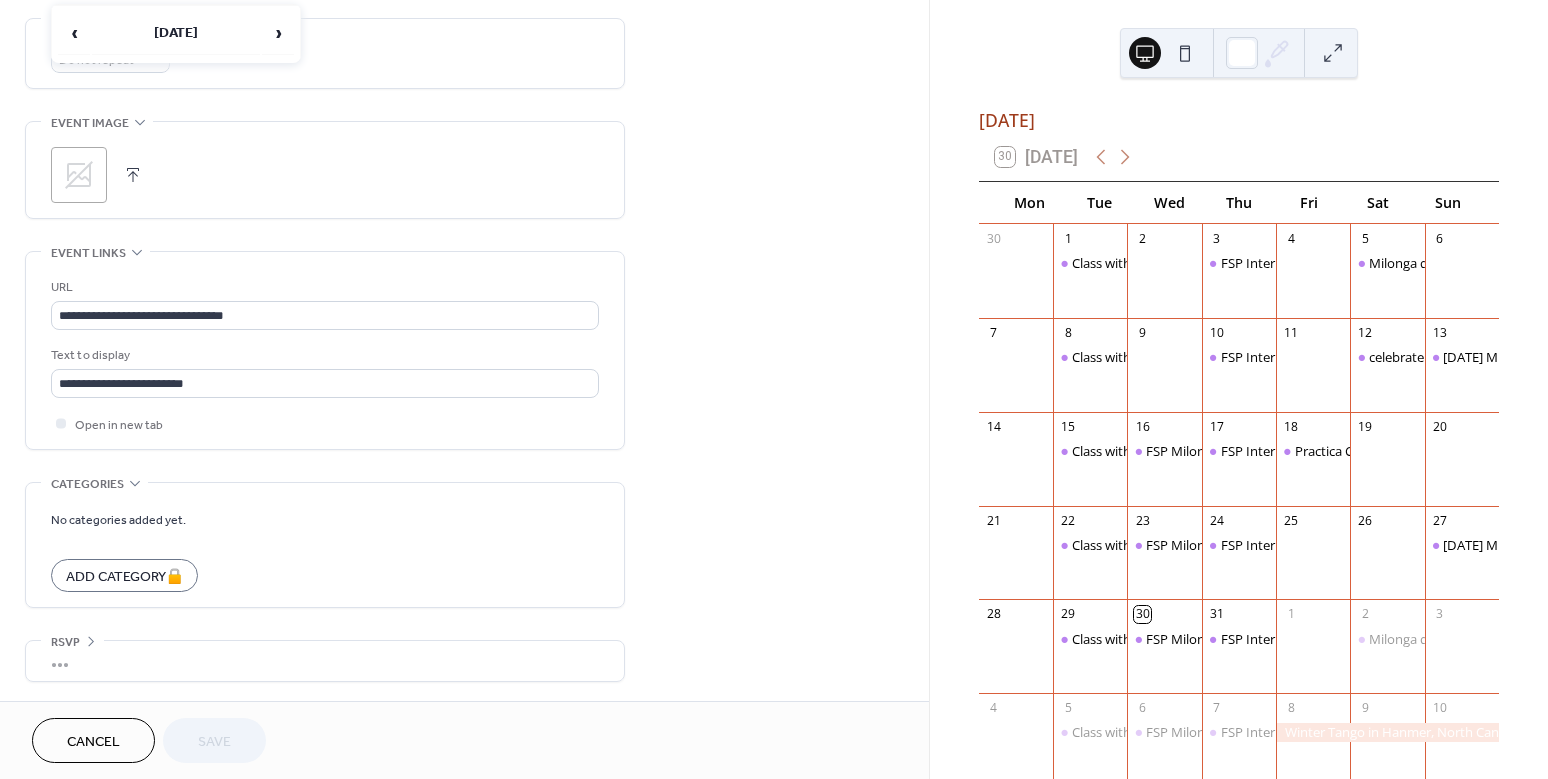 scroll, scrollTop: 869, scrollLeft: 0, axis: vertical 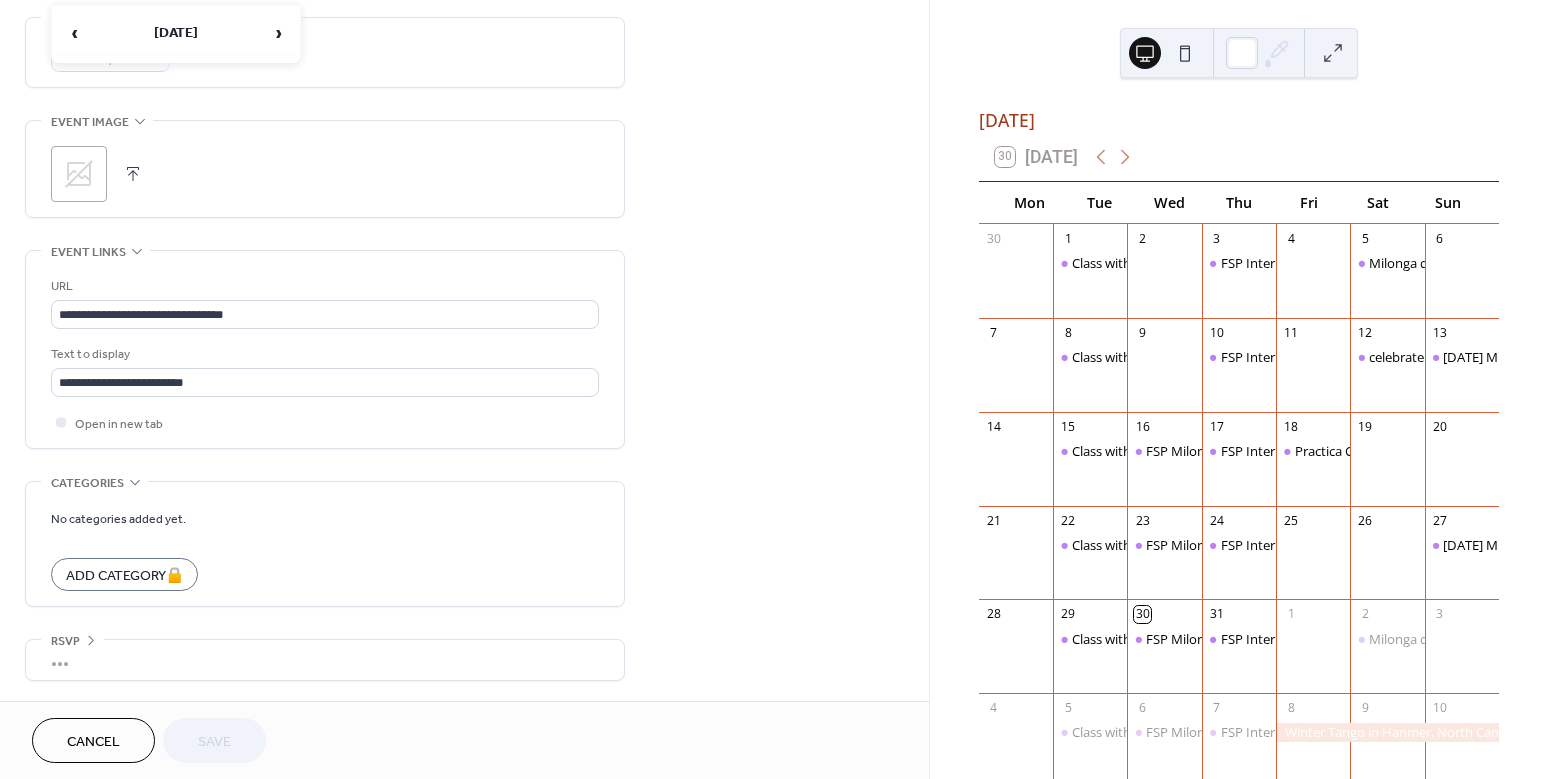 click on "Cancel" at bounding box center (93, 742) 